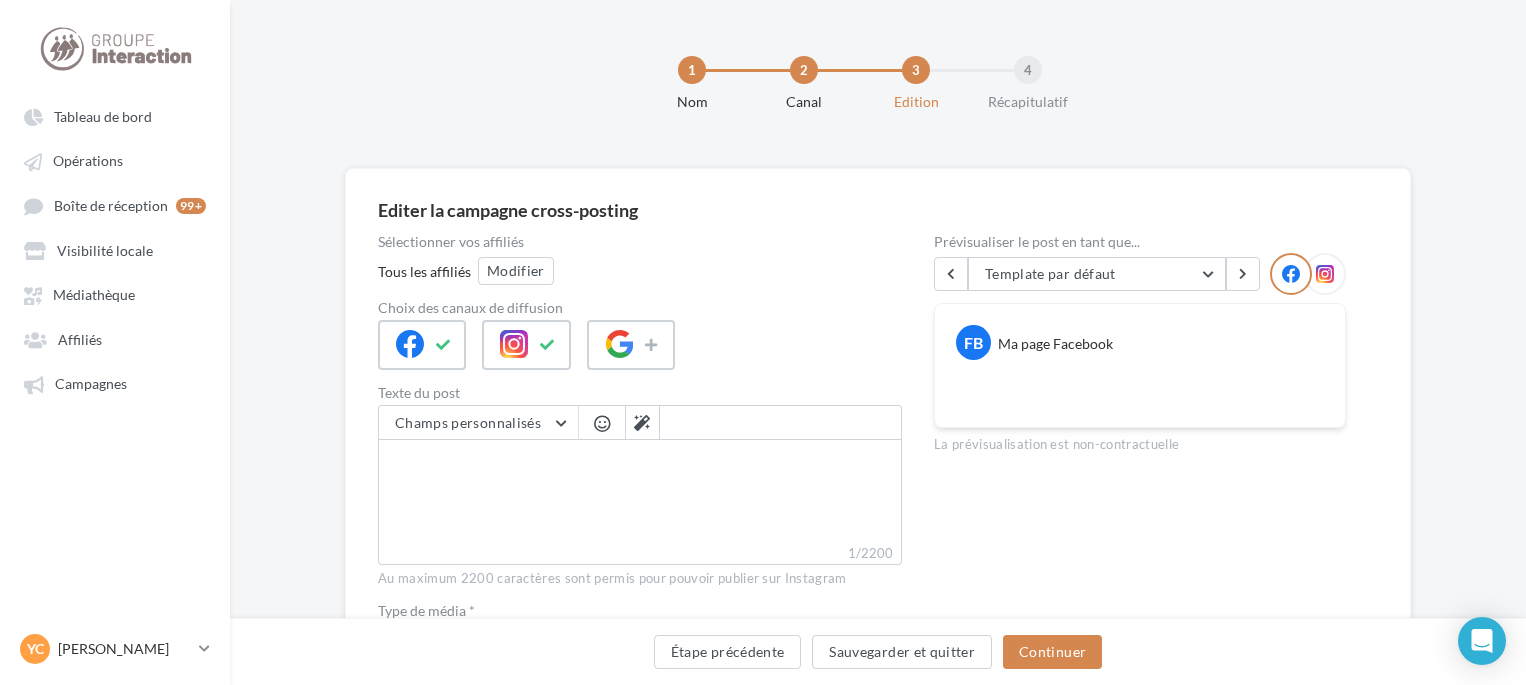 scroll, scrollTop: 120, scrollLeft: 0, axis: vertical 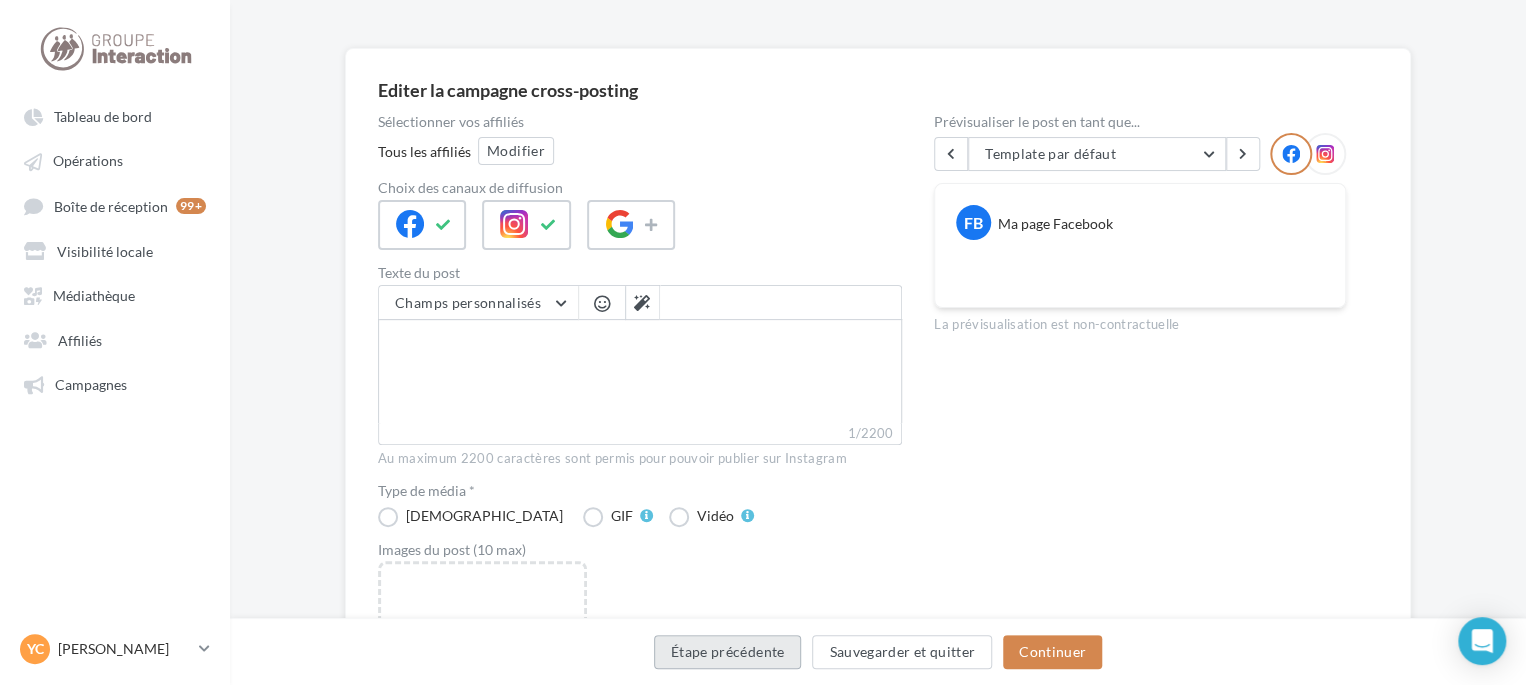 click on "Étape précédente" at bounding box center [728, 652] 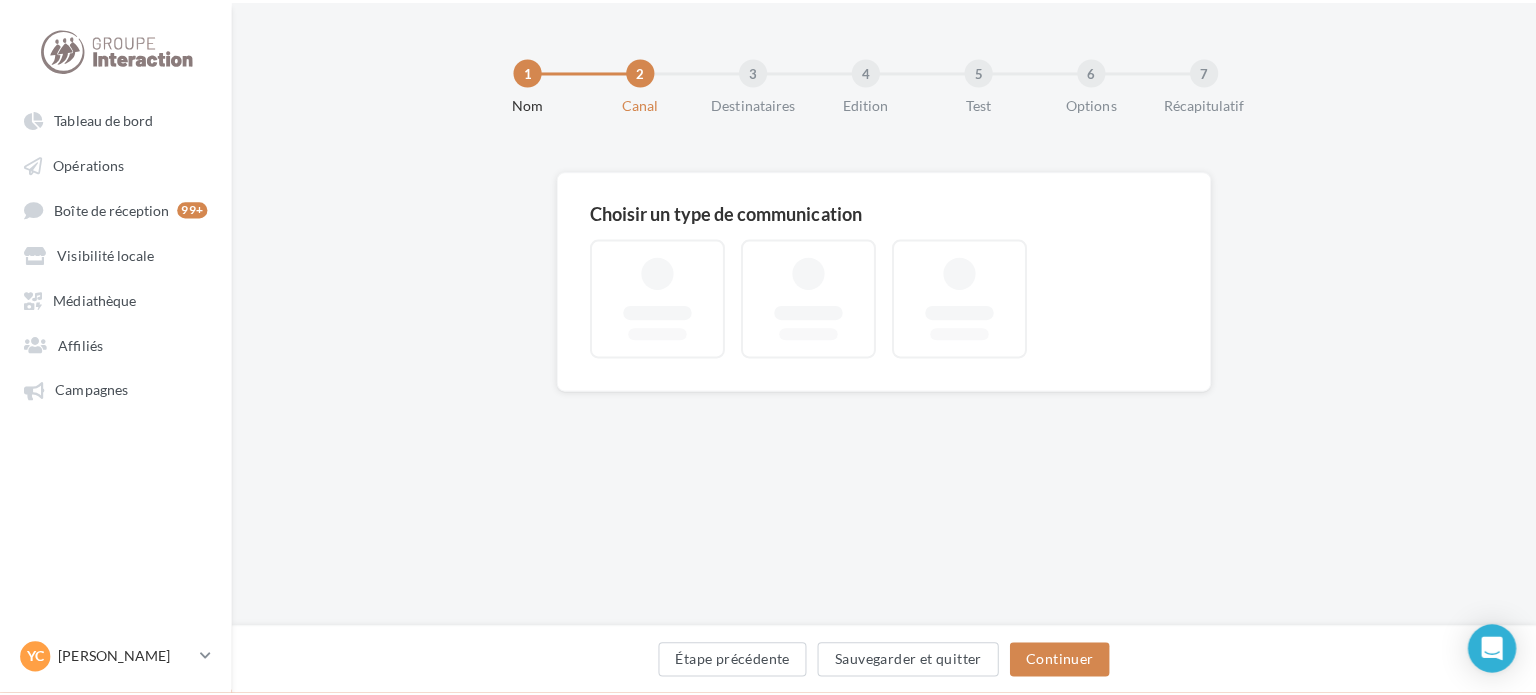 scroll, scrollTop: 0, scrollLeft: 0, axis: both 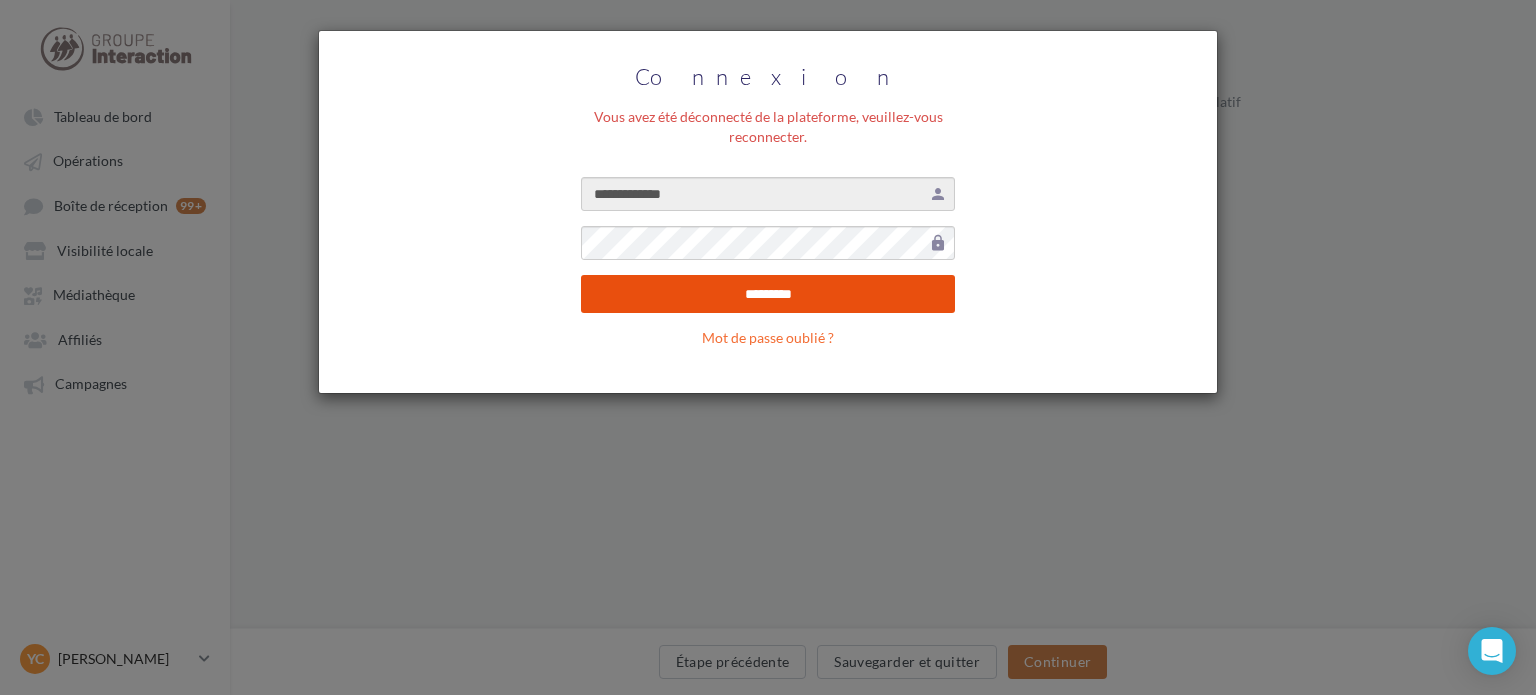 click on "*********" at bounding box center [768, 294] 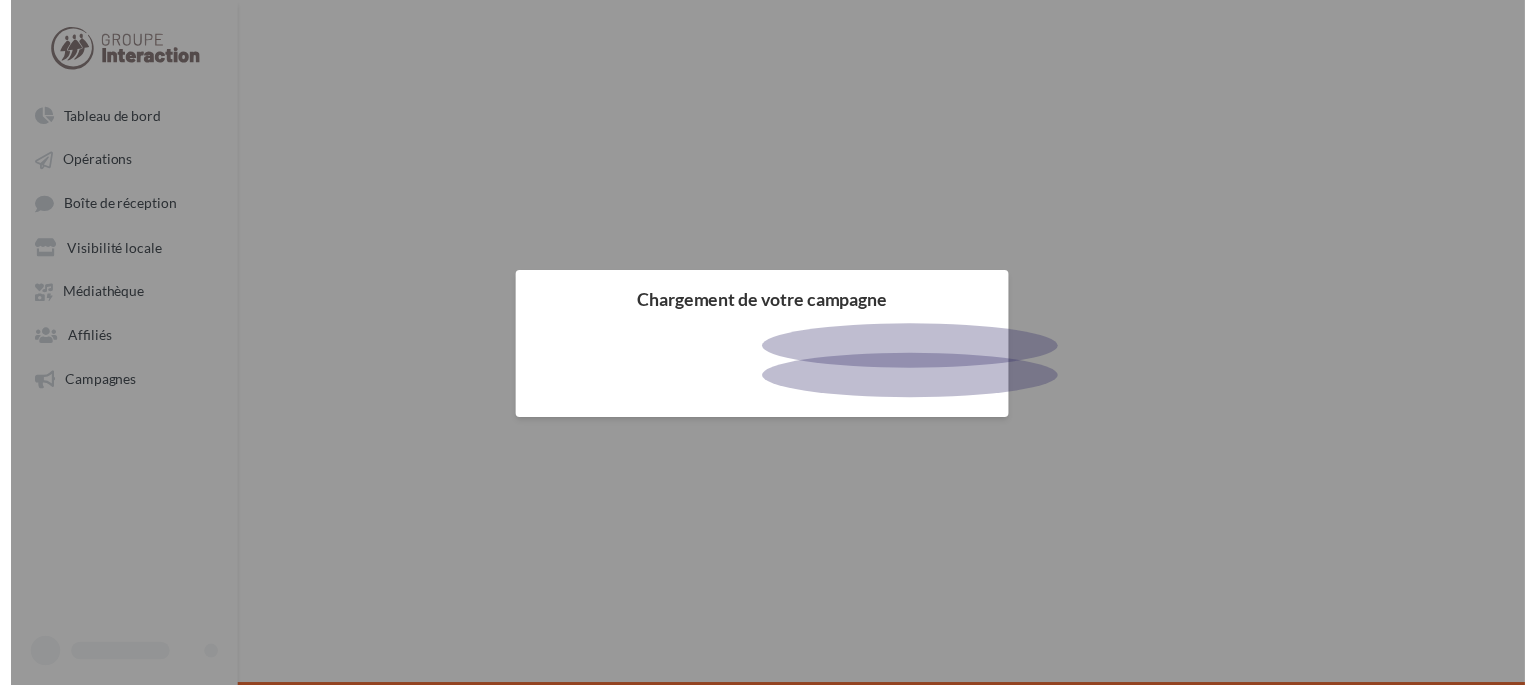 scroll, scrollTop: 0, scrollLeft: 0, axis: both 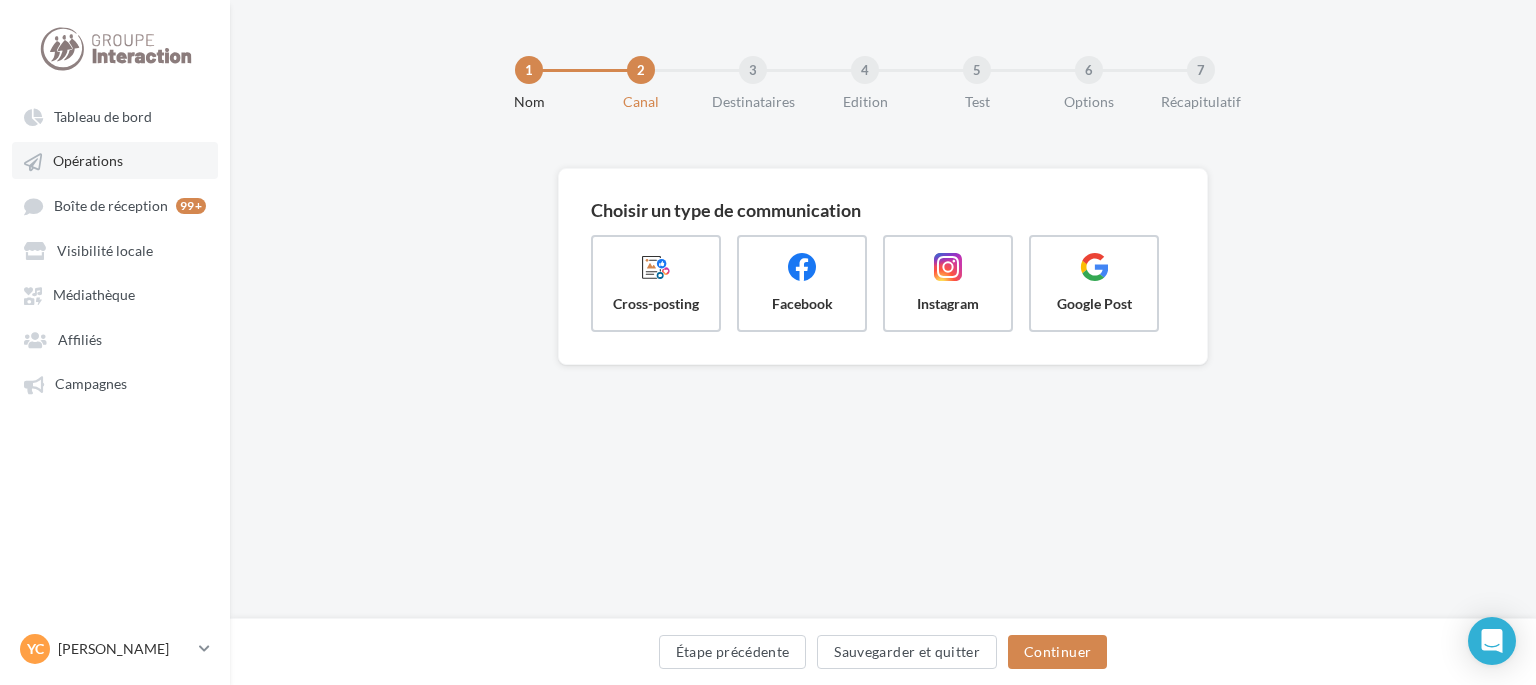 click on "Opérations" at bounding box center (88, 161) 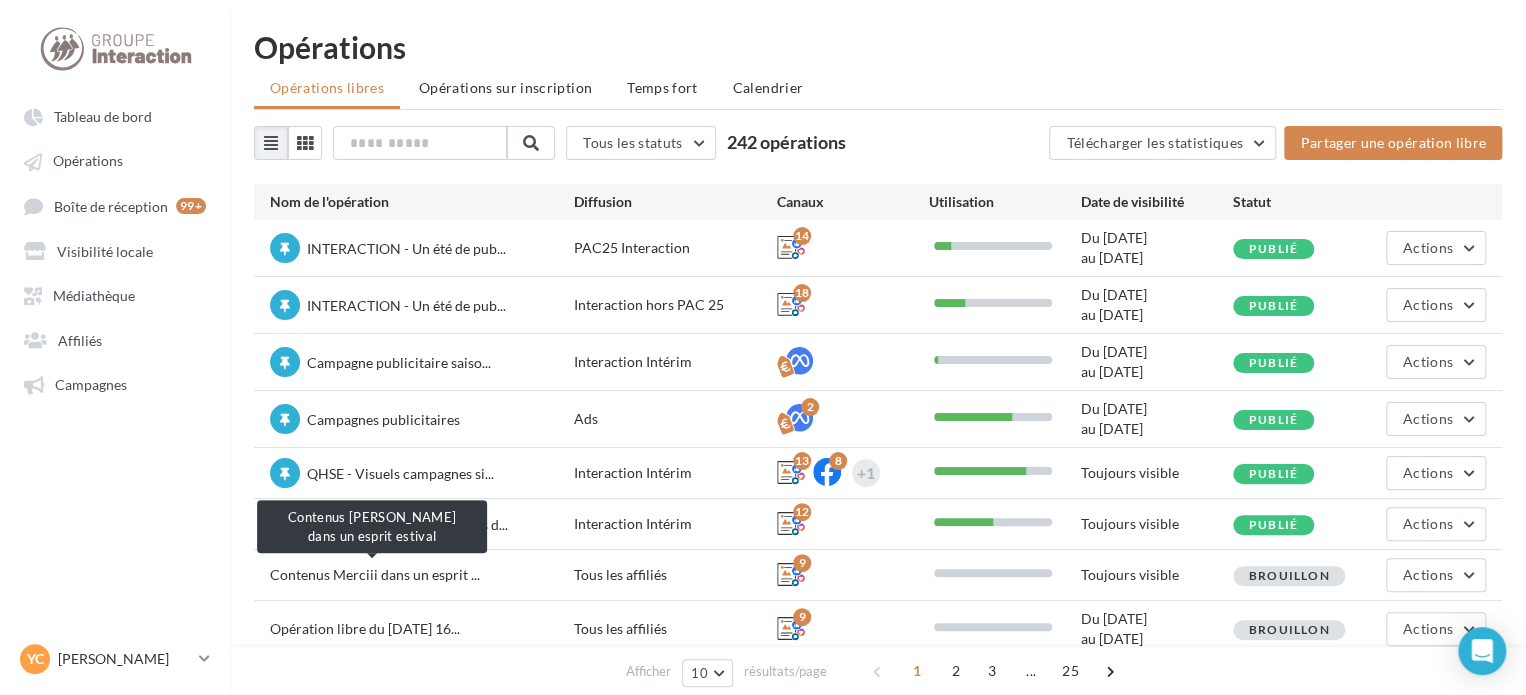 click on "Contenus Merciii dans un esprit ..." at bounding box center (375, 574) 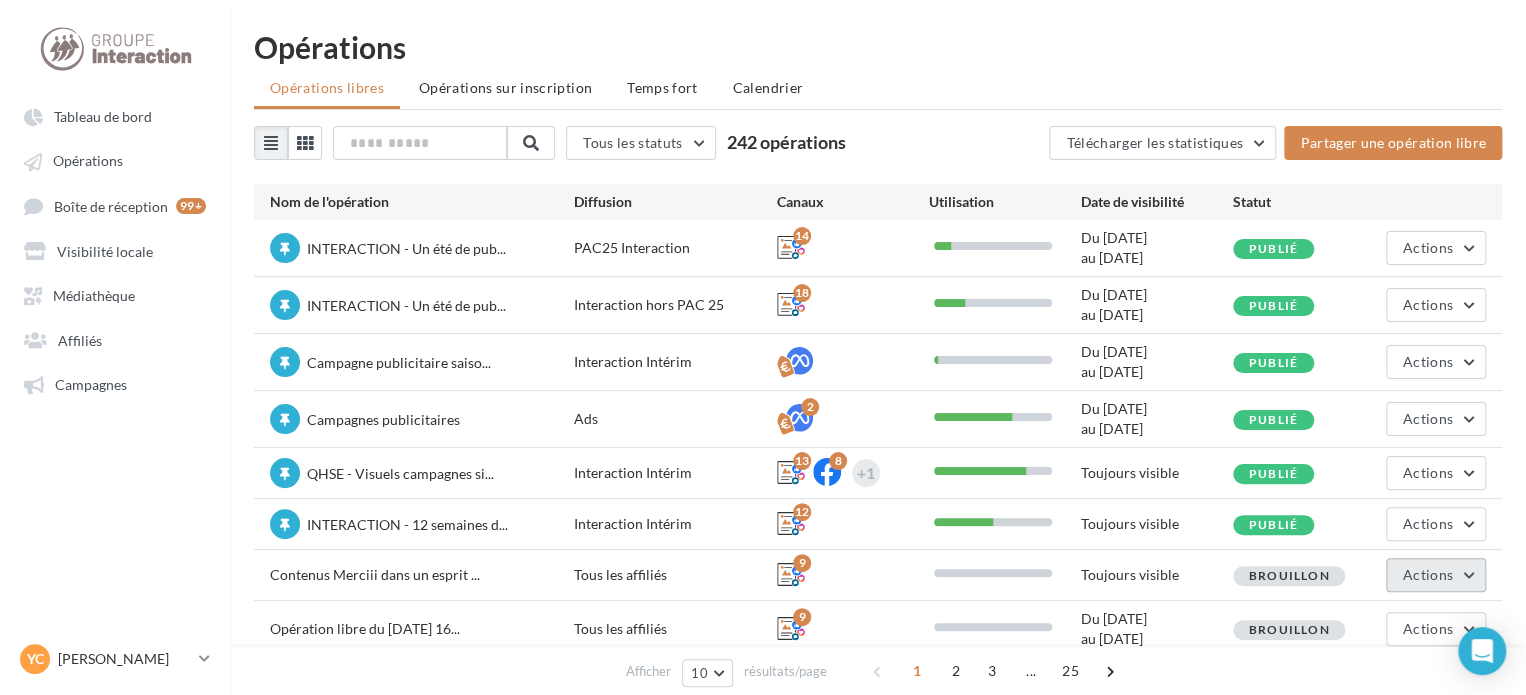 click on "Actions" at bounding box center [1436, 575] 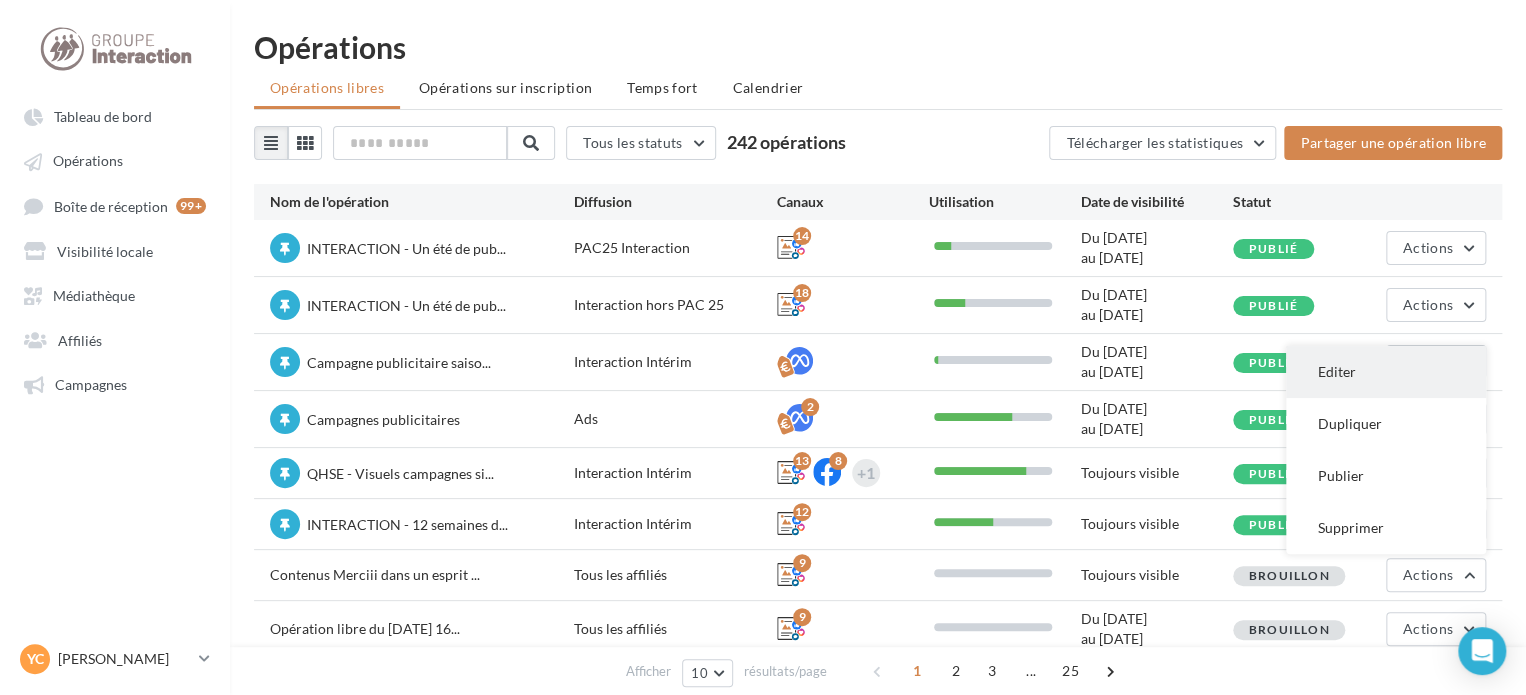 click on "Editer" at bounding box center [1386, 372] 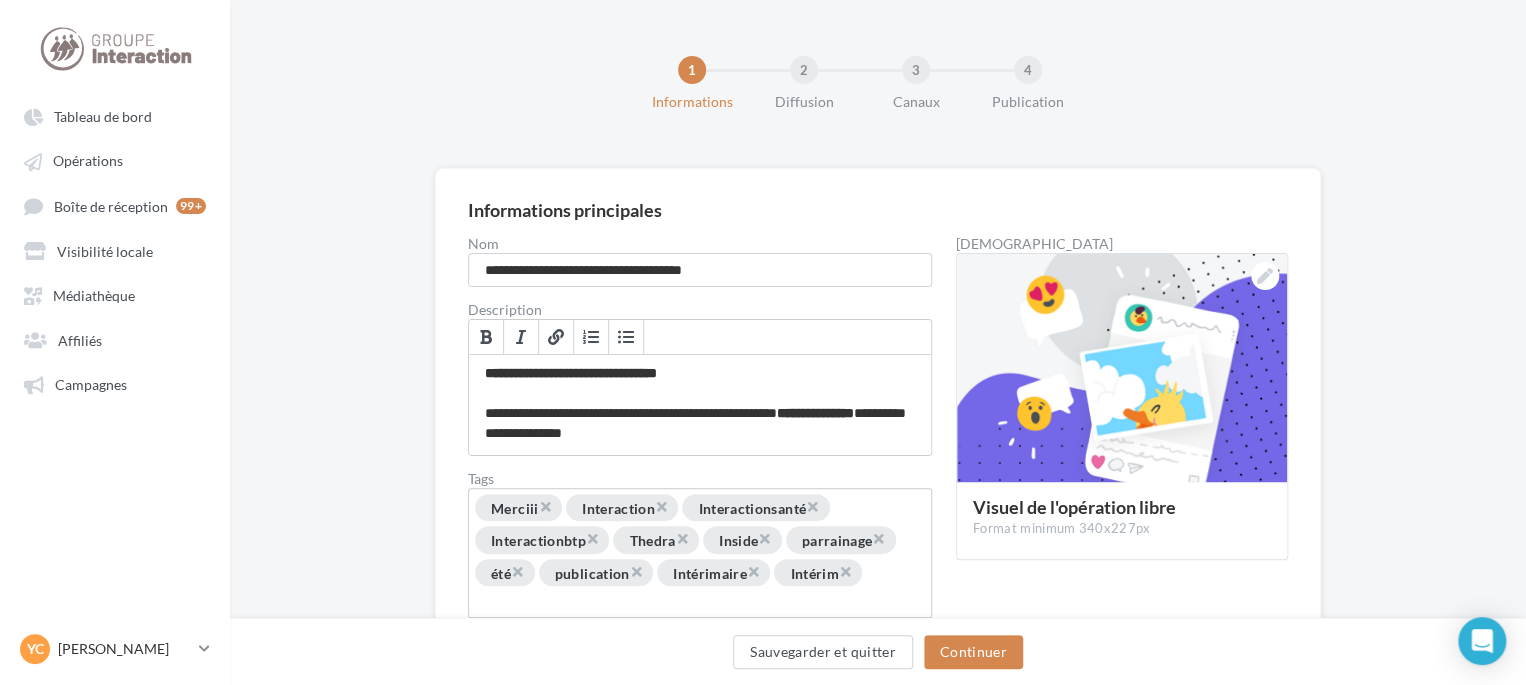 scroll, scrollTop: 192, scrollLeft: 0, axis: vertical 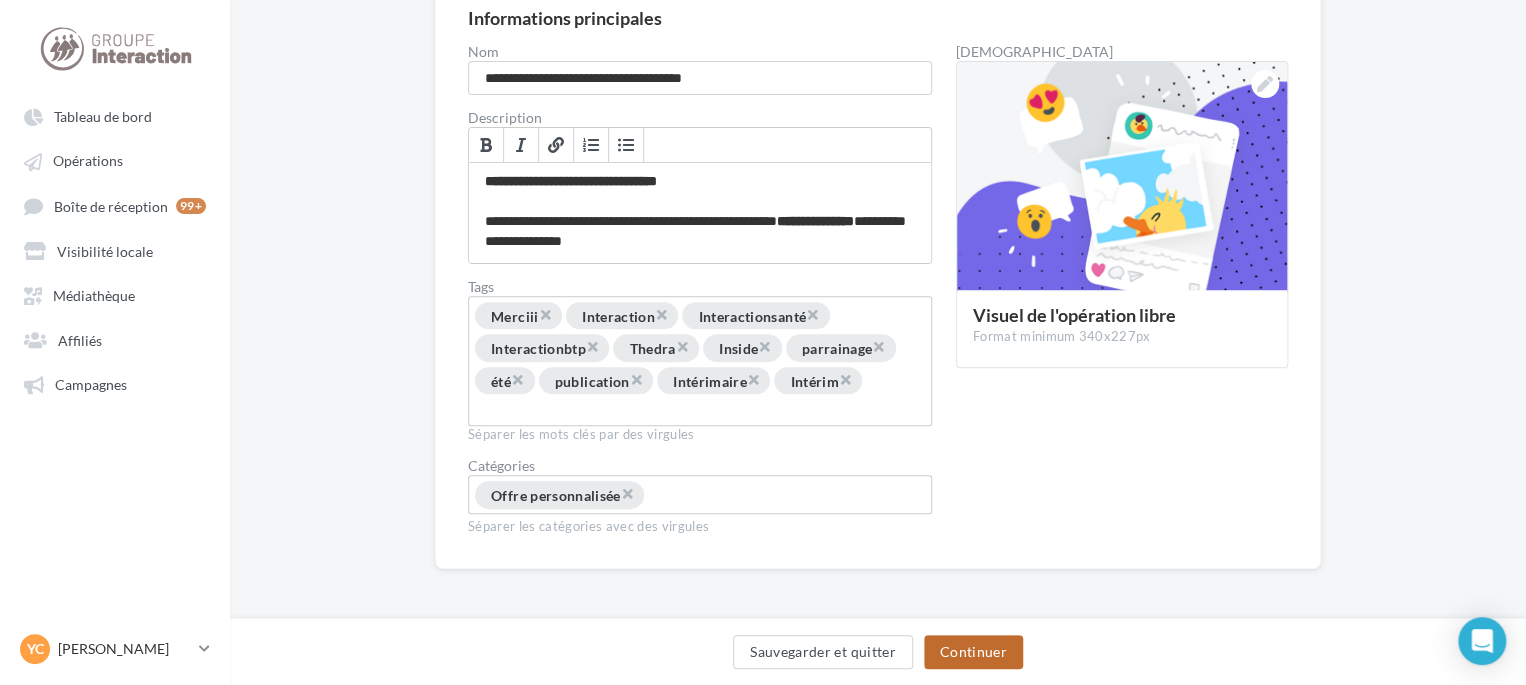 click on "Continuer" at bounding box center (973, 652) 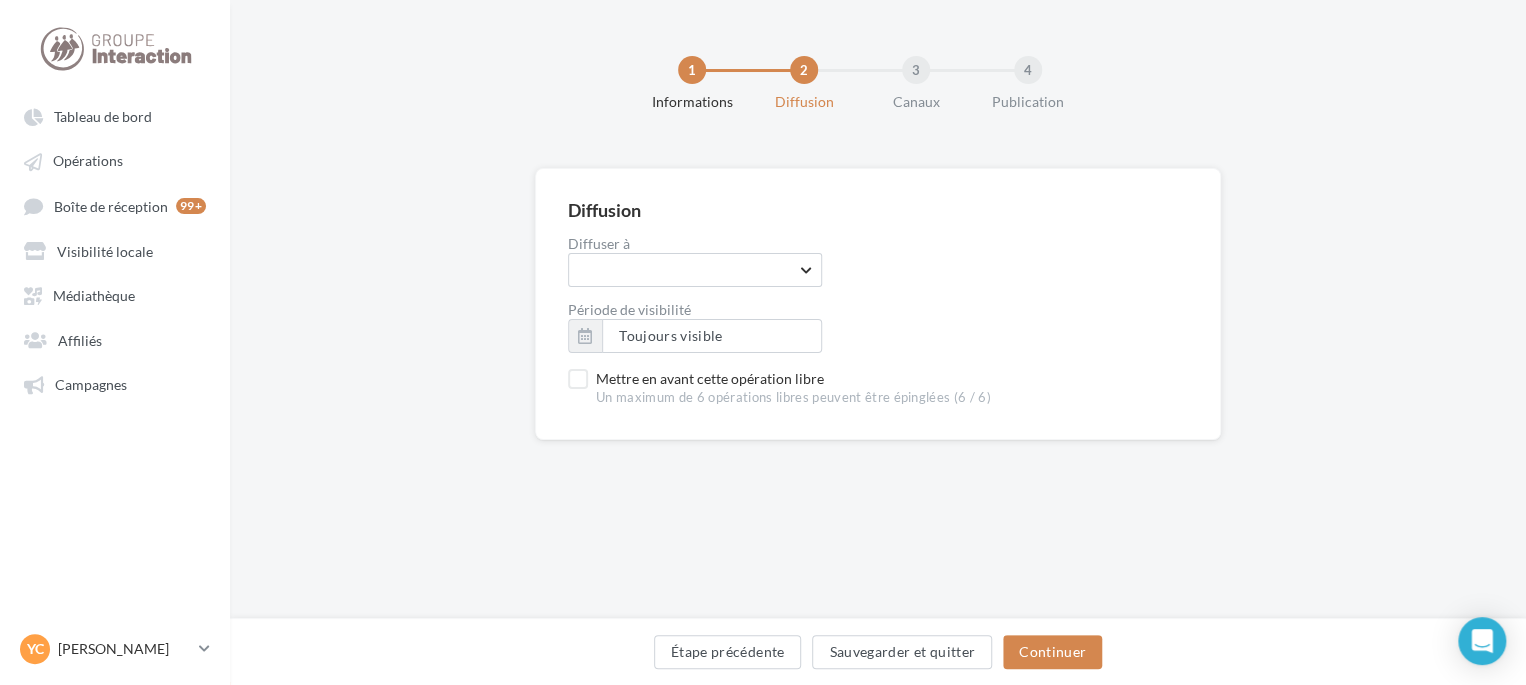 scroll, scrollTop: 0, scrollLeft: 0, axis: both 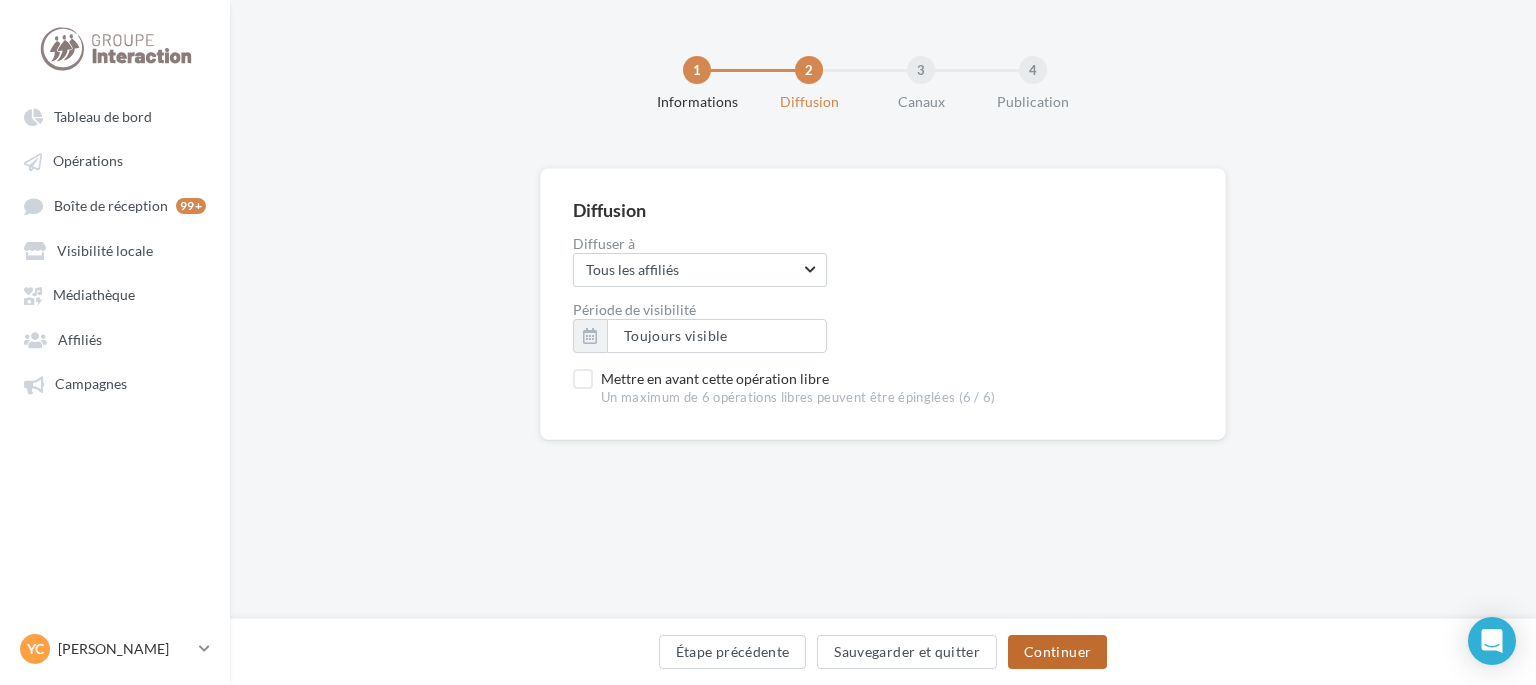 click on "Continuer" at bounding box center (1057, 652) 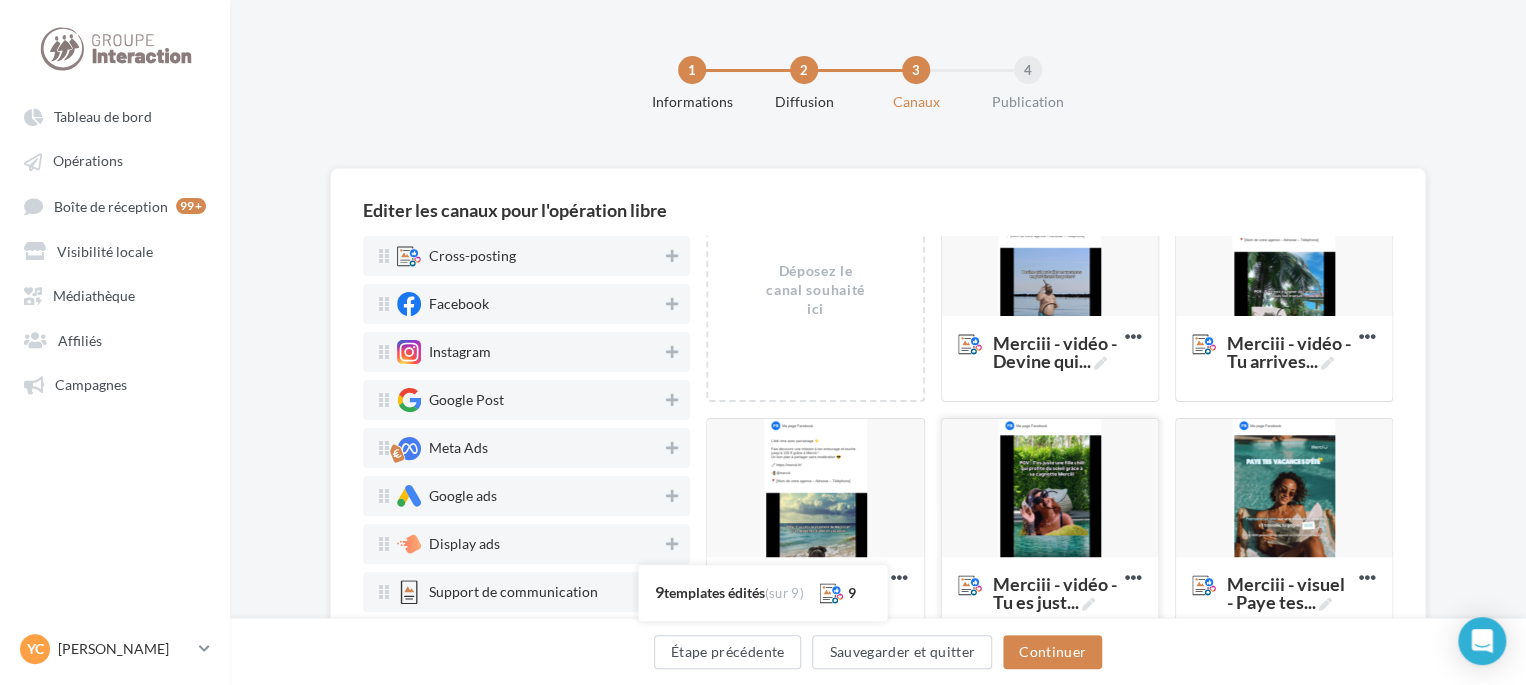 scroll, scrollTop: 0, scrollLeft: 0, axis: both 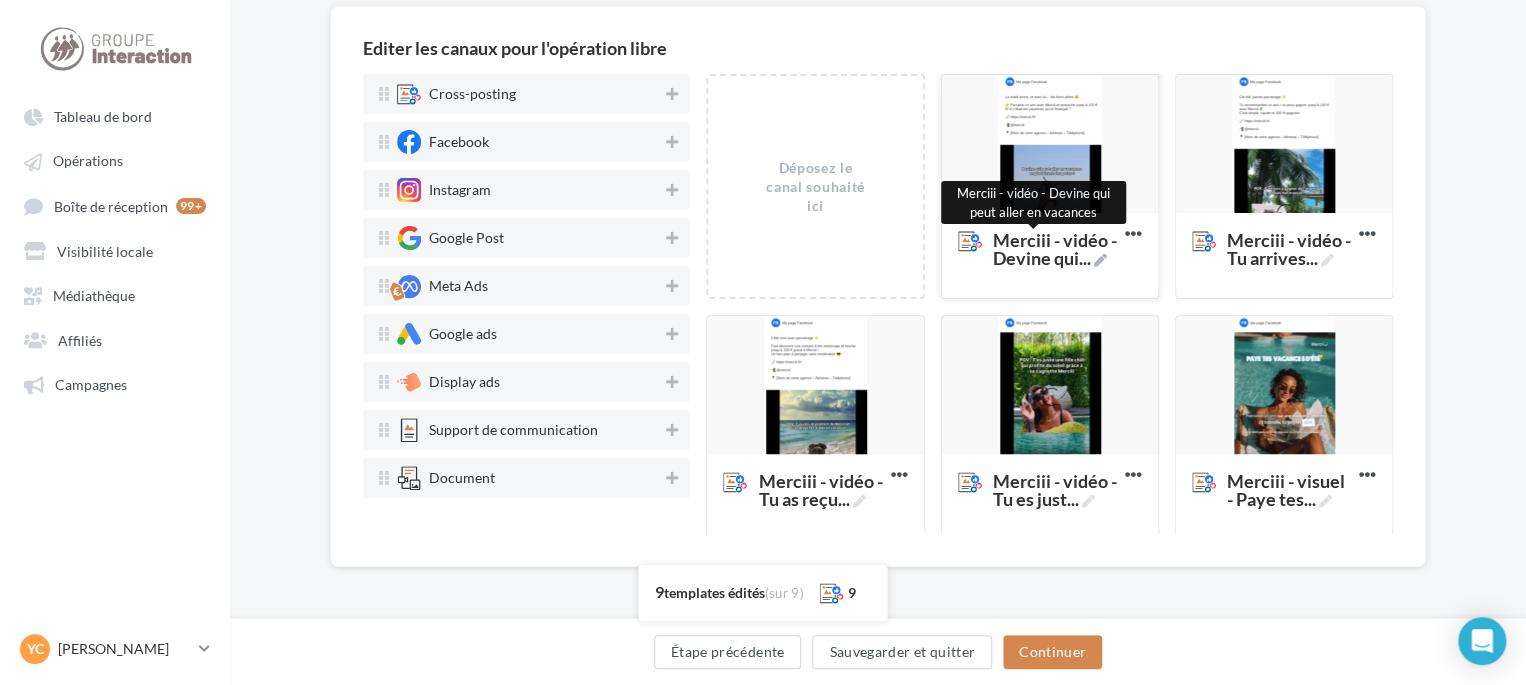 click on "Merciii - vidéo - Devine qui ..." at bounding box center (1055, 249) 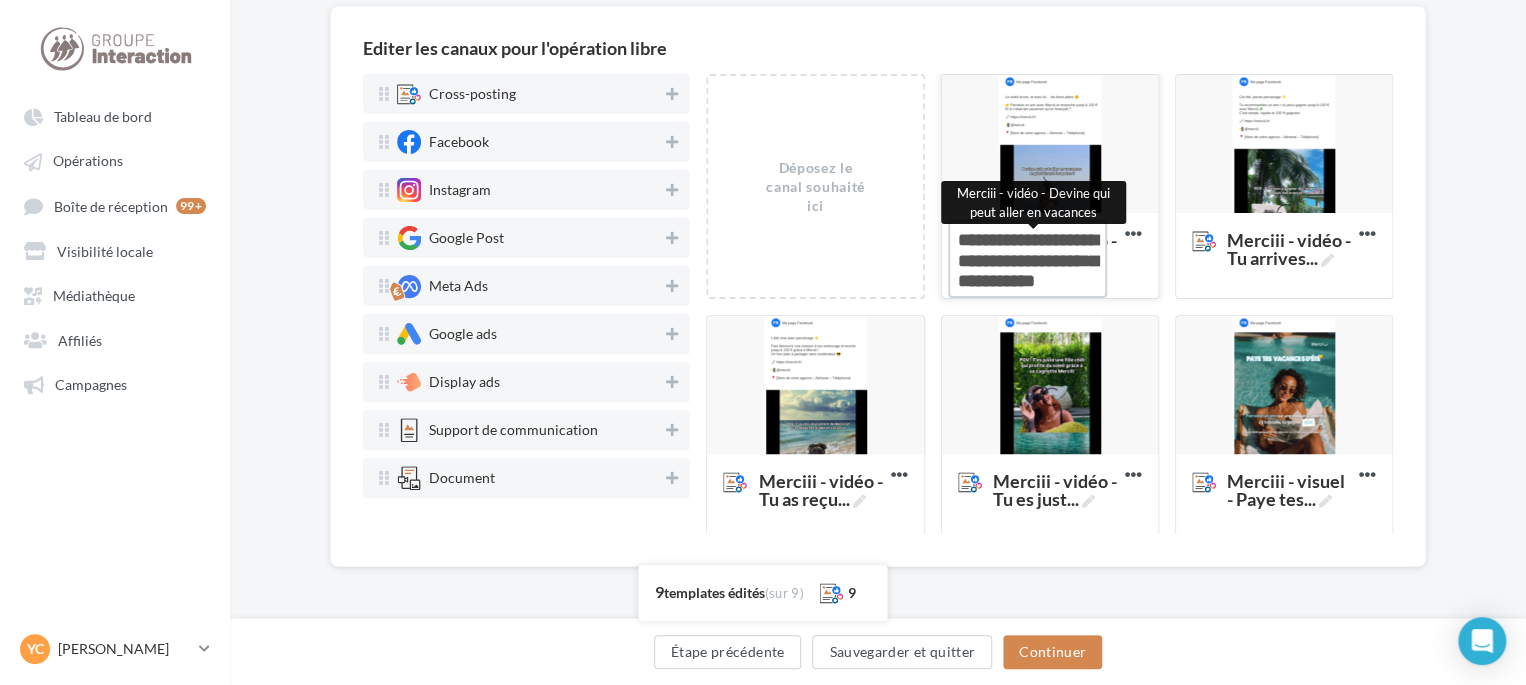 click on "Merciii - vidéo - Devine qui ...
Merciii - vidéo - Devine qui peut aller en vacances" at bounding box center (1027, 259) 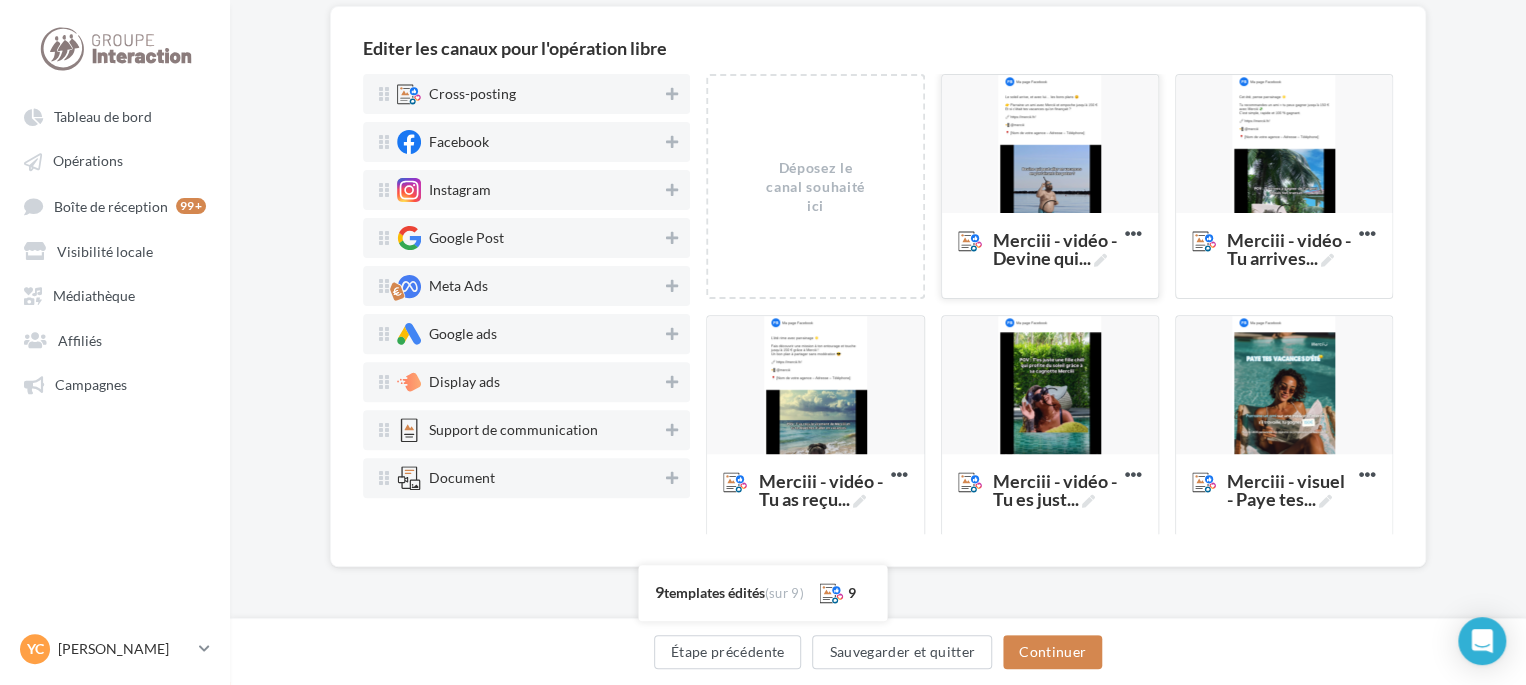 click at bounding box center (1050, 145) 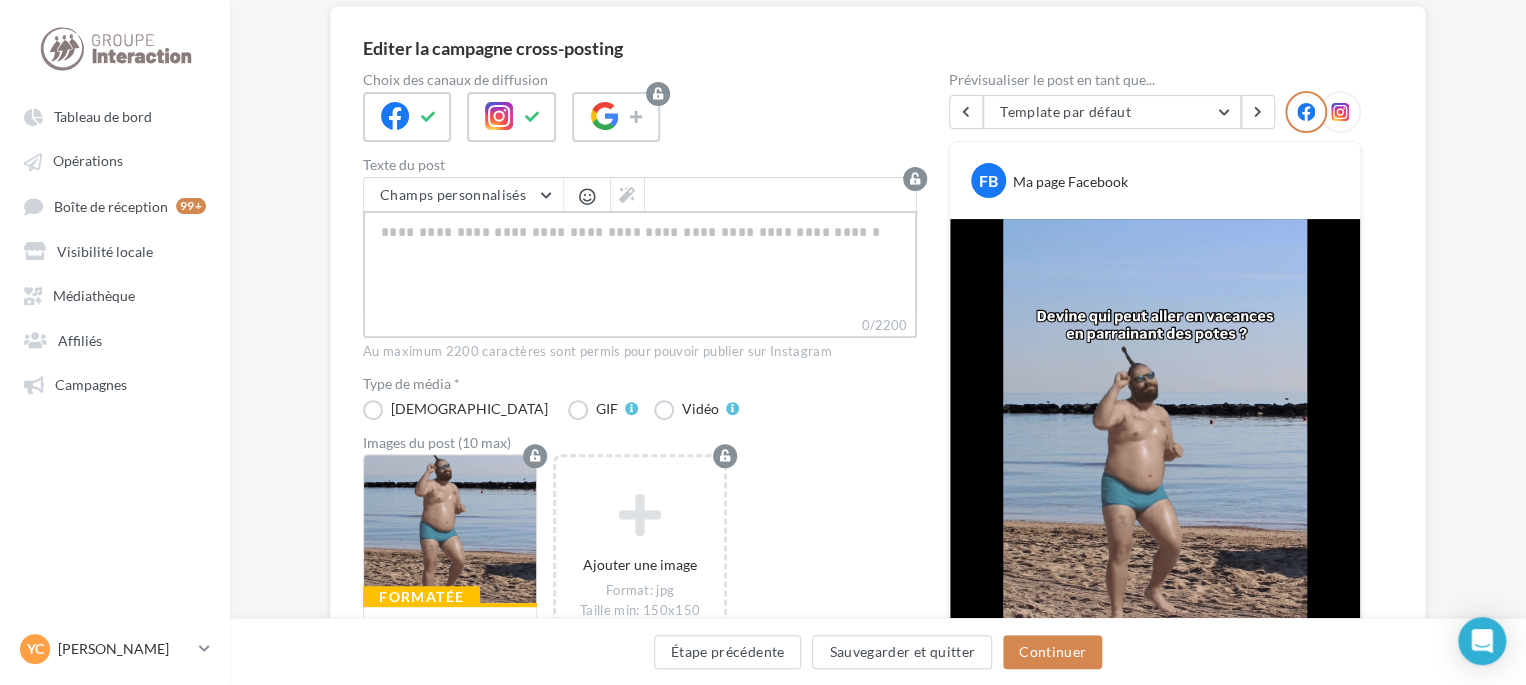 click on "0/2200" at bounding box center (640, 263) 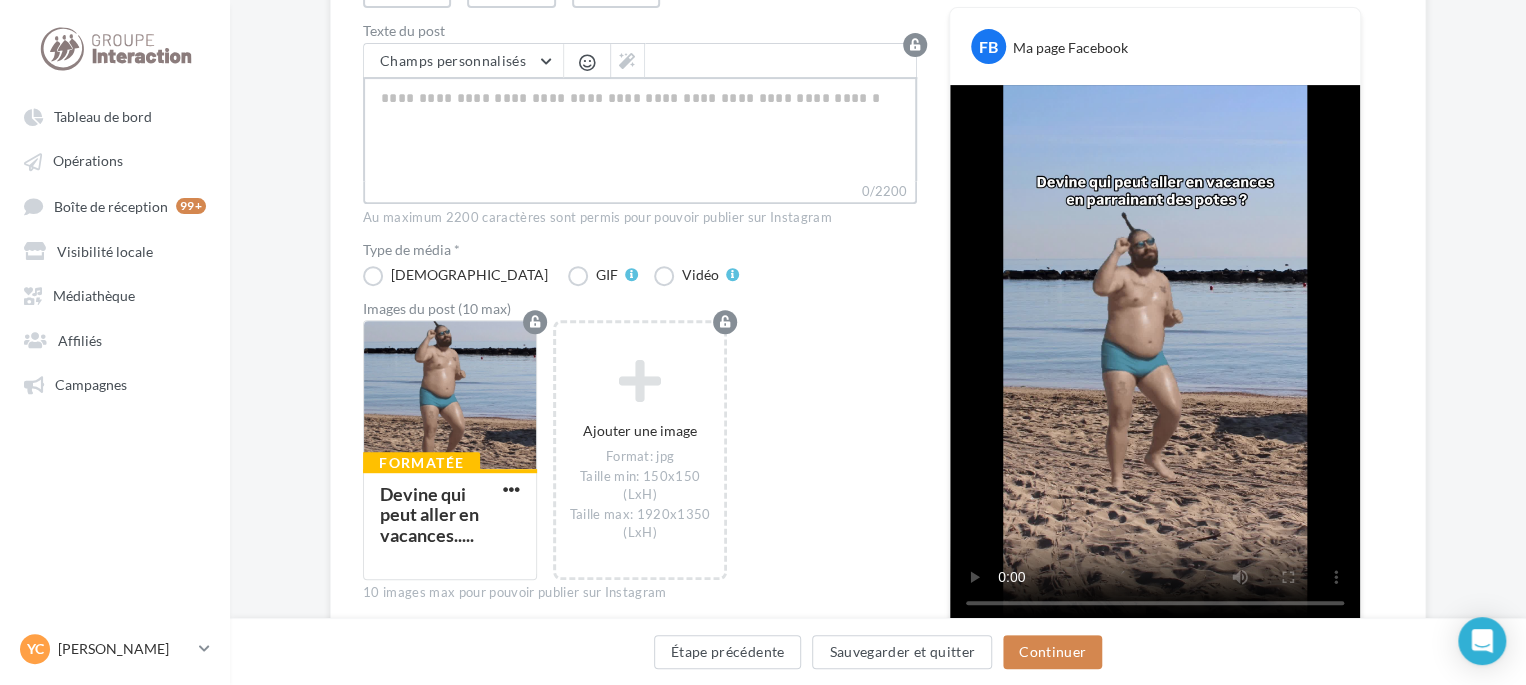 scroll, scrollTop: 262, scrollLeft: 0, axis: vertical 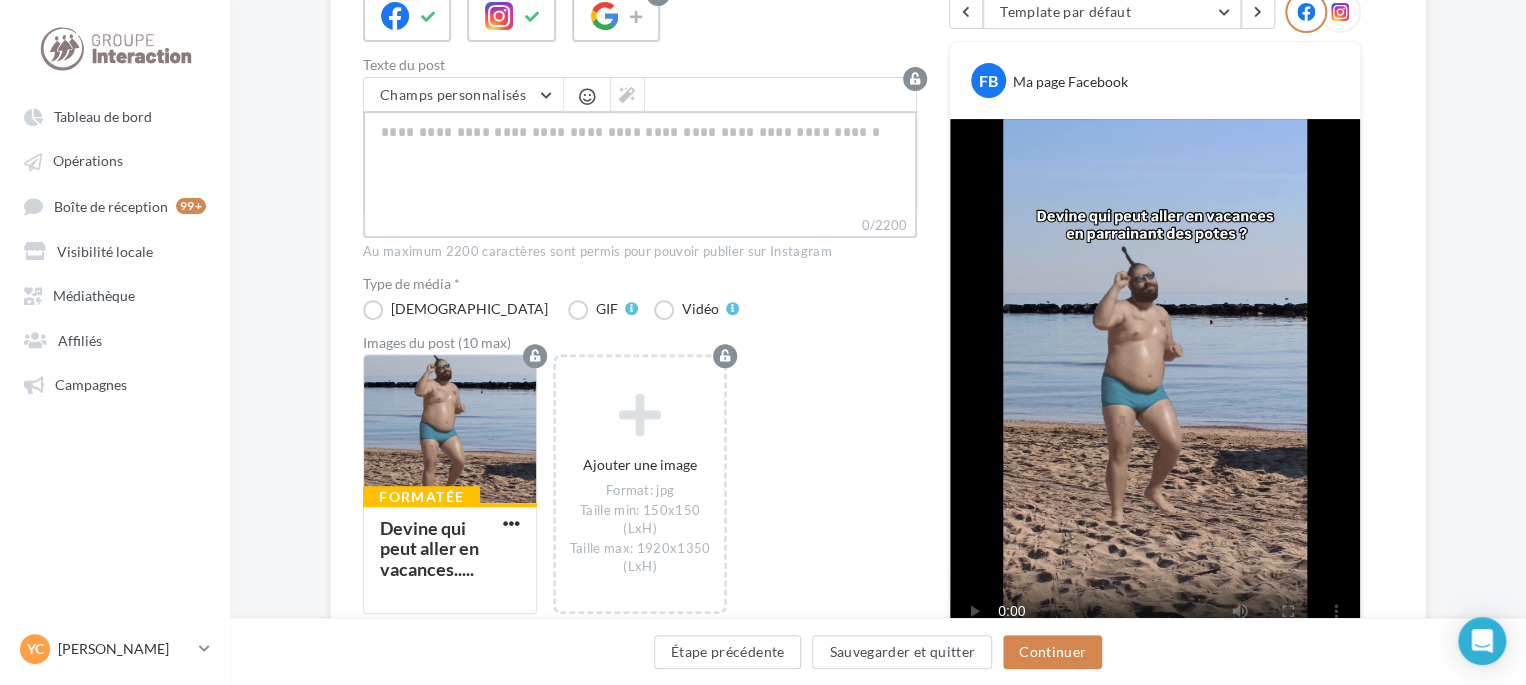 paste on "**********" 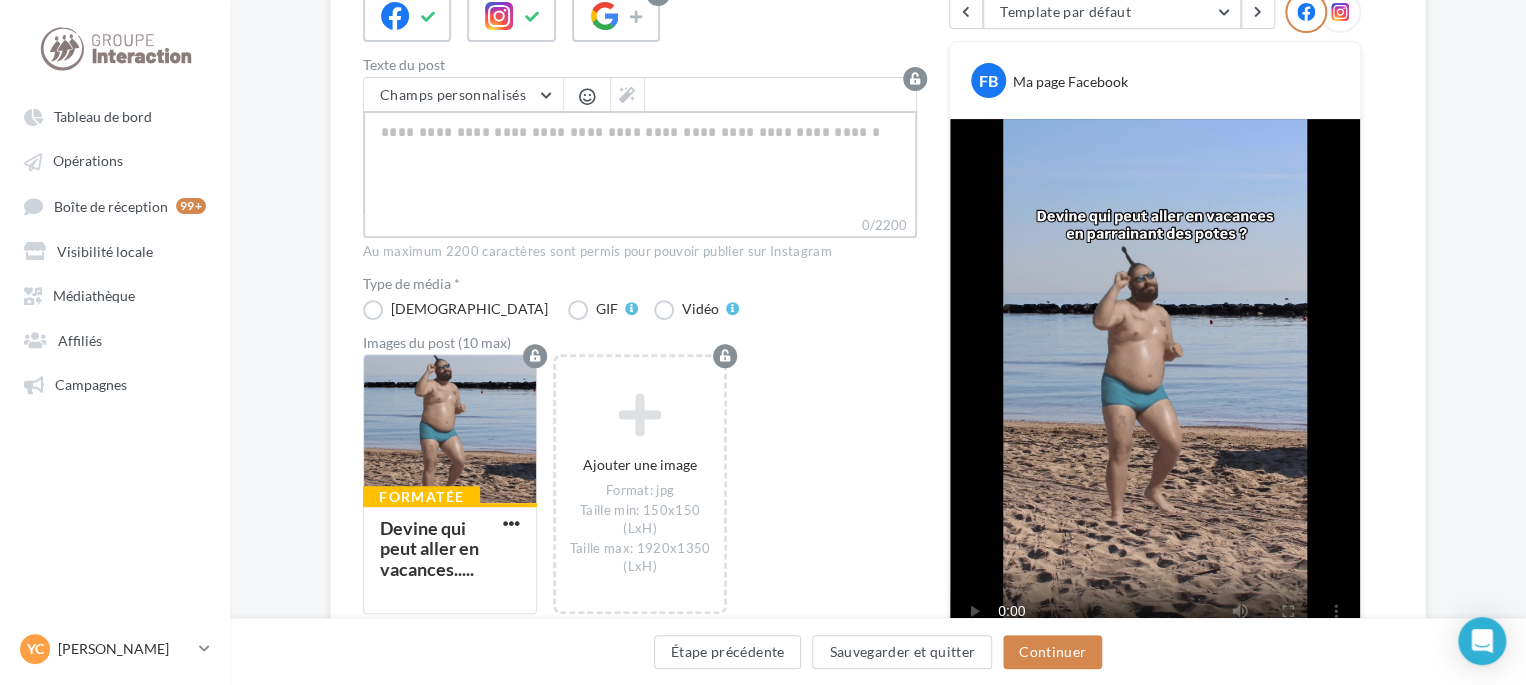 type on "**********" 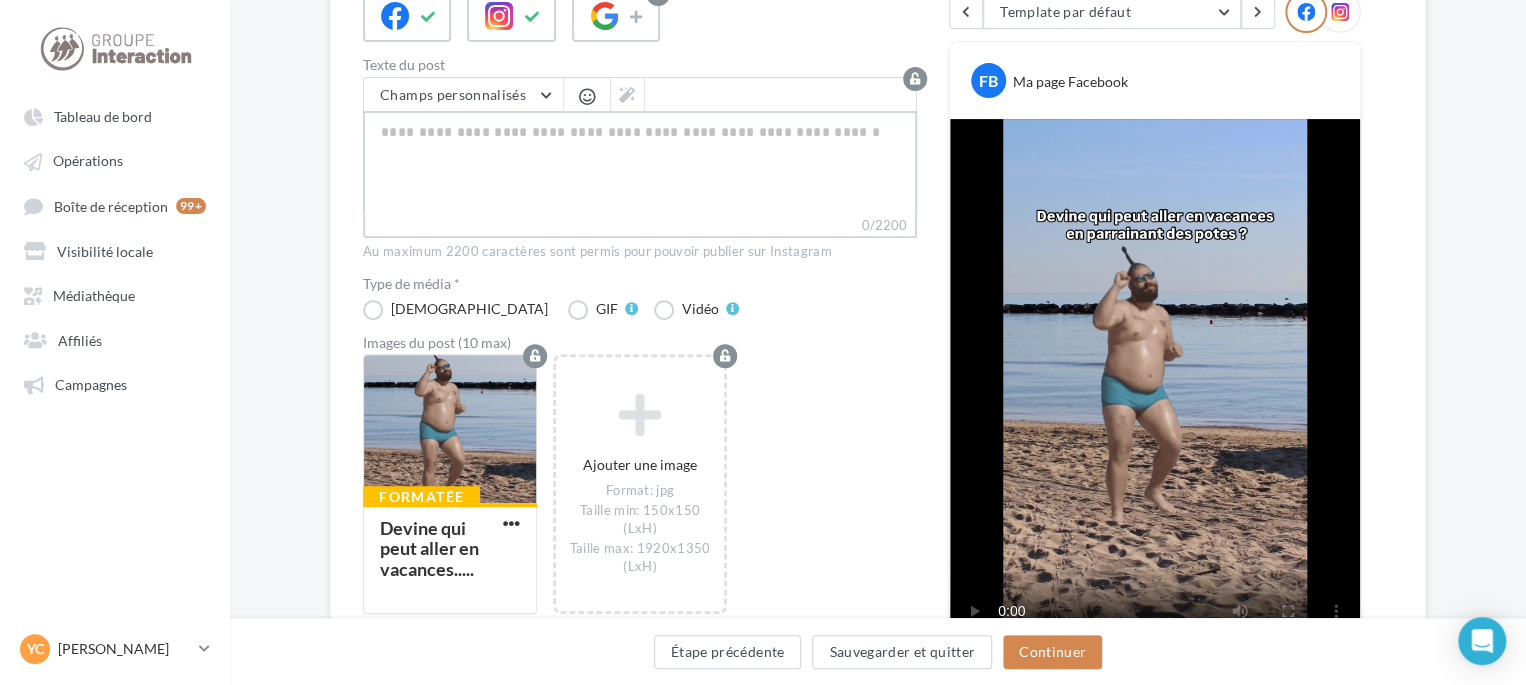 type on "**********" 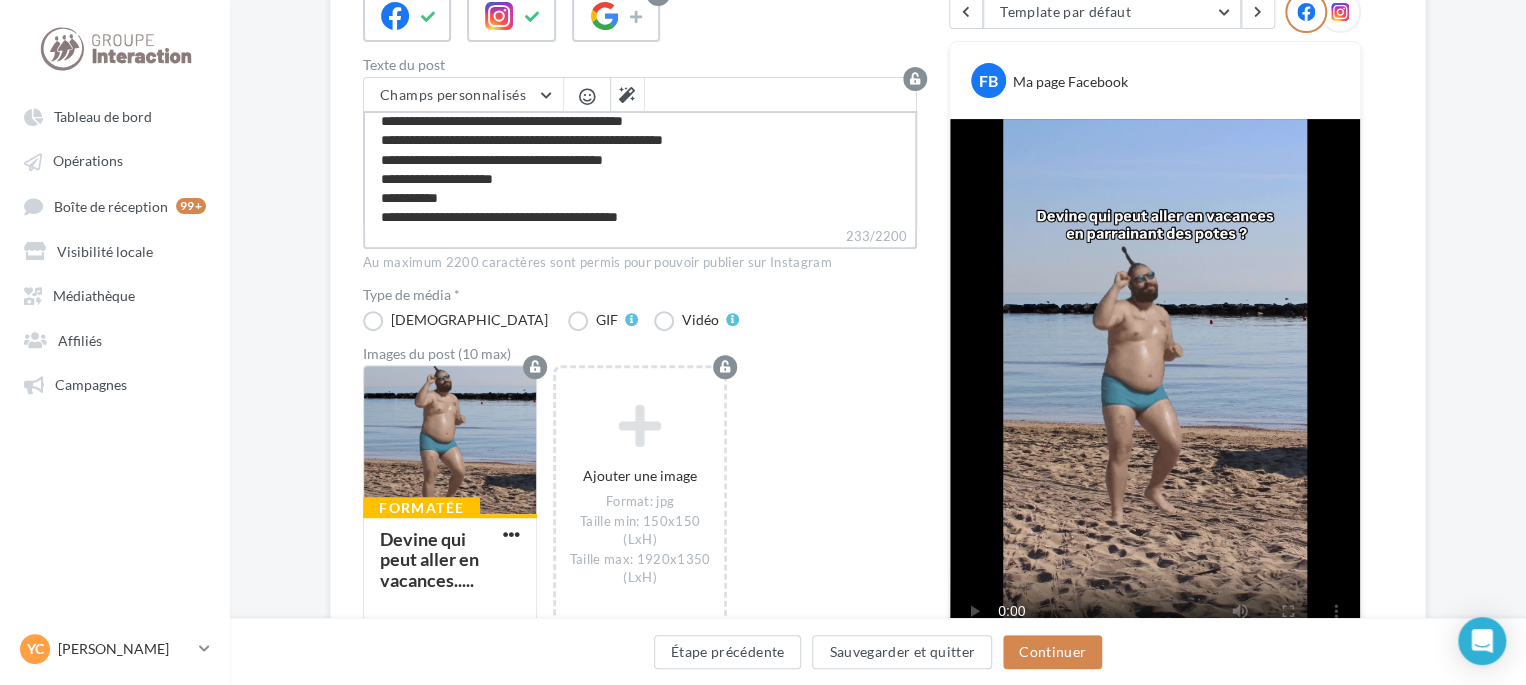 scroll, scrollTop: 0, scrollLeft: 0, axis: both 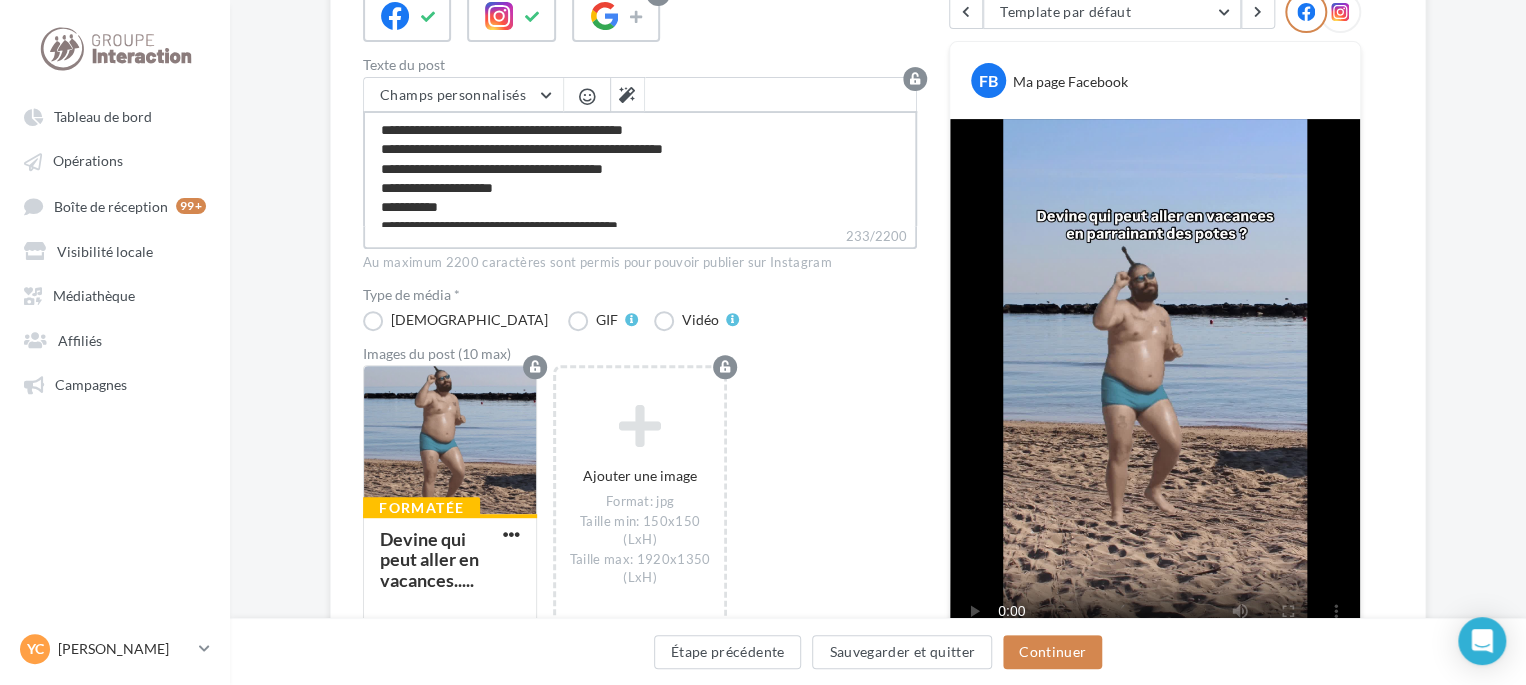click on "**********" at bounding box center (640, 168) 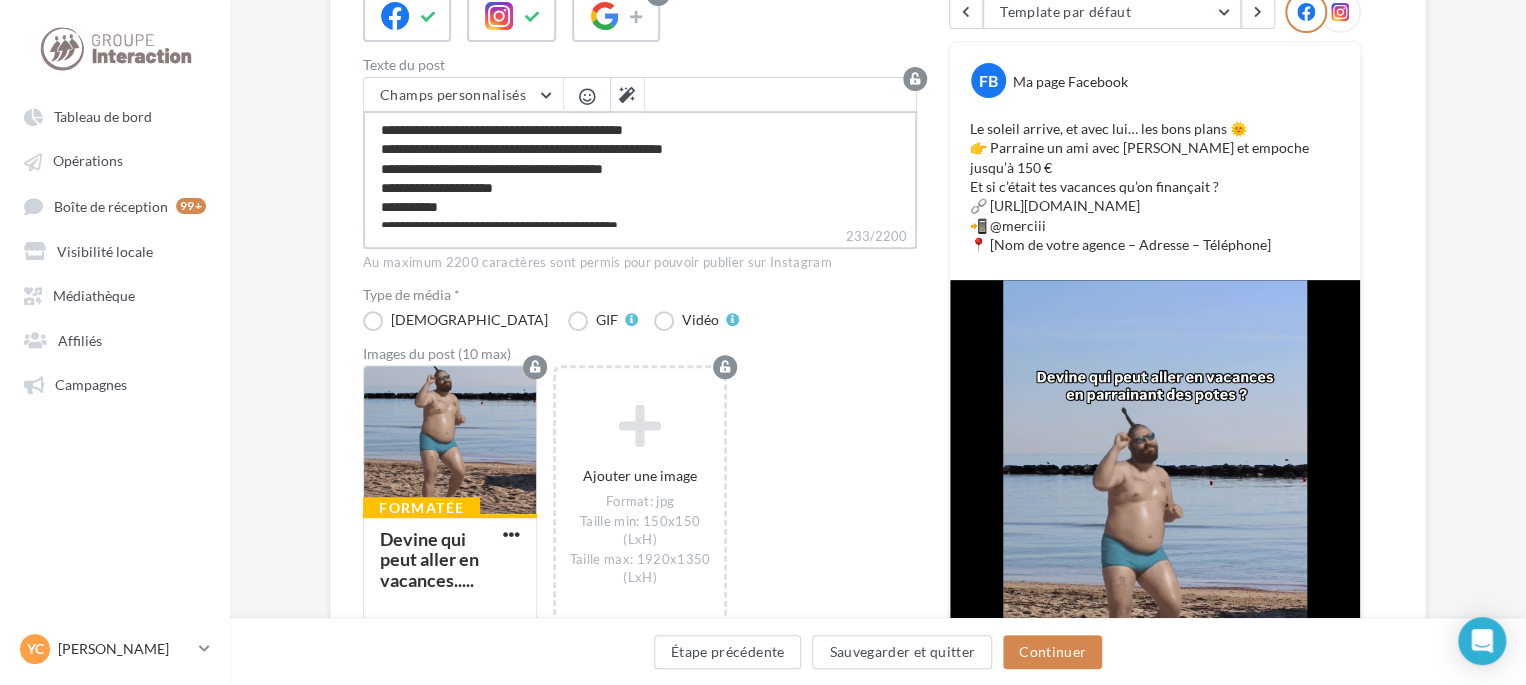 type on "**********" 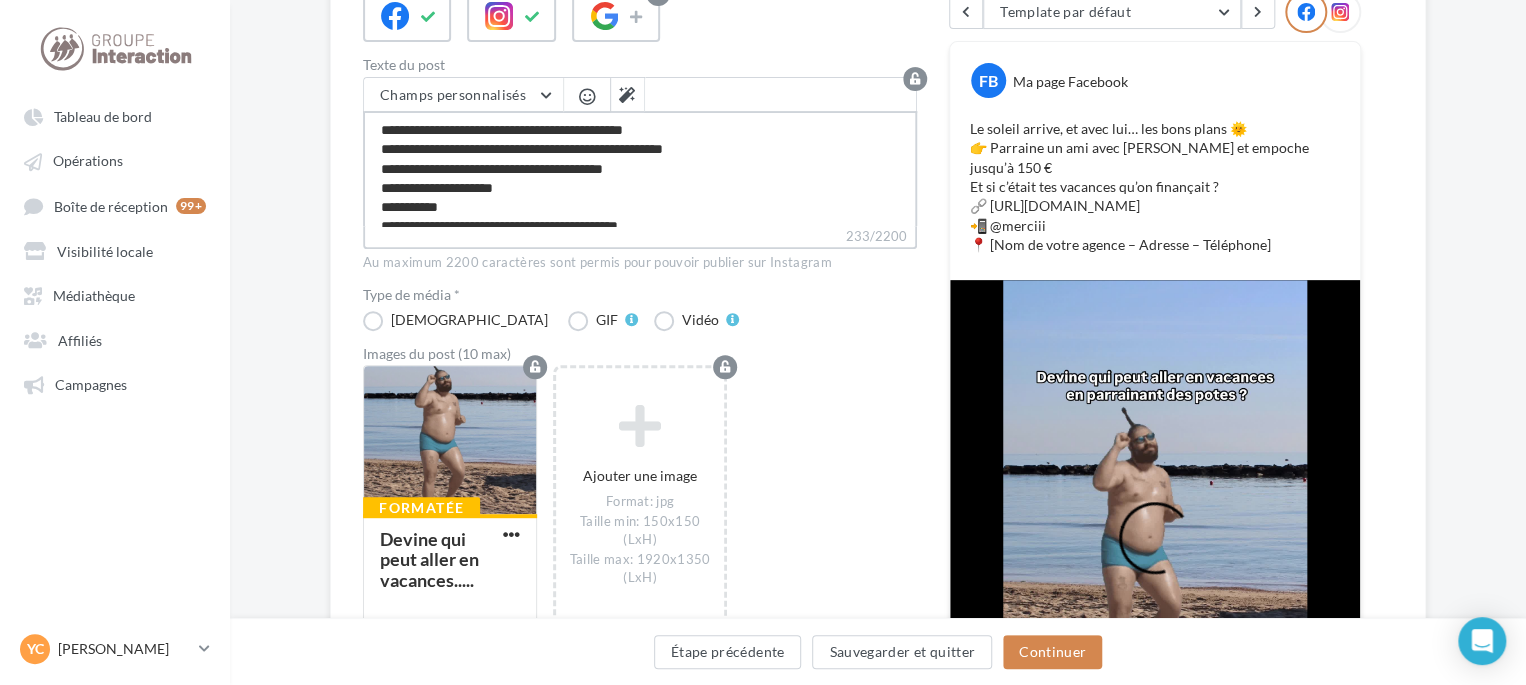 type on "**********" 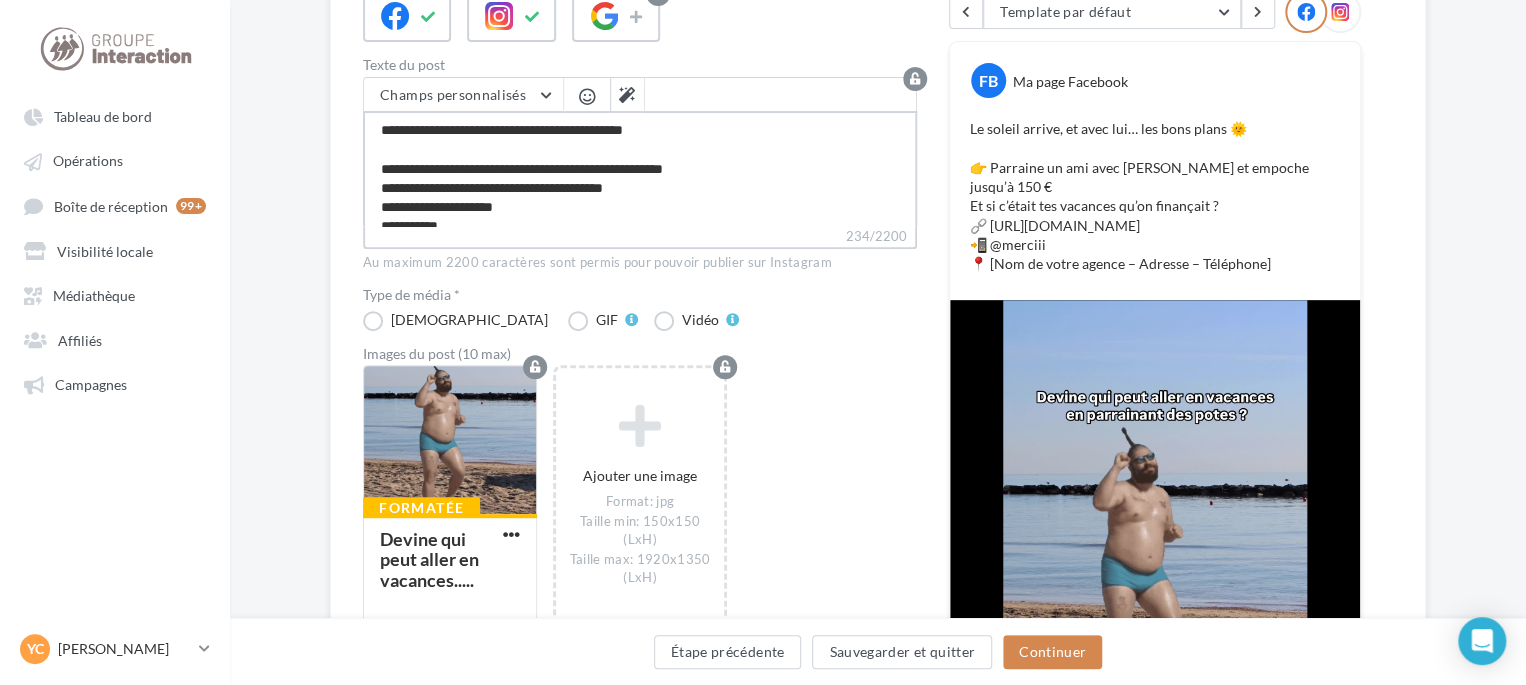 click on "**********" at bounding box center (640, 168) 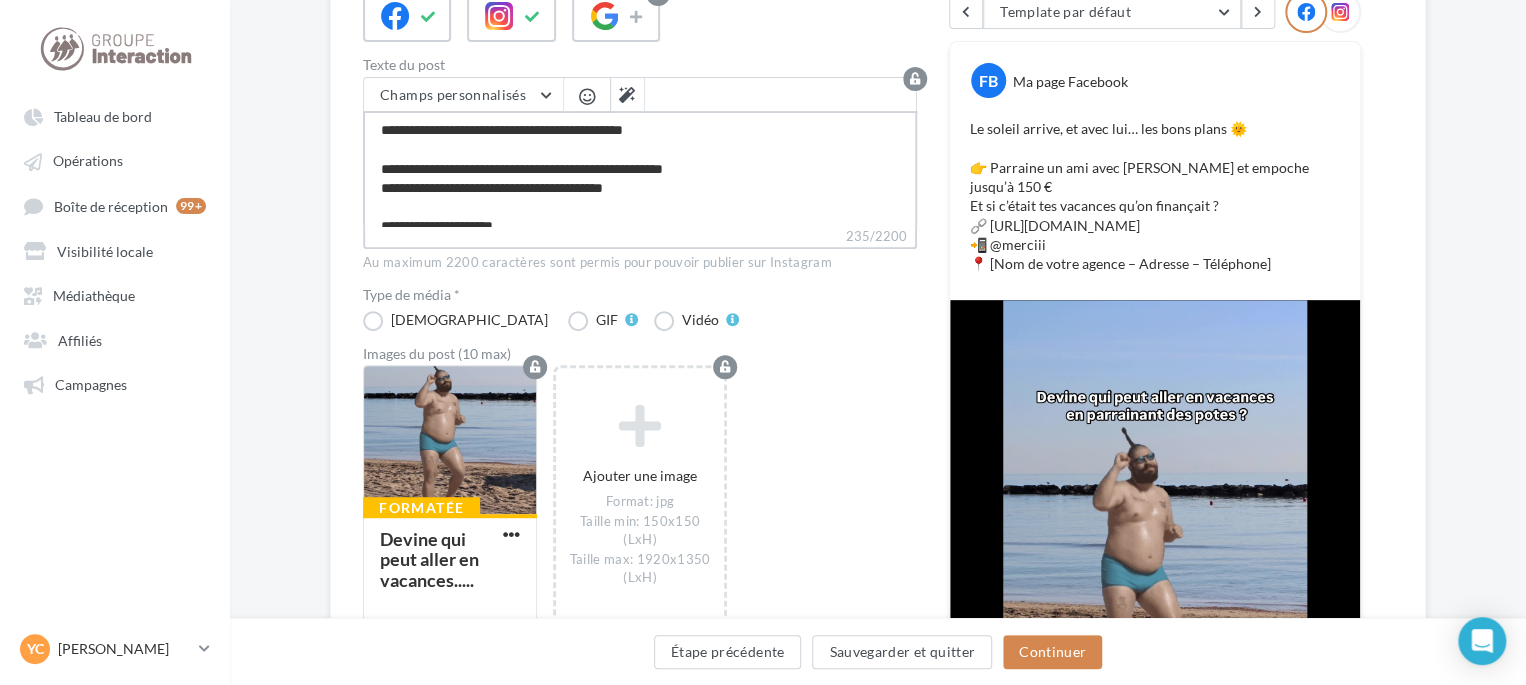 type on "**********" 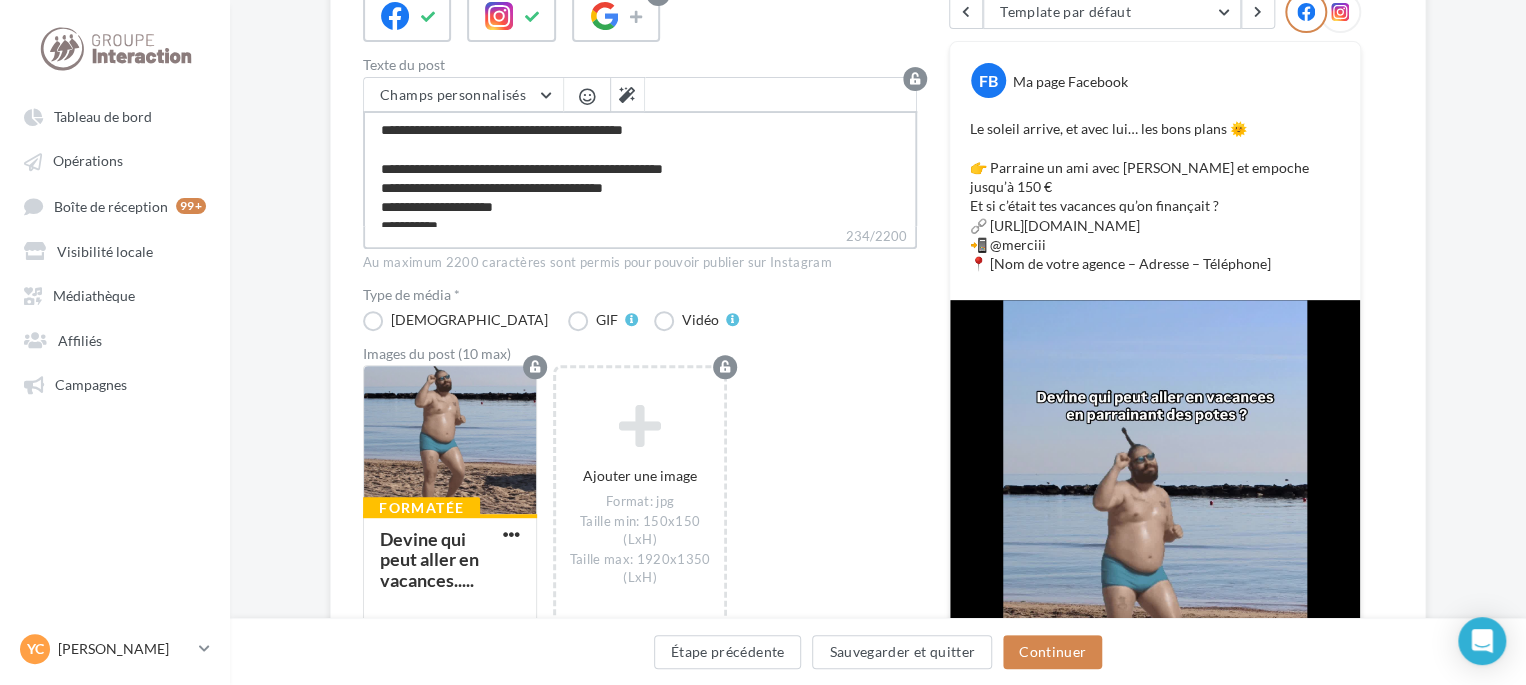 type on "**********" 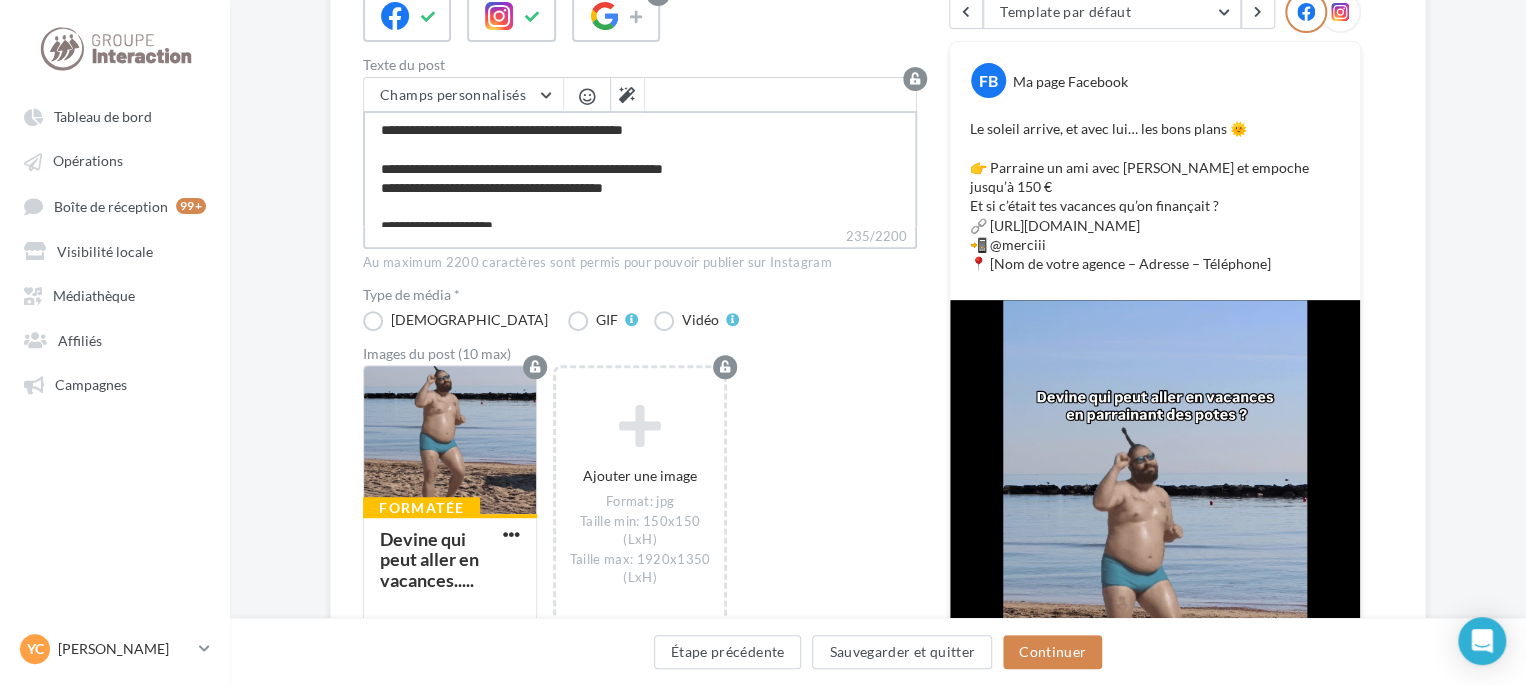 scroll, scrollTop: 76, scrollLeft: 0, axis: vertical 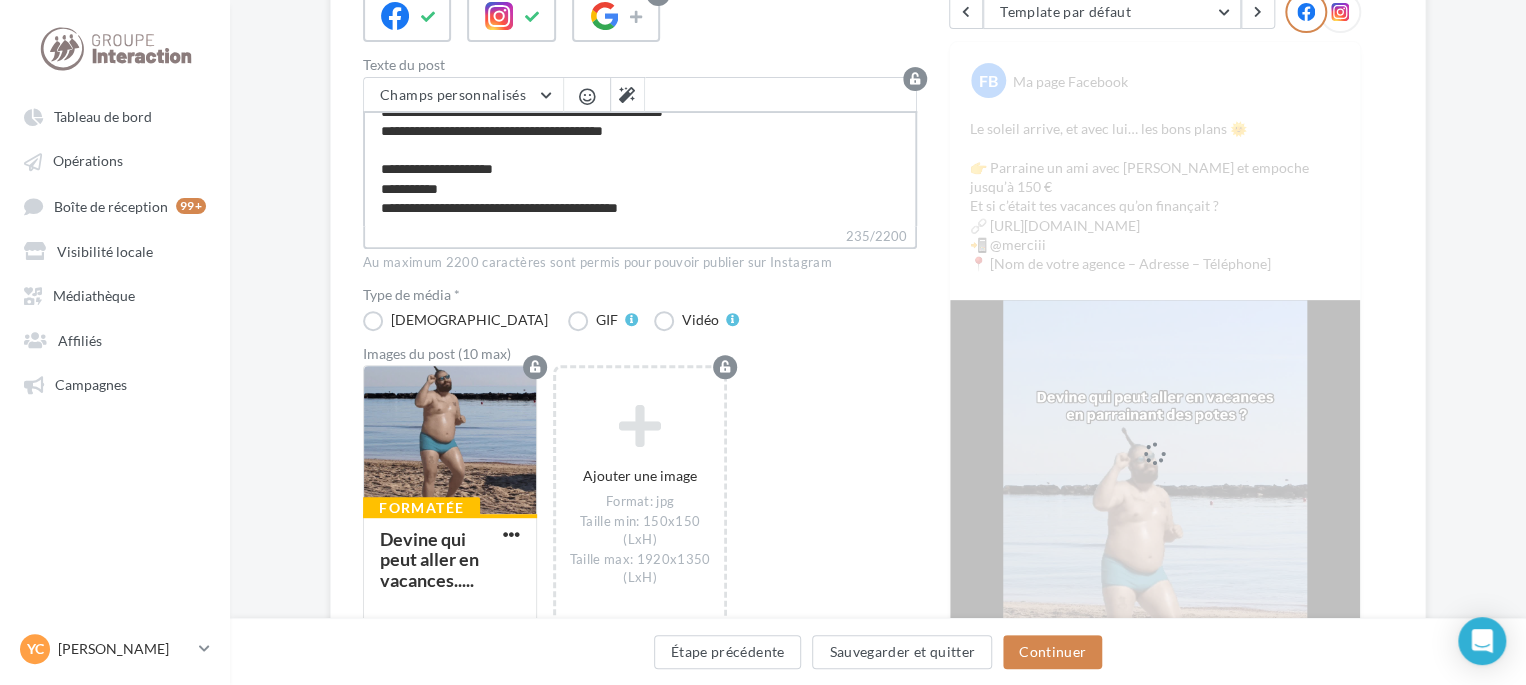 click on "**********" at bounding box center [640, 168] 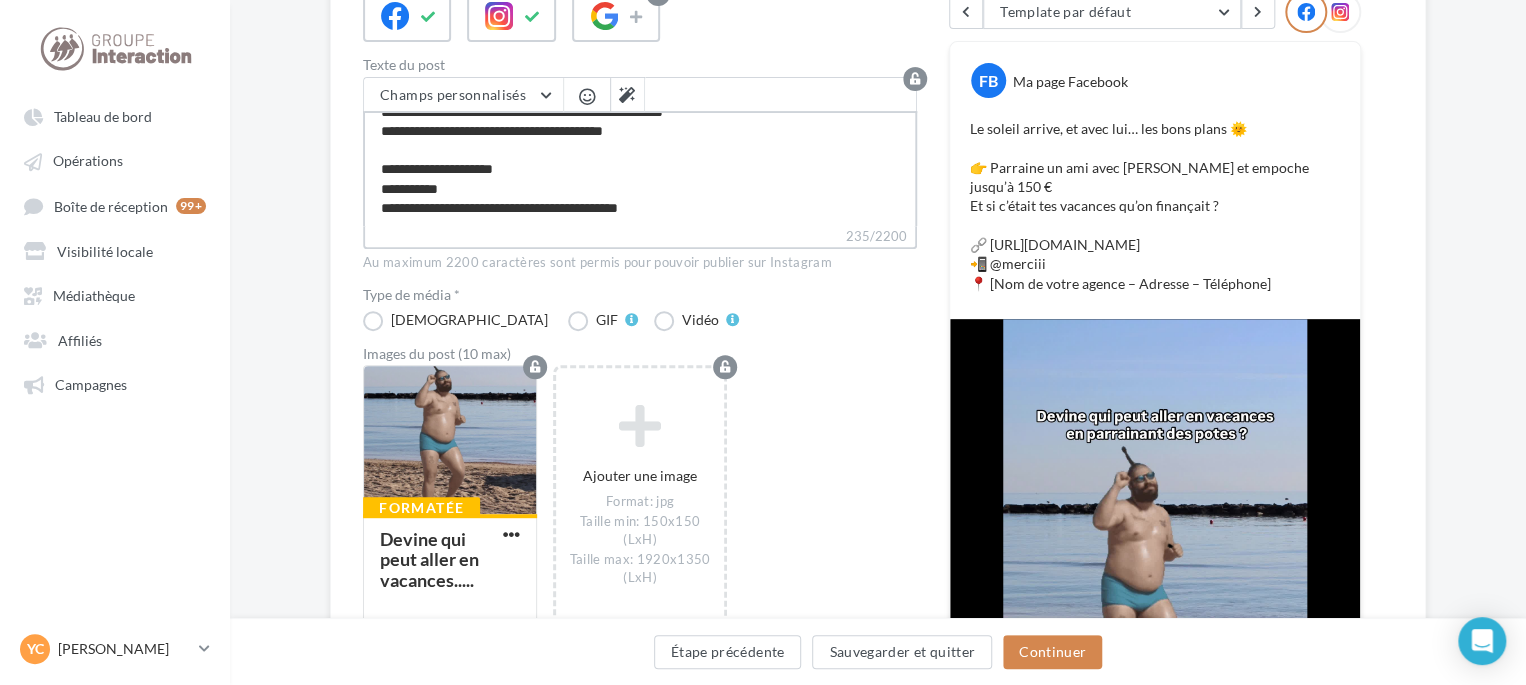 type on "**********" 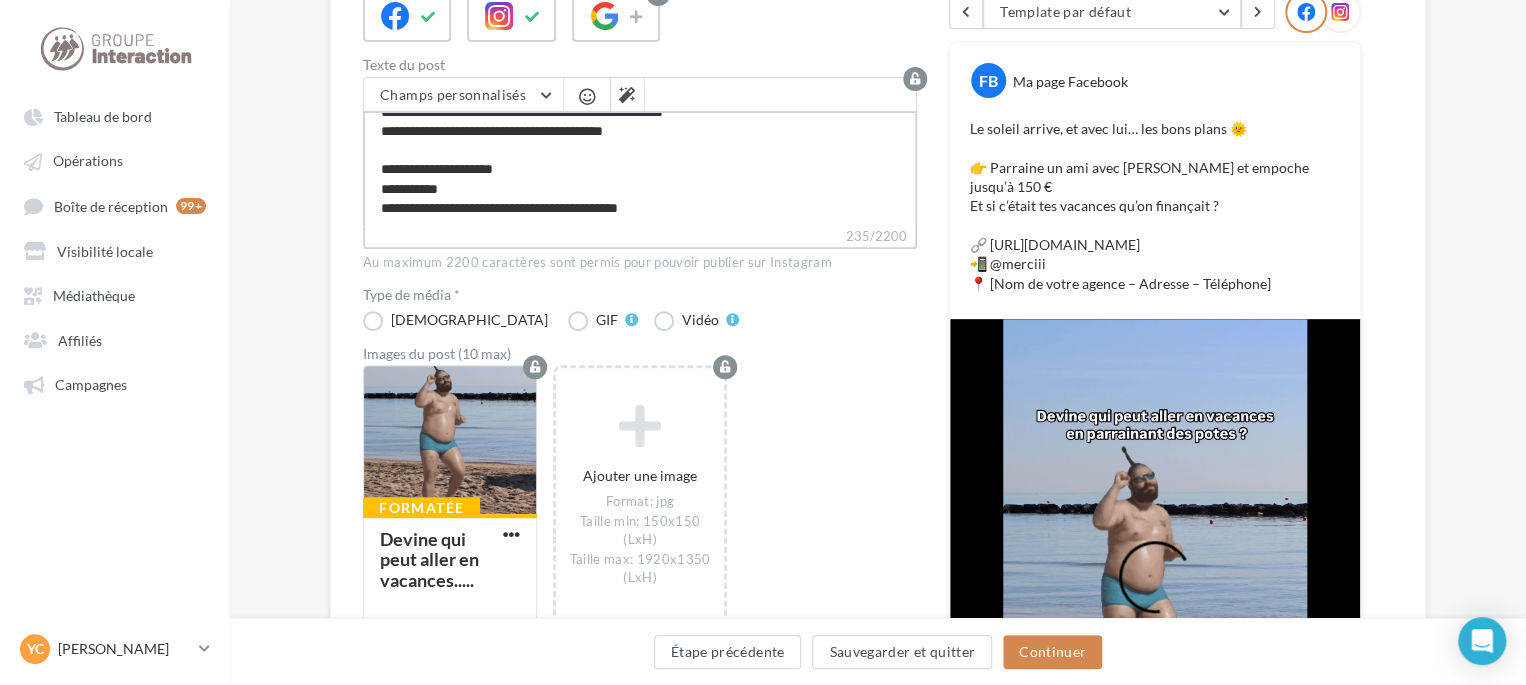 type on "**********" 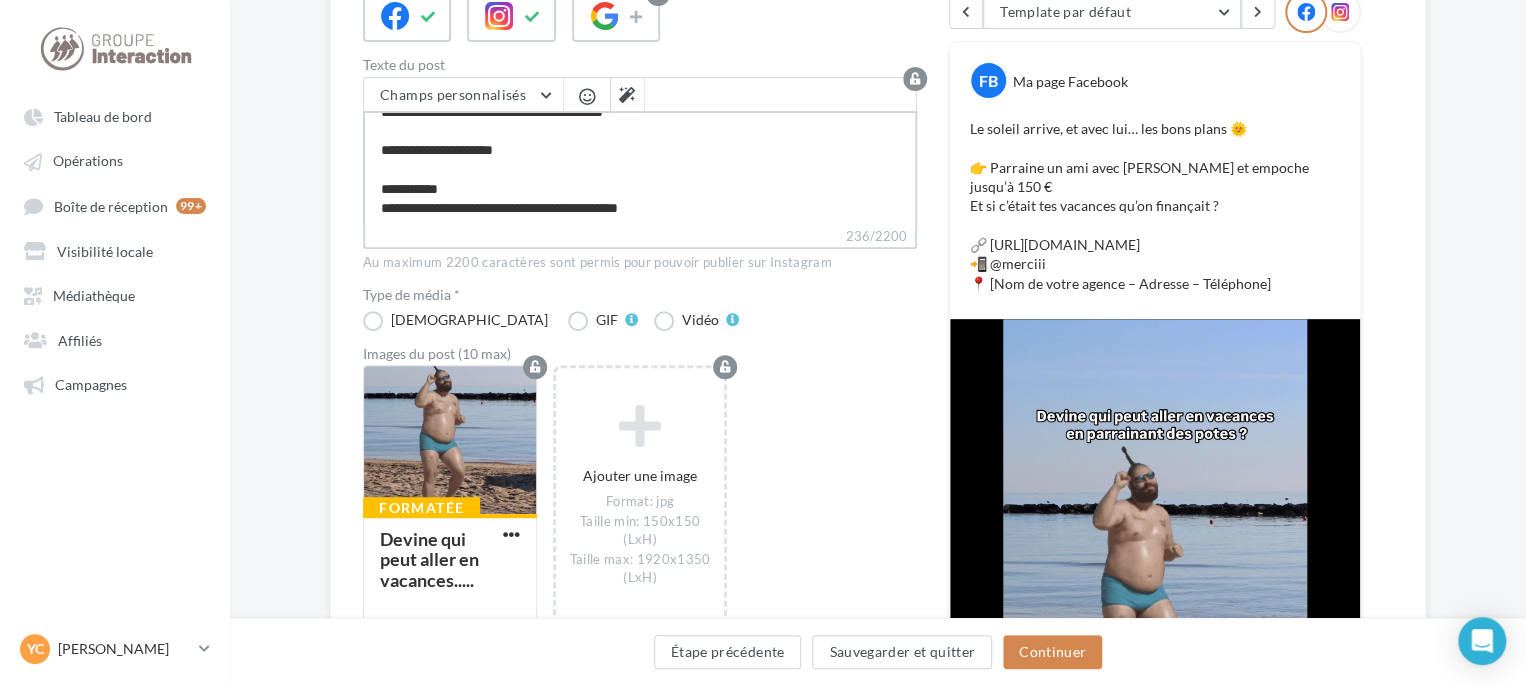 click on "**********" at bounding box center [640, 168] 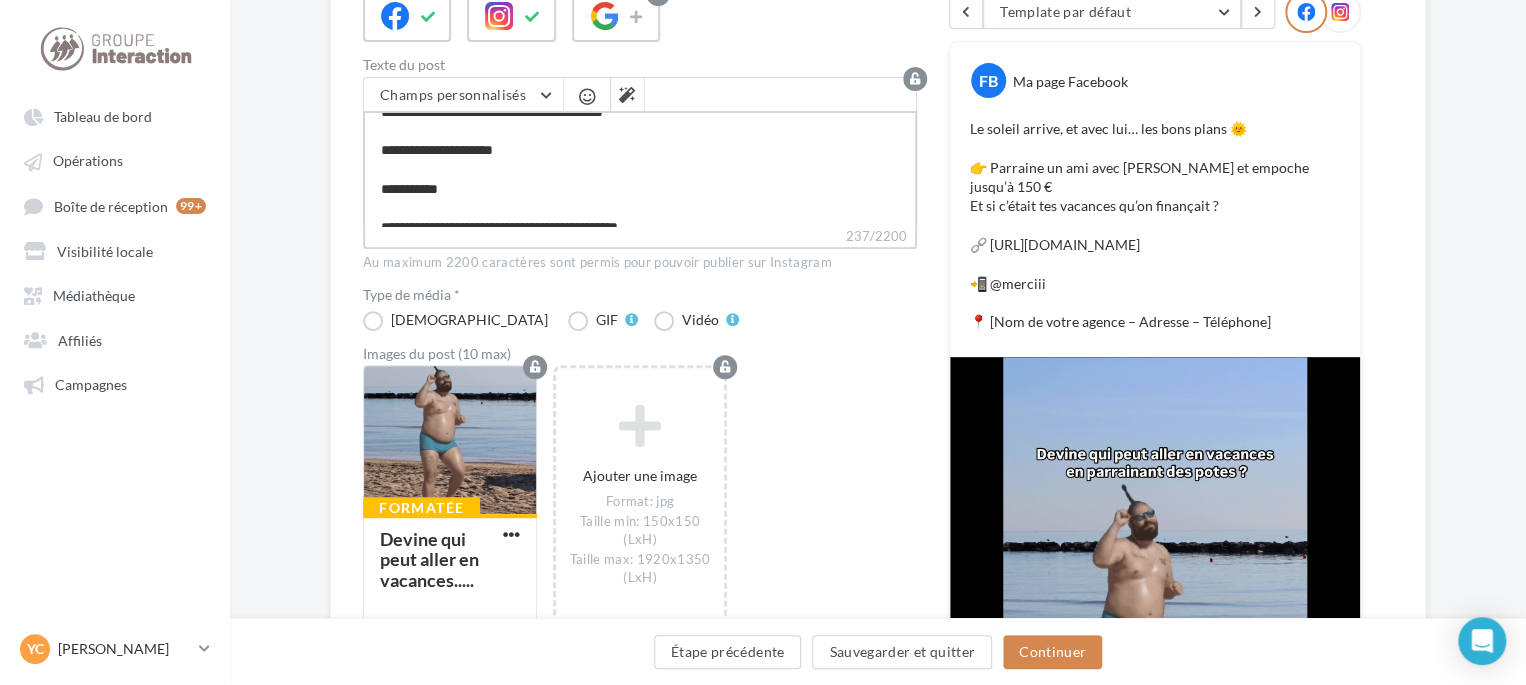 click on "**********" at bounding box center (640, 168) 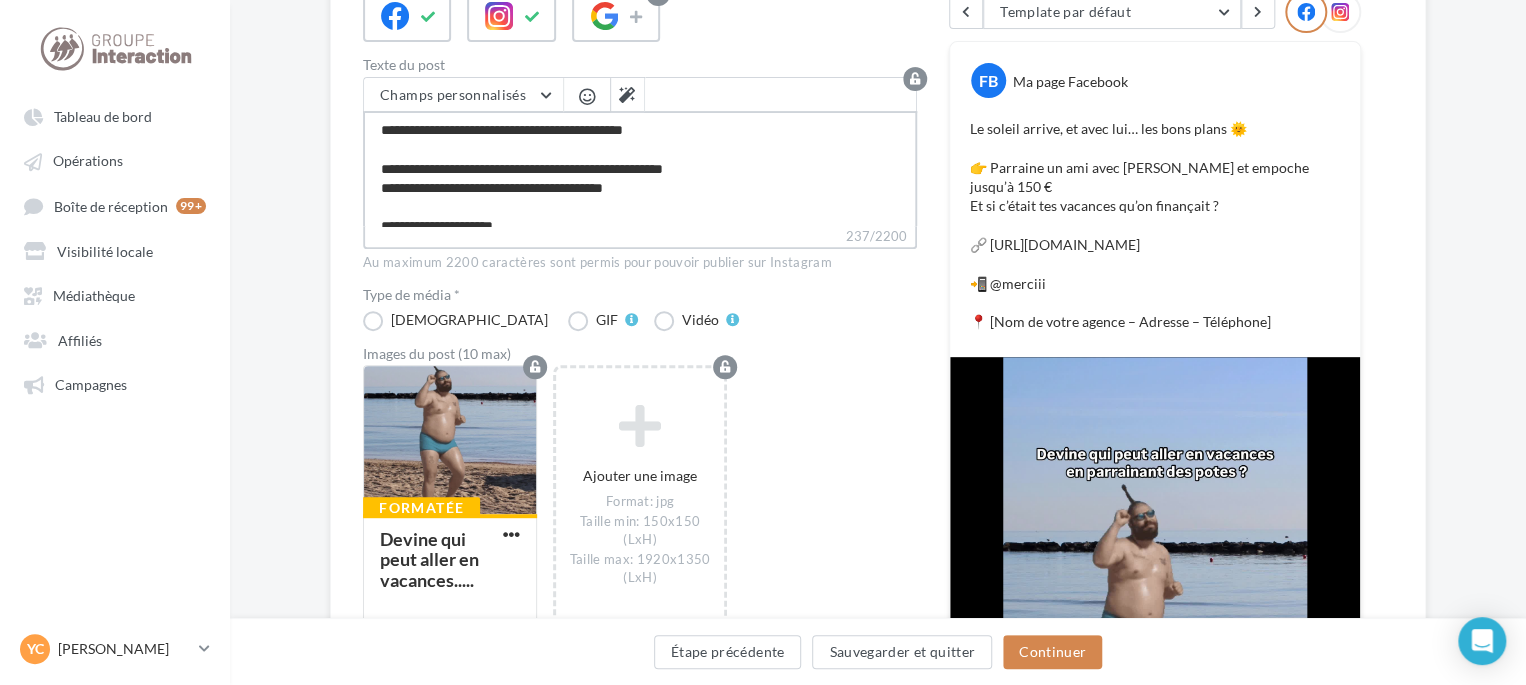 click on "**********" at bounding box center [640, 168] 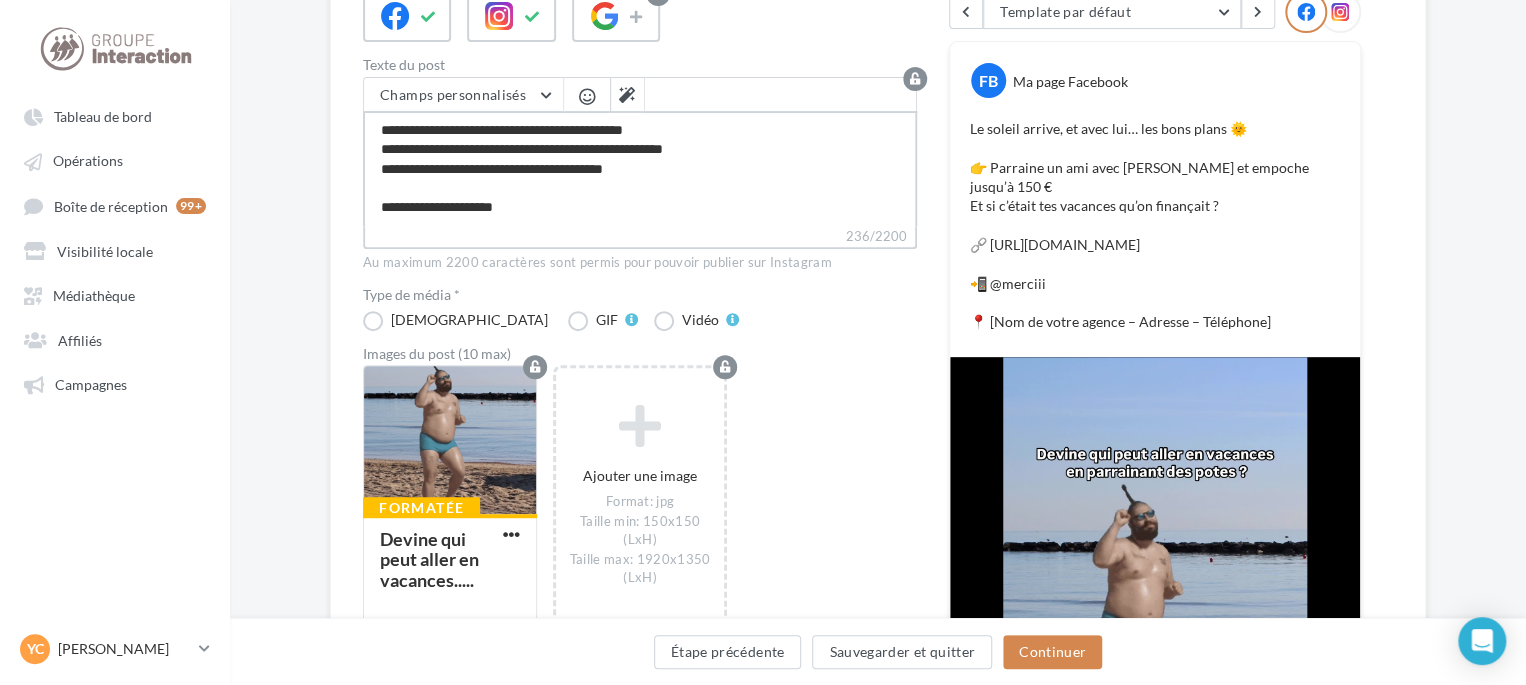 type on "**********" 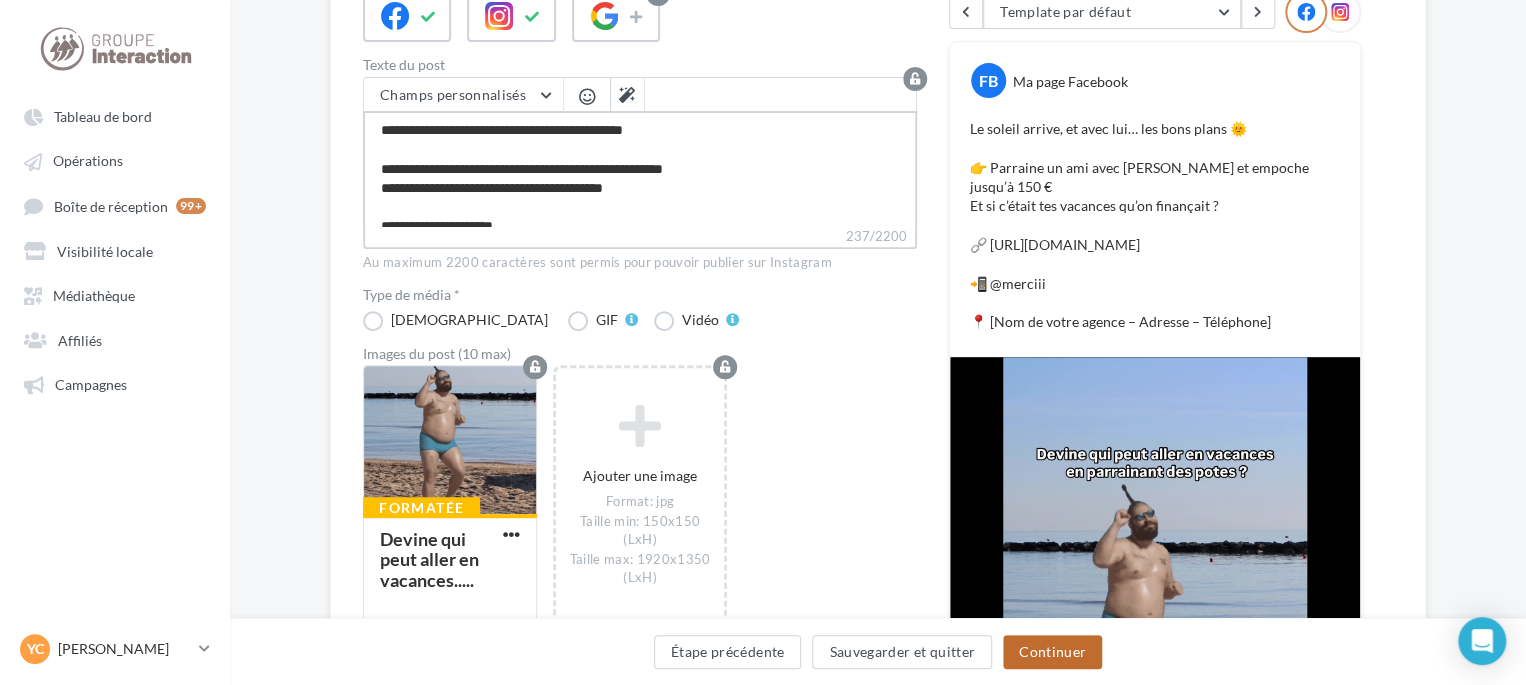 type on "**********" 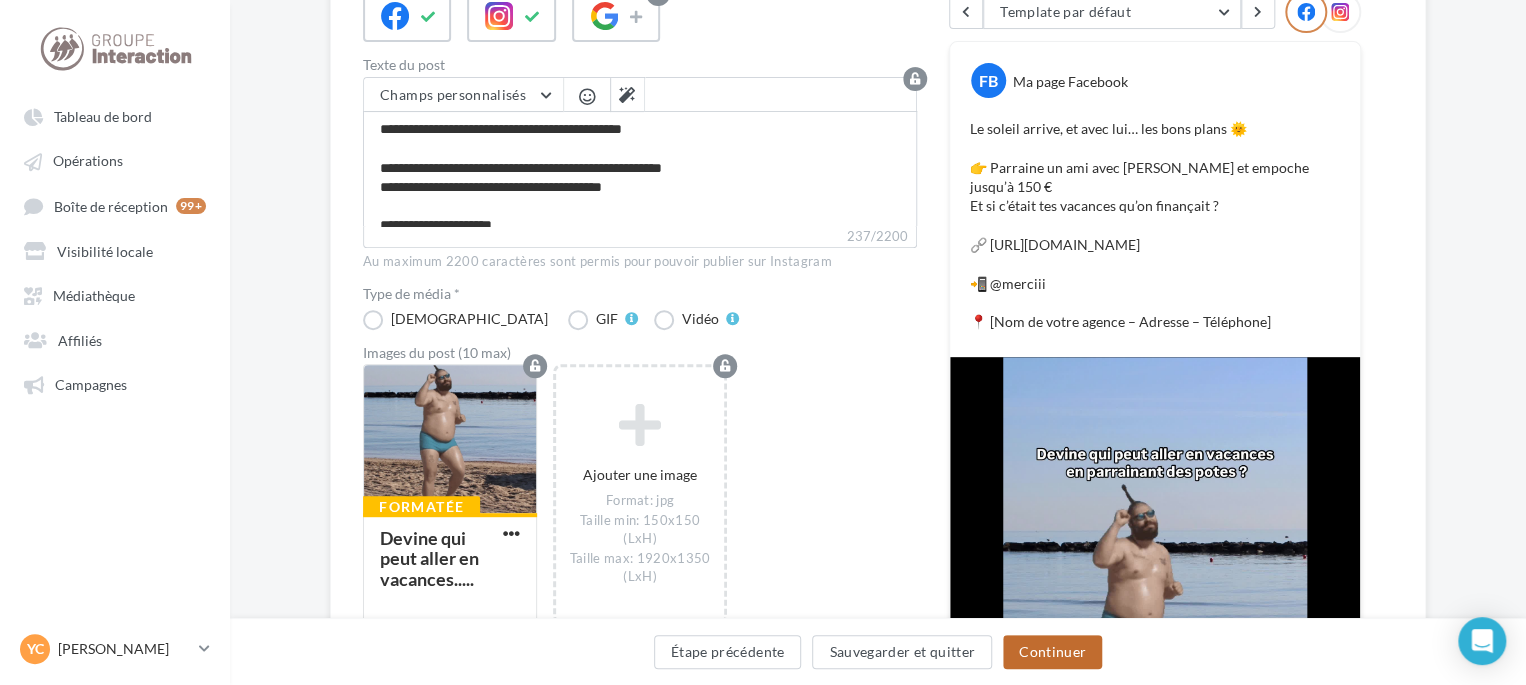 click on "Continuer" at bounding box center (1052, 652) 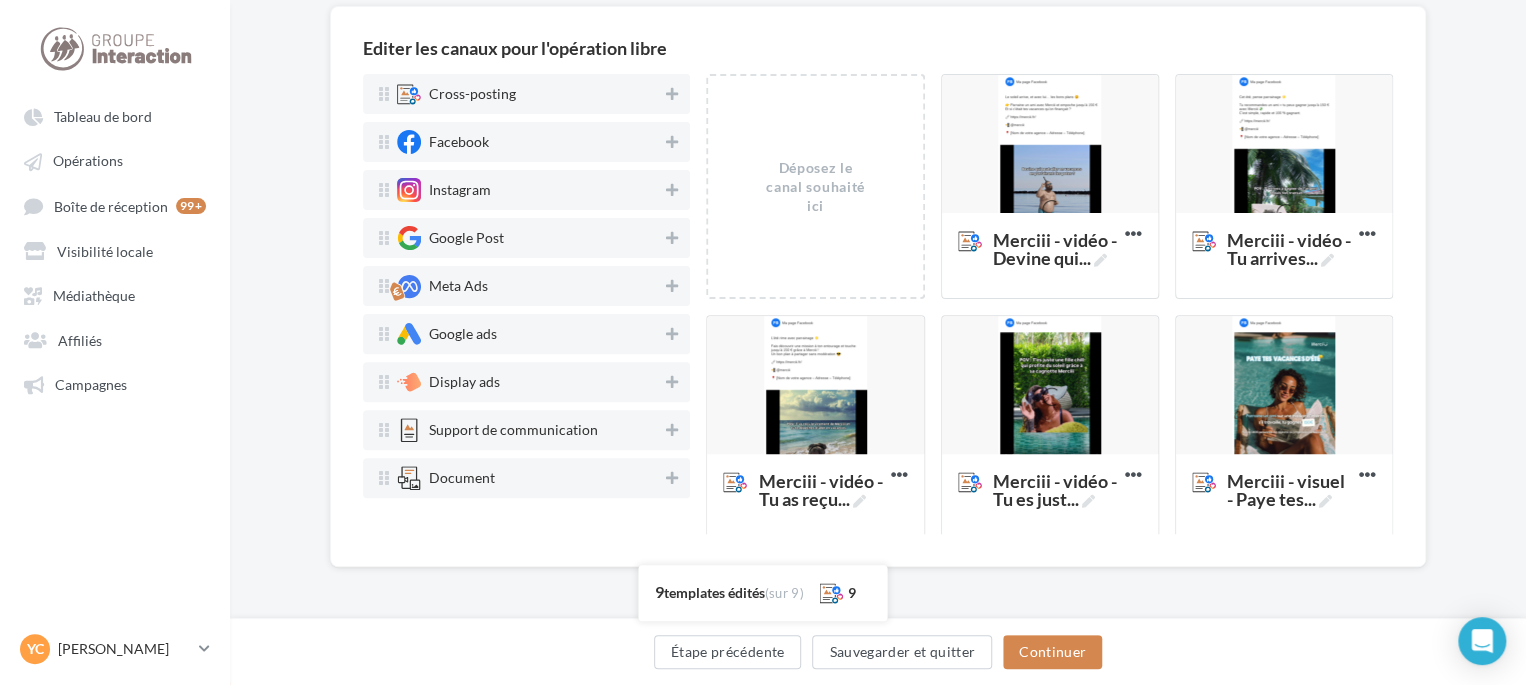 scroll, scrollTop: 162, scrollLeft: 0, axis: vertical 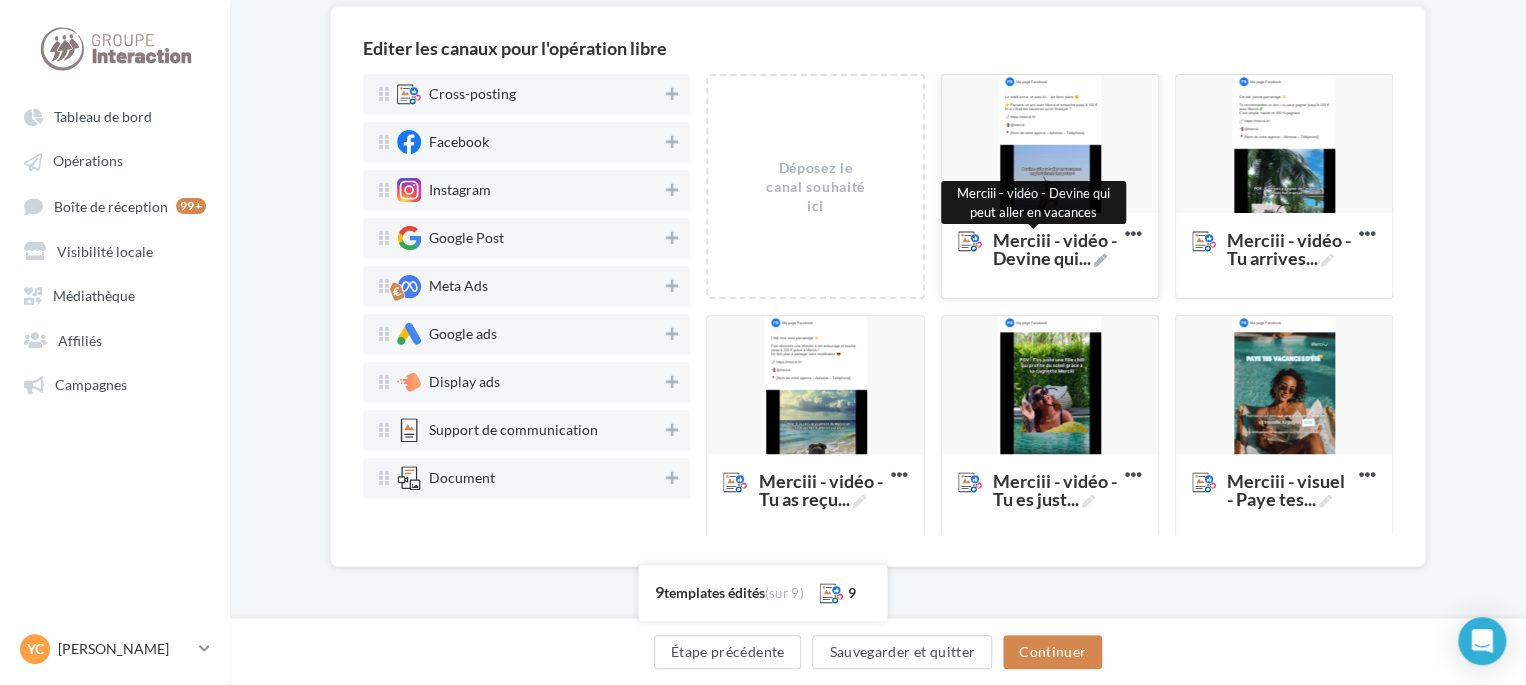click on "Merciii - vidéo - Devine qui ..." at bounding box center (1055, 249) 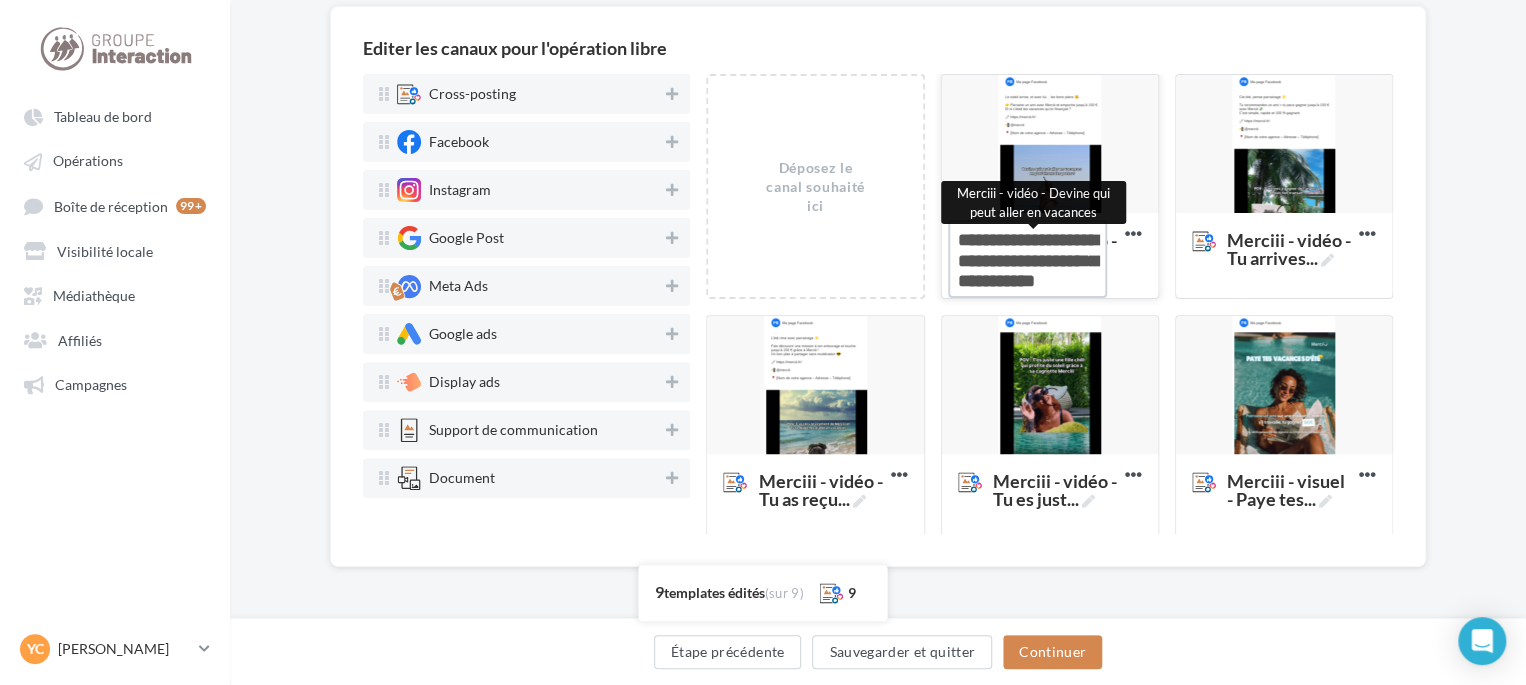 click on "Merciii - vidéo - Devine qui ...
Merciii - vidéo - Devine qui peut aller en vacances" at bounding box center (1027, 259) 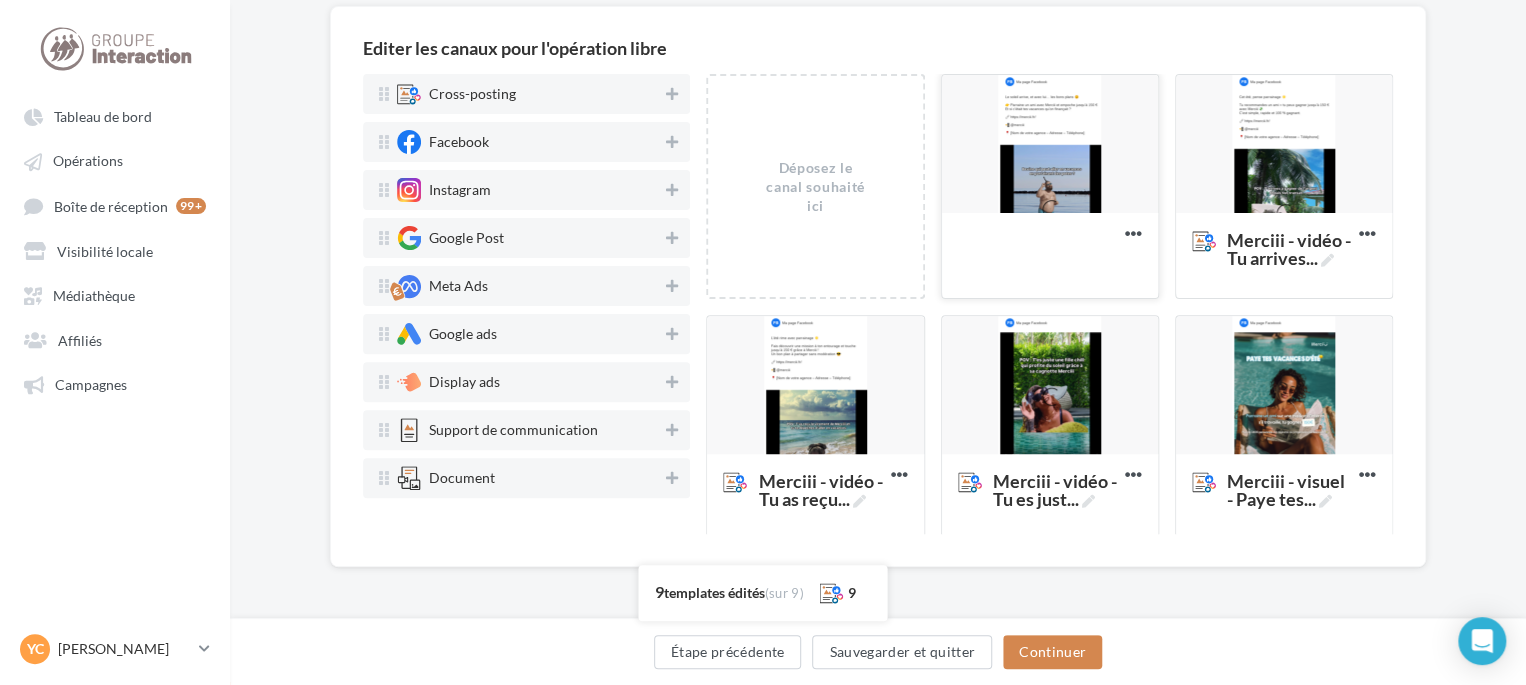 click at bounding box center (1050, 145) 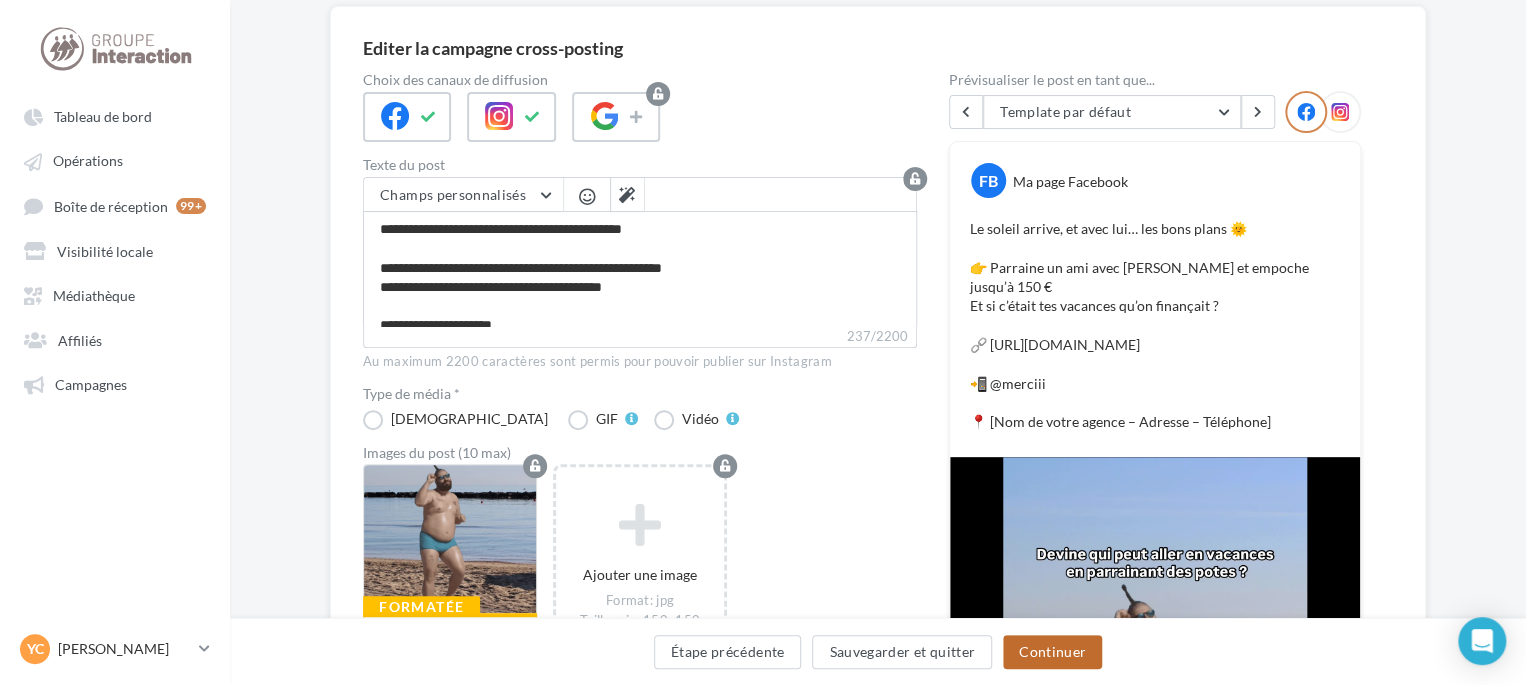 click on "Continuer" at bounding box center (1052, 652) 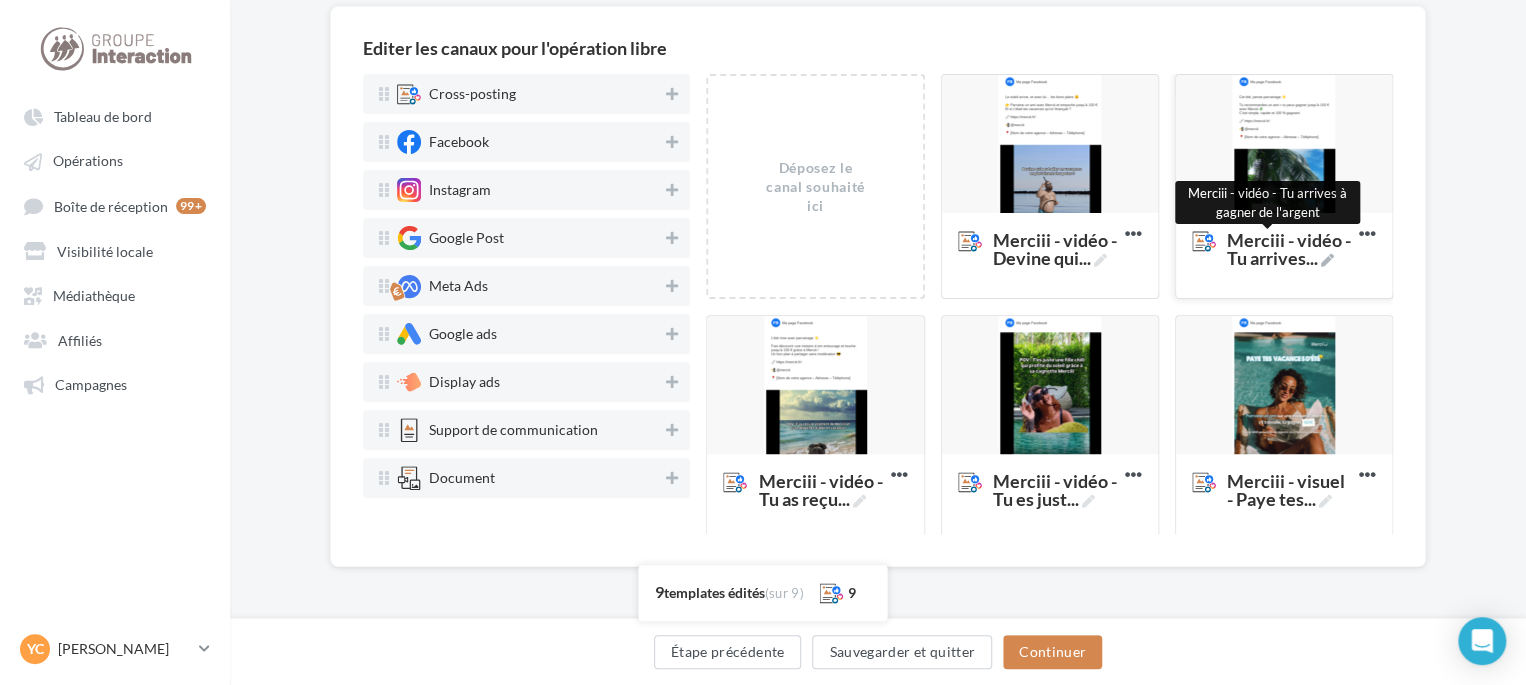 click on "Merciii - vidéo - Tu arrives ..." at bounding box center (1289, 249) 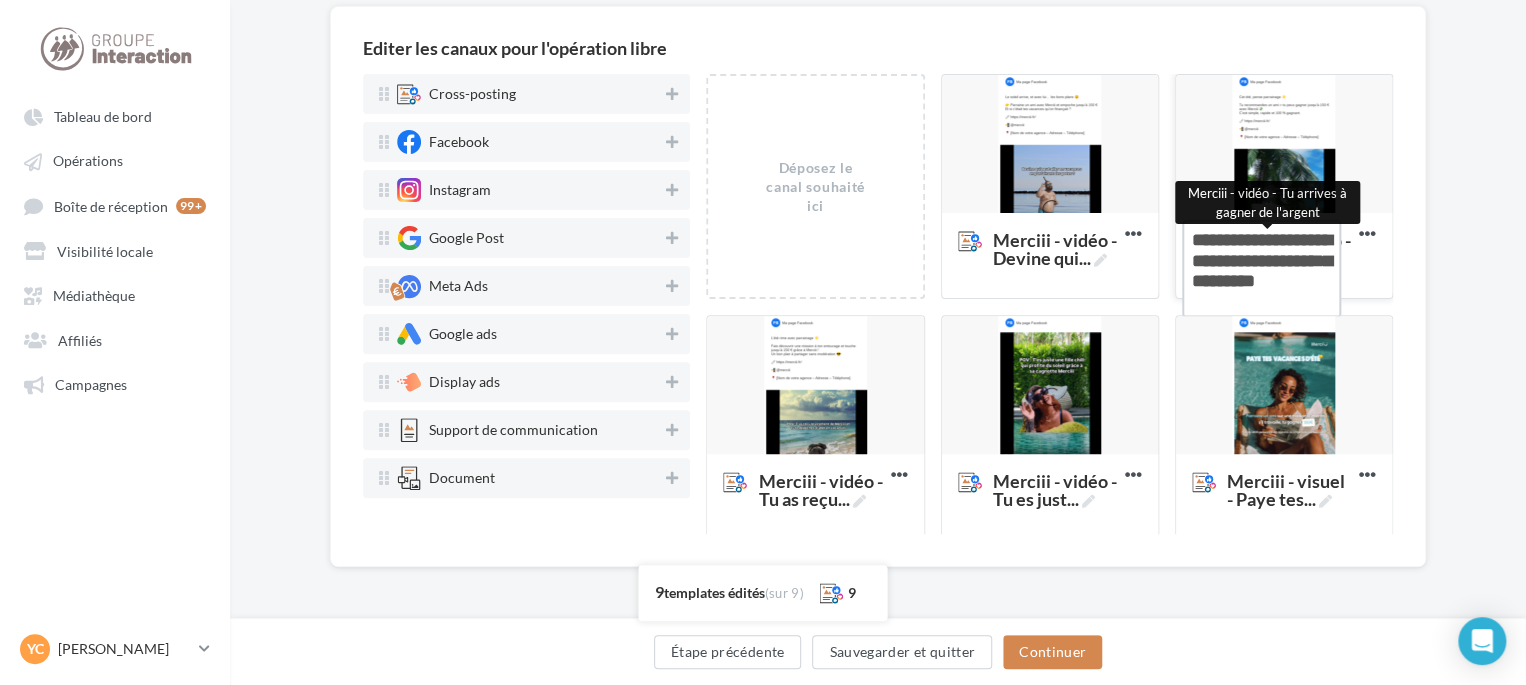 click on "Merciii - vidéo - Tu arrives ...
Merciii - vidéo - Tu arrives à gagner de l'argent" at bounding box center (1261, 269) 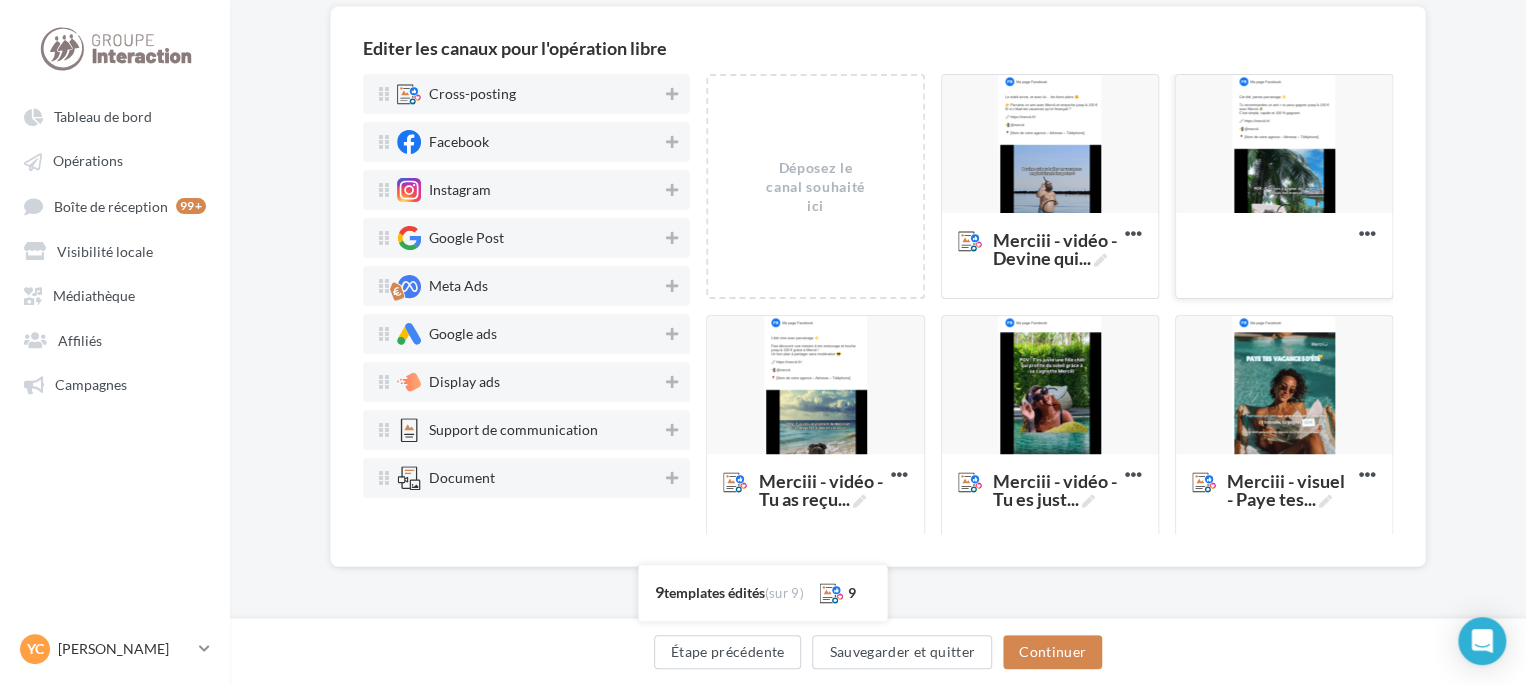click at bounding box center [1284, 145] 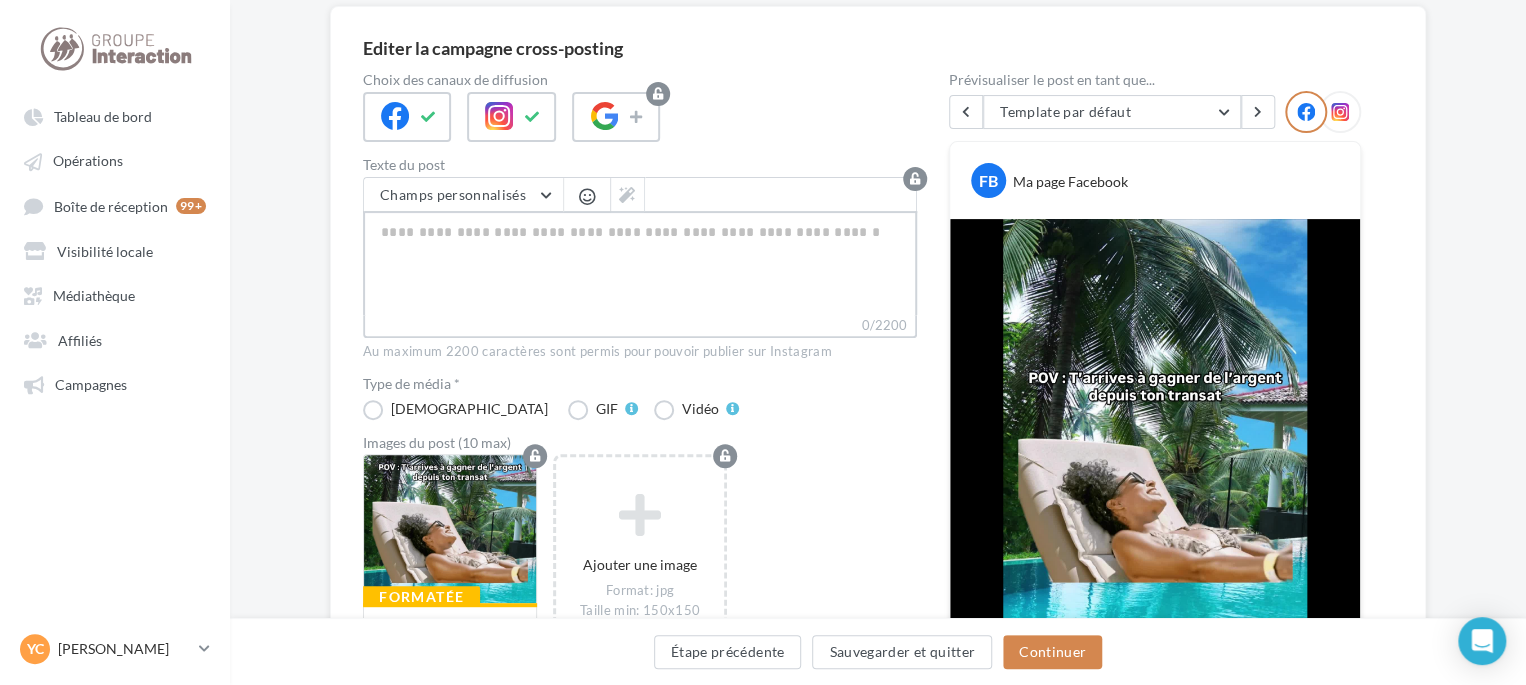 click on "0/2200" at bounding box center (640, 263) 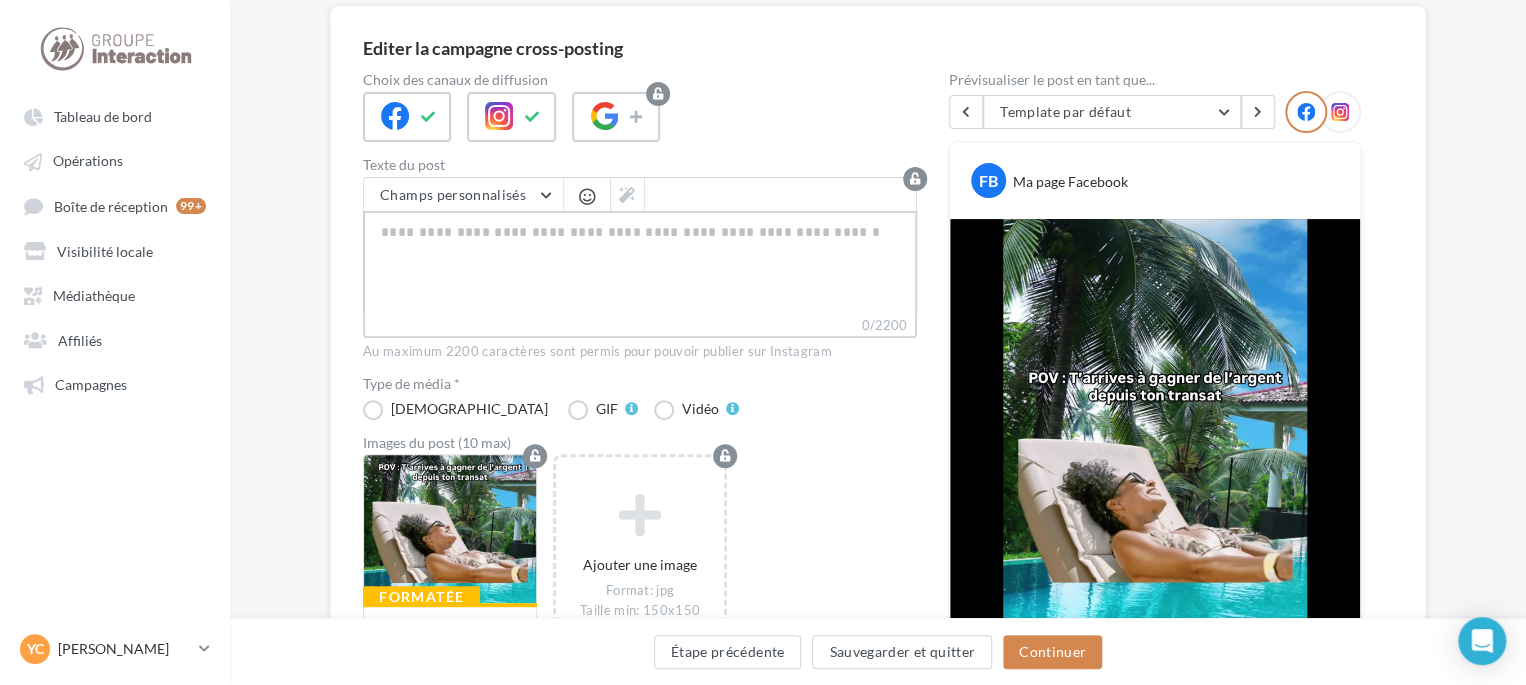 paste on "**********" 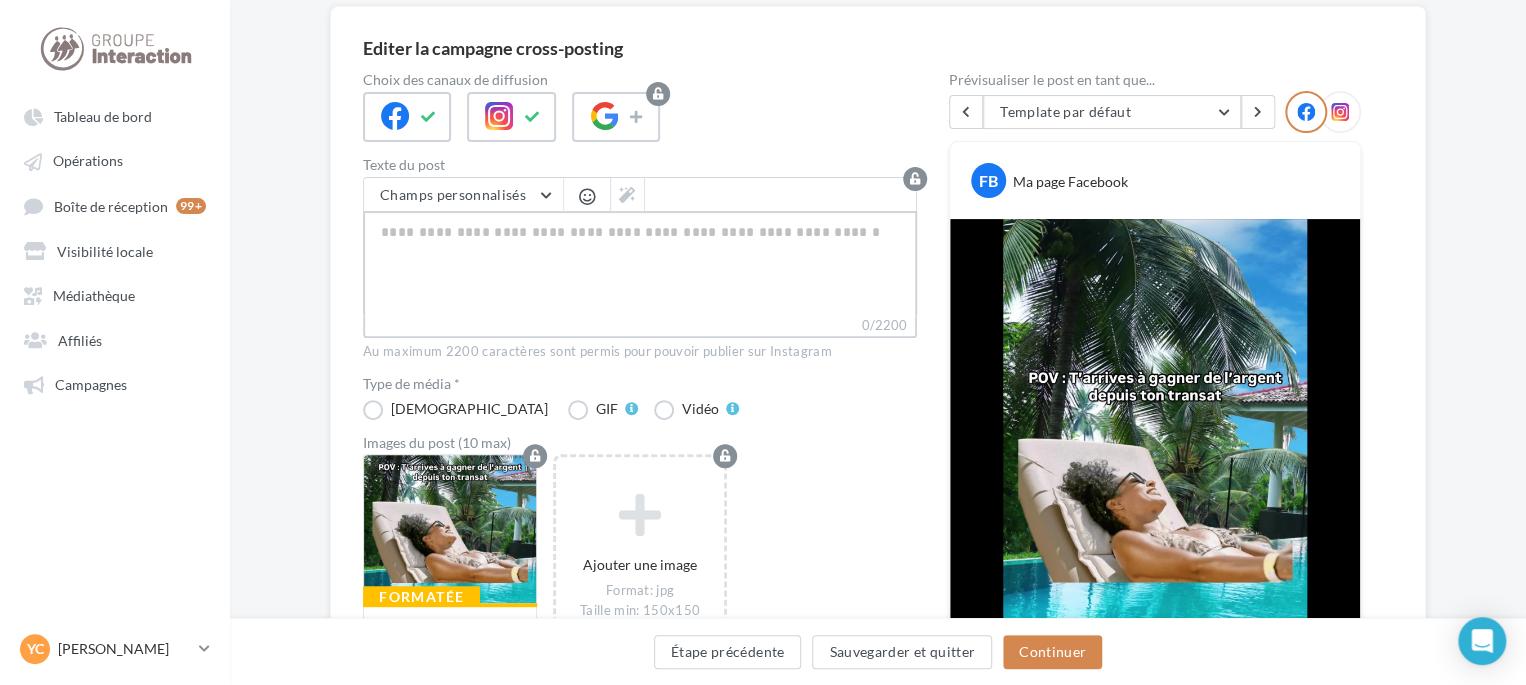 type on "**********" 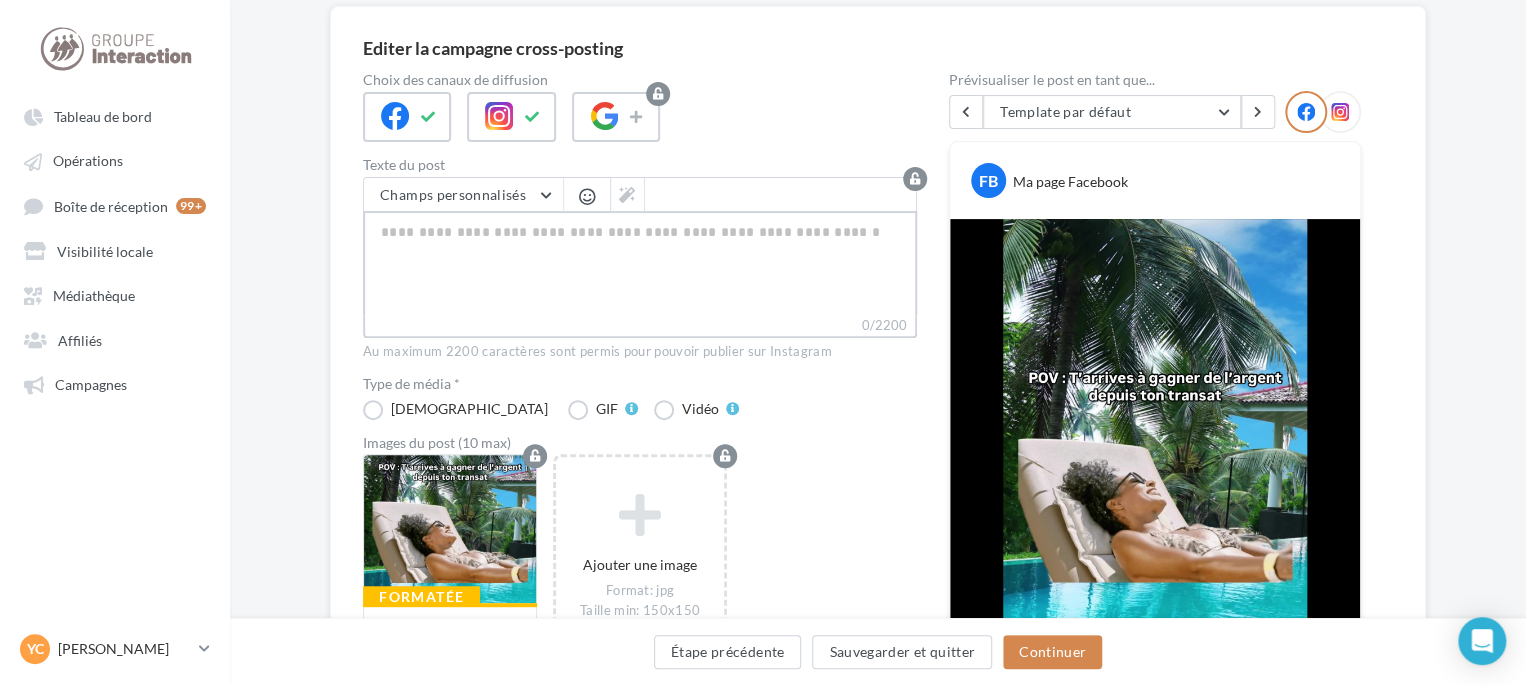 type on "**********" 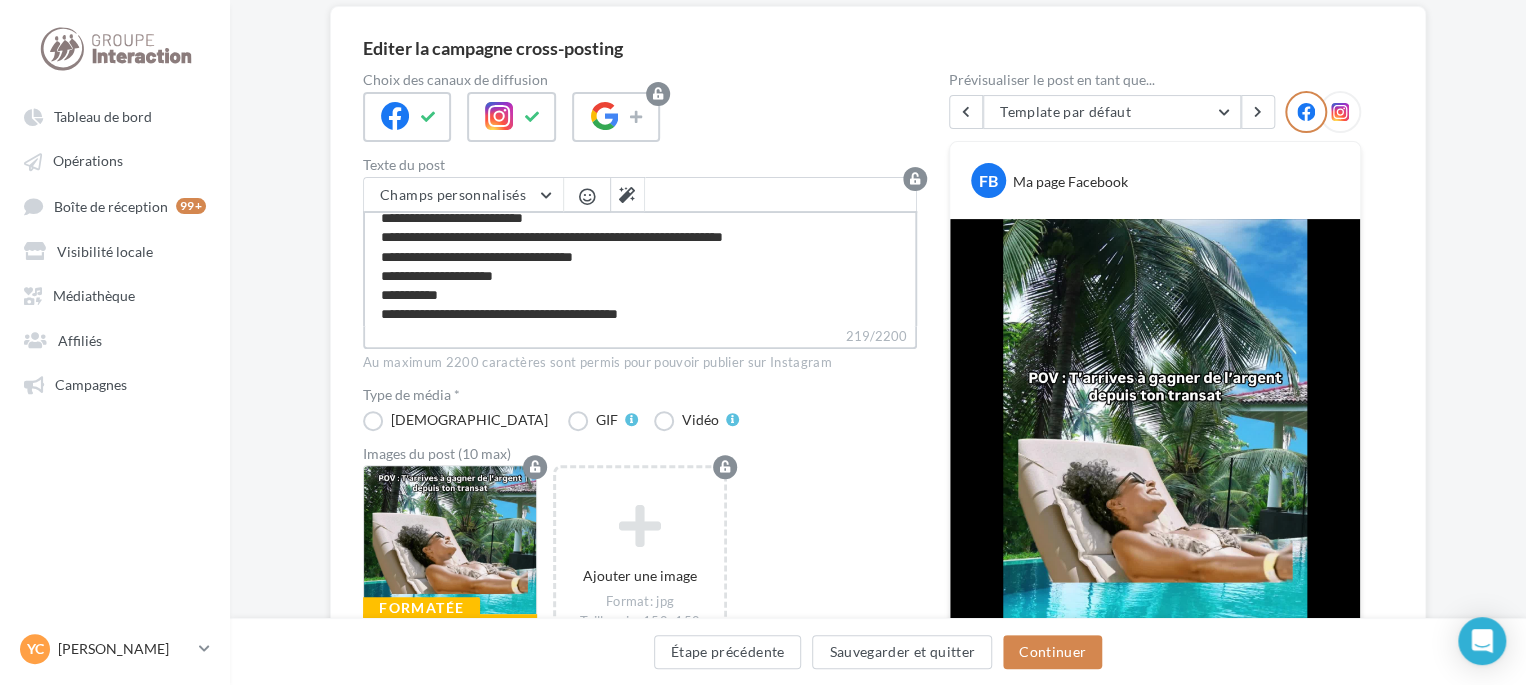 scroll, scrollTop: 0, scrollLeft: 0, axis: both 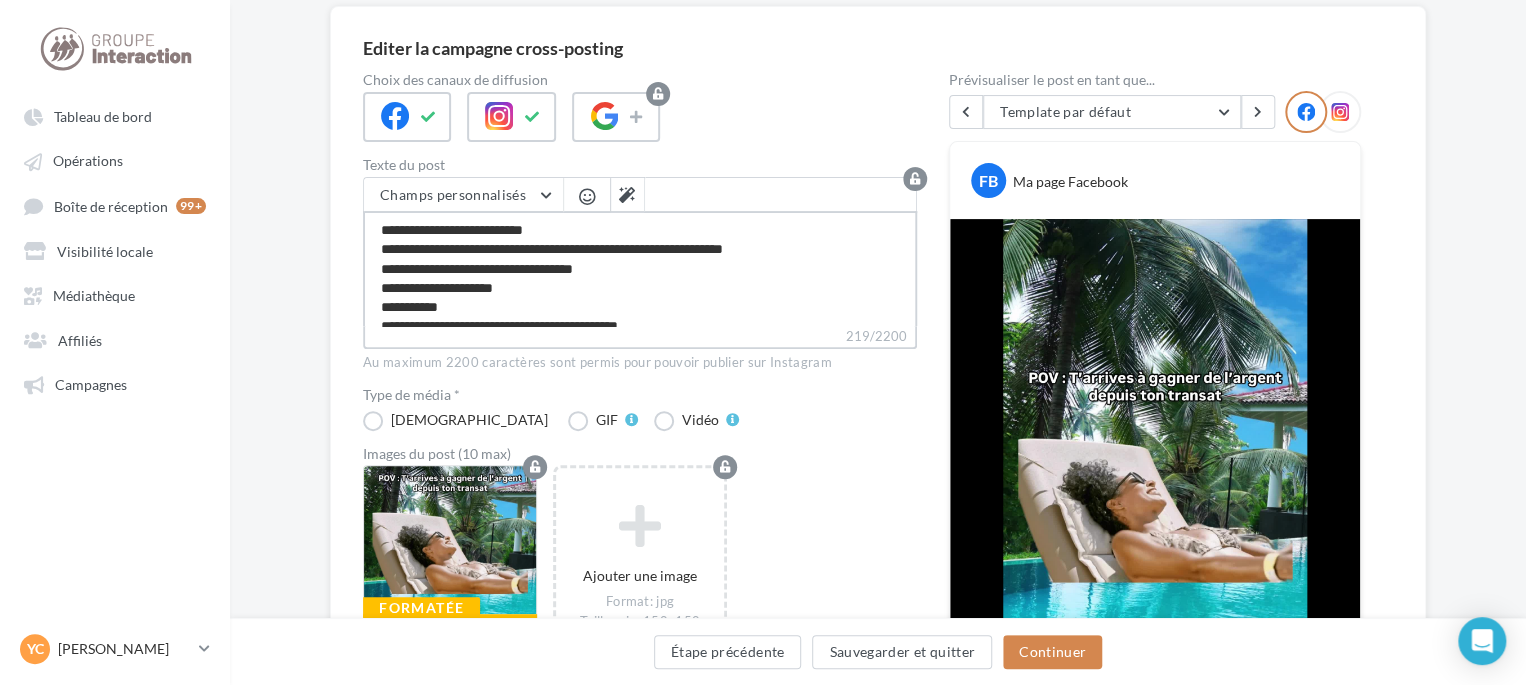 click on "**********" at bounding box center [640, 268] 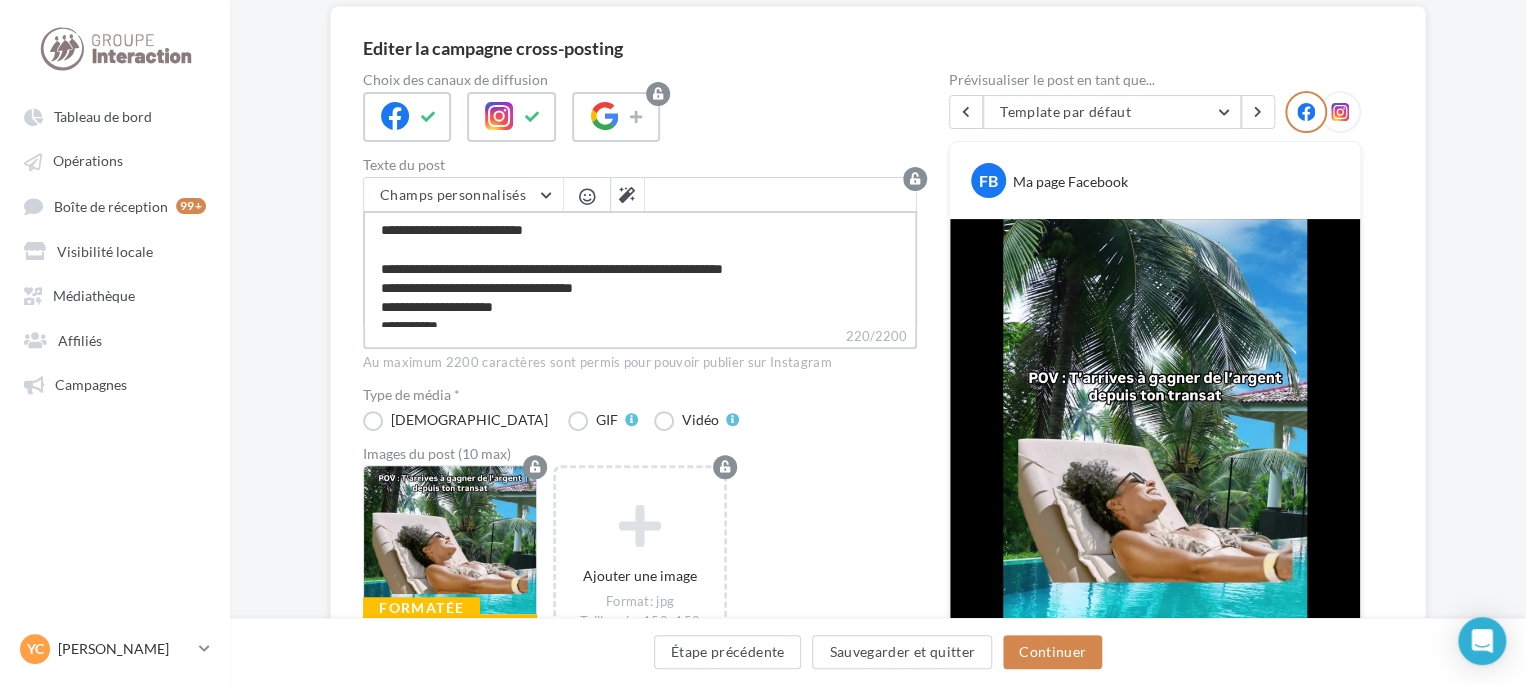 click on "**********" at bounding box center (640, 268) 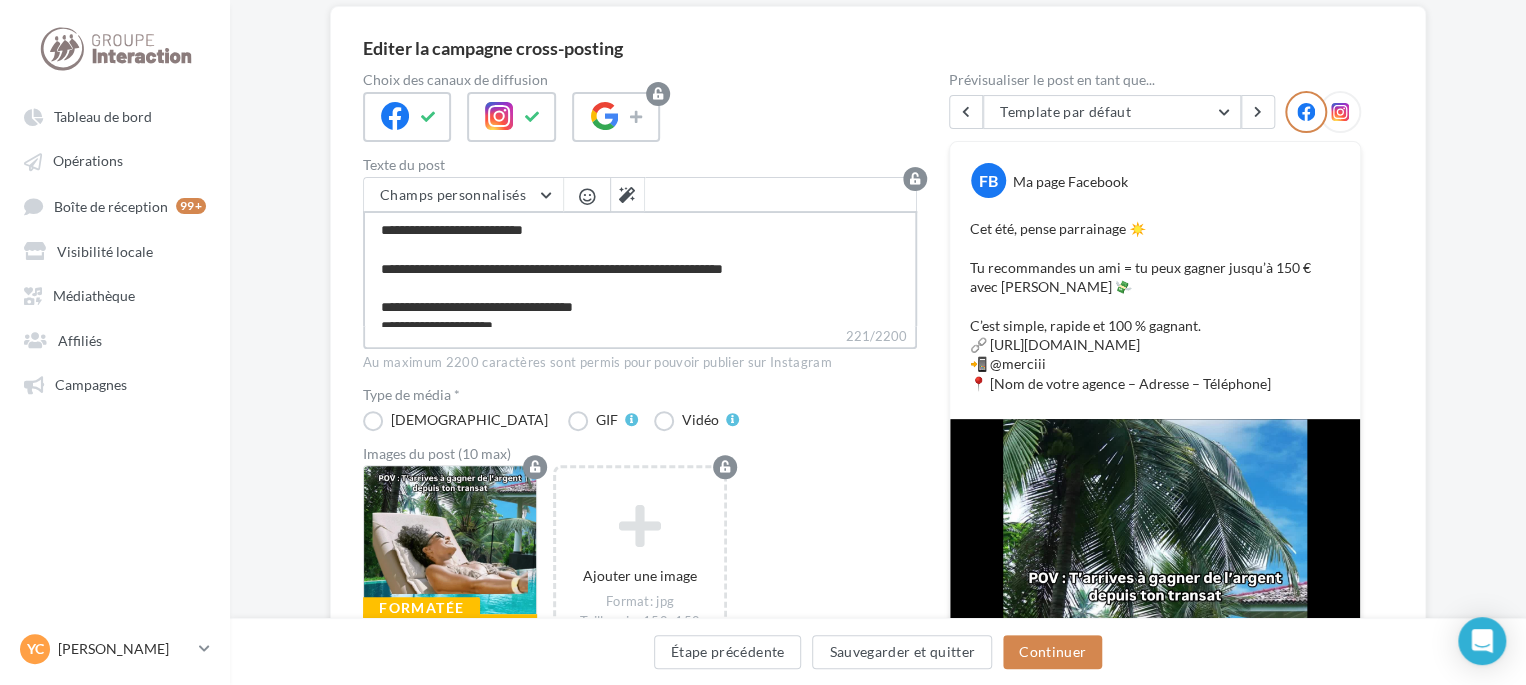 click on "**********" at bounding box center [640, 268] 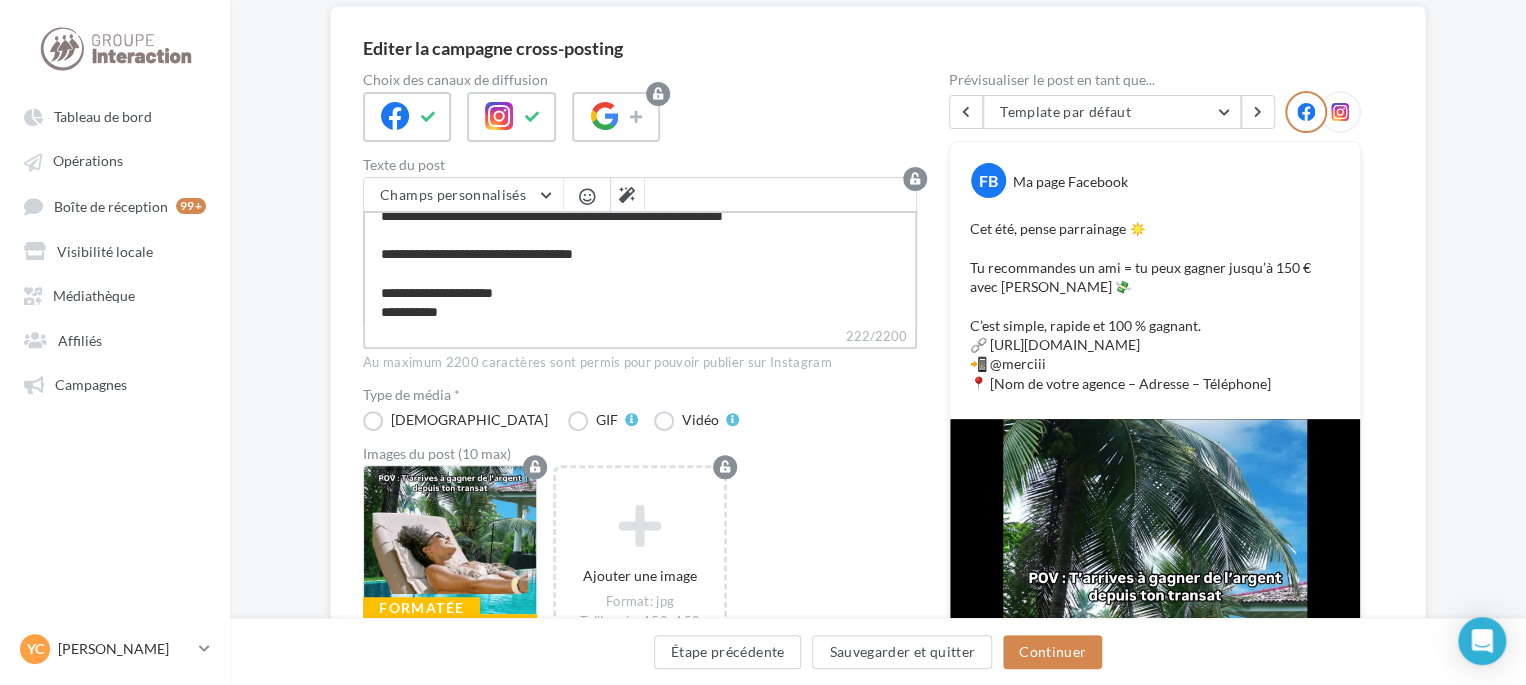 scroll, scrollTop: 95, scrollLeft: 0, axis: vertical 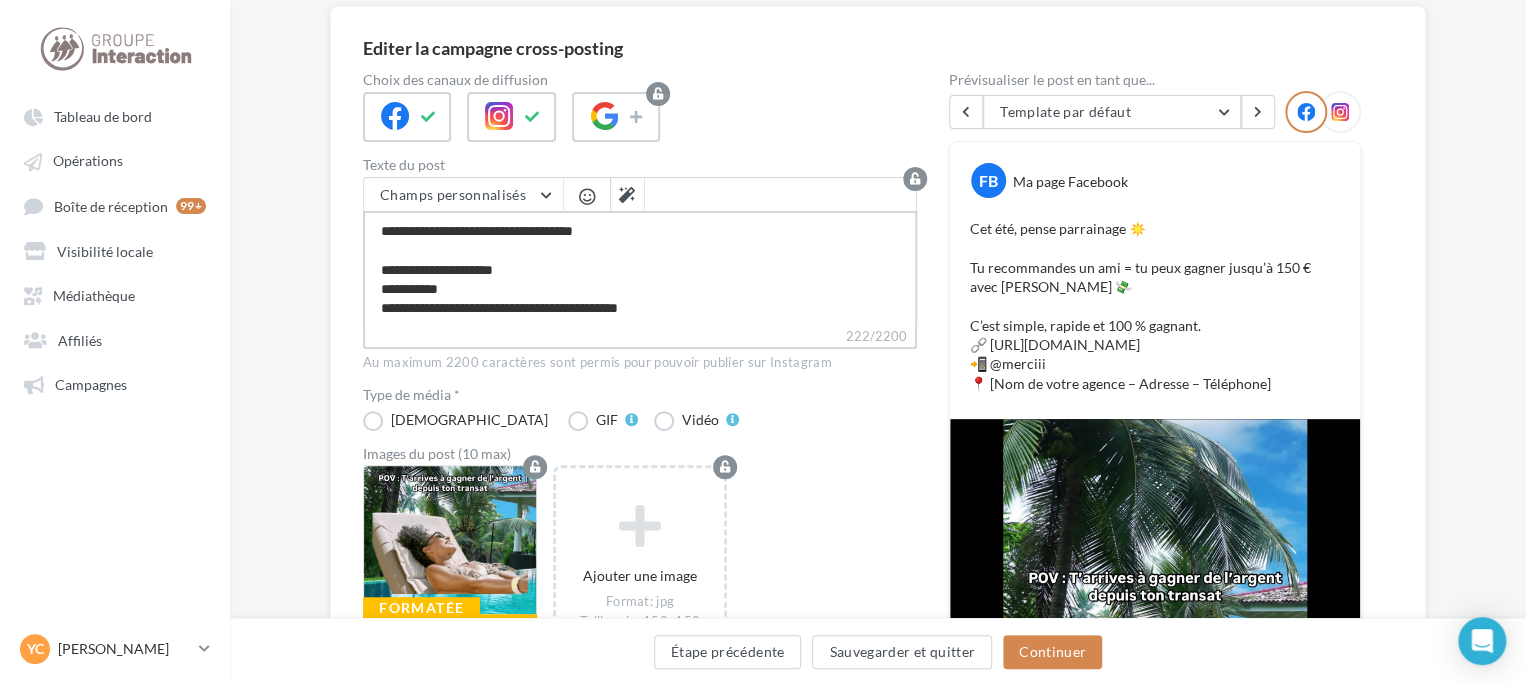 click on "**********" at bounding box center (640, 268) 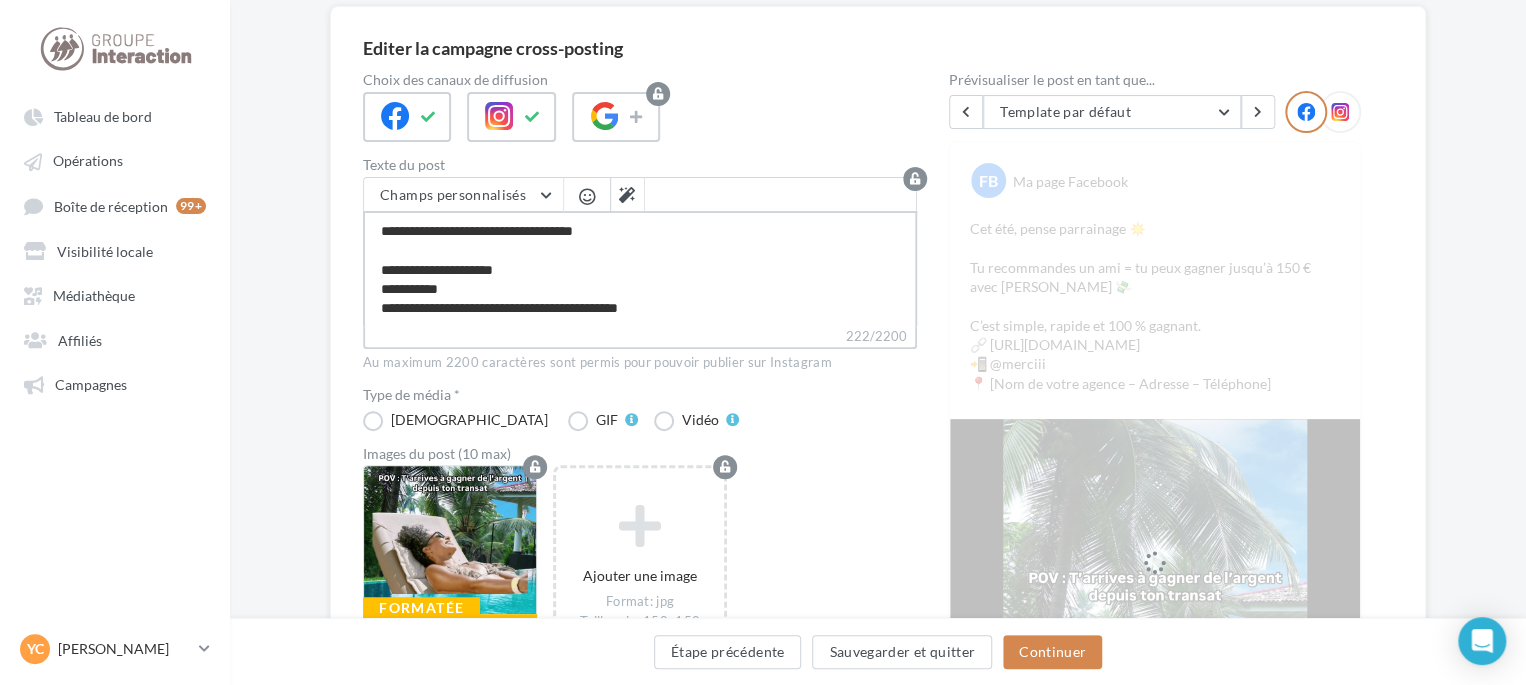 type on "**********" 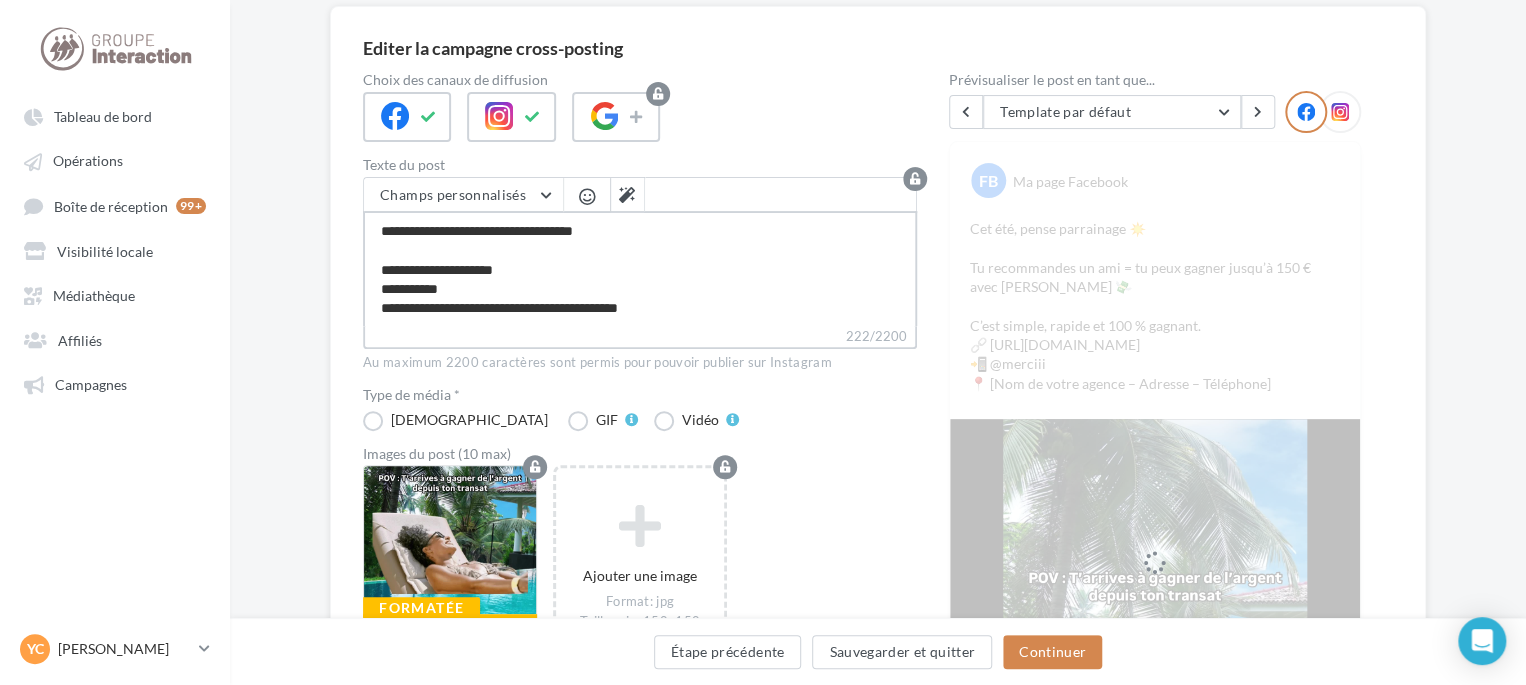 type on "**********" 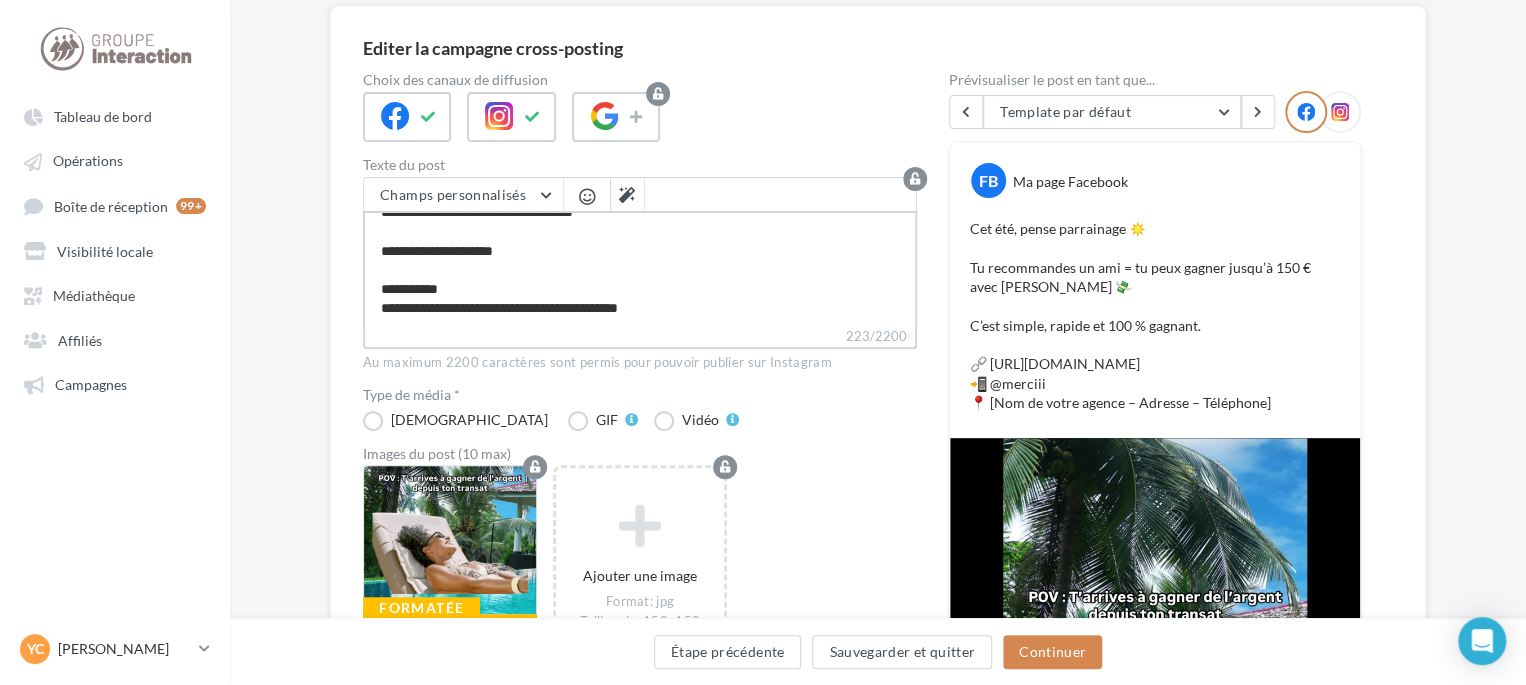 click on "**********" at bounding box center (640, 268) 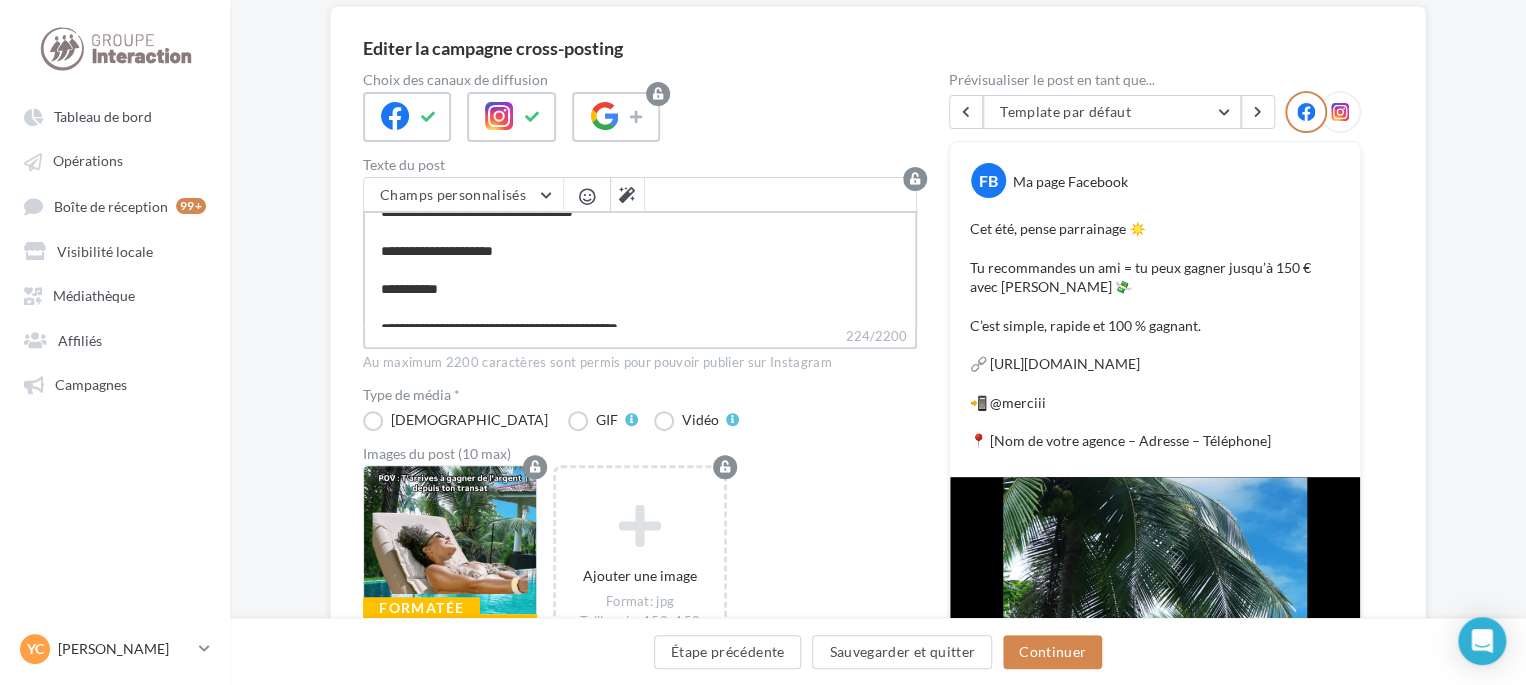 click on "**********" at bounding box center [640, 268] 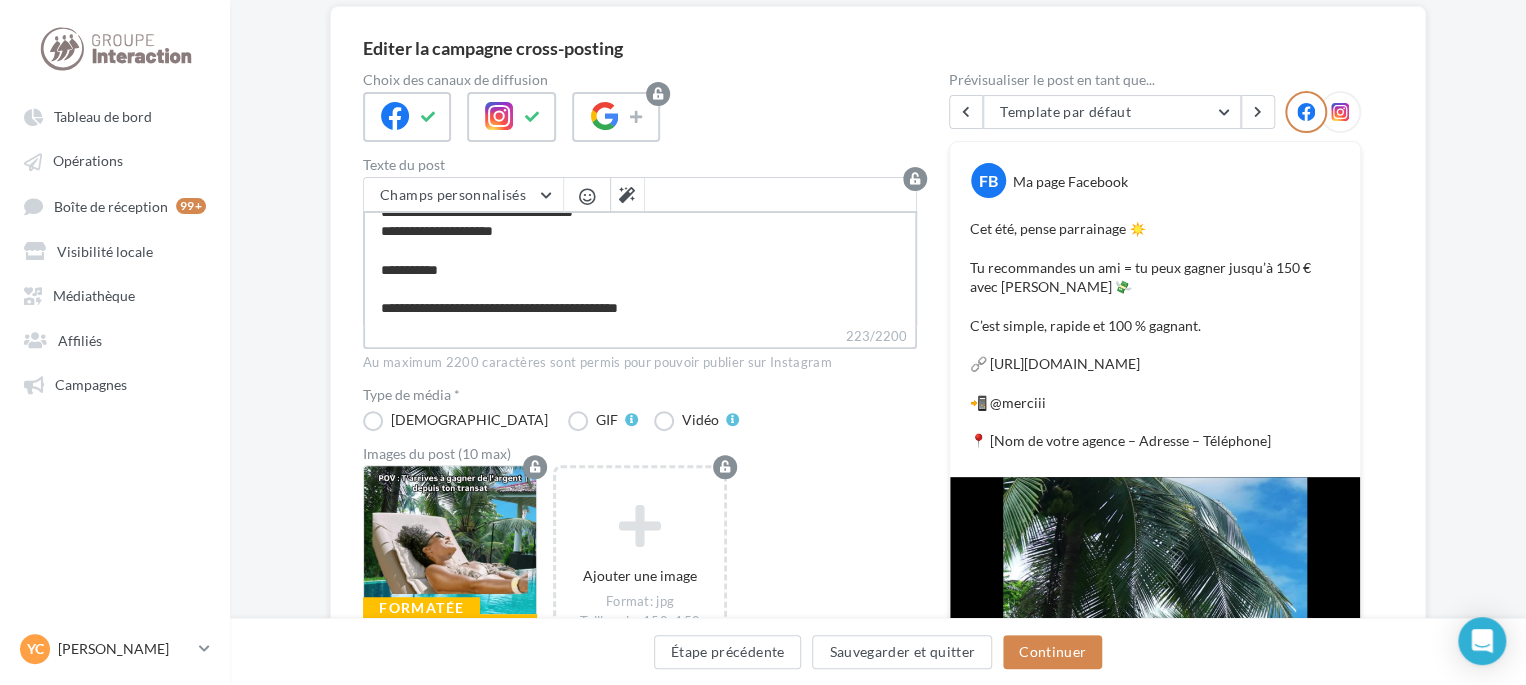 type on "**********" 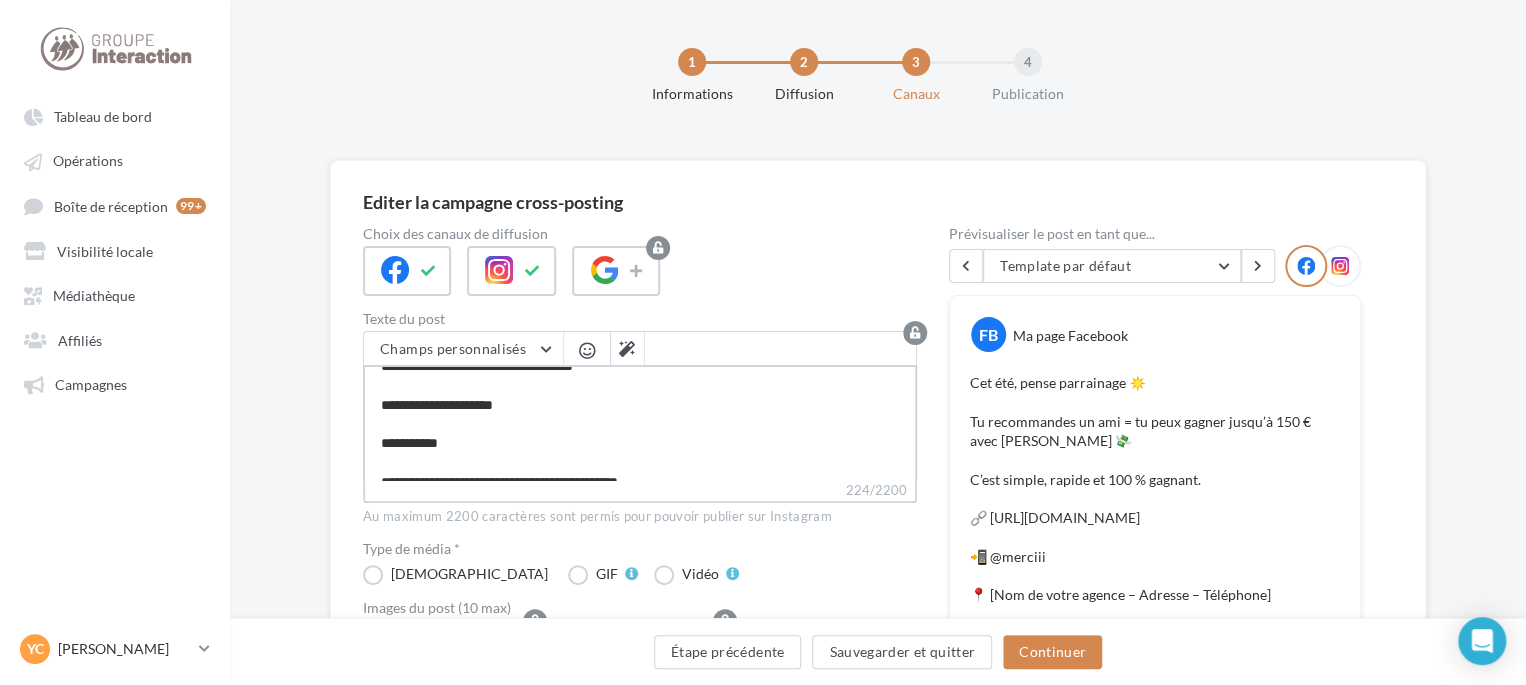 scroll, scrollTop: 0, scrollLeft: 0, axis: both 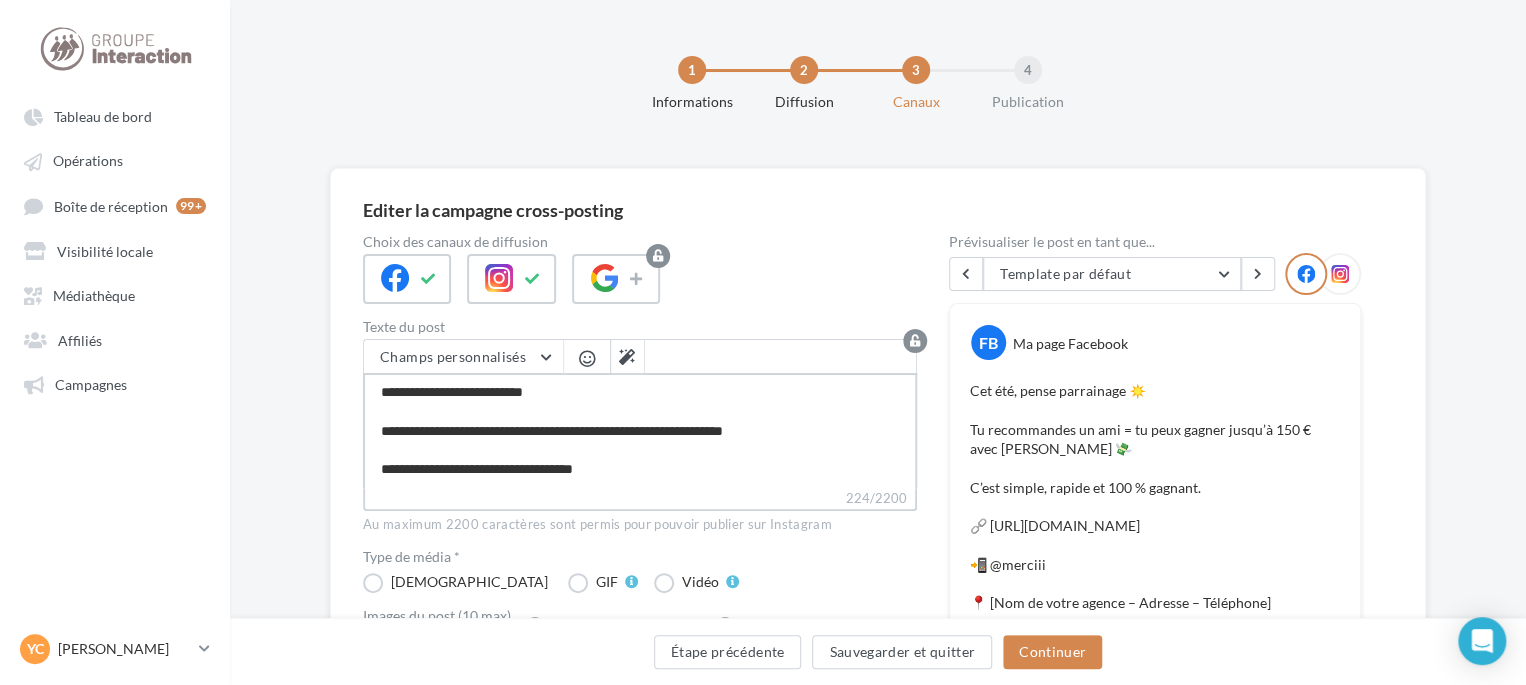 click on "**********" at bounding box center (640, 430) 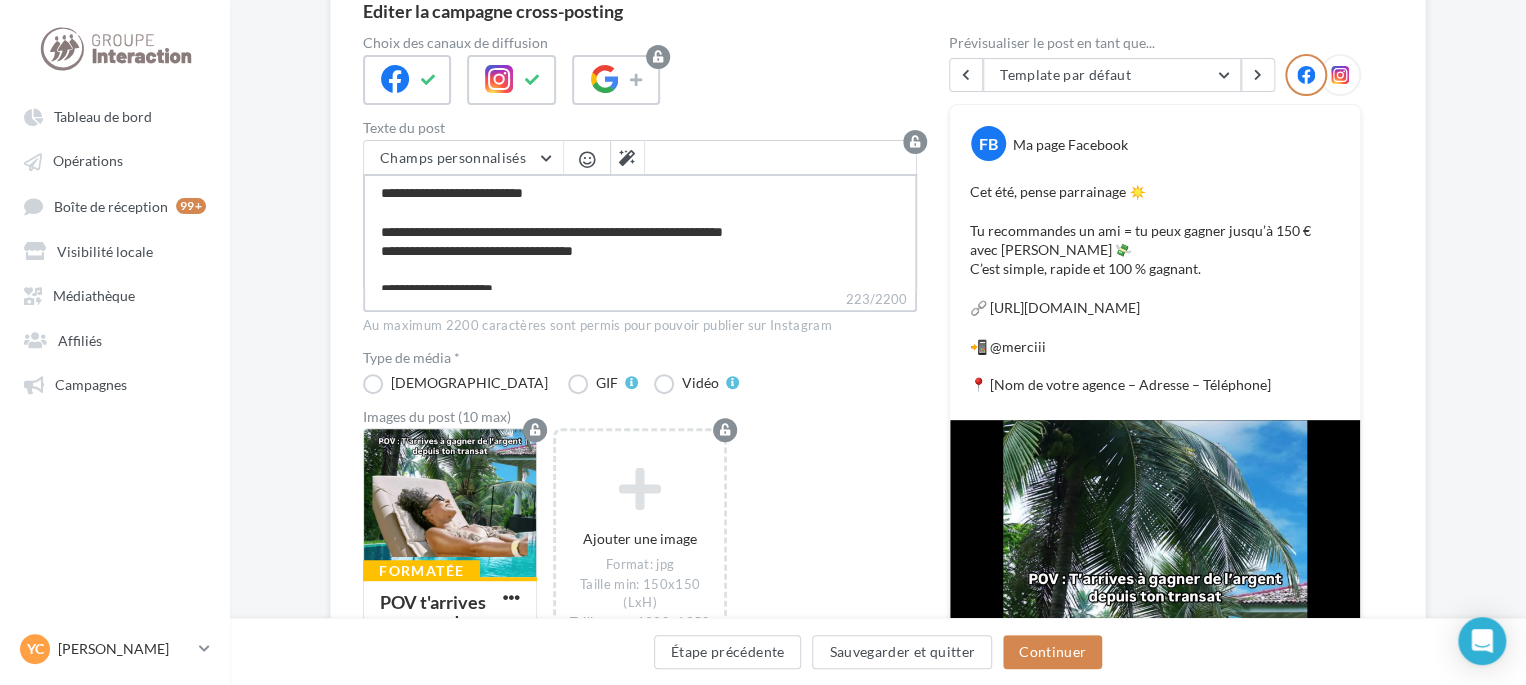 scroll, scrollTop: 200, scrollLeft: 0, axis: vertical 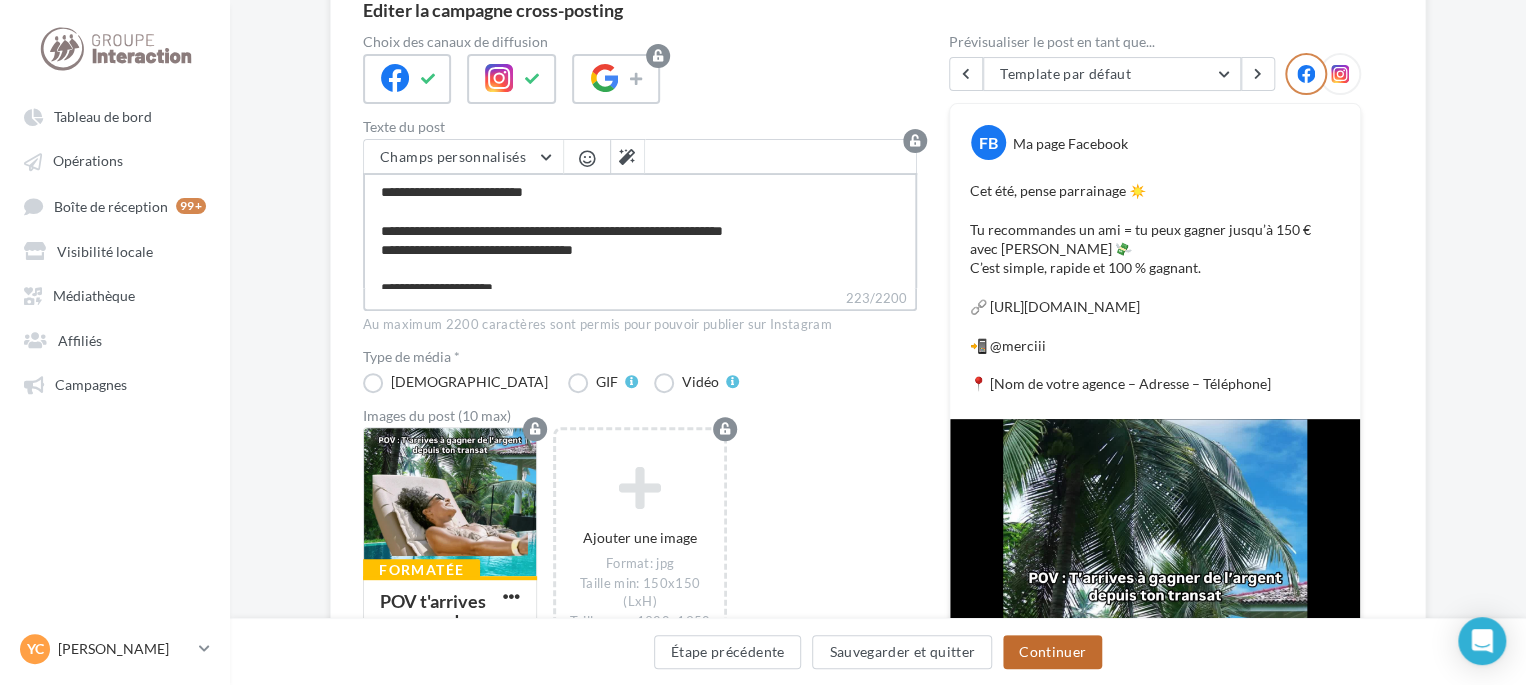 type on "**********" 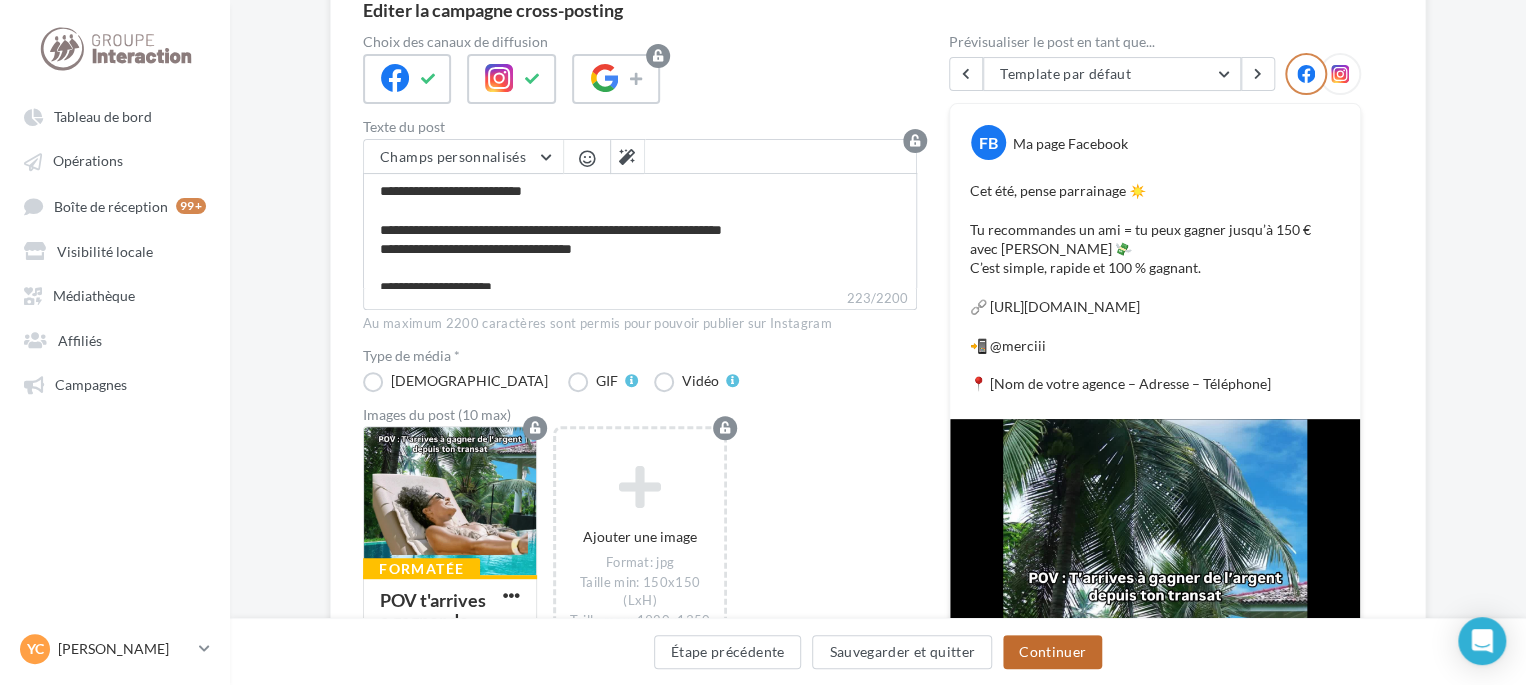click on "Continuer" at bounding box center [1052, 652] 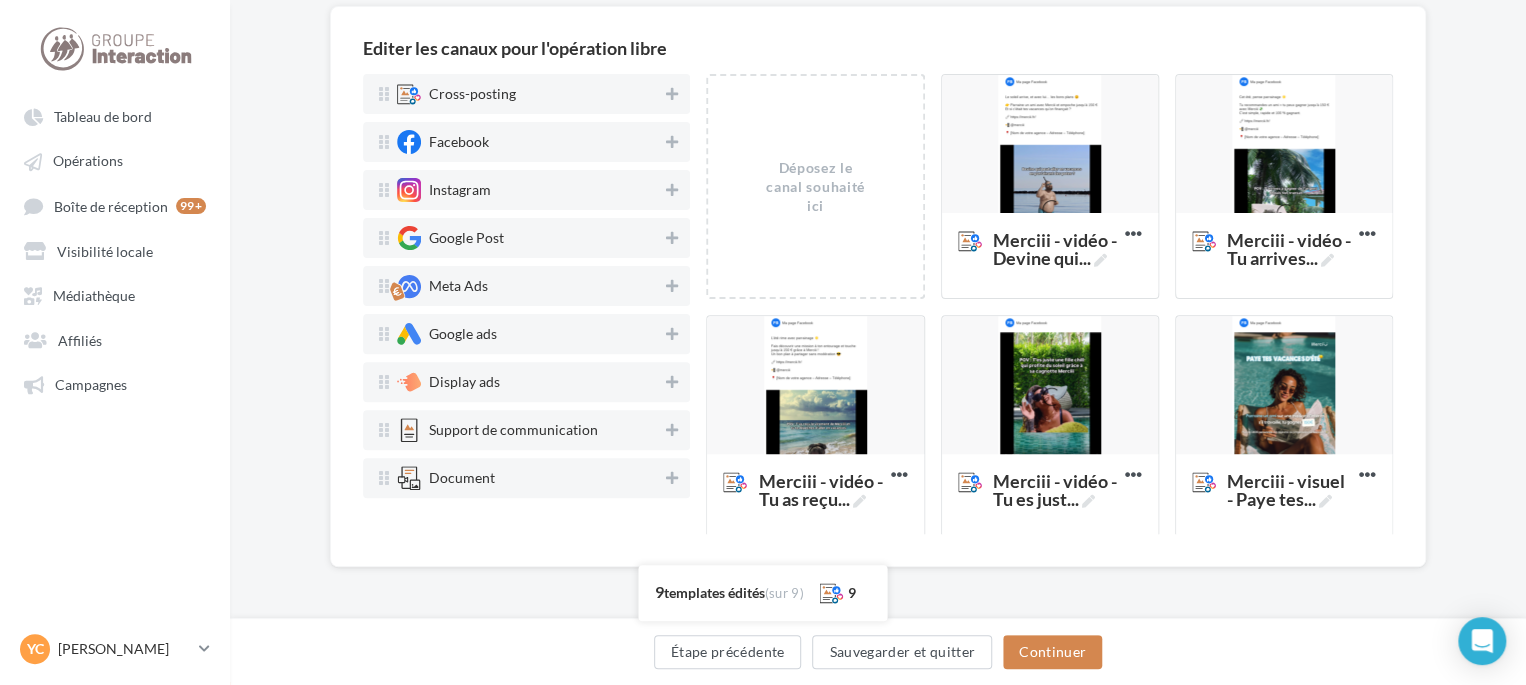 scroll, scrollTop: 162, scrollLeft: 0, axis: vertical 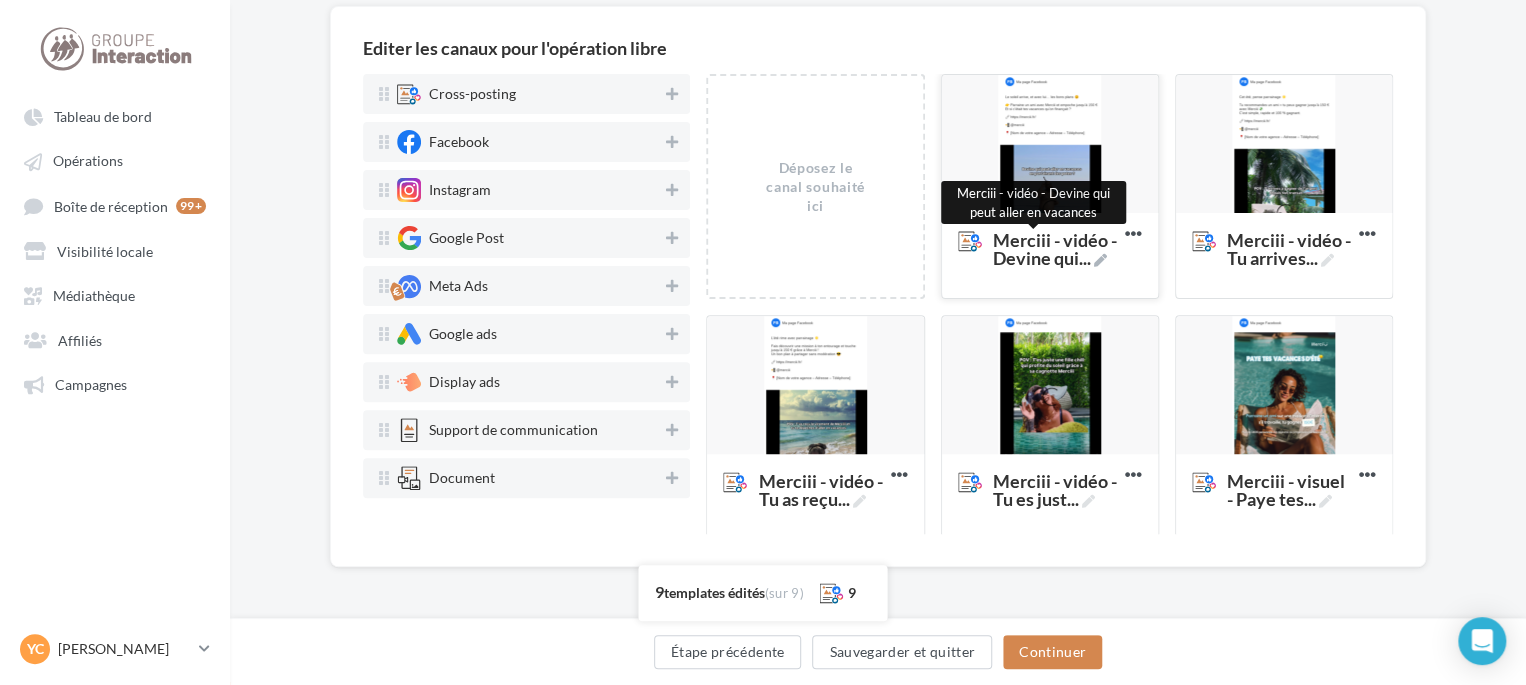 click on "Merciii - vidéo - Devine qui ..." at bounding box center [1055, 249] 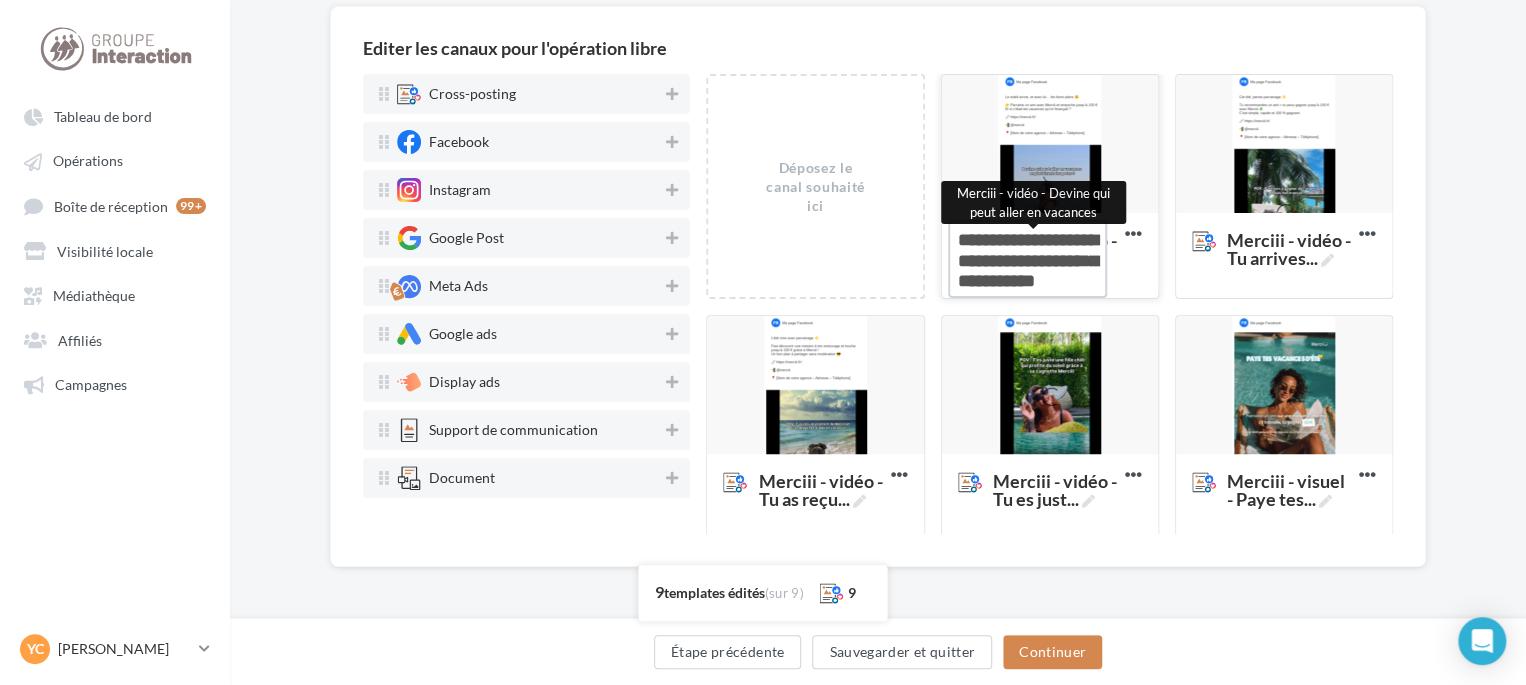 click on "Merciii - vidéo - Devine qui ...
Merciii - vidéo - Devine qui peut aller en vacances" at bounding box center (1027, 259) 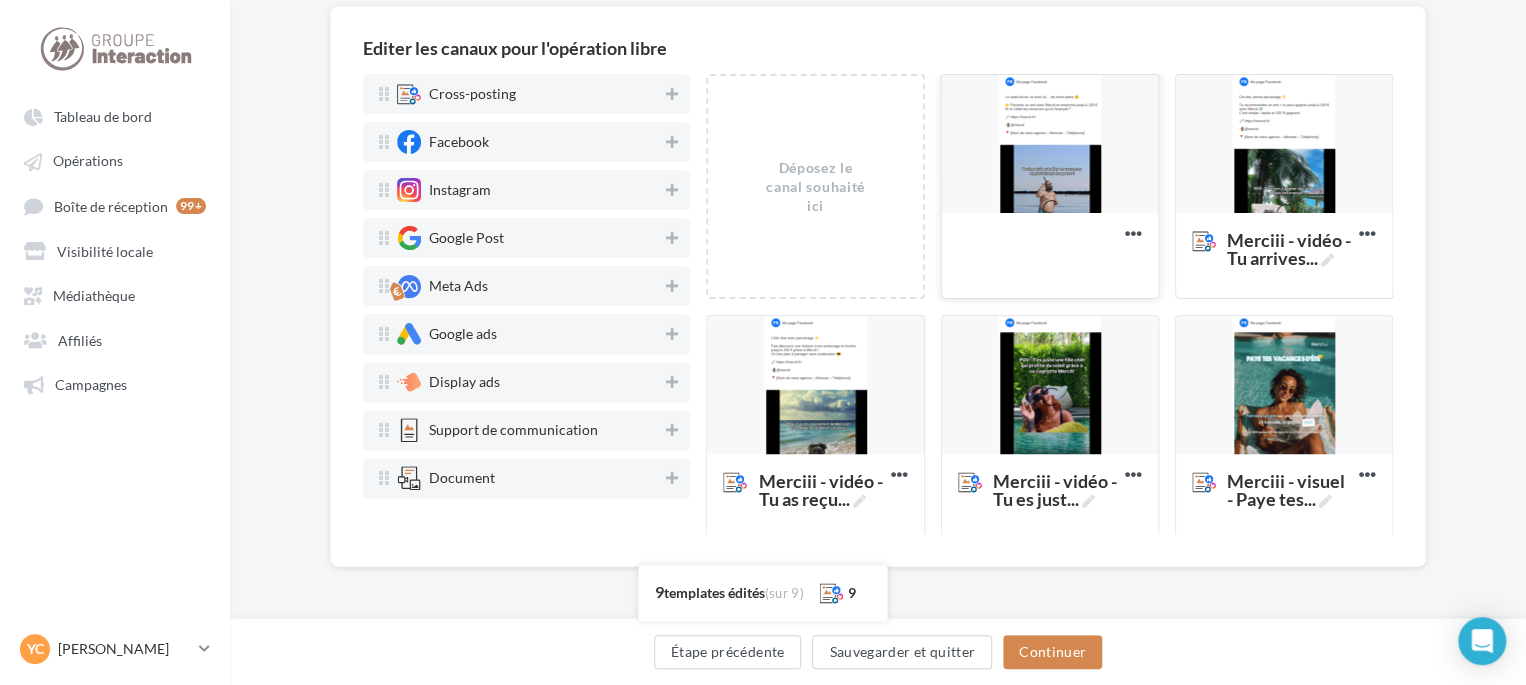 click at bounding box center [1050, 145] 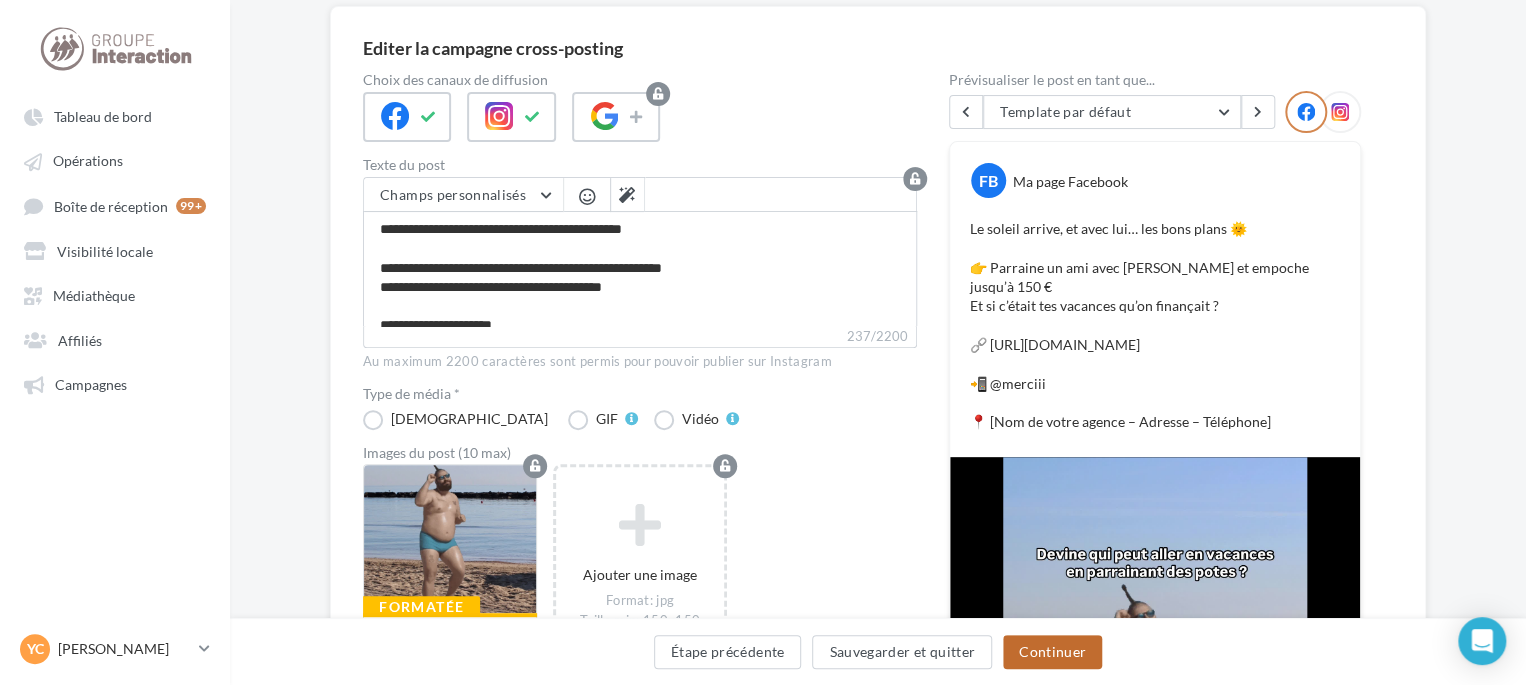 drag, startPoint x: 1060, startPoint y: 652, endPoint x: 1056, endPoint y: 637, distance: 15.524175 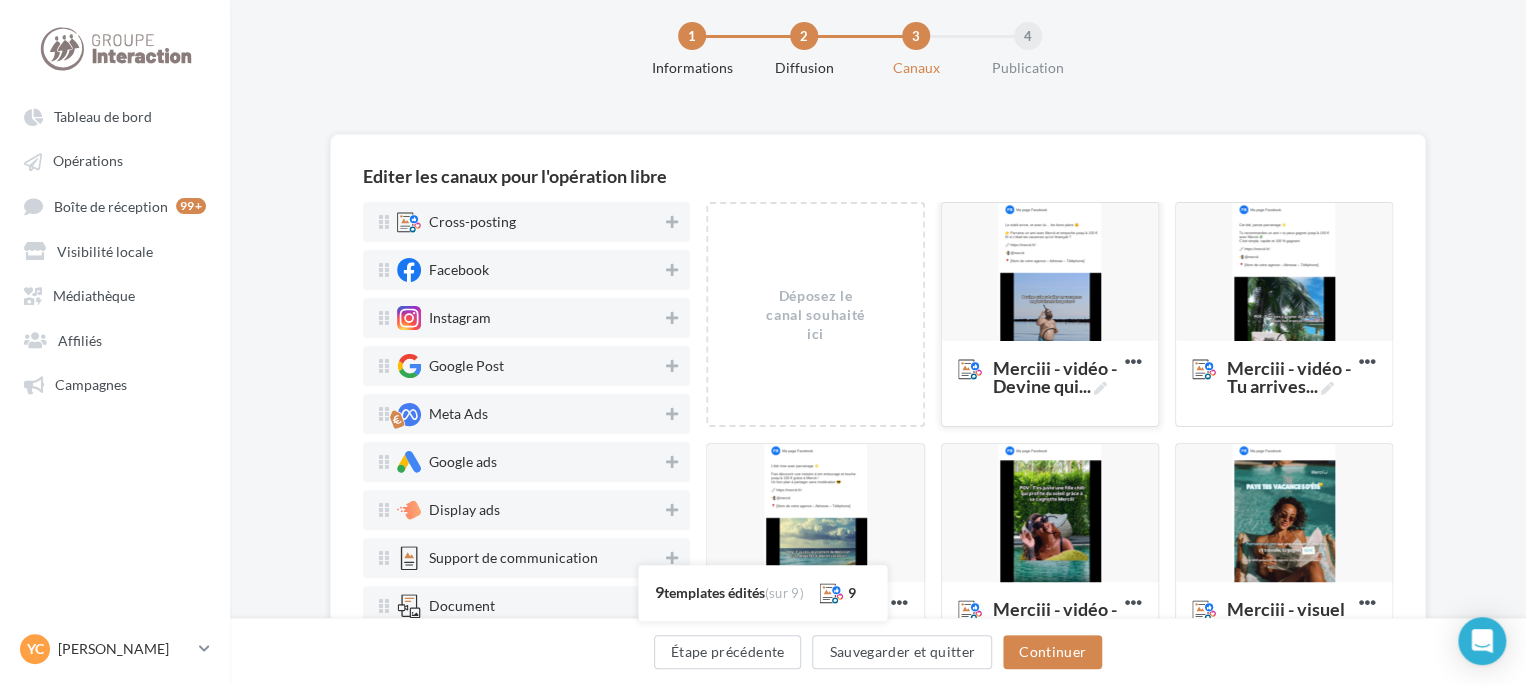 scroll, scrollTop: 0, scrollLeft: 0, axis: both 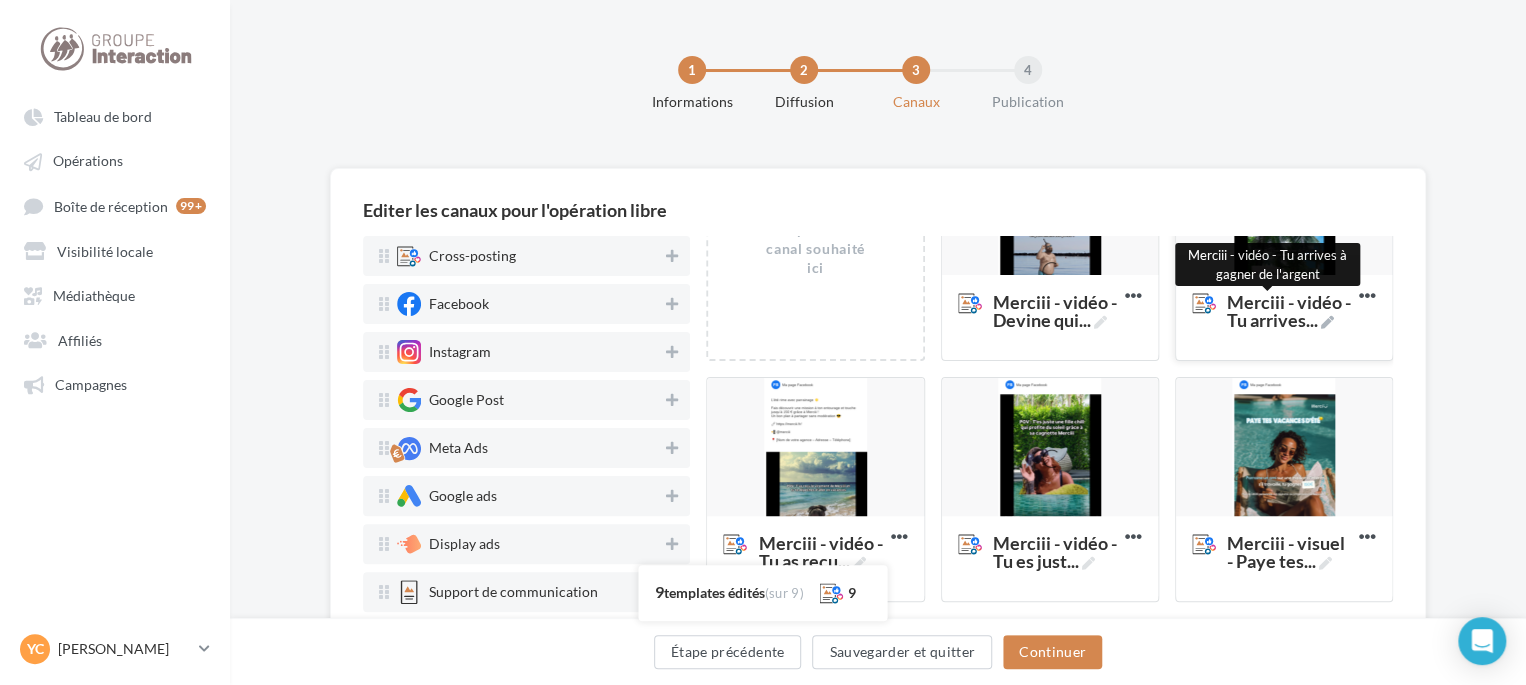 click on "Merciii - vidéo - Tu arrives ..." at bounding box center [1289, 311] 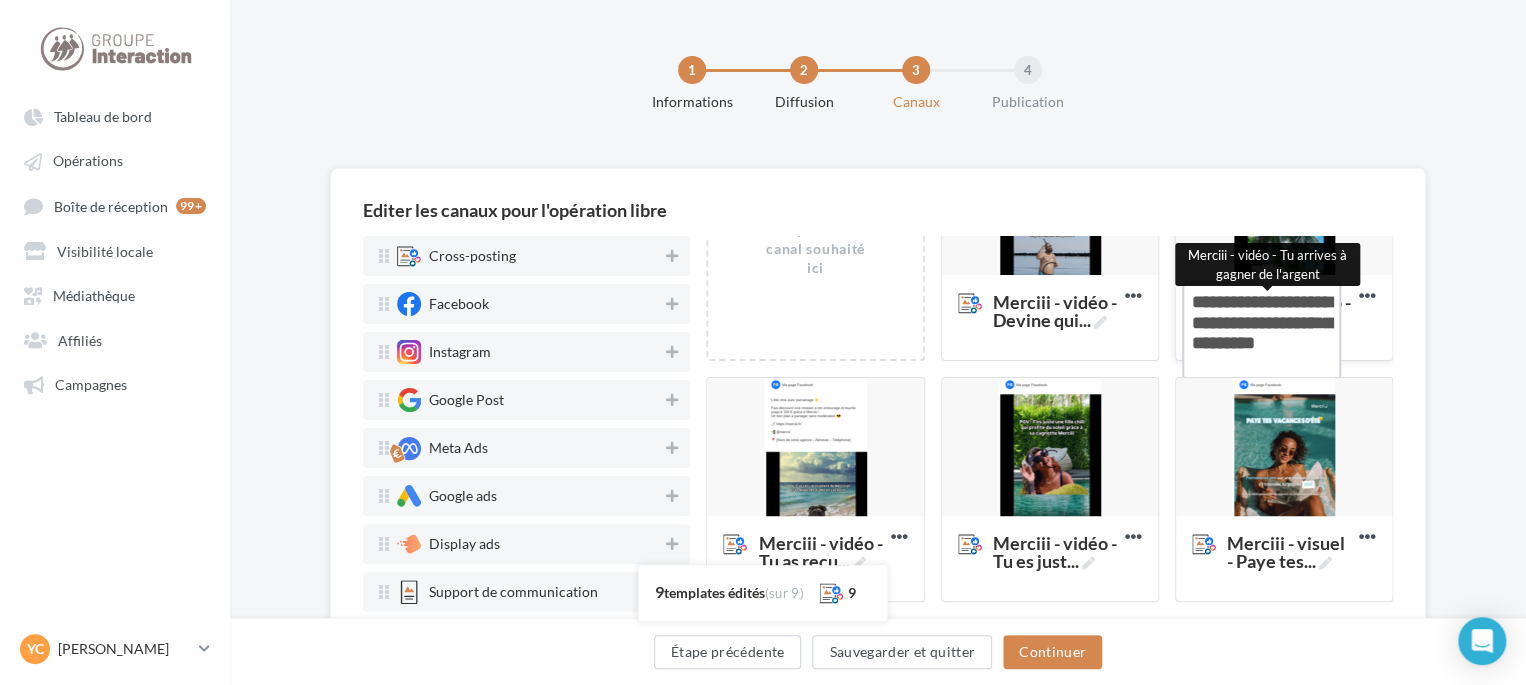 click on "Merciii - vidéo - Tu arrives ...
Merciii - vidéo - Tu arrives à gagner de l'argent" at bounding box center [1261, 331] 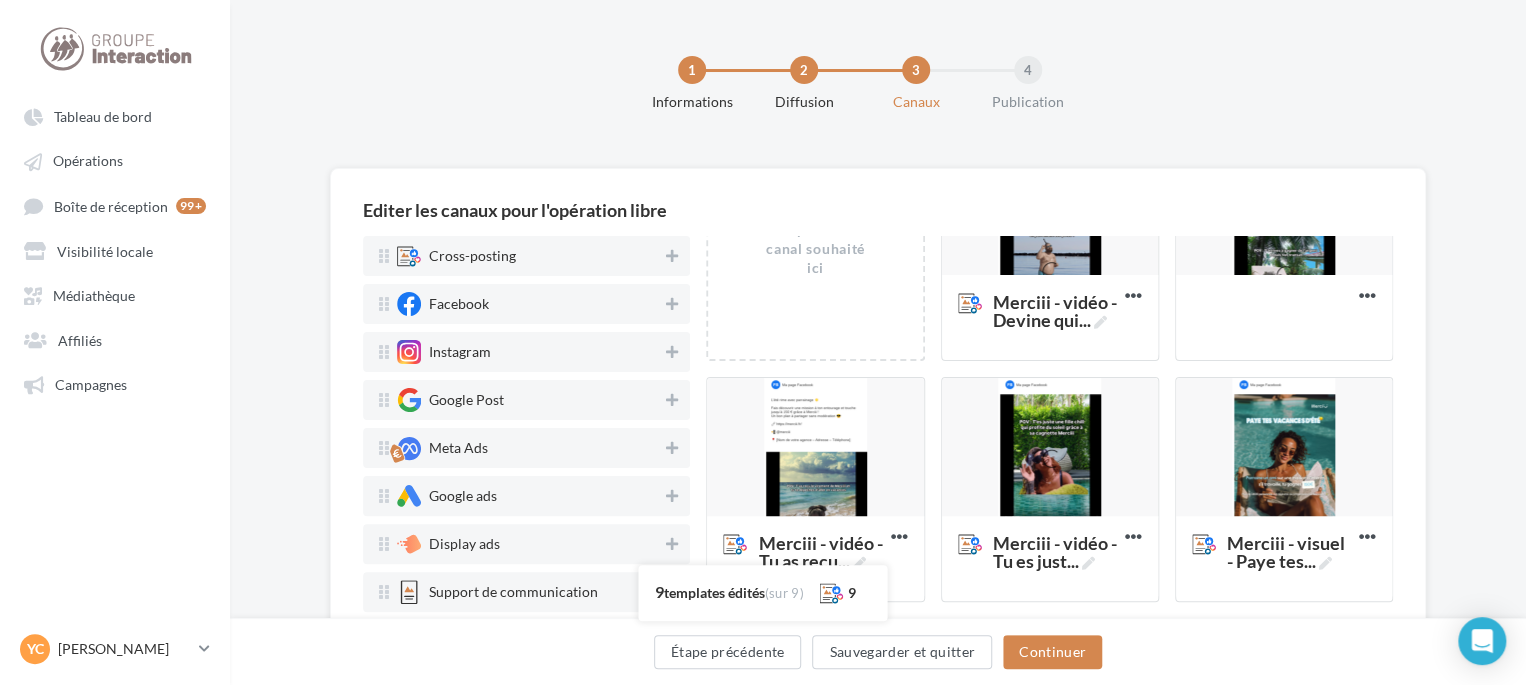 click on "Editer les canaux pour l'opération libre Cross-posting  Facebook  Instagram  Google Post  Meta Ads  Google ads  Display ads  Support de communication  Document  Déposez le canal souhaité ici Déposez le canal souhaité ici                                Merciii - vidéo - Devine qui ...   Editer Prévisualiser Dupliquer Supprimer                                Merciii - vidéo - Tu arrives ...   Editer Prévisualiser Dupliquer Supprimer                                Merciii - vidéo - Tu as reçu ...   Editer Prévisualiser Dupliquer Supprimer                                Merciii - vidéo - Tu es just ...   Editer Prévisualiser Dupliquer Supprimer                                Merciii - visuel - Paye tes  ...   Editer Prévisualiser Dupliquer Supprimer                                Merciii - visuel - Ton resta ...   Editer Prévisualiser Dupliquer Supprimer                                Merciii - visuel - Ton bille ...   Editer Prévisualiser Dupliquer Supprimer                                ..." at bounding box center [878, 448] 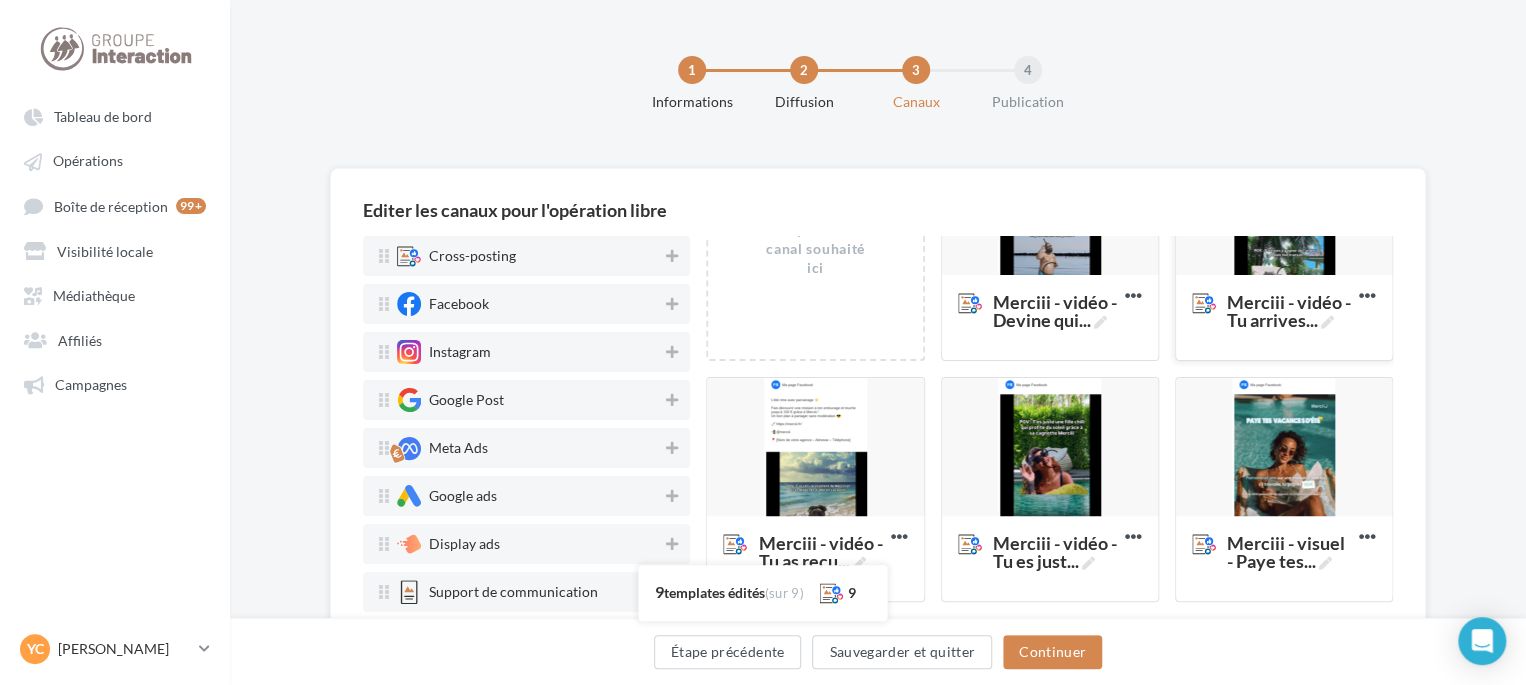click at bounding box center [1284, 207] 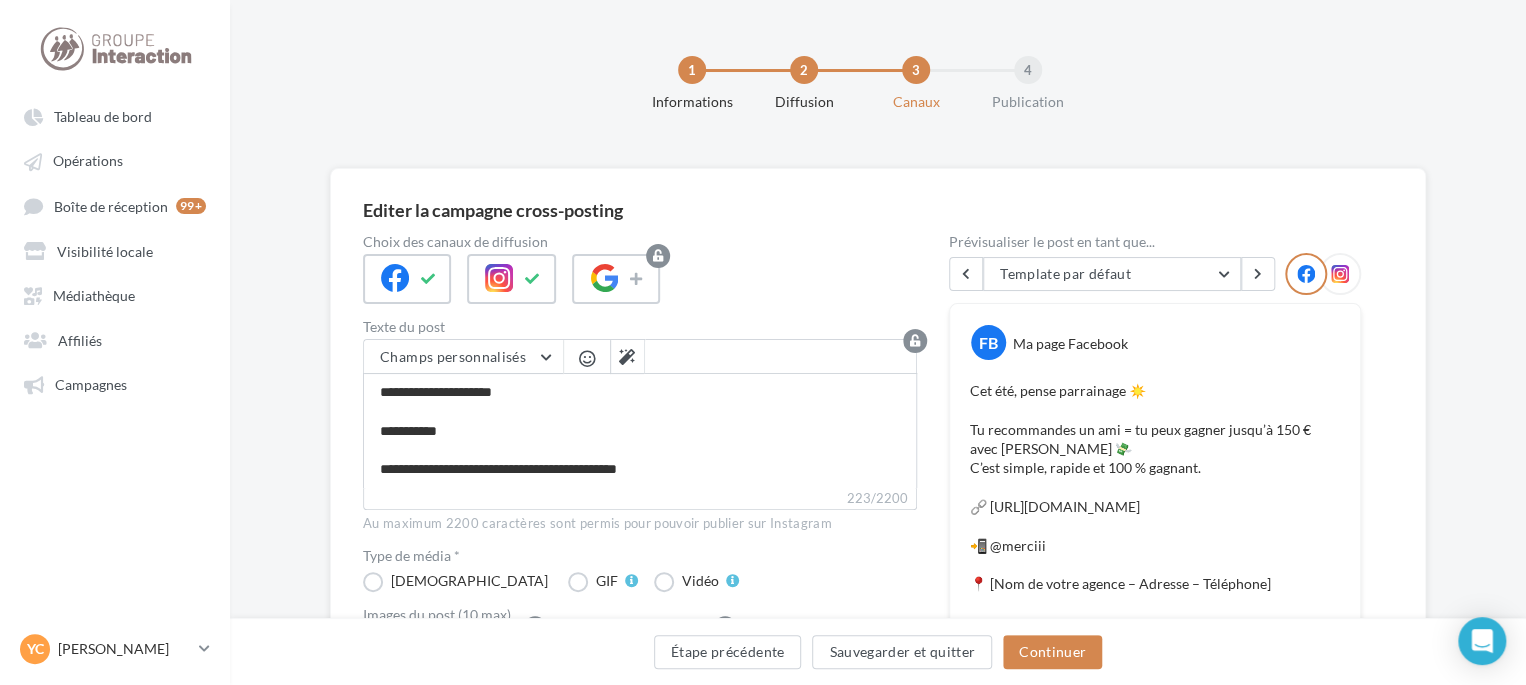 scroll, scrollTop: 113, scrollLeft: 0, axis: vertical 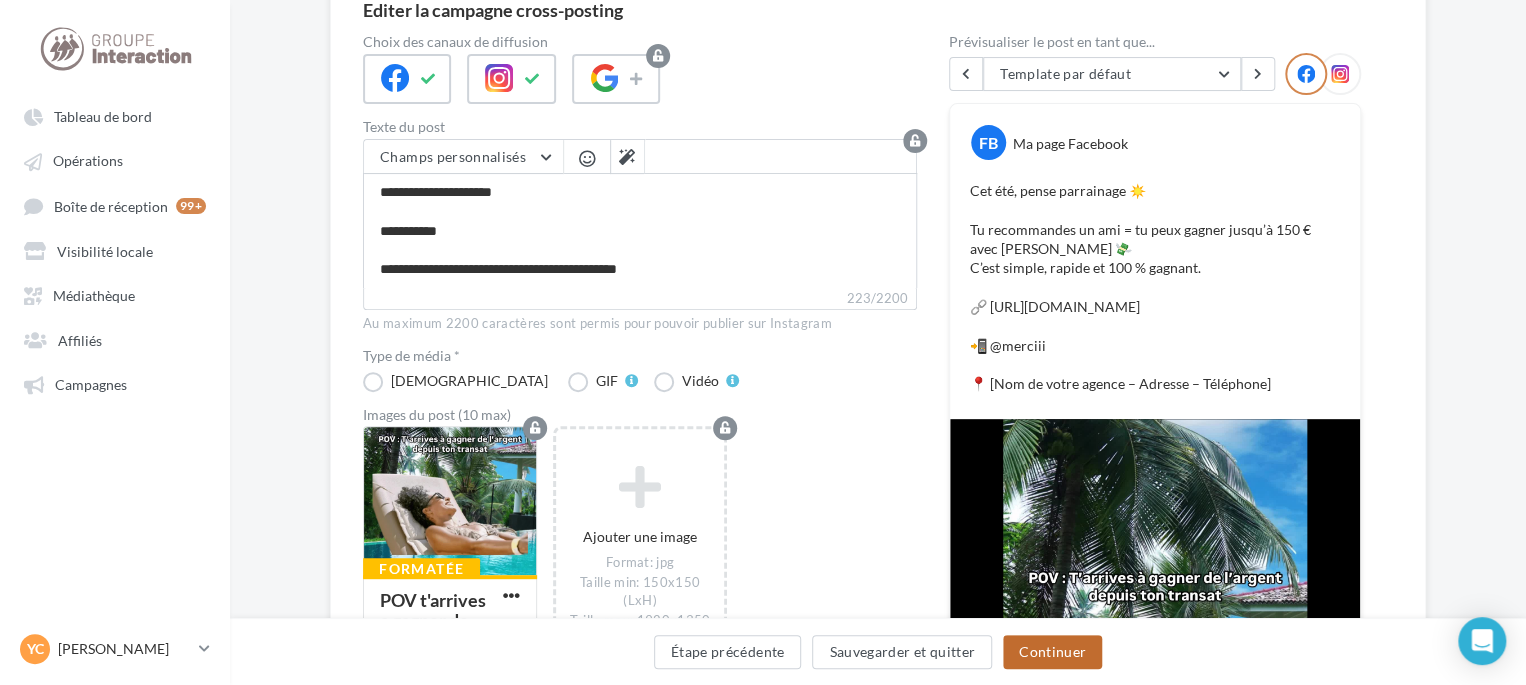 click on "Continuer" at bounding box center (1052, 652) 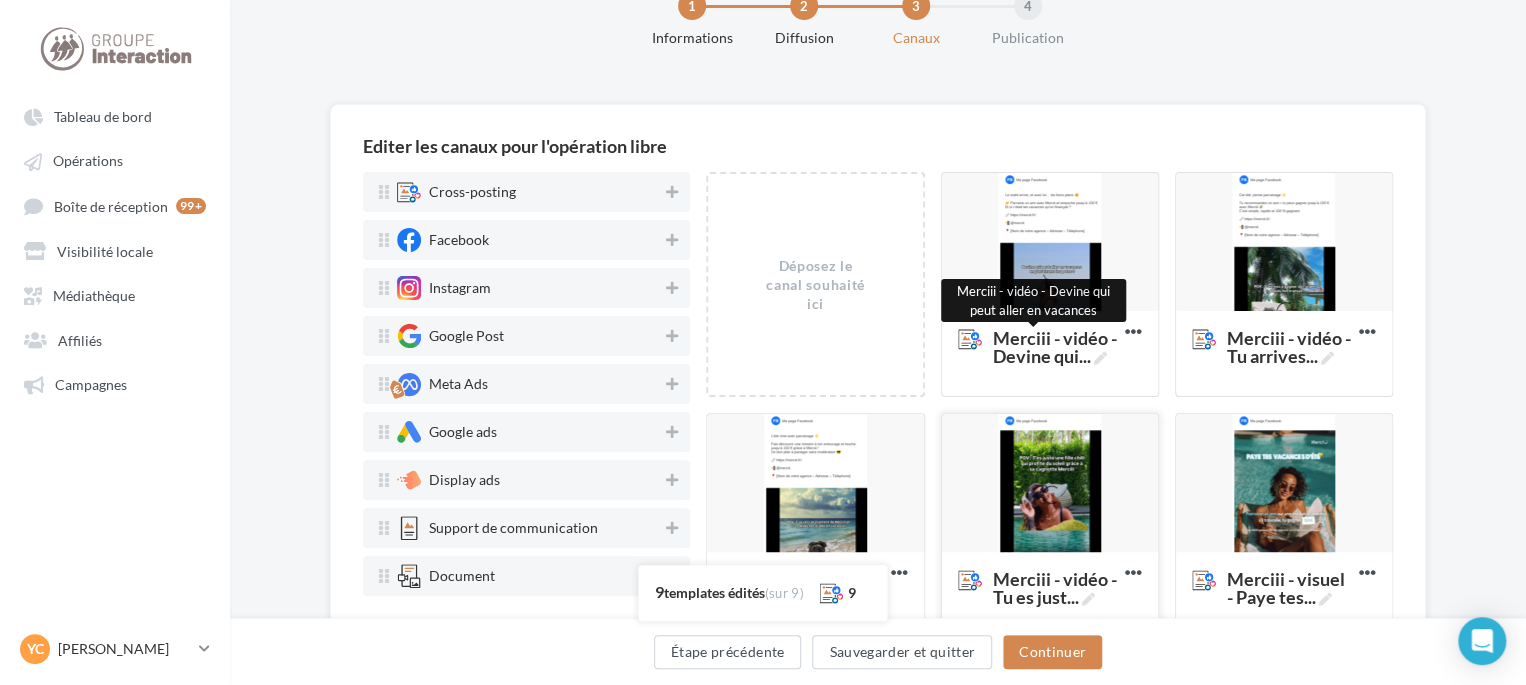 scroll, scrollTop: 100, scrollLeft: 0, axis: vertical 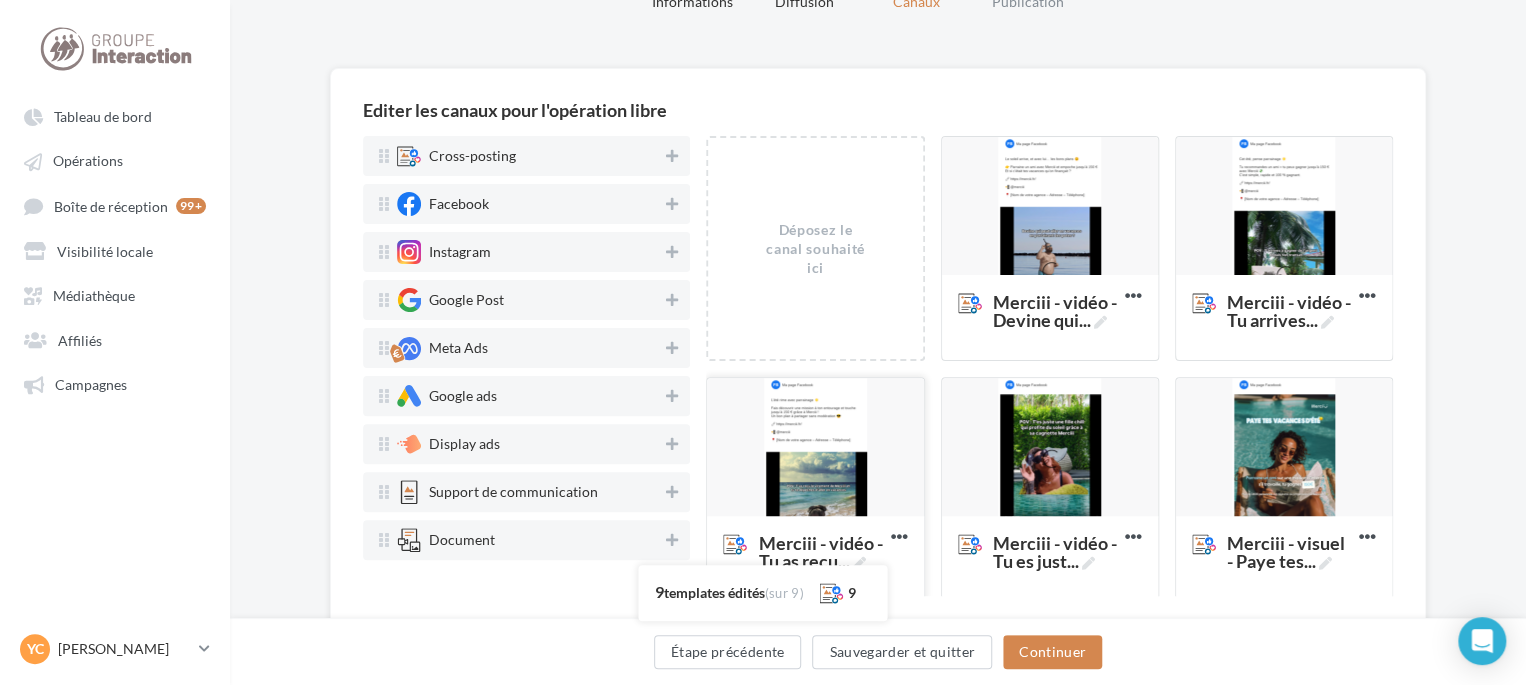 click at bounding box center [815, 448] 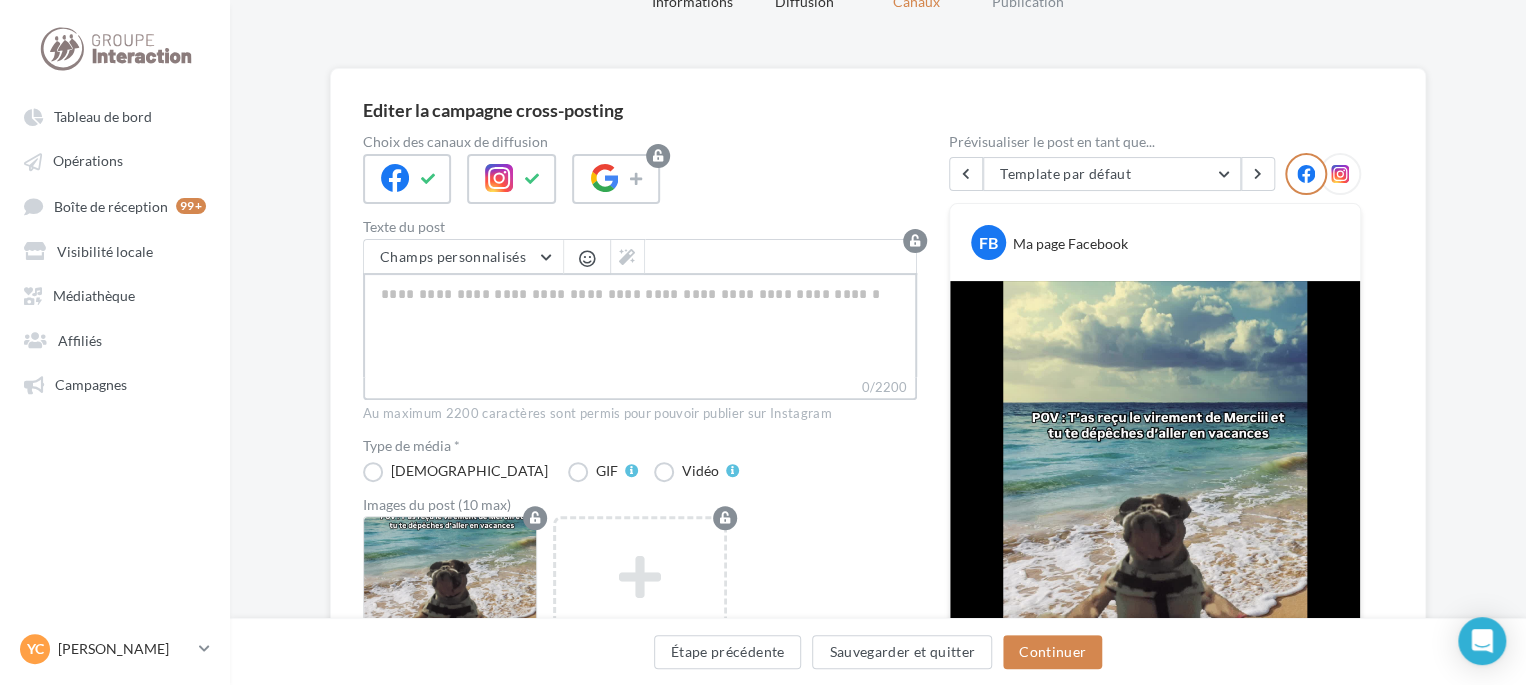 click on "0/2200" at bounding box center [640, 325] 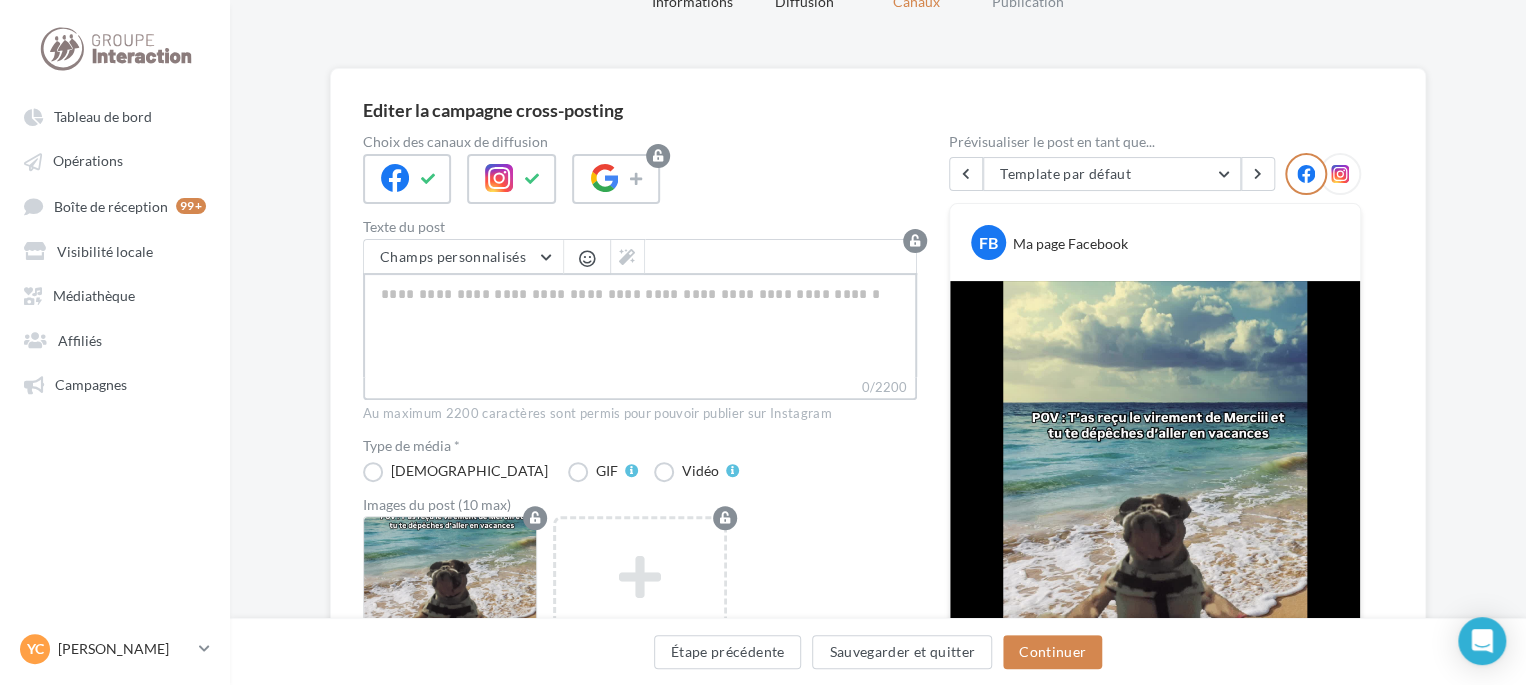 type on "**********" 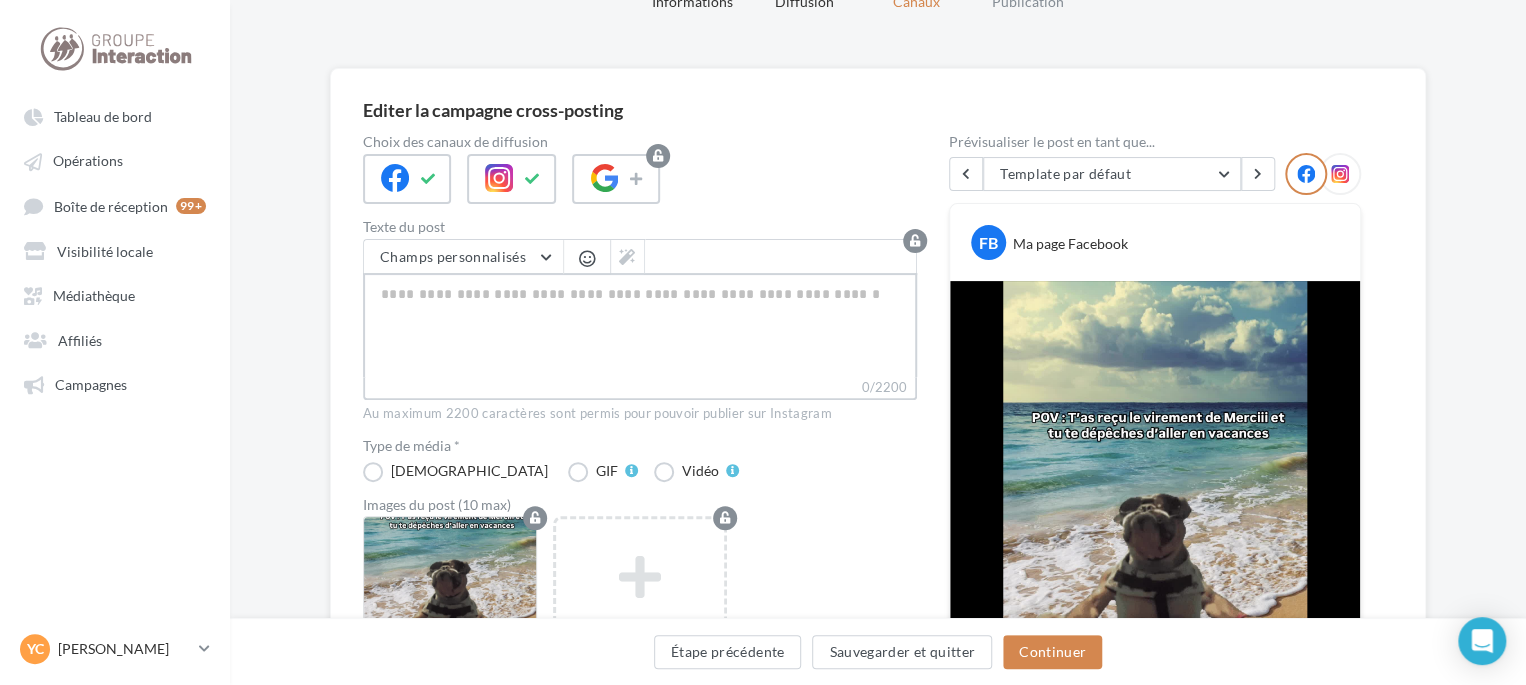 type on "**********" 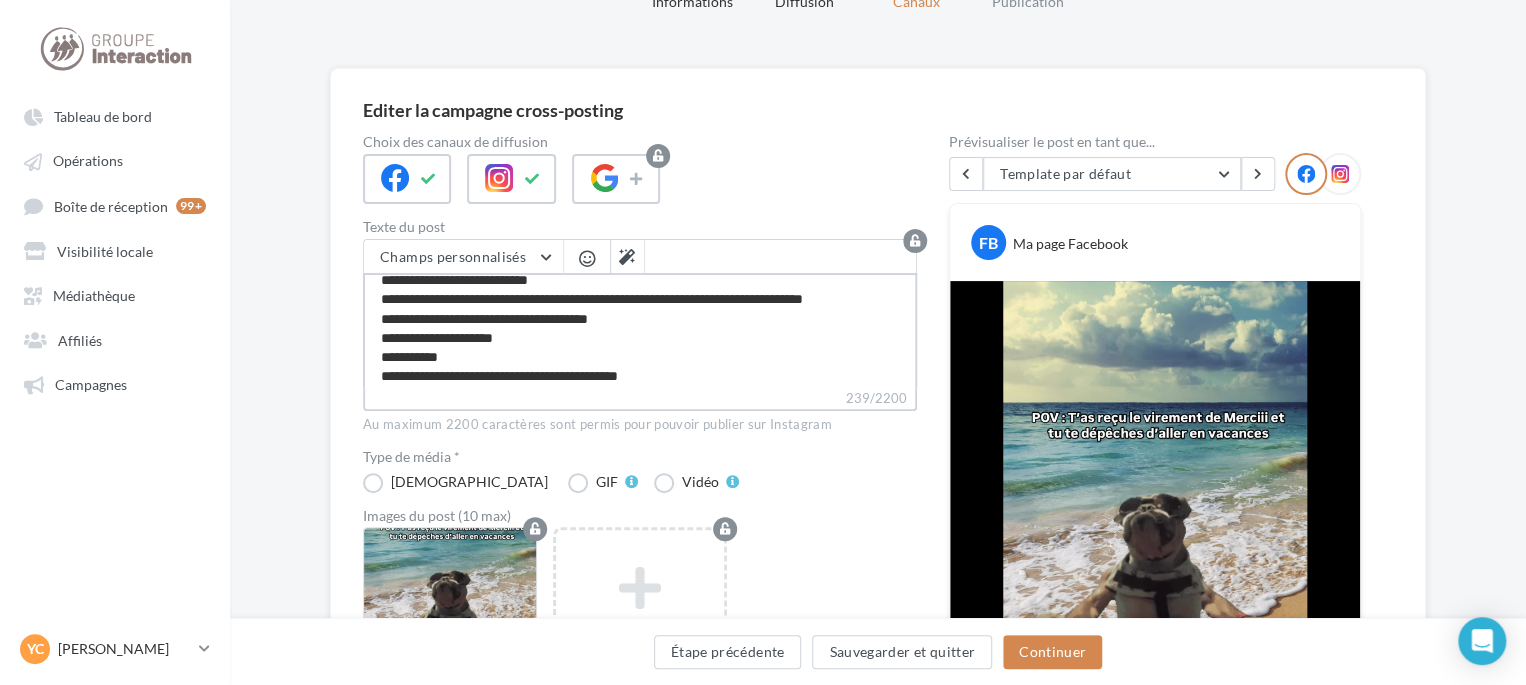 scroll, scrollTop: 0, scrollLeft: 0, axis: both 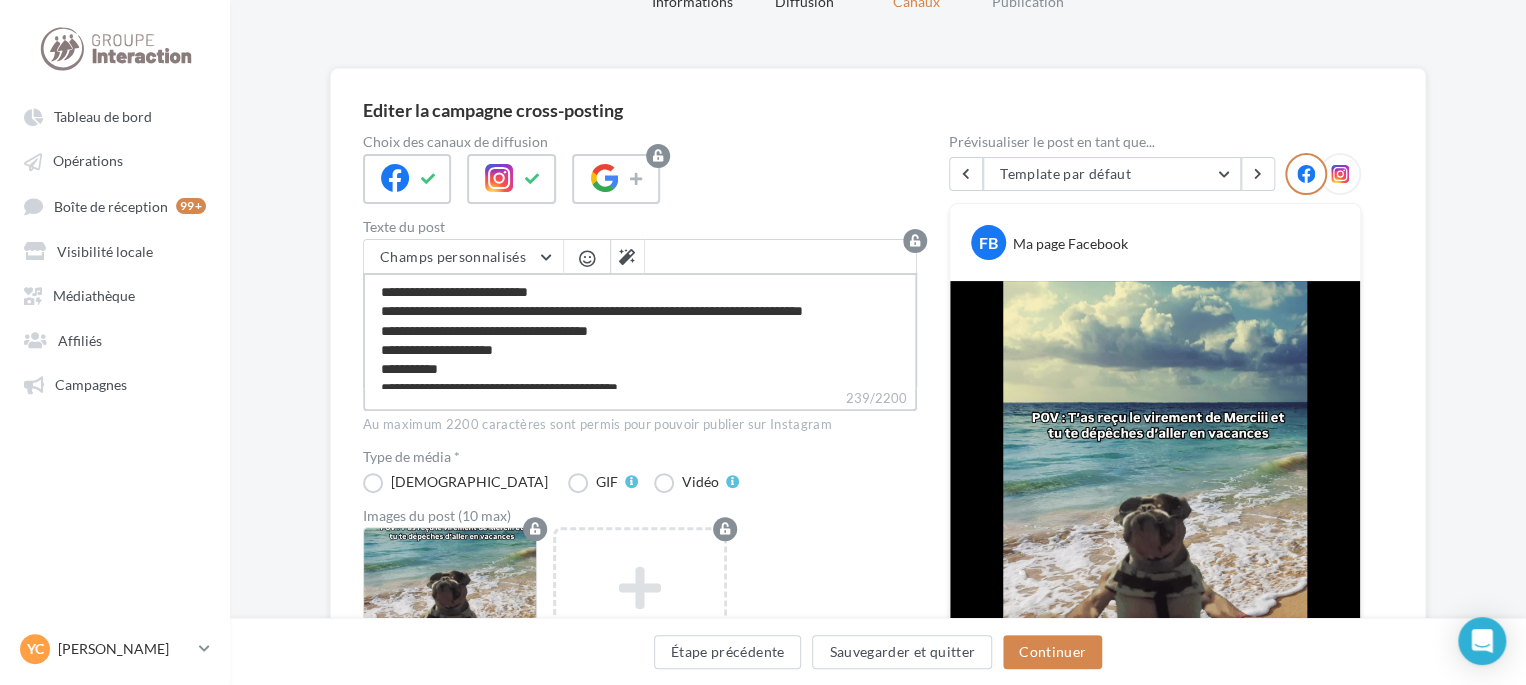 click on "**********" at bounding box center (640, 330) 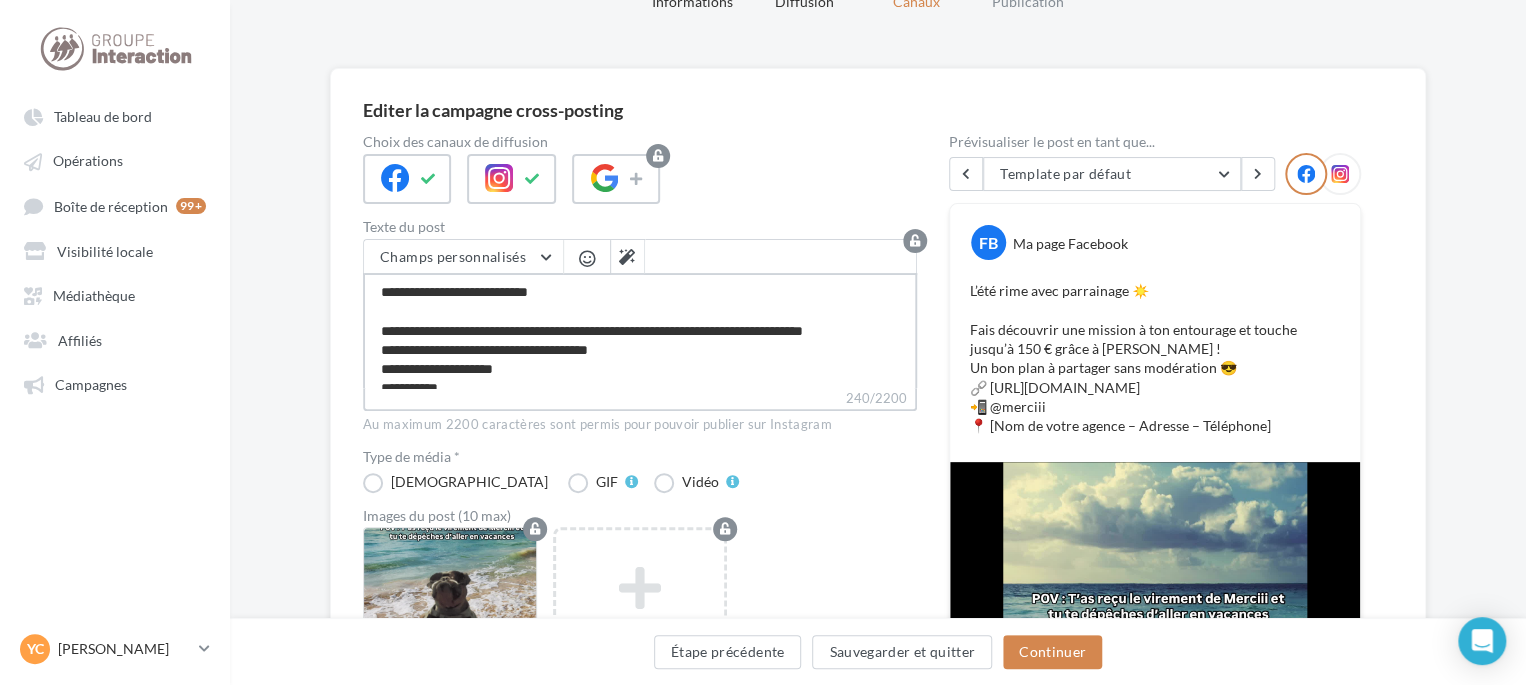 click on "**********" at bounding box center [640, 330] 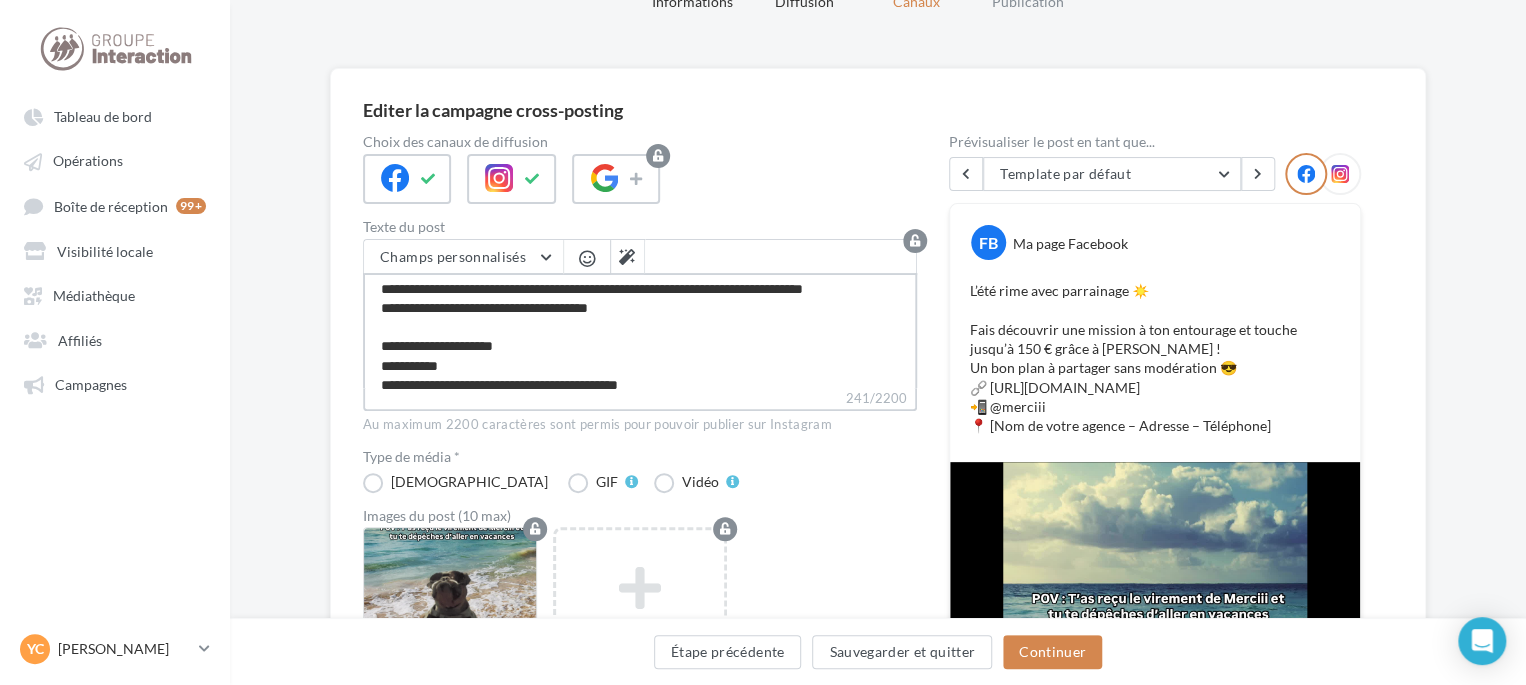 scroll, scrollTop: 76, scrollLeft: 0, axis: vertical 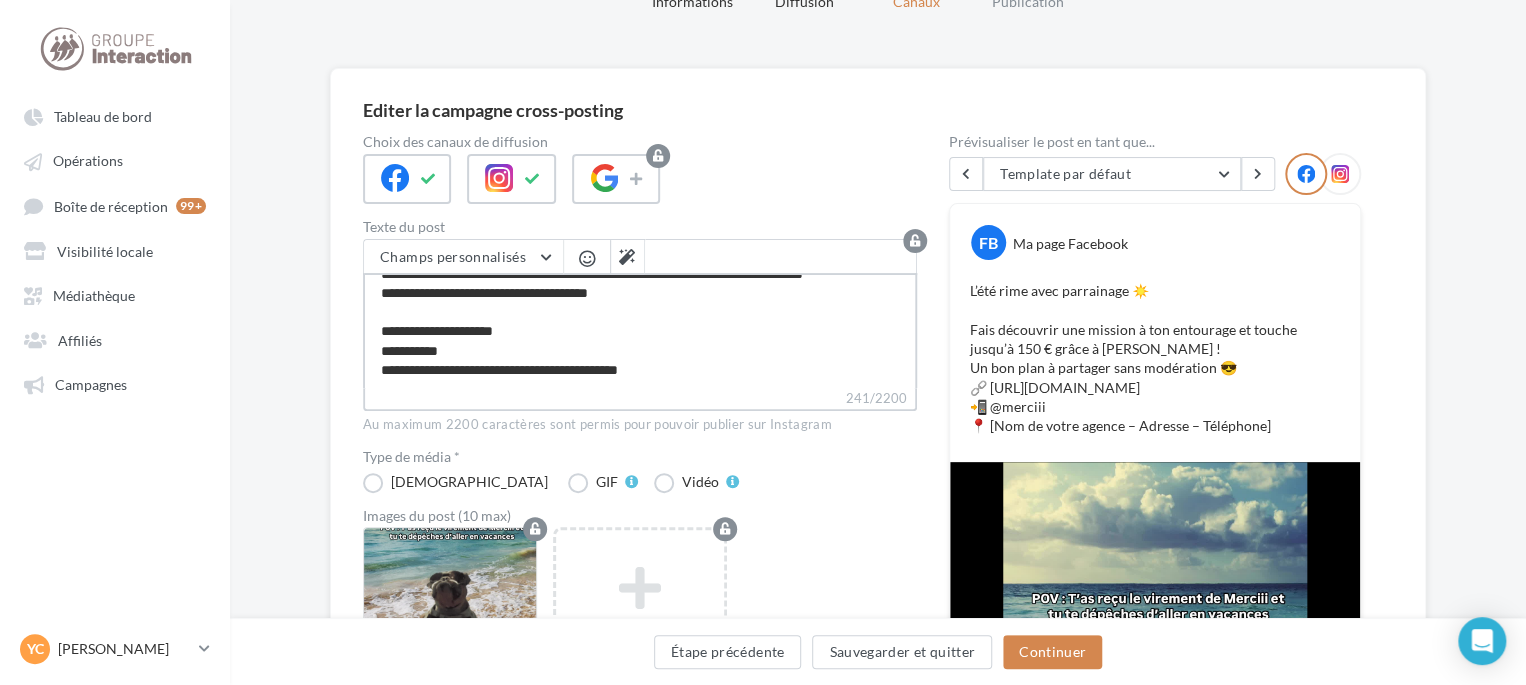 click on "**********" at bounding box center (640, 330) 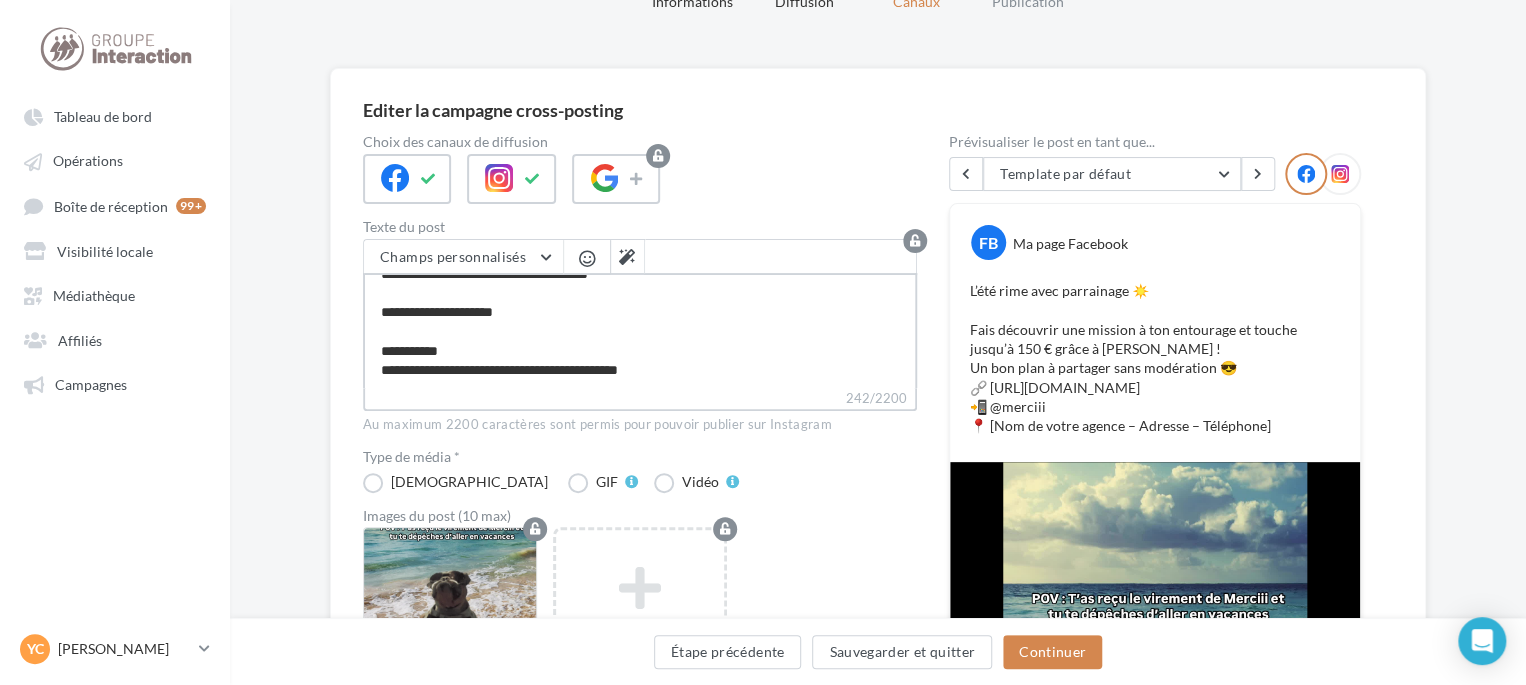 click on "**********" at bounding box center (640, 330) 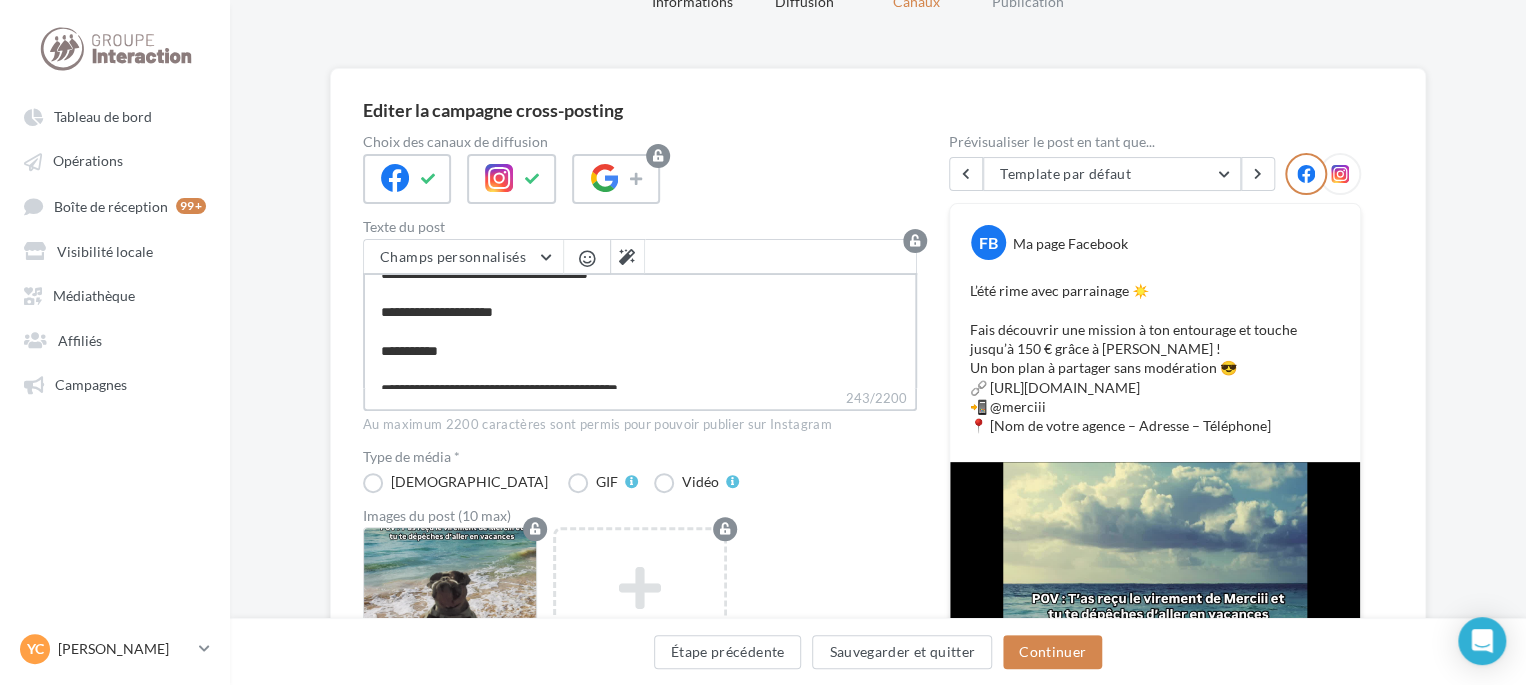 type on "**********" 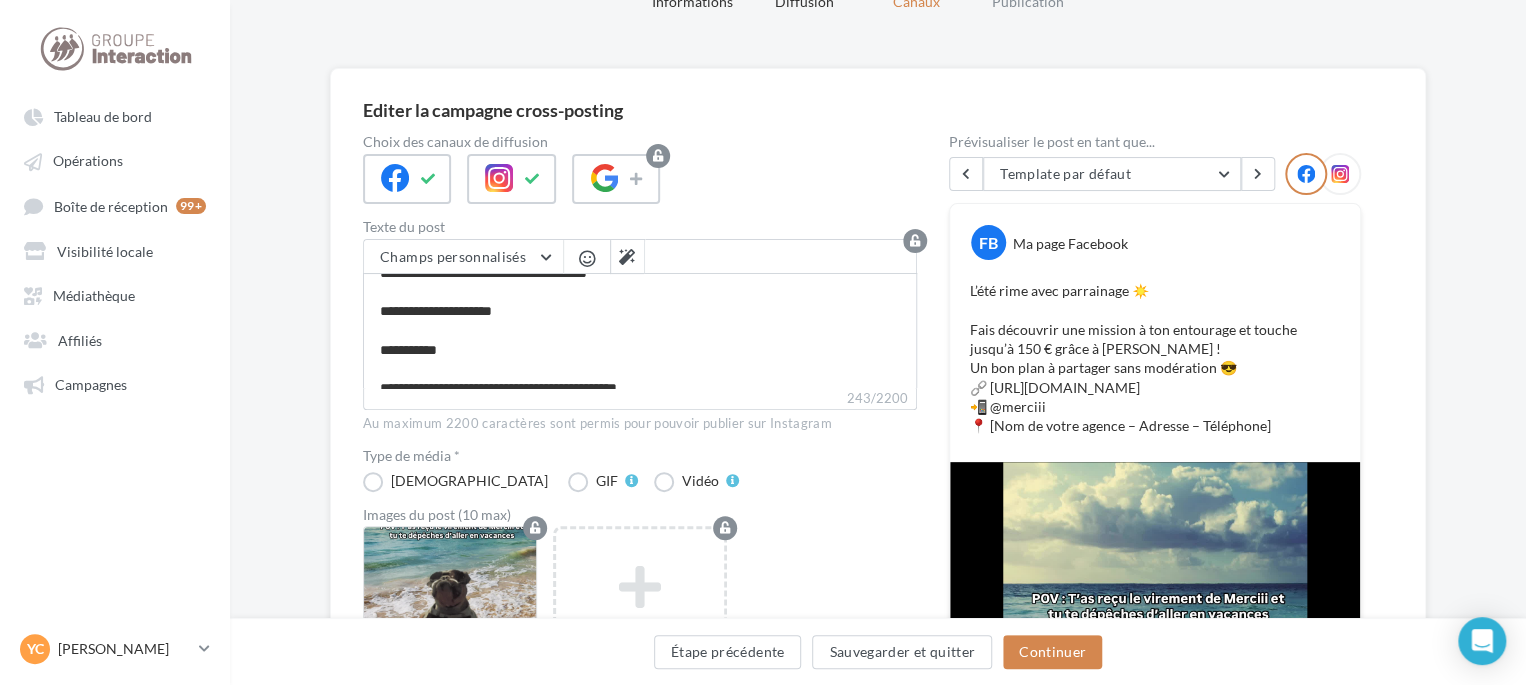 scroll, scrollTop: 75, scrollLeft: 0, axis: vertical 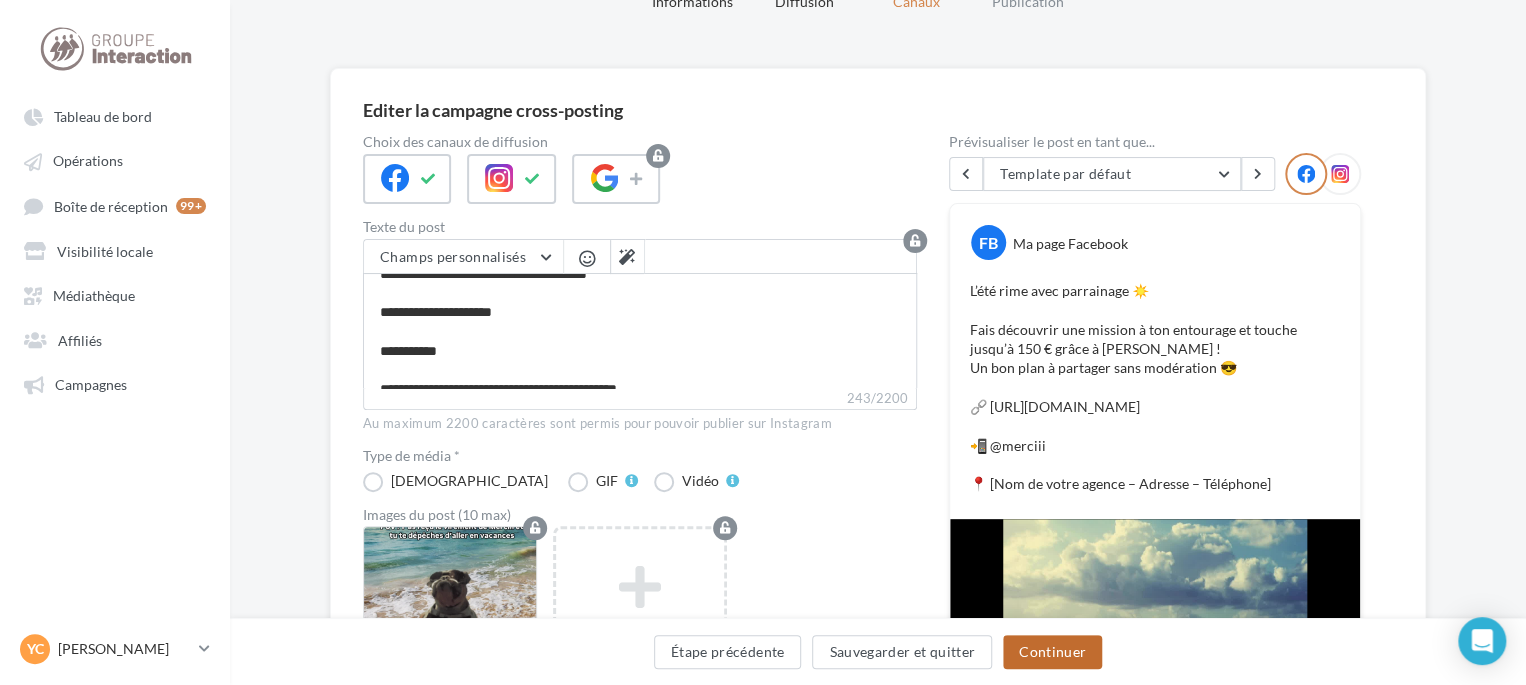 click on "Continuer" at bounding box center [1052, 652] 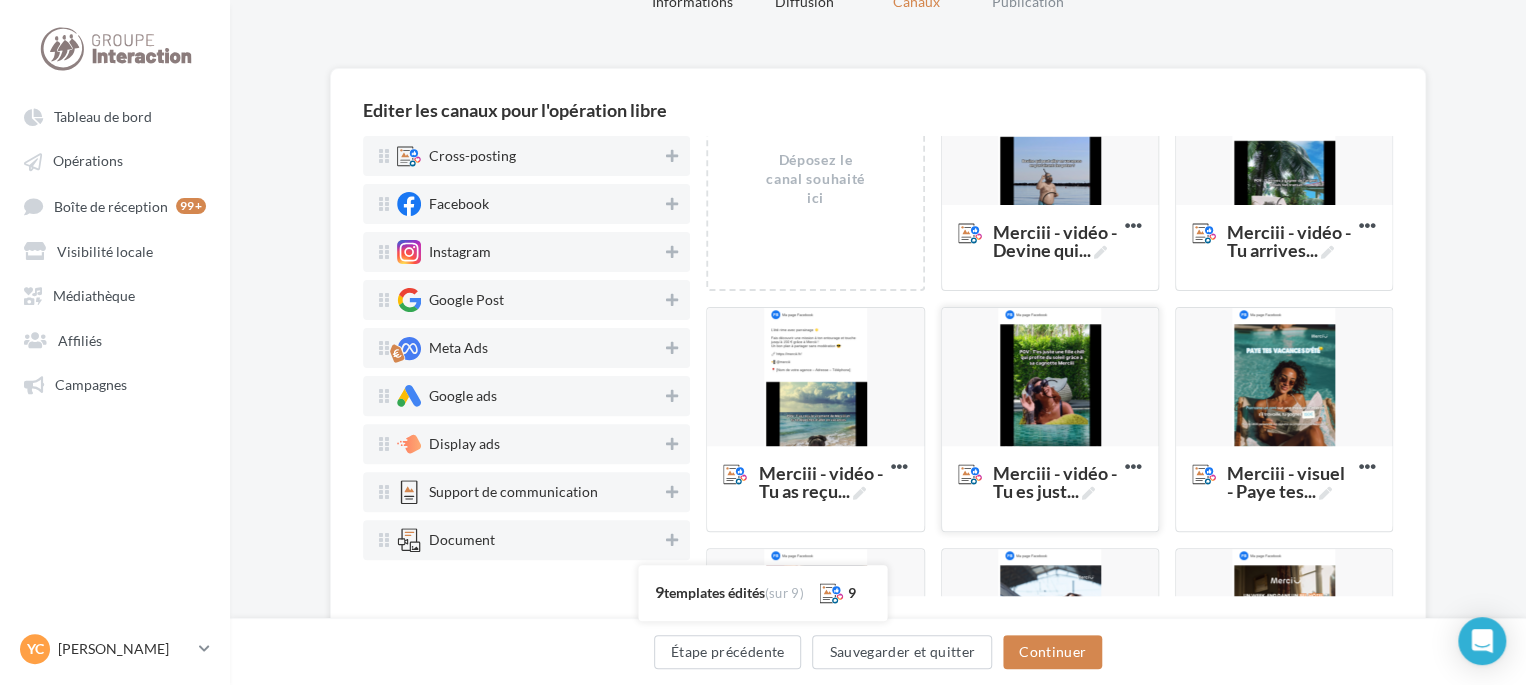 scroll, scrollTop: 100, scrollLeft: 0, axis: vertical 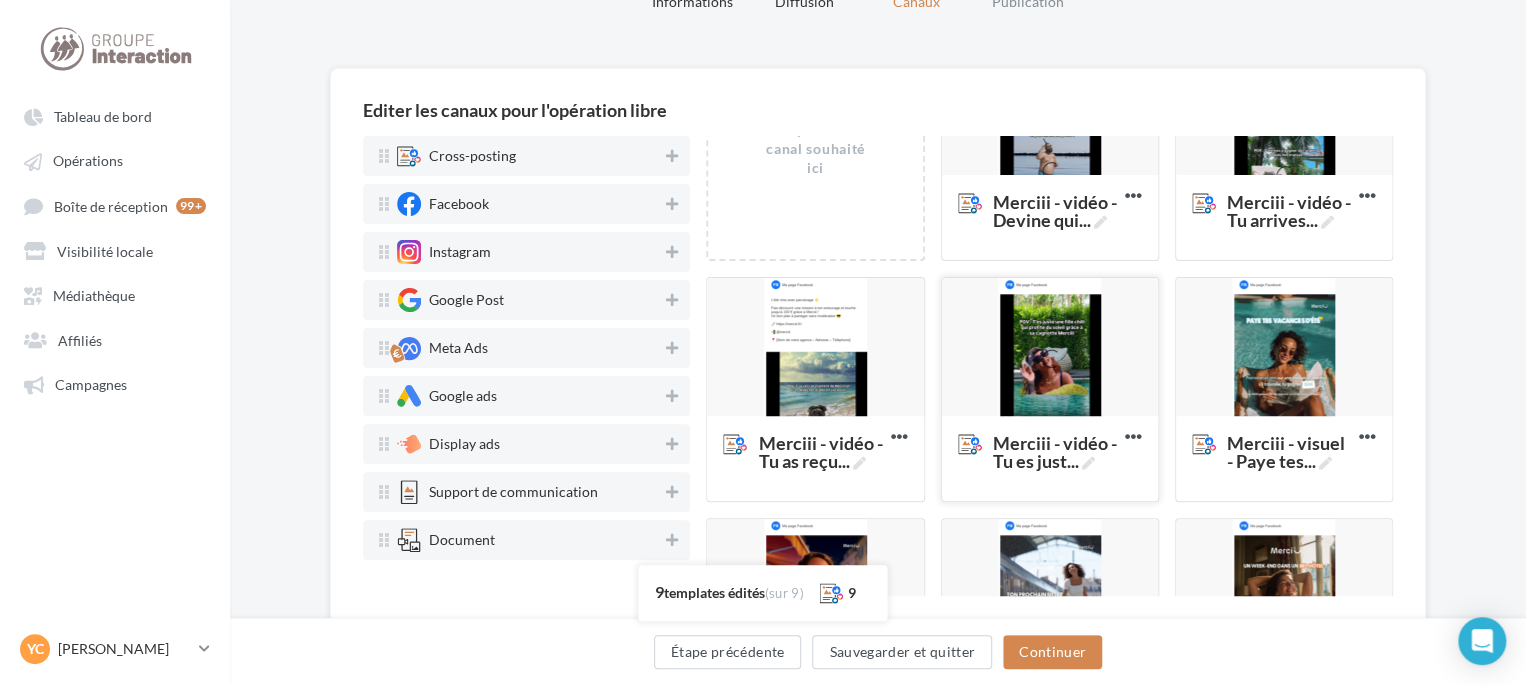 click at bounding box center [1050, 348] 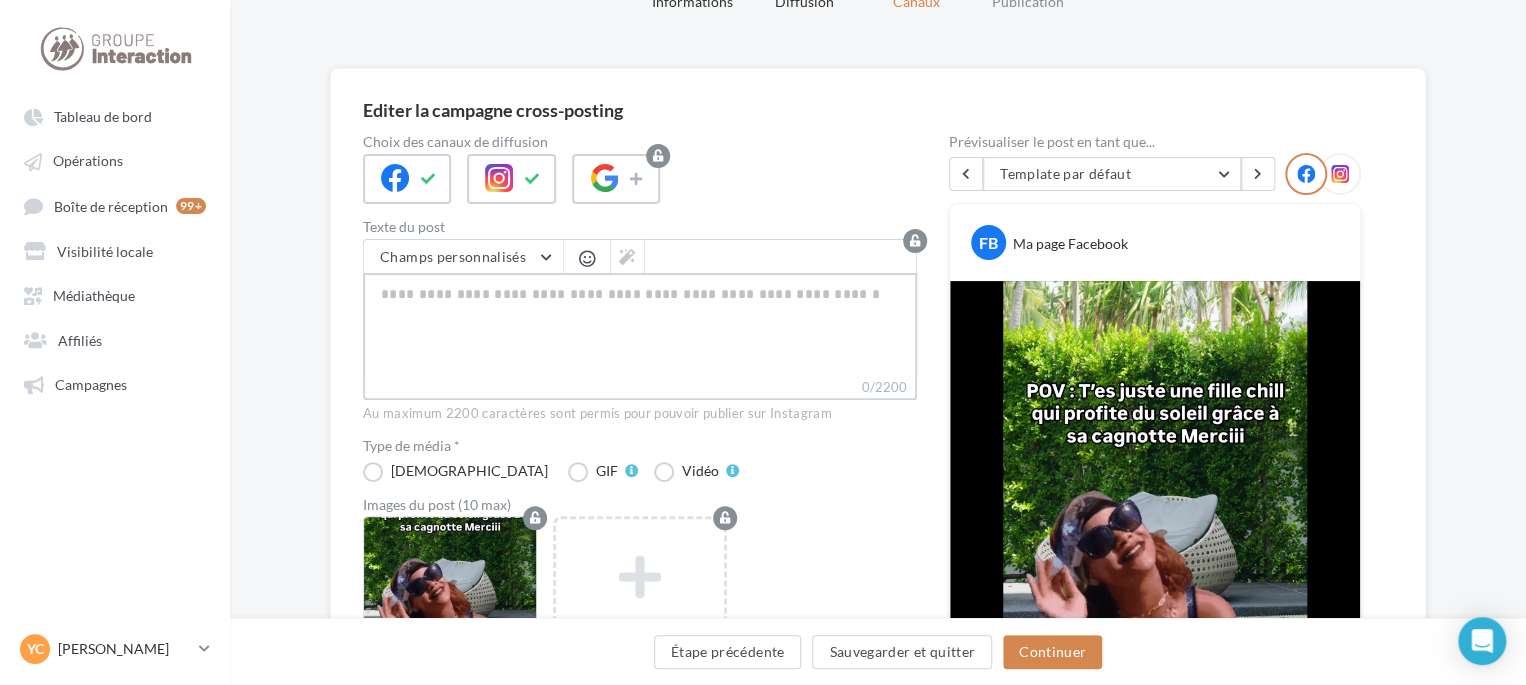click on "0/2200" at bounding box center (640, 325) 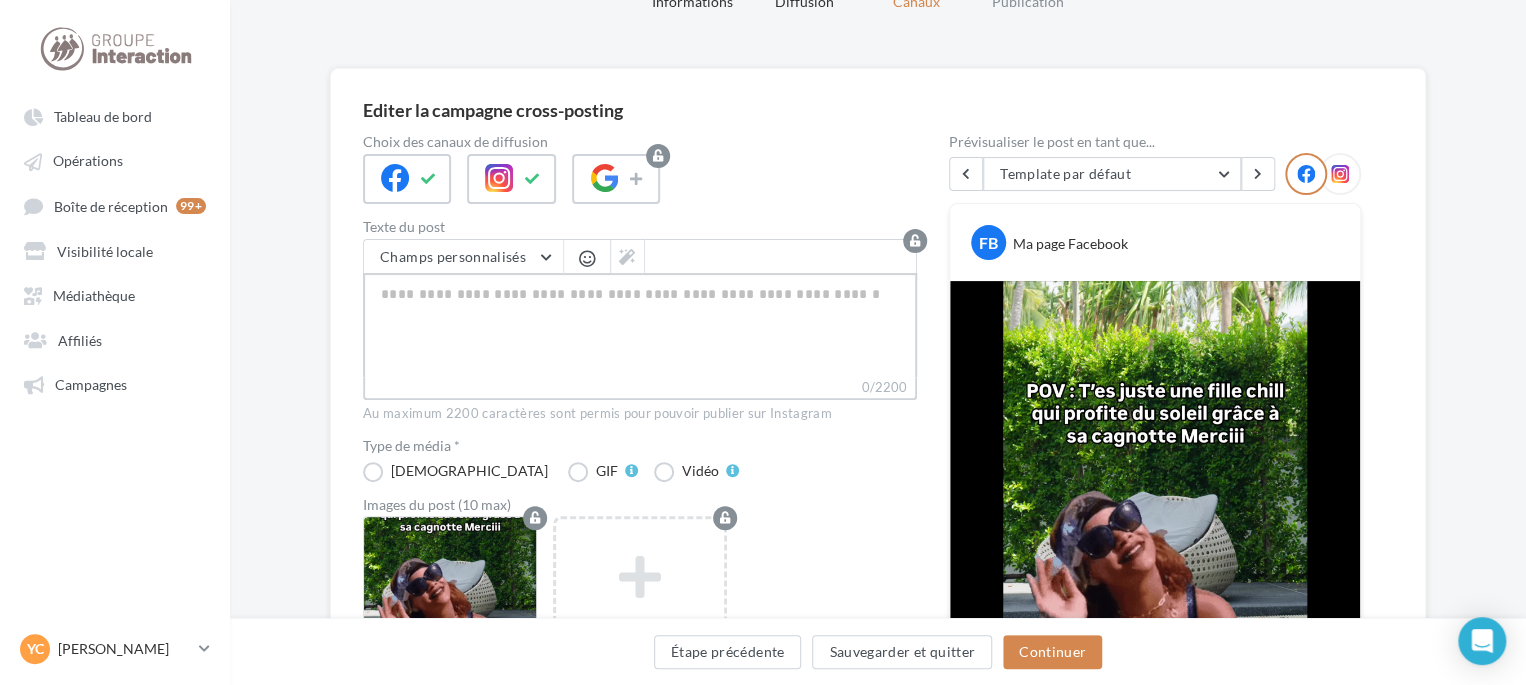 paste on "**********" 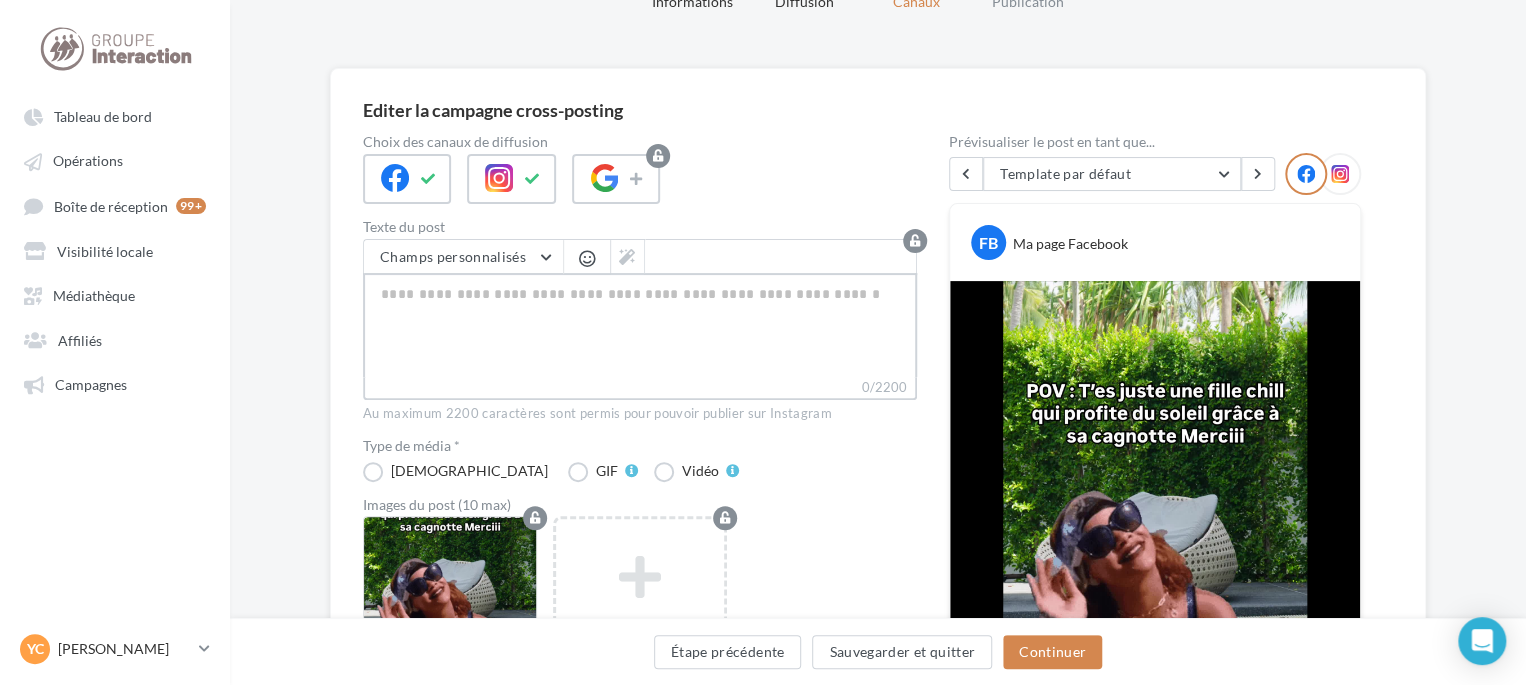 type on "**********" 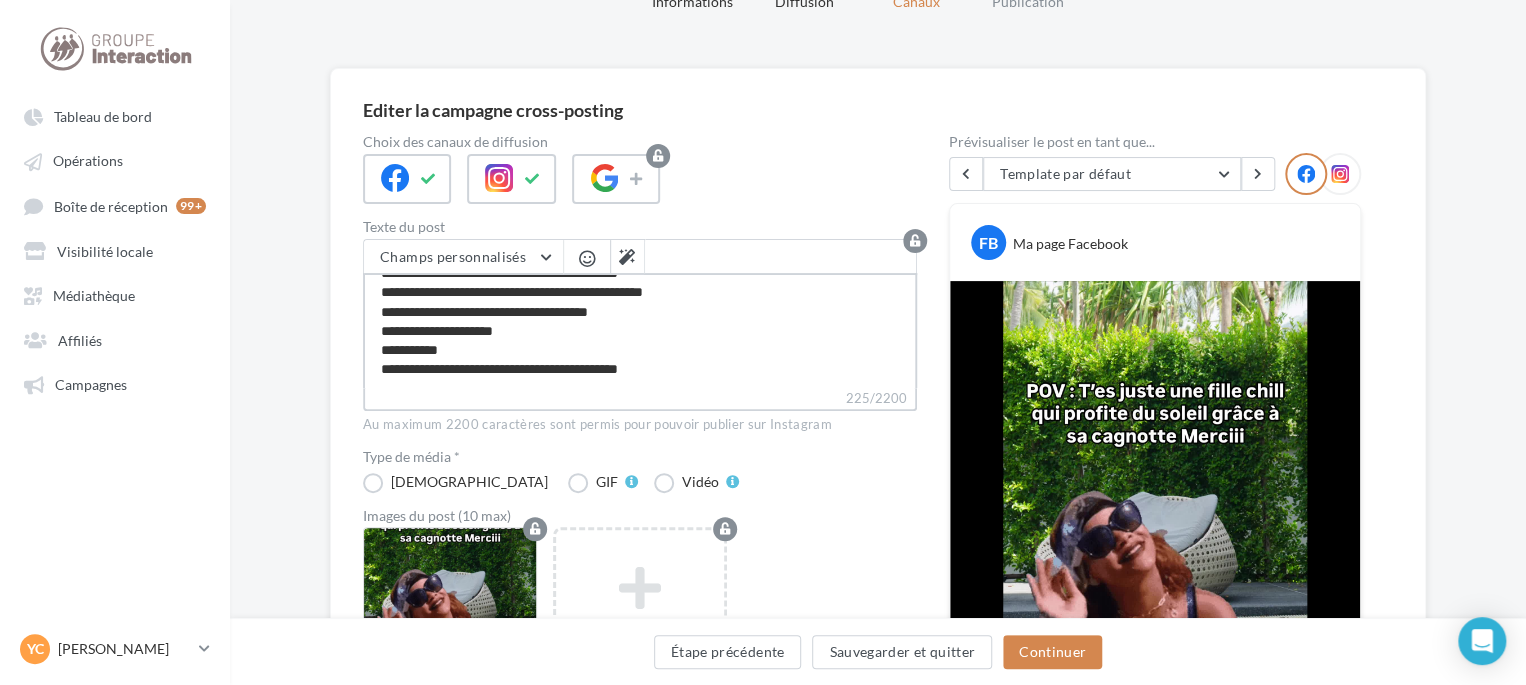 scroll, scrollTop: 0, scrollLeft: 0, axis: both 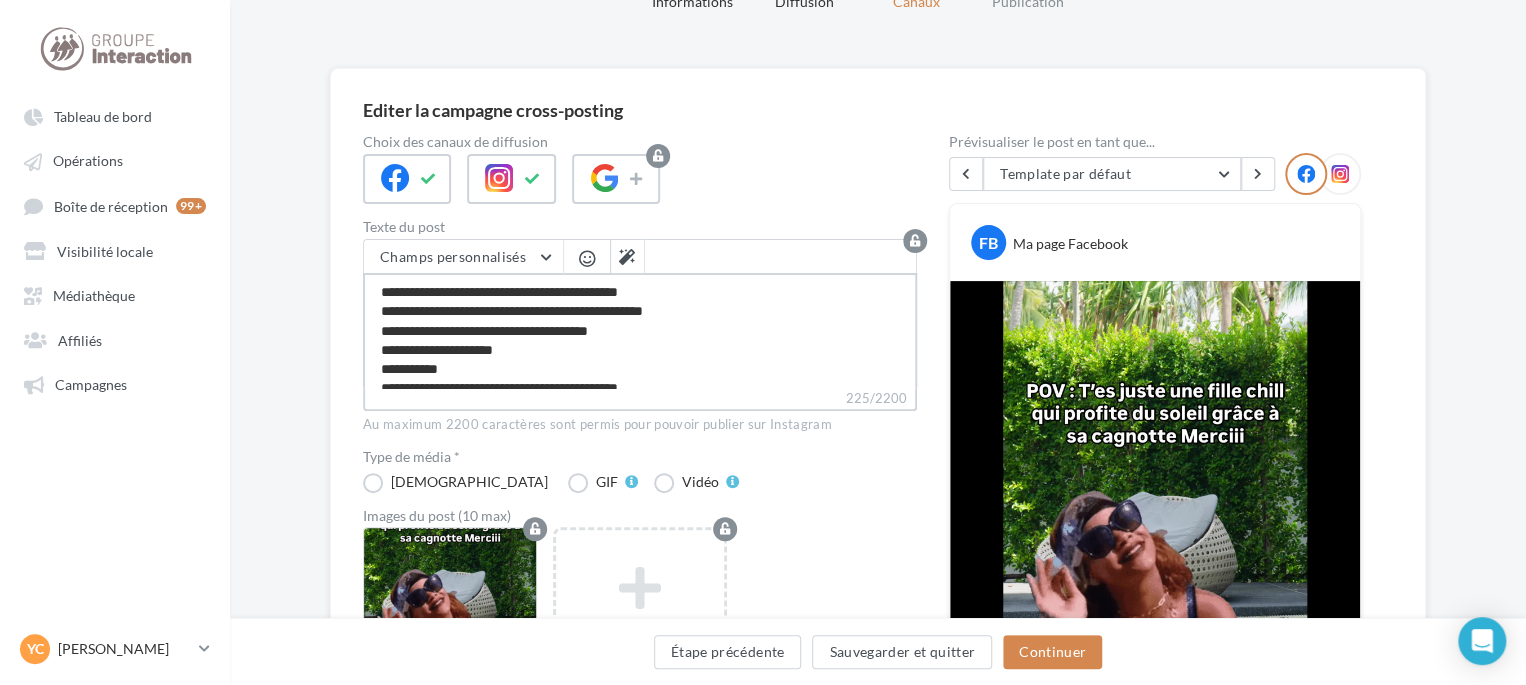 click on "**********" at bounding box center [640, 330] 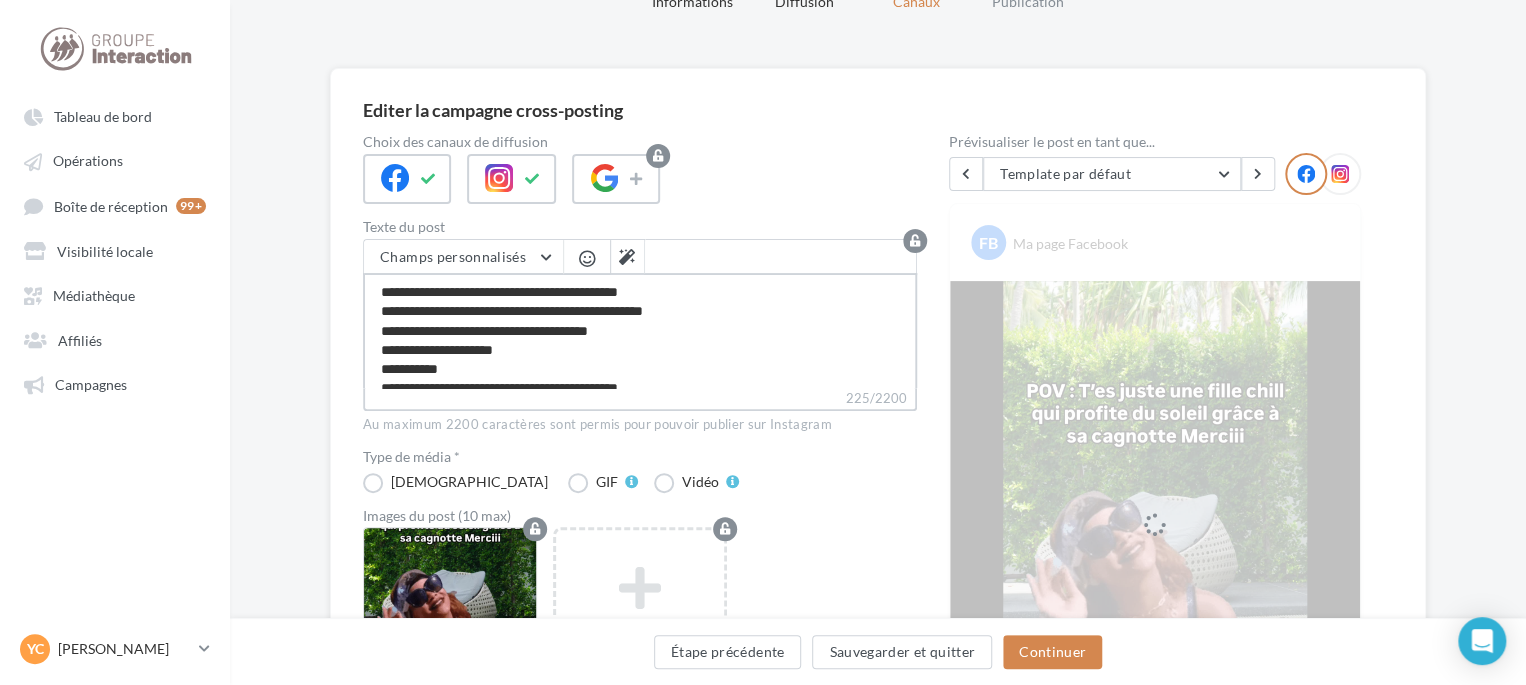 type on "**********" 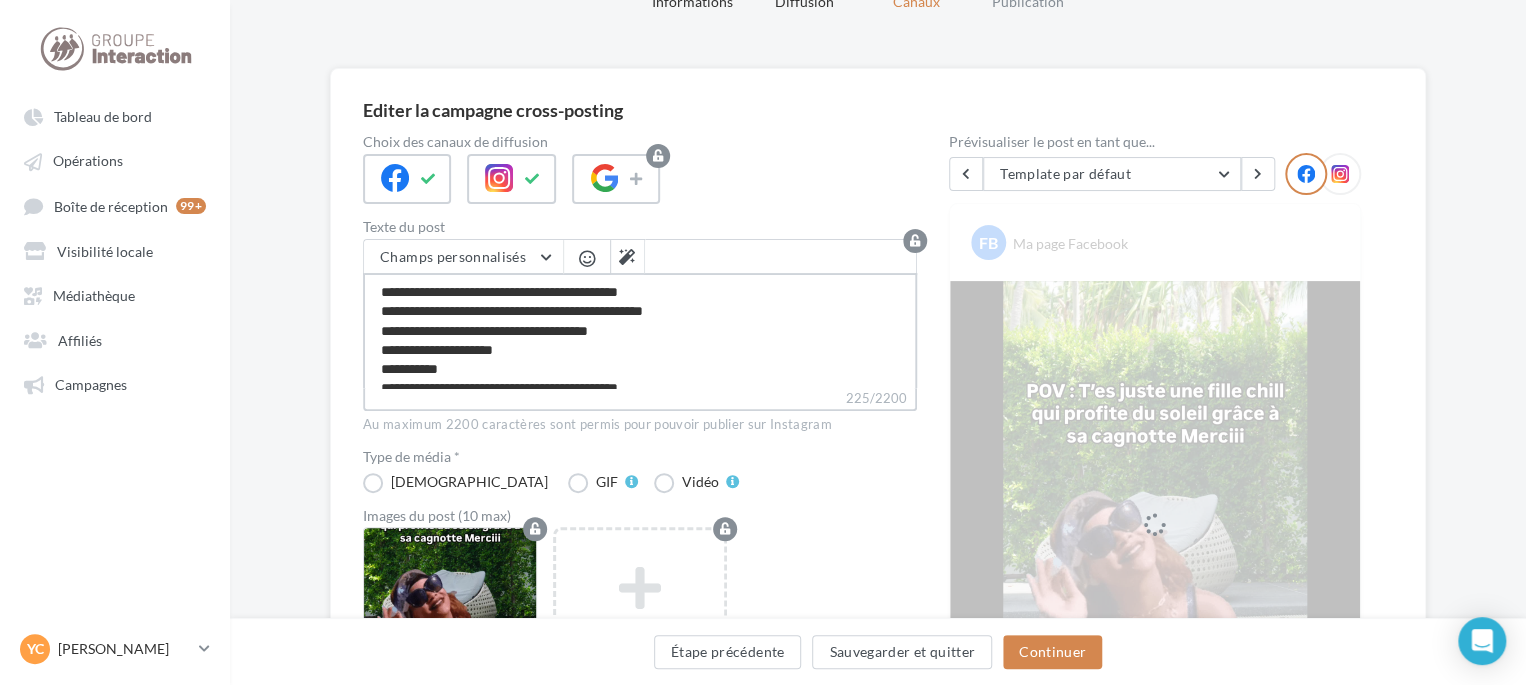 type on "**********" 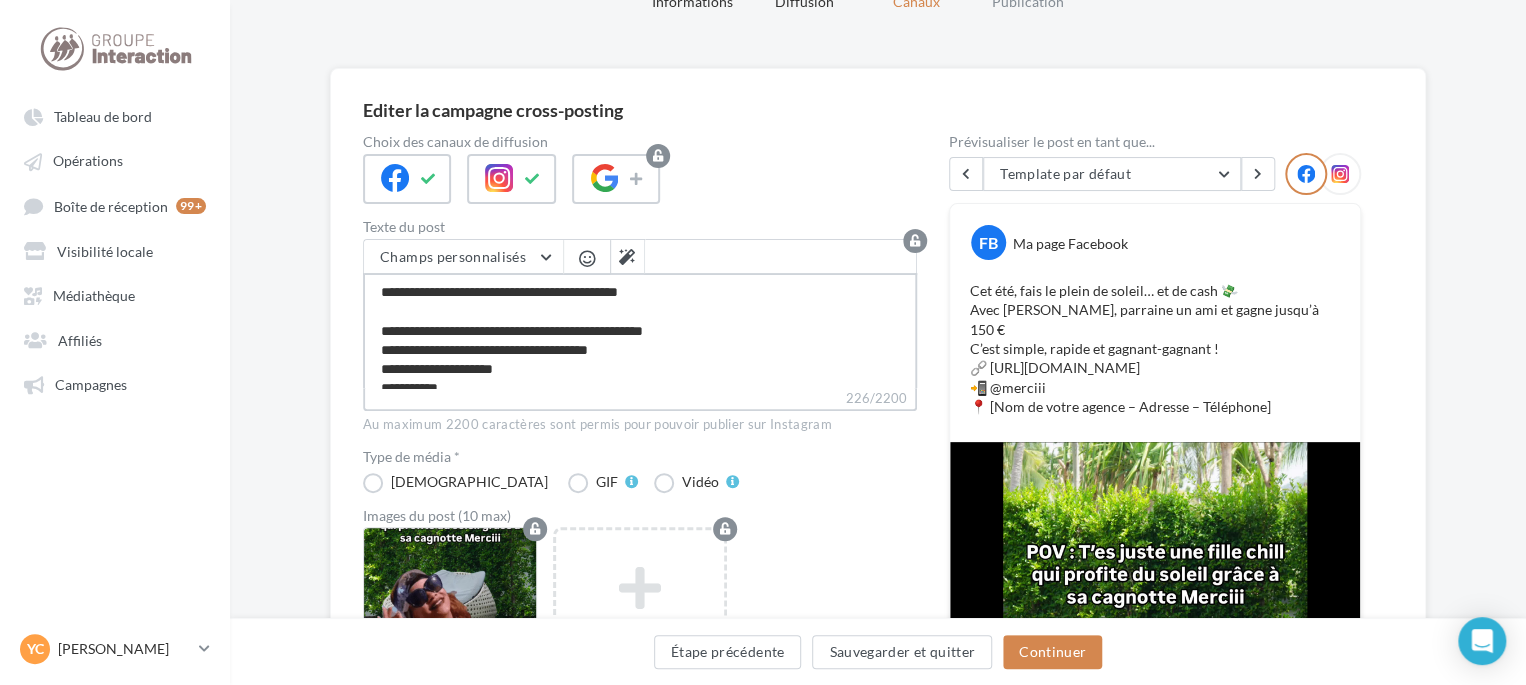 click on "**********" at bounding box center [640, 330] 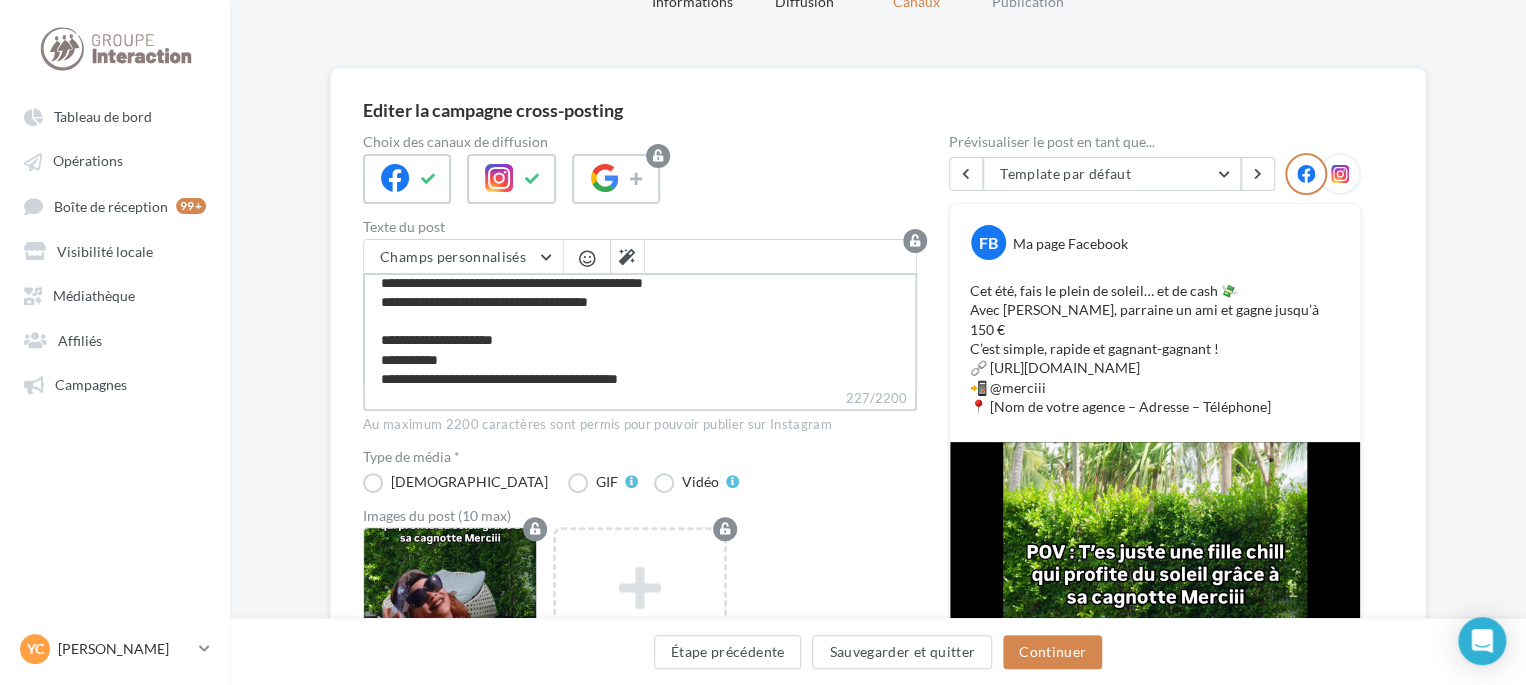 scroll, scrollTop: 76, scrollLeft: 0, axis: vertical 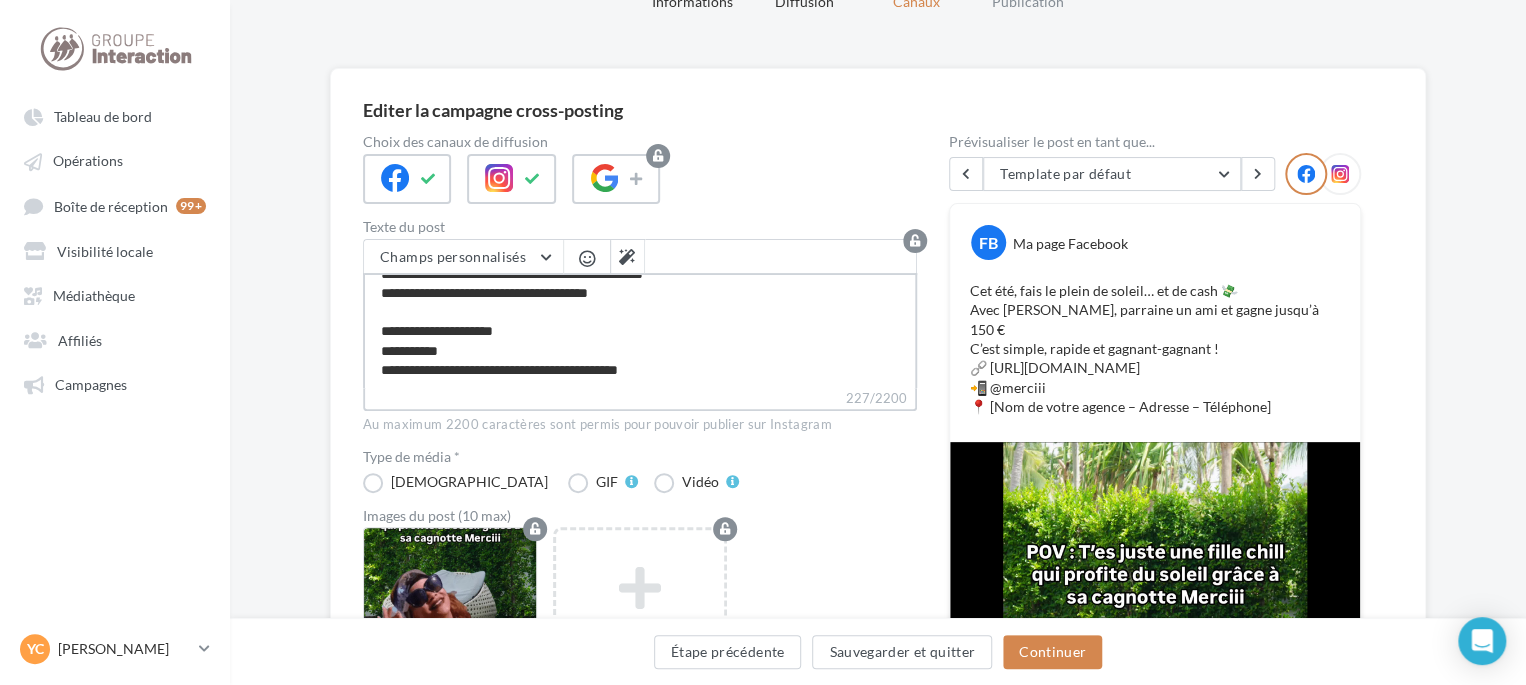 click on "**********" at bounding box center (640, 330) 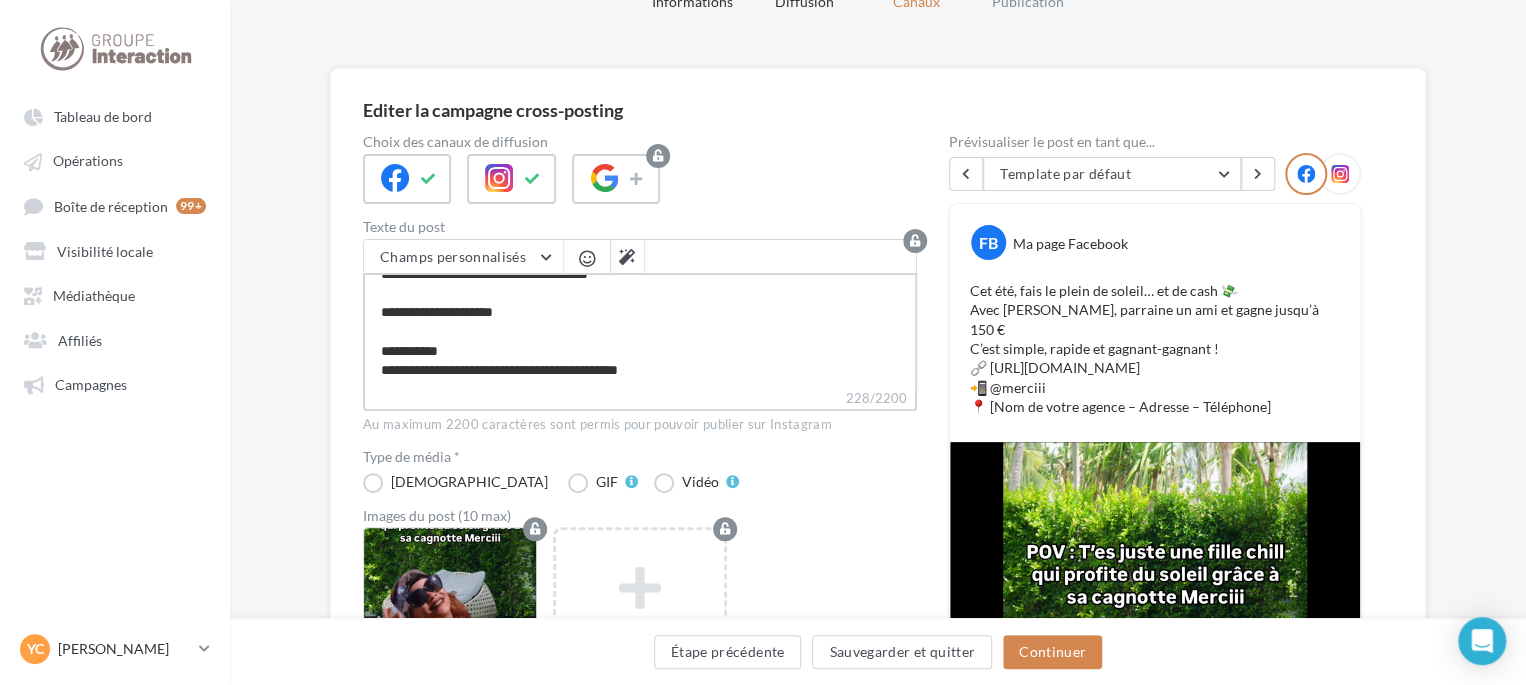 click on "**********" at bounding box center (640, 330) 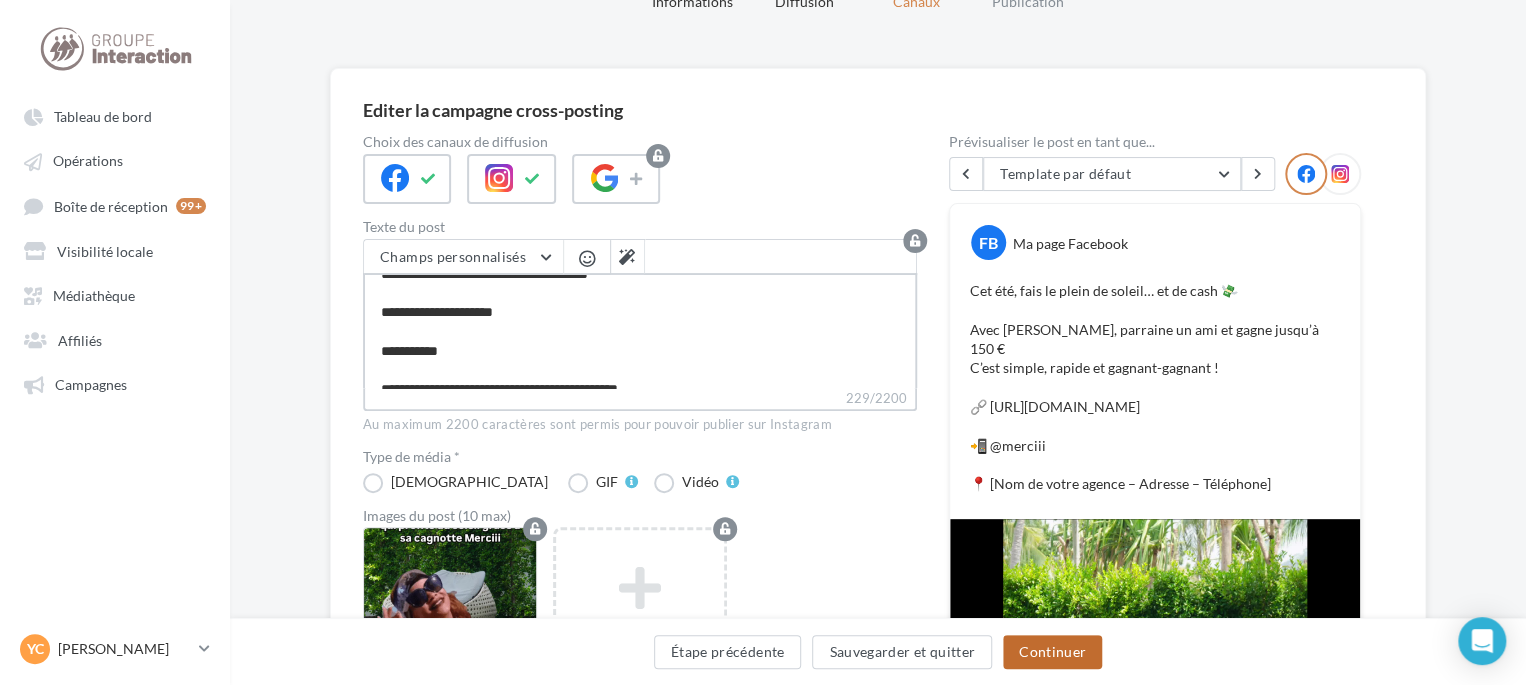 type on "**********" 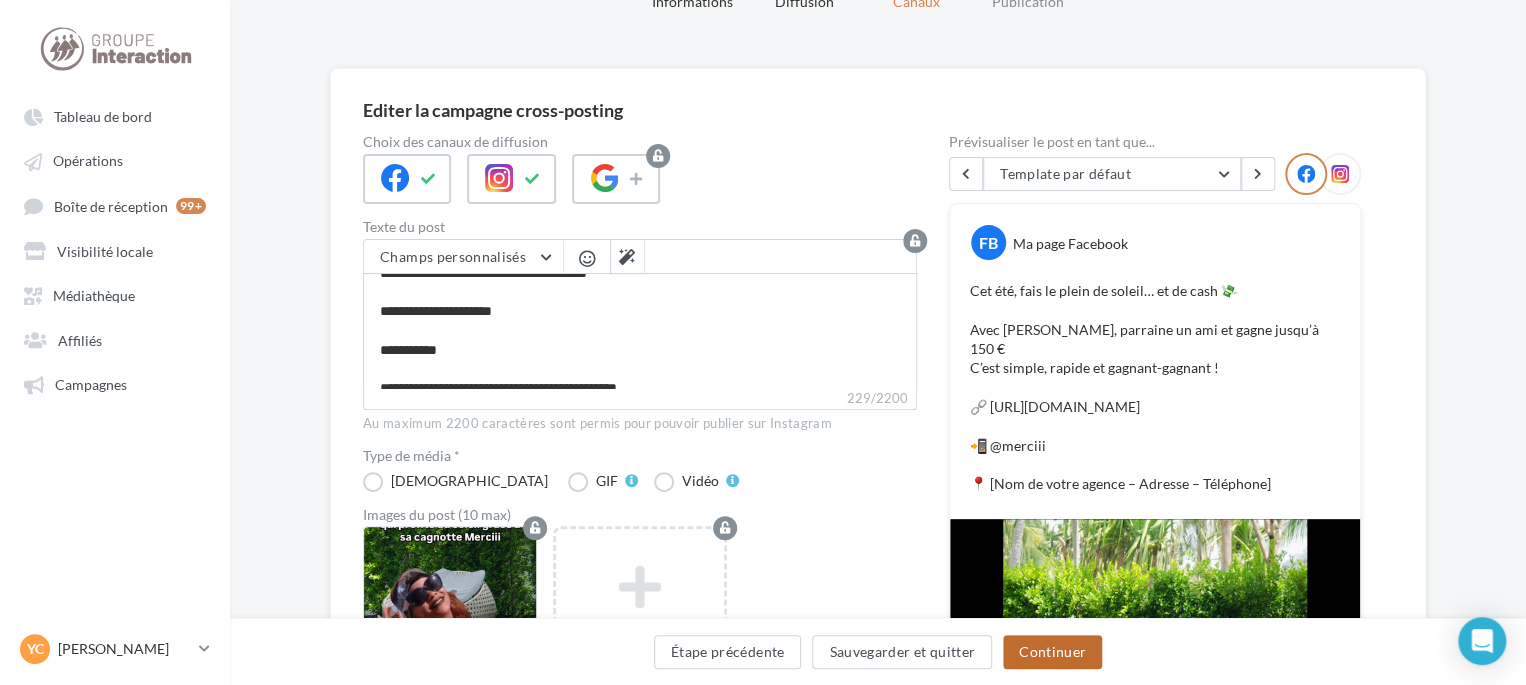 click on "Continuer" at bounding box center [1052, 652] 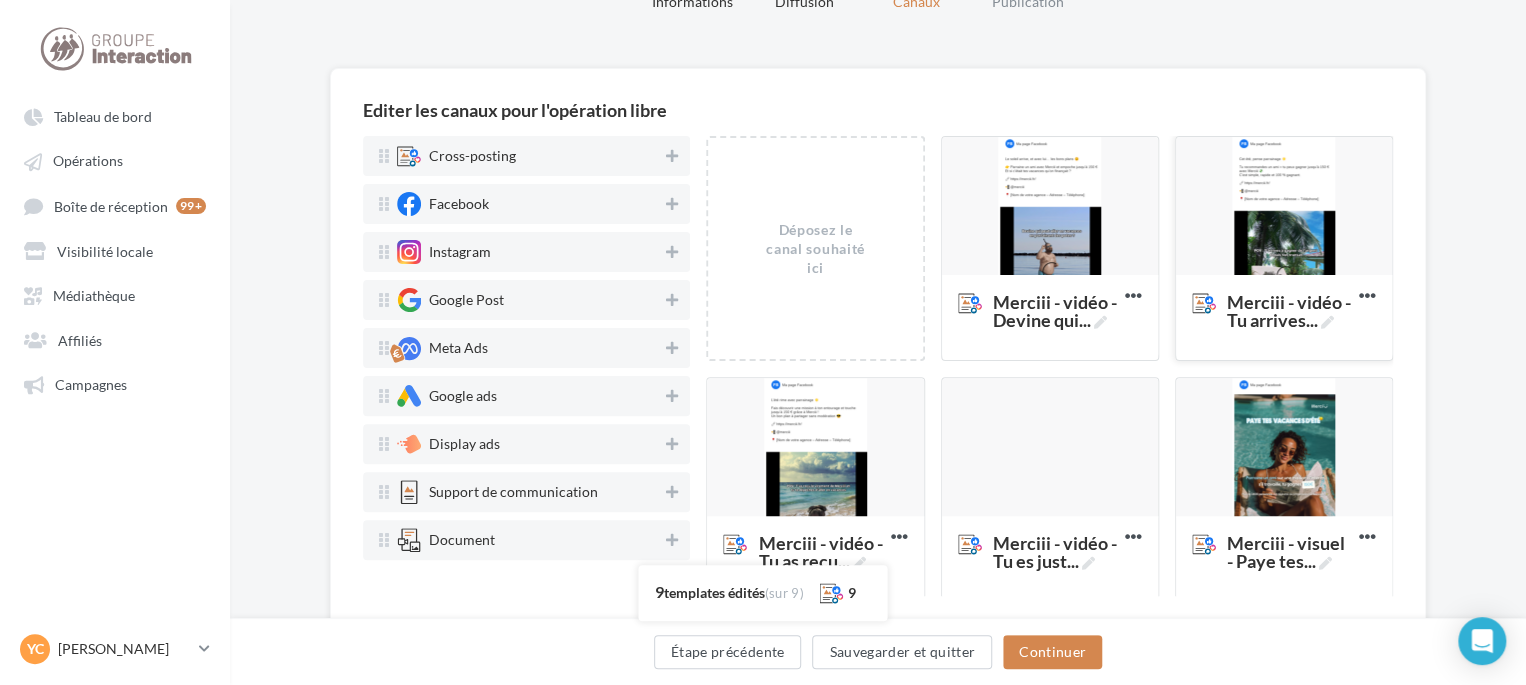 scroll, scrollTop: 100, scrollLeft: 0, axis: vertical 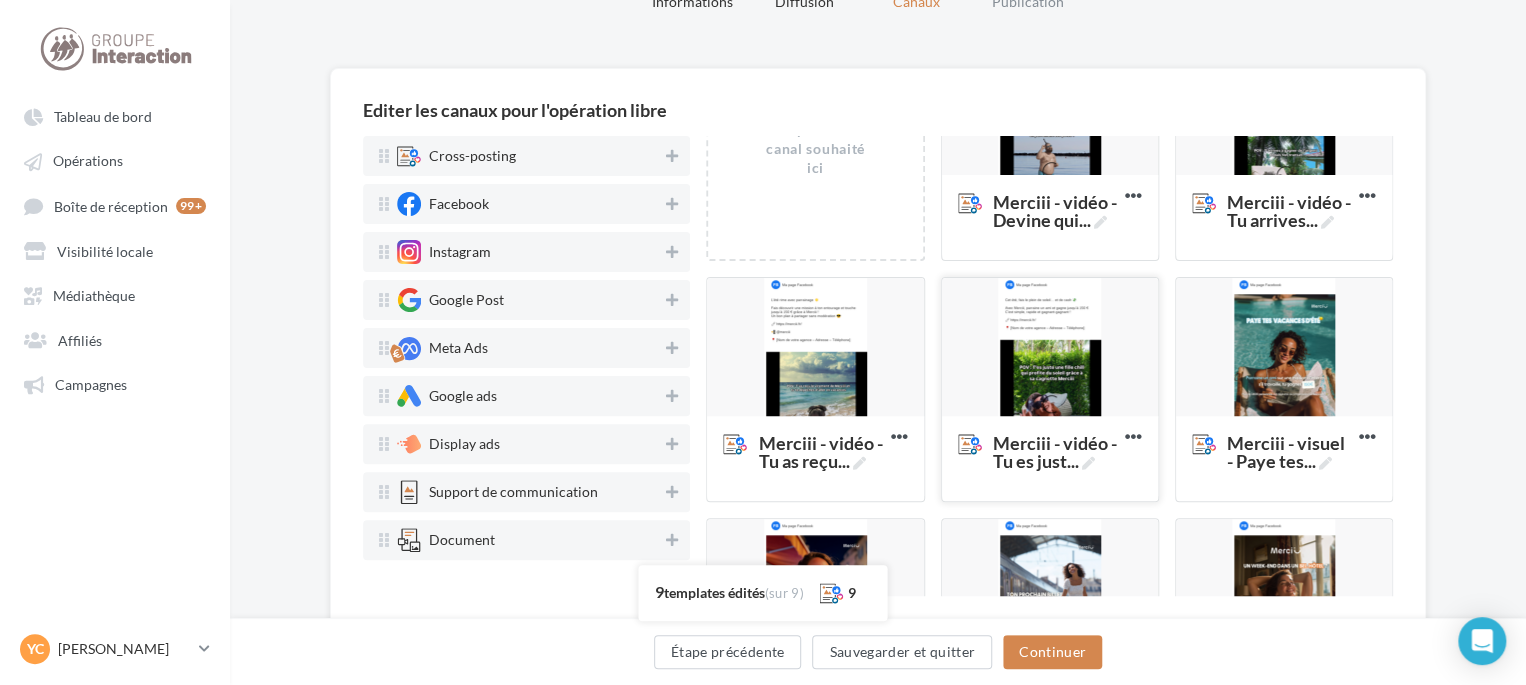 click at bounding box center (1050, 348) 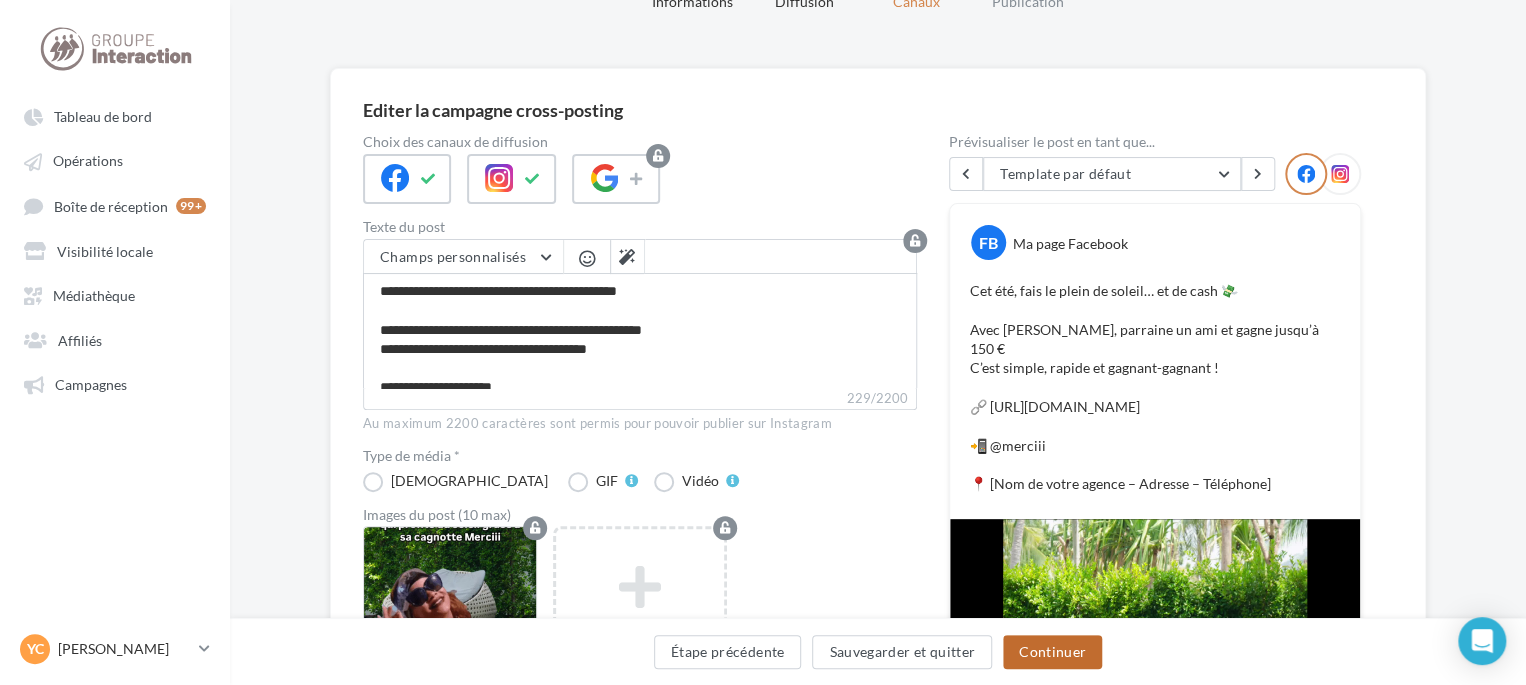 click on "Continuer" at bounding box center (1052, 652) 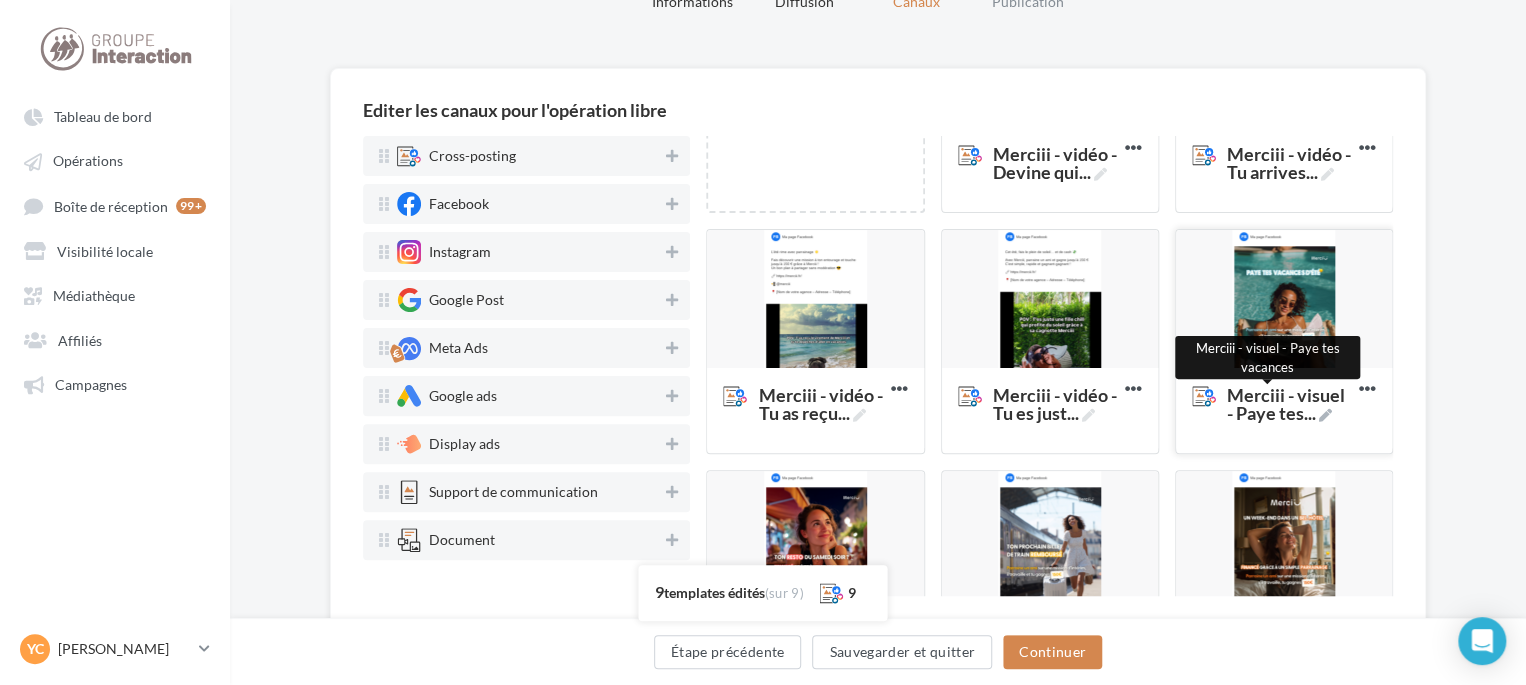 scroll, scrollTop: 200, scrollLeft: 0, axis: vertical 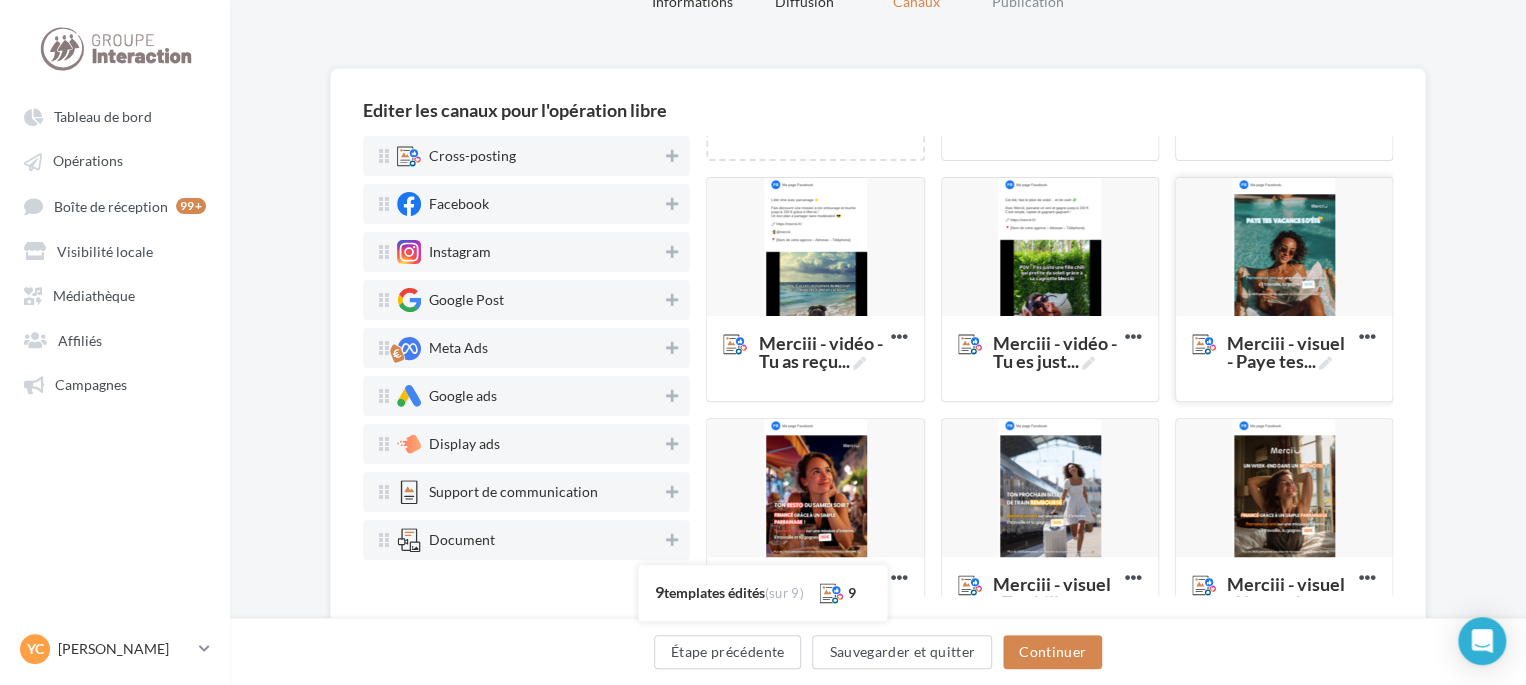 click at bounding box center (1284, 248) 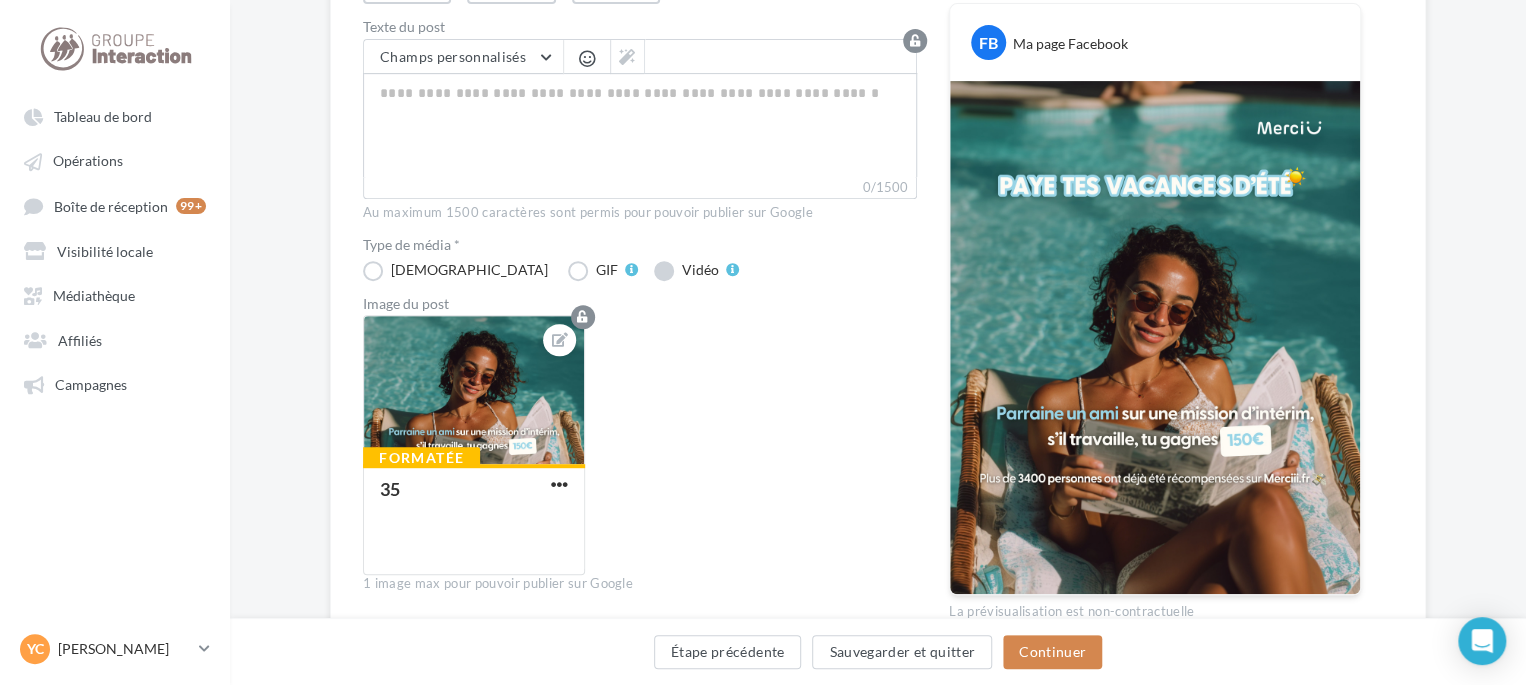 scroll, scrollTop: 200, scrollLeft: 0, axis: vertical 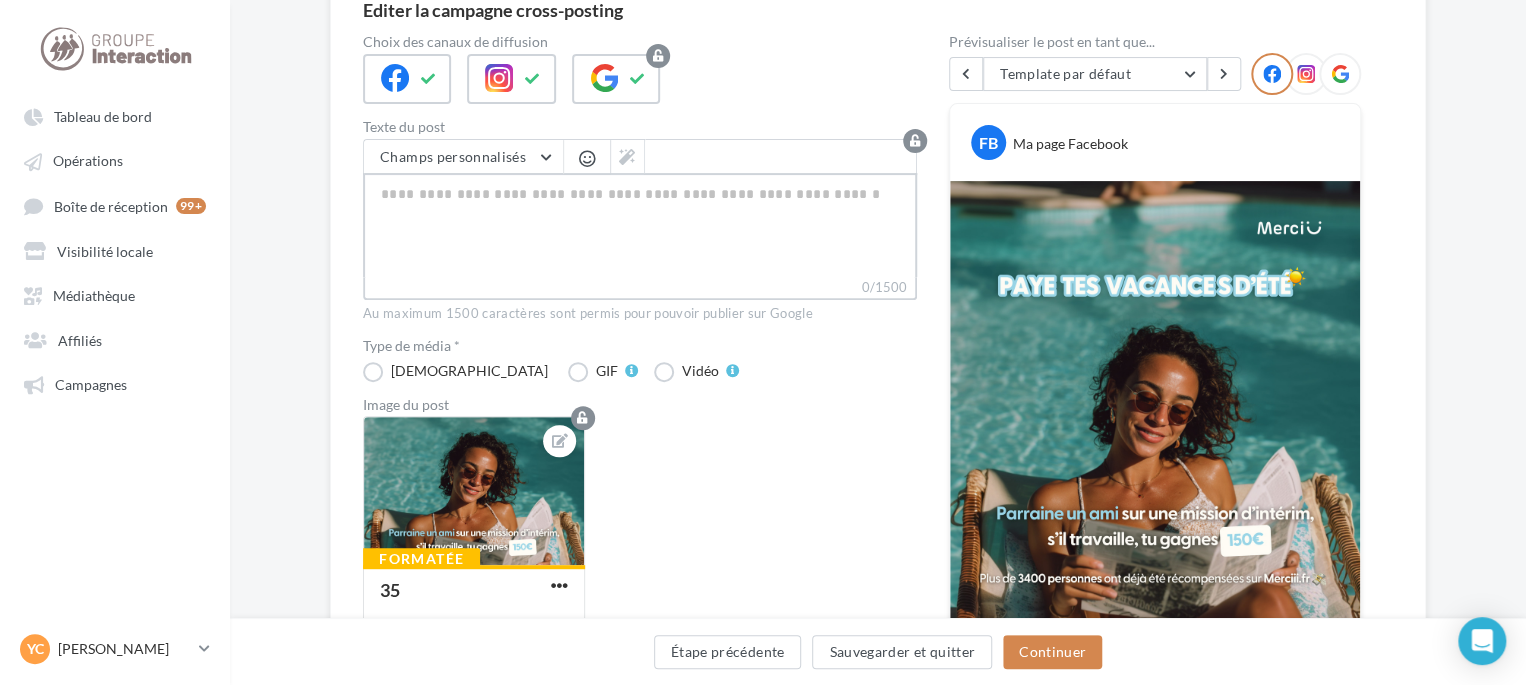 click on "0/1500" at bounding box center (640, 225) 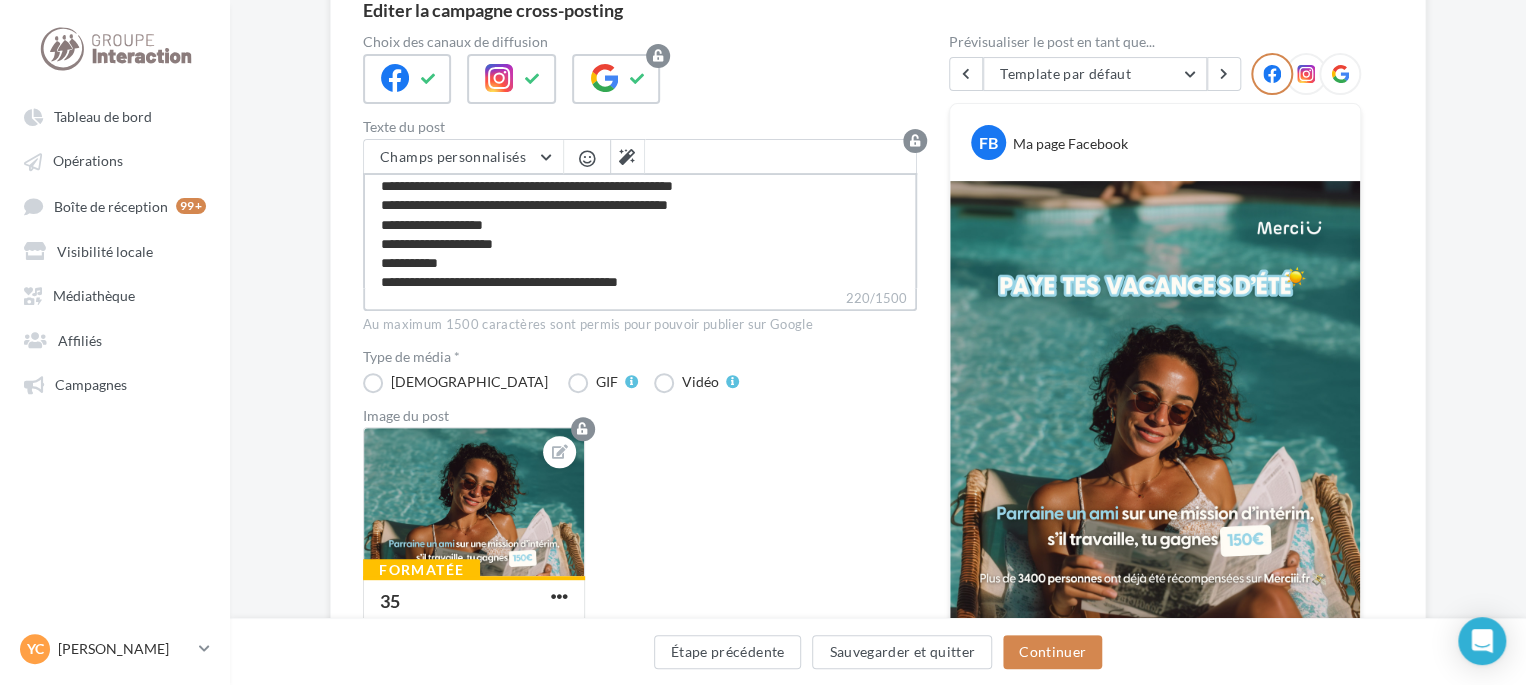 scroll, scrollTop: 0, scrollLeft: 0, axis: both 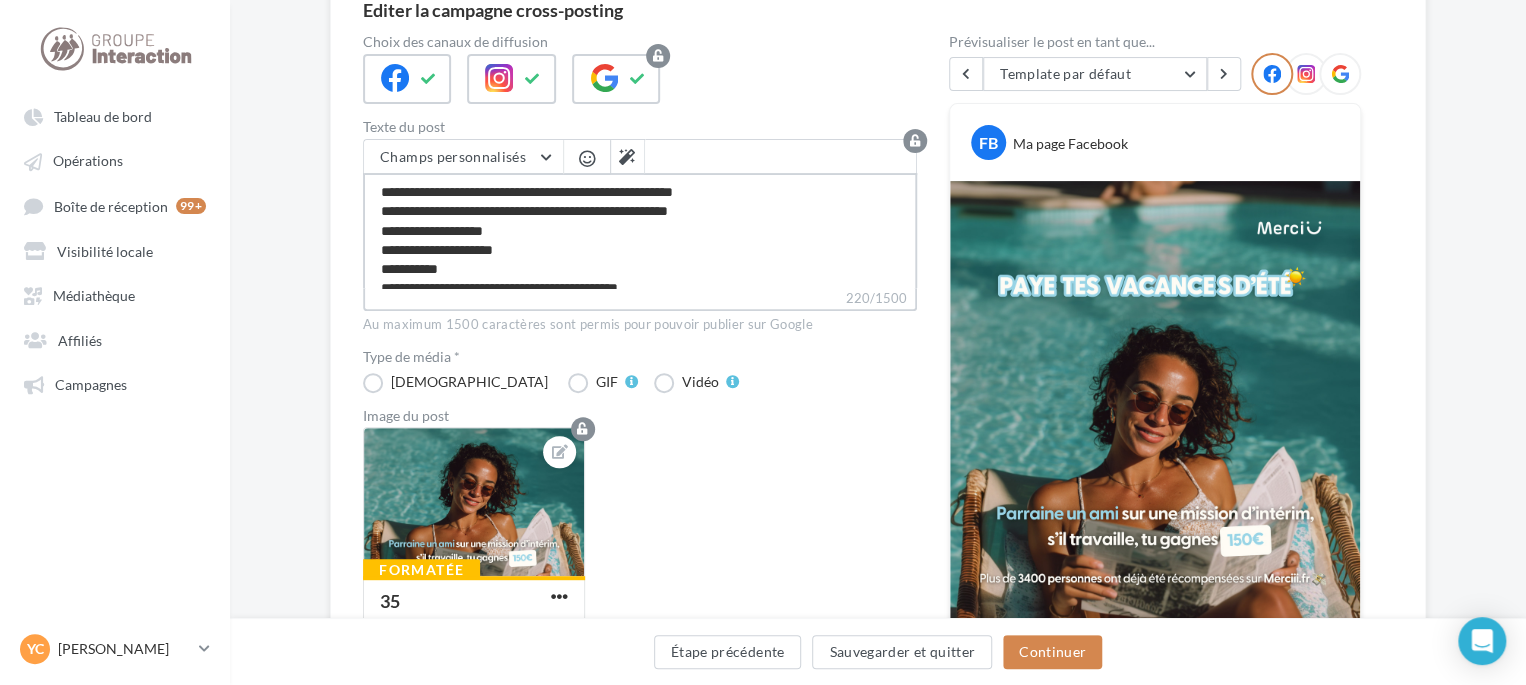 click on "**********" at bounding box center (640, 230) 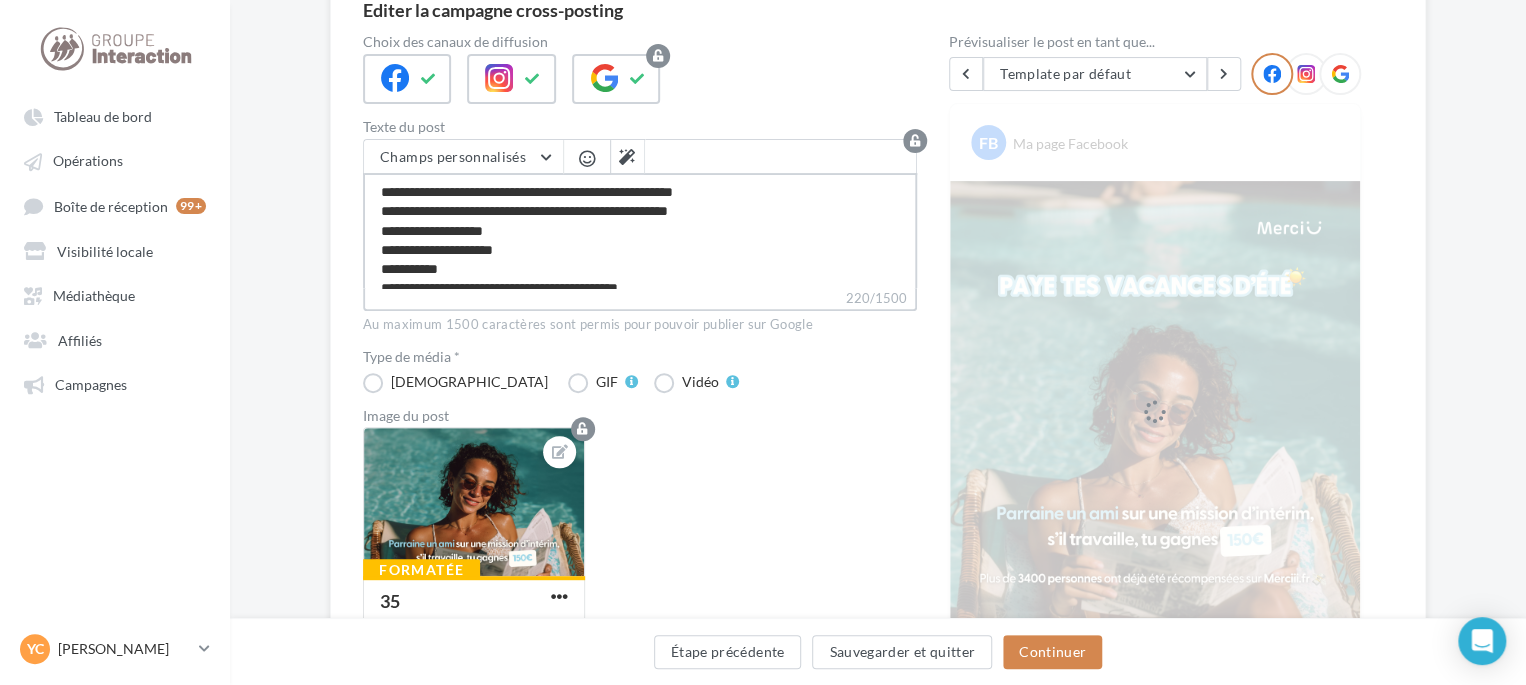 type on "**********" 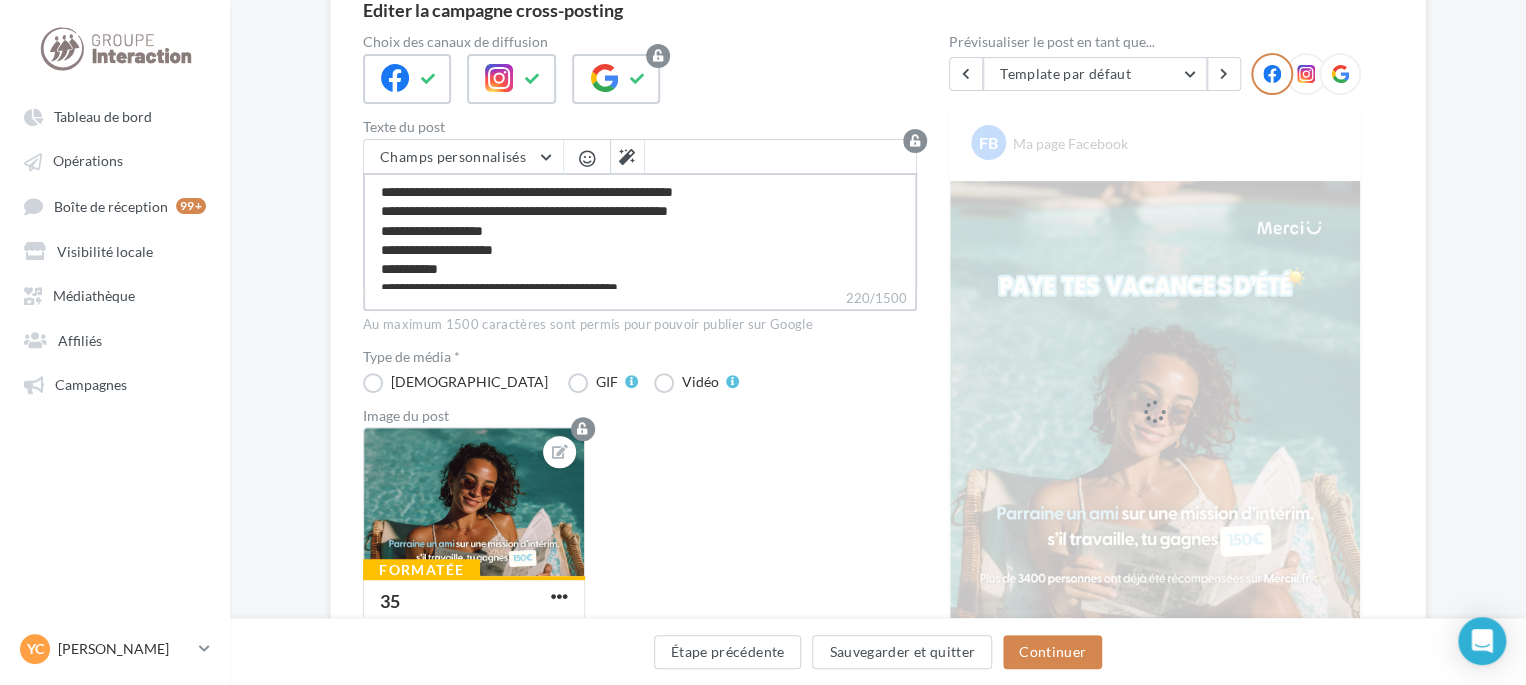 type on "**********" 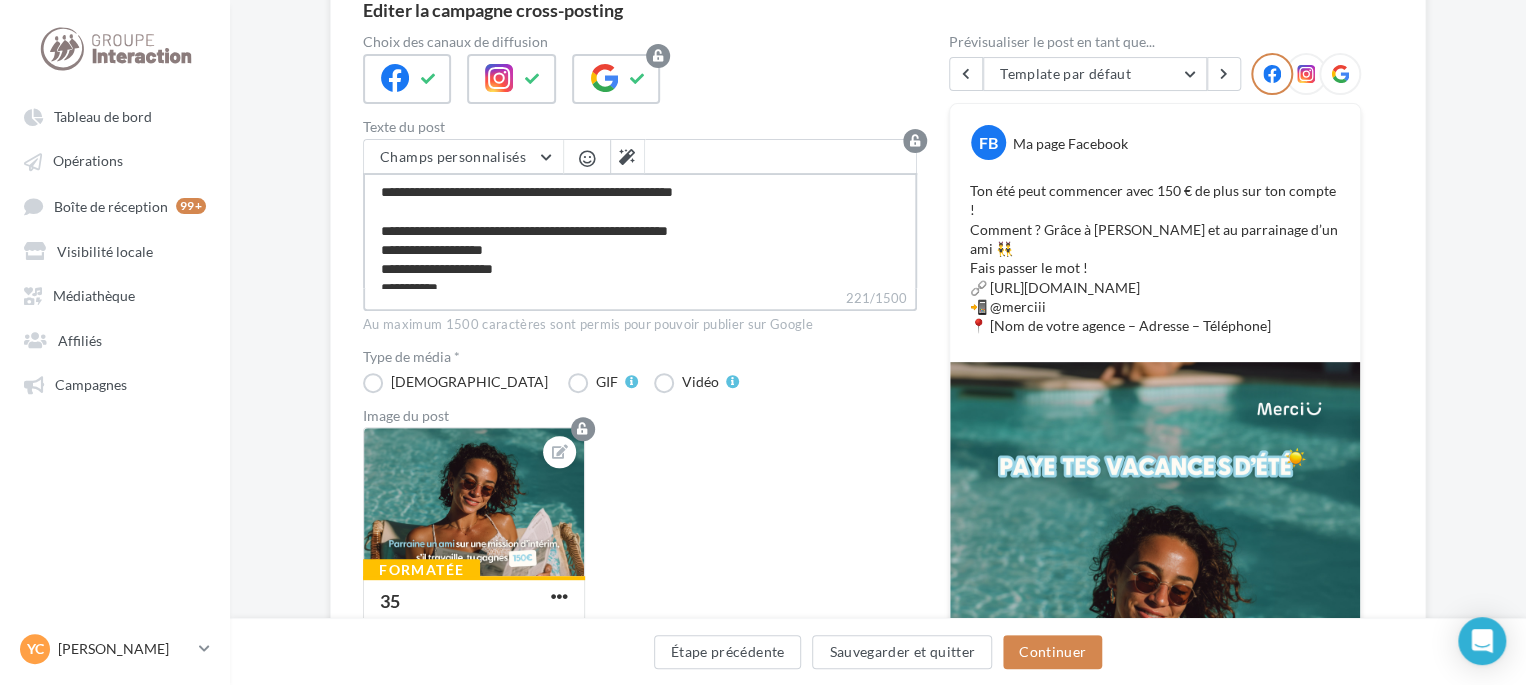 click on "**********" at bounding box center [640, 230] 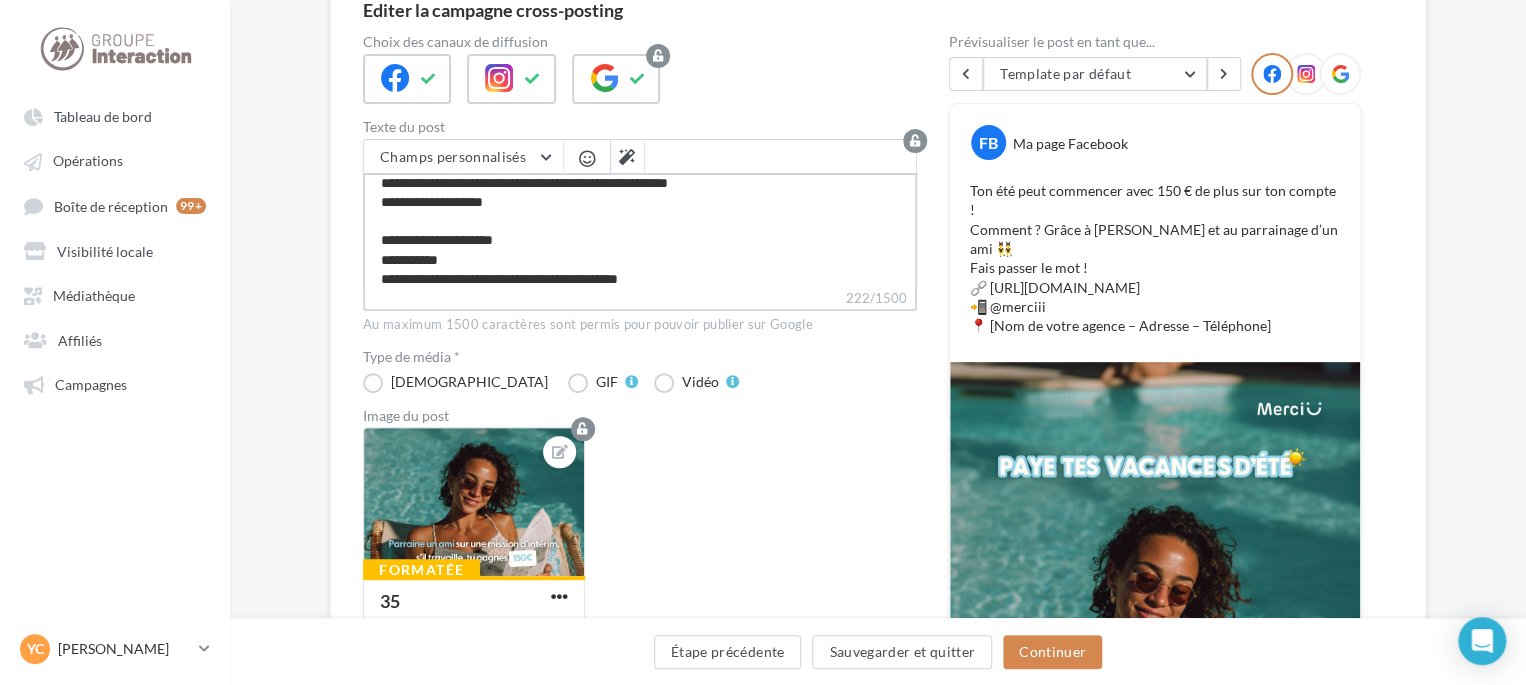scroll, scrollTop: 76, scrollLeft: 0, axis: vertical 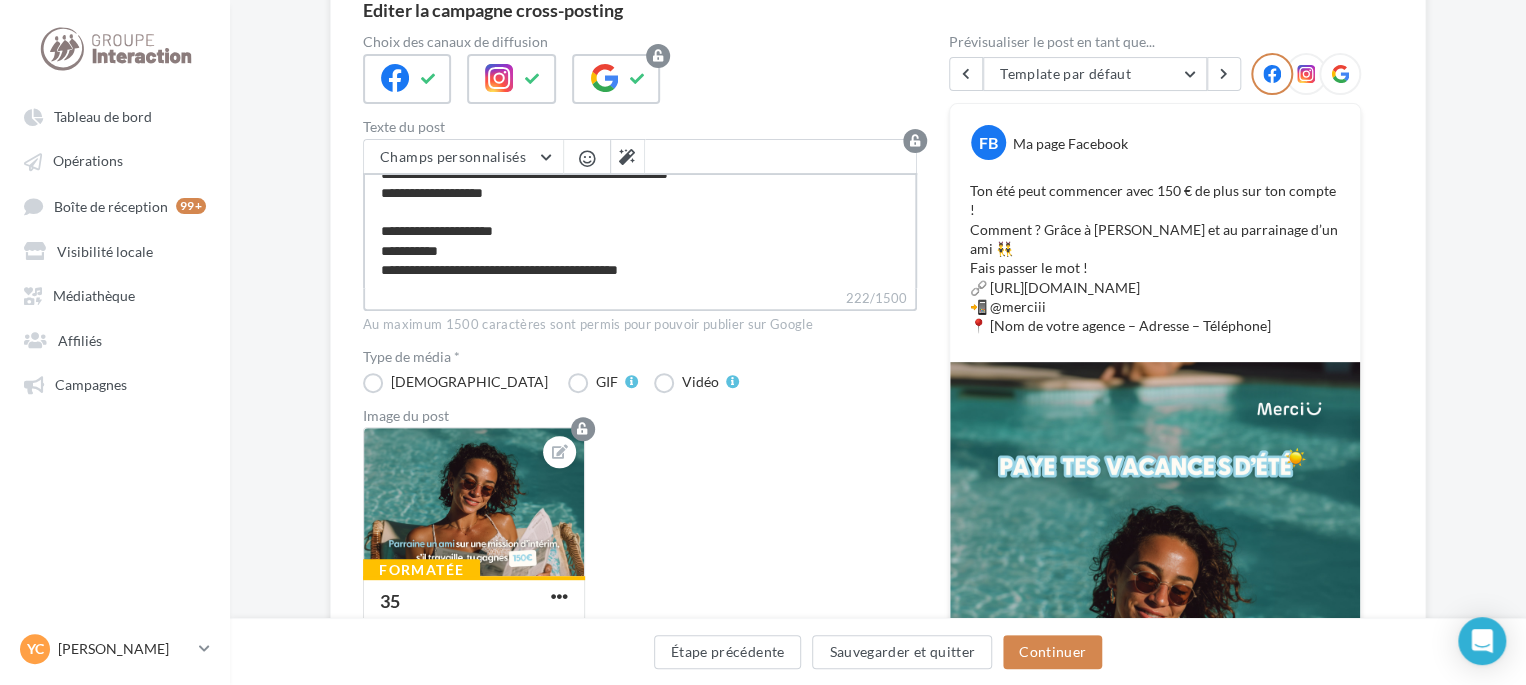 click on "**********" at bounding box center (640, 230) 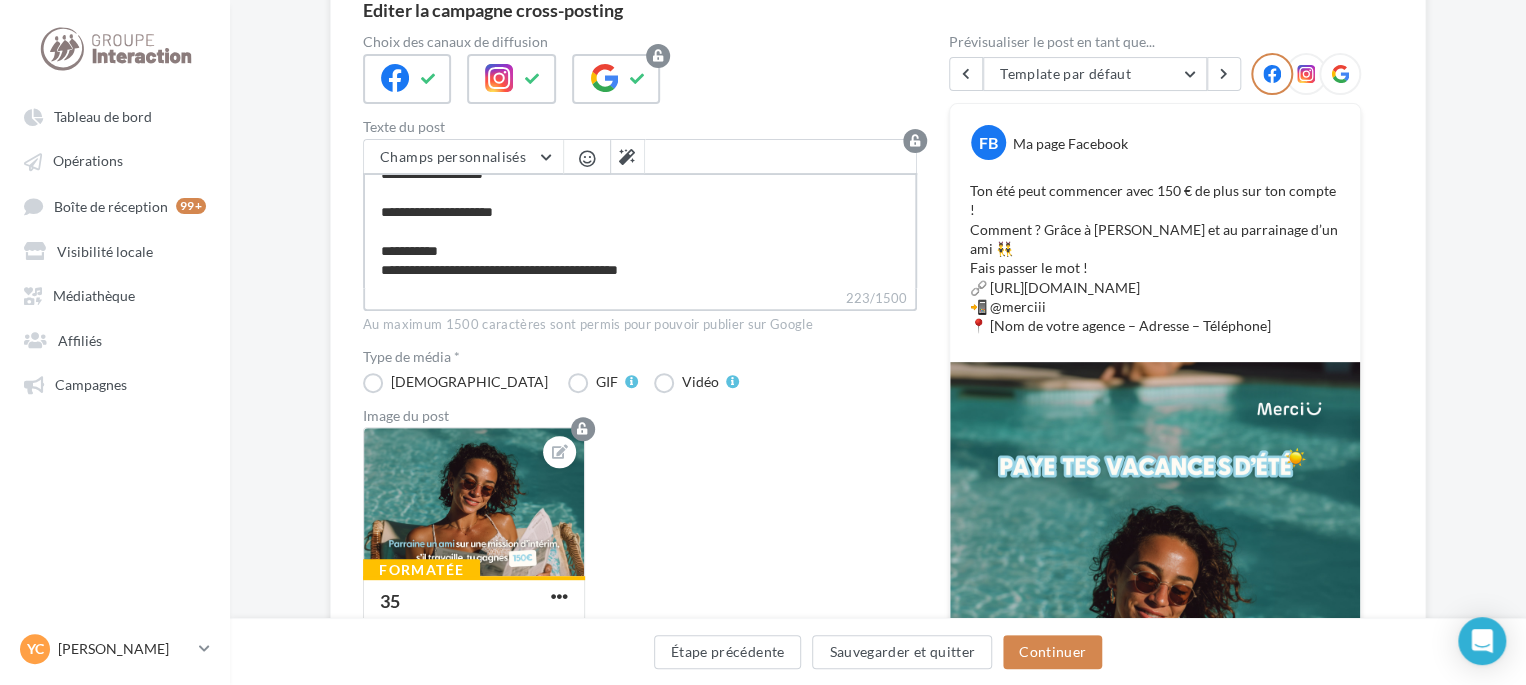 click on "**********" at bounding box center (640, 230) 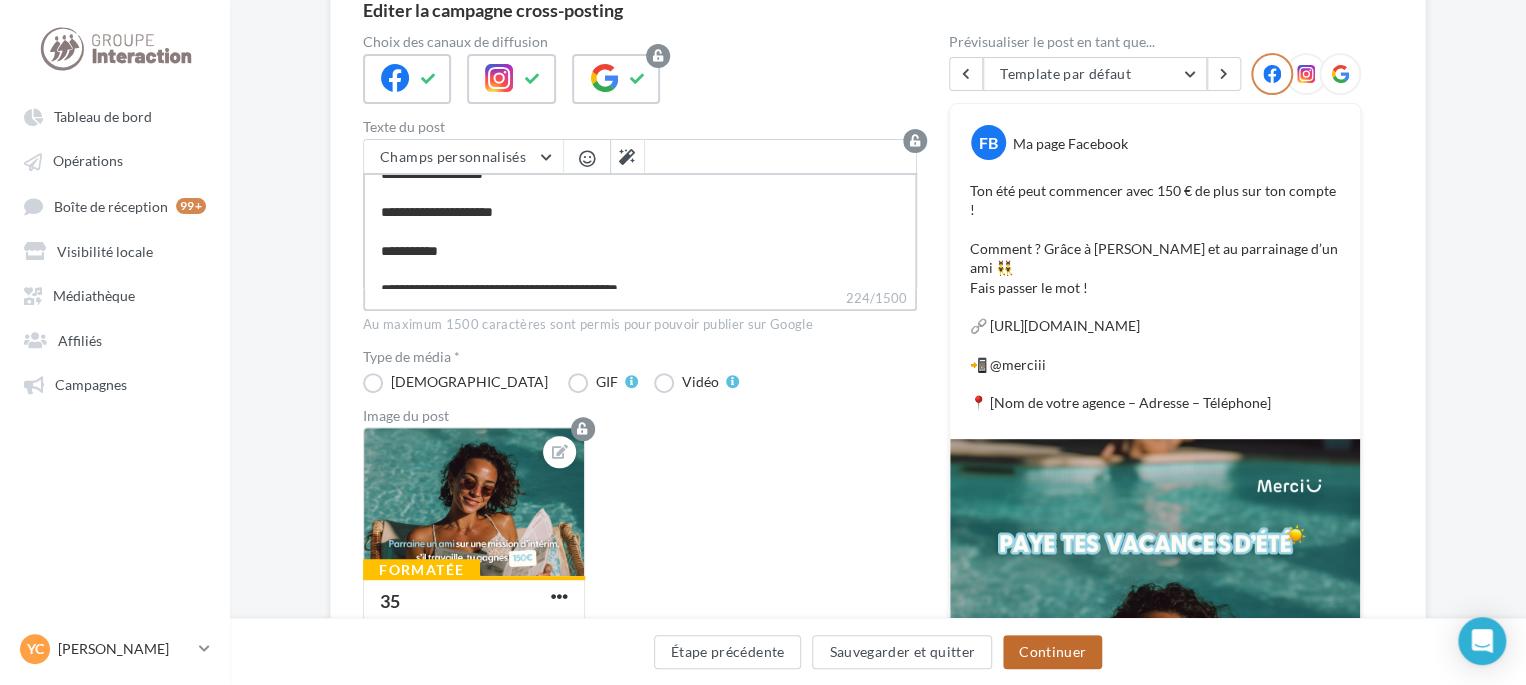 type on "**********" 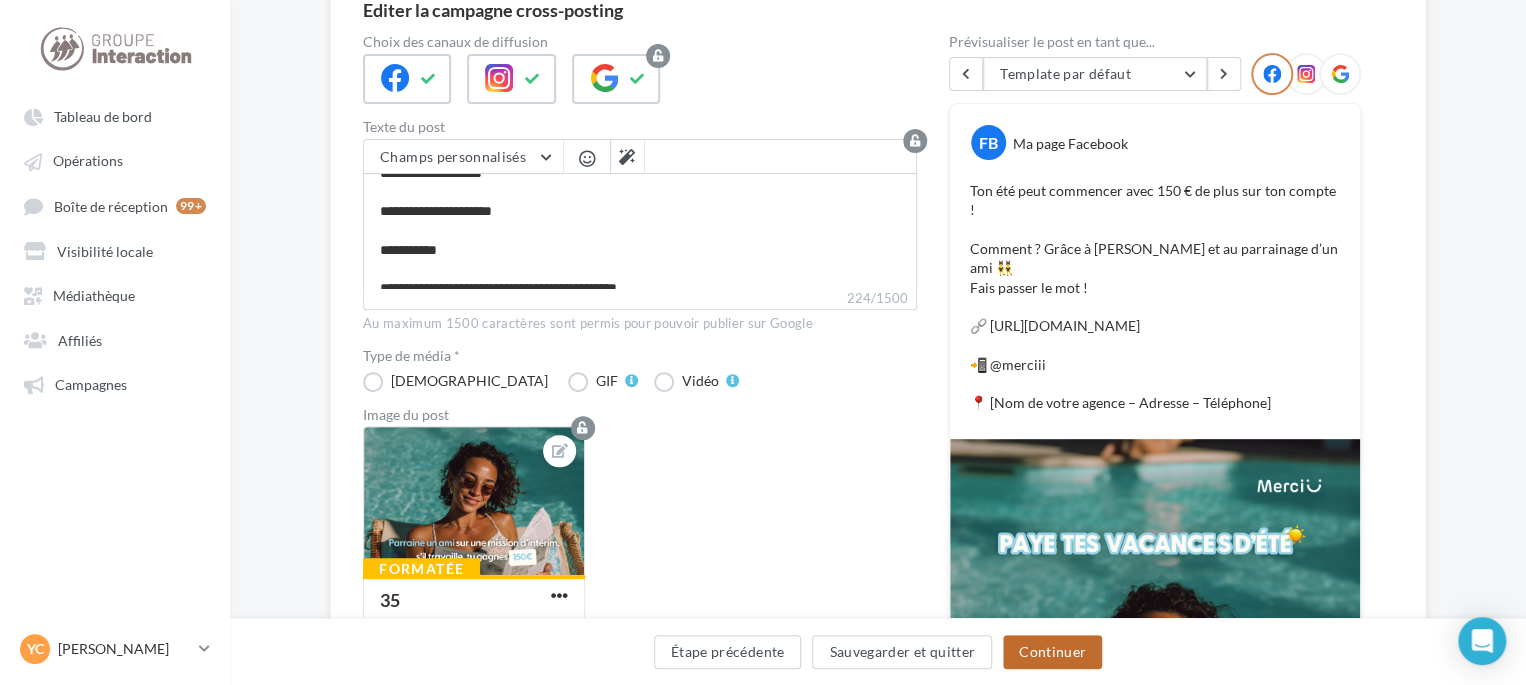 click on "Continuer" at bounding box center (1052, 652) 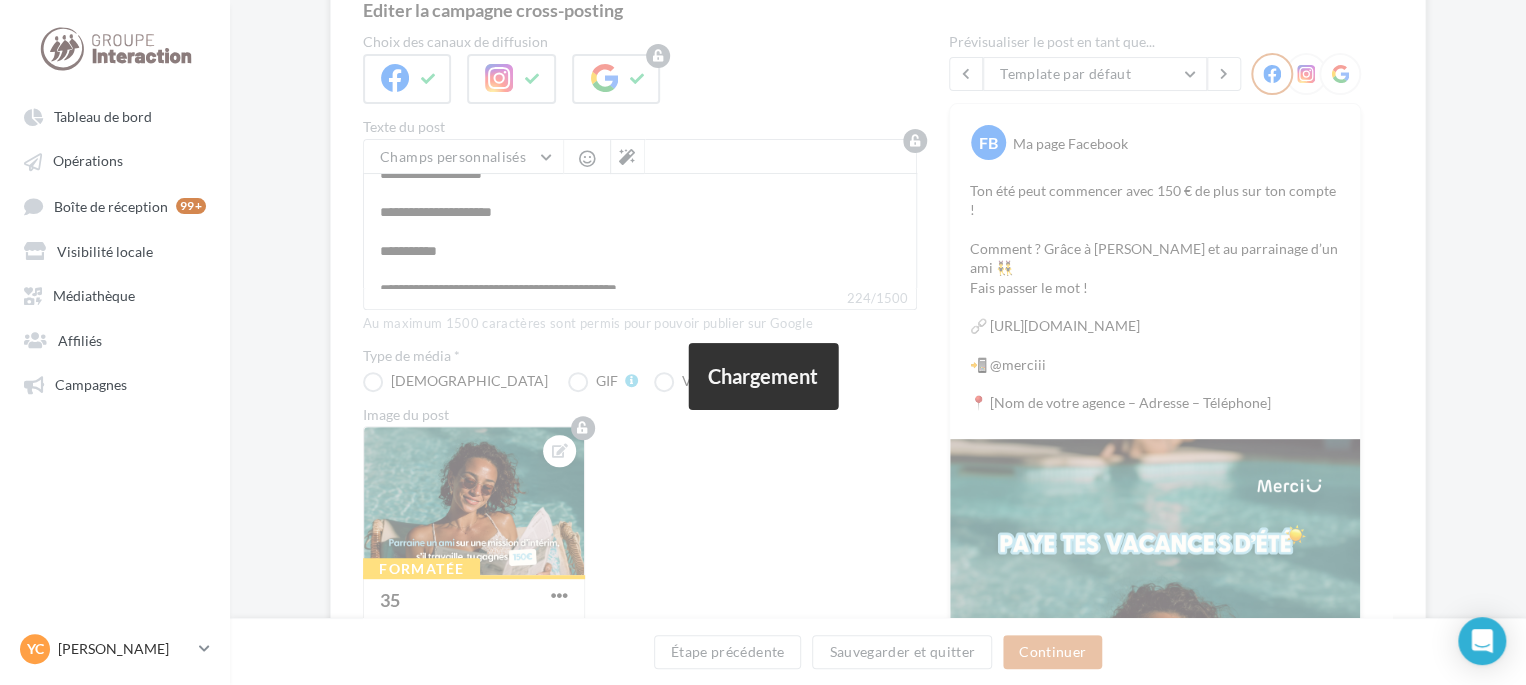 scroll, scrollTop: 162, scrollLeft: 0, axis: vertical 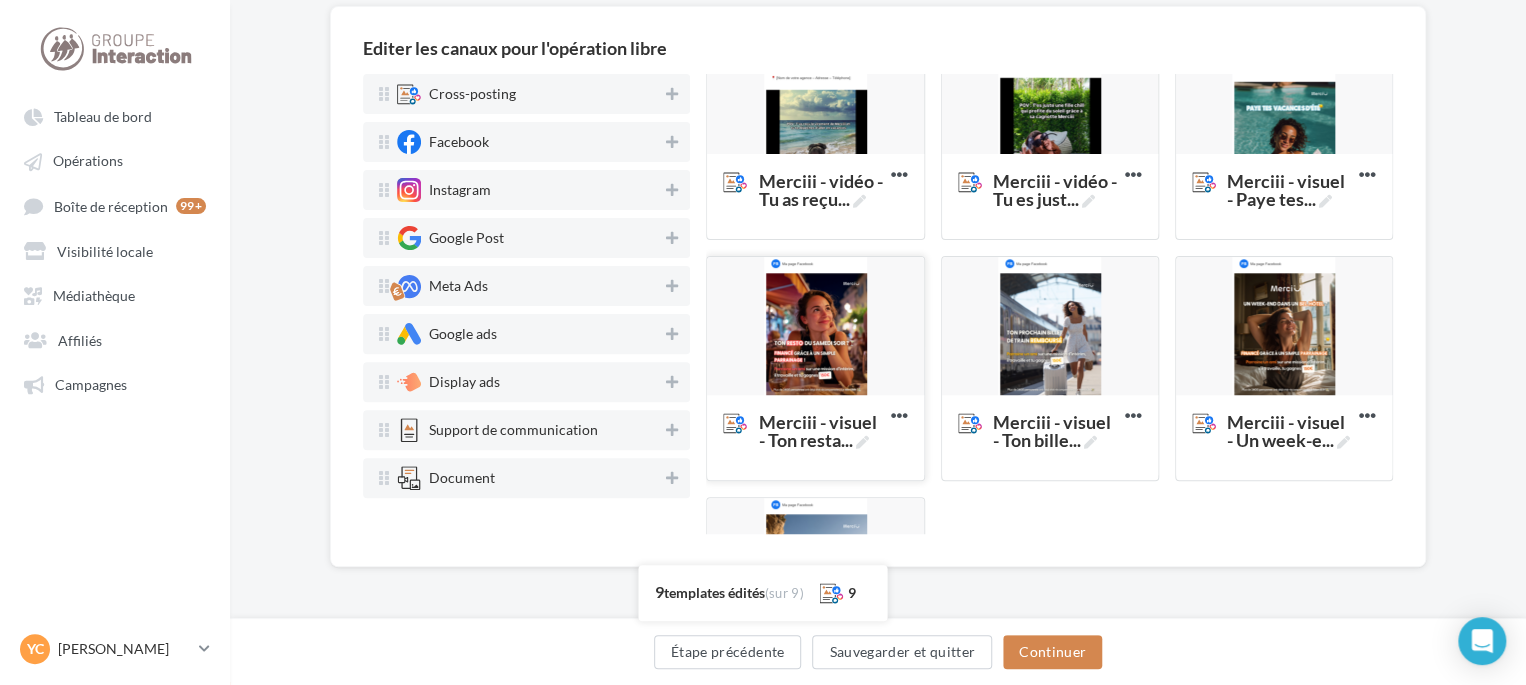 click at bounding box center [815, 327] 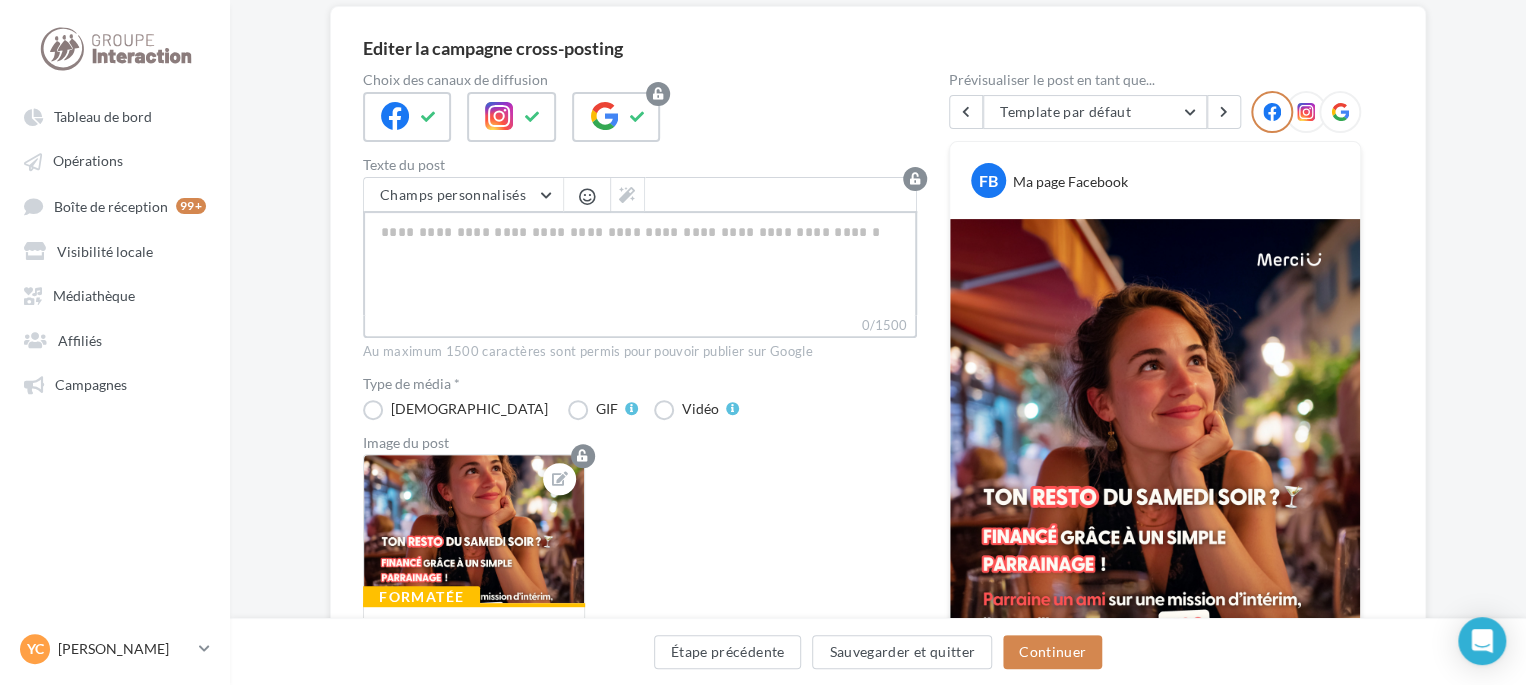 click on "0/1500" at bounding box center (640, 263) 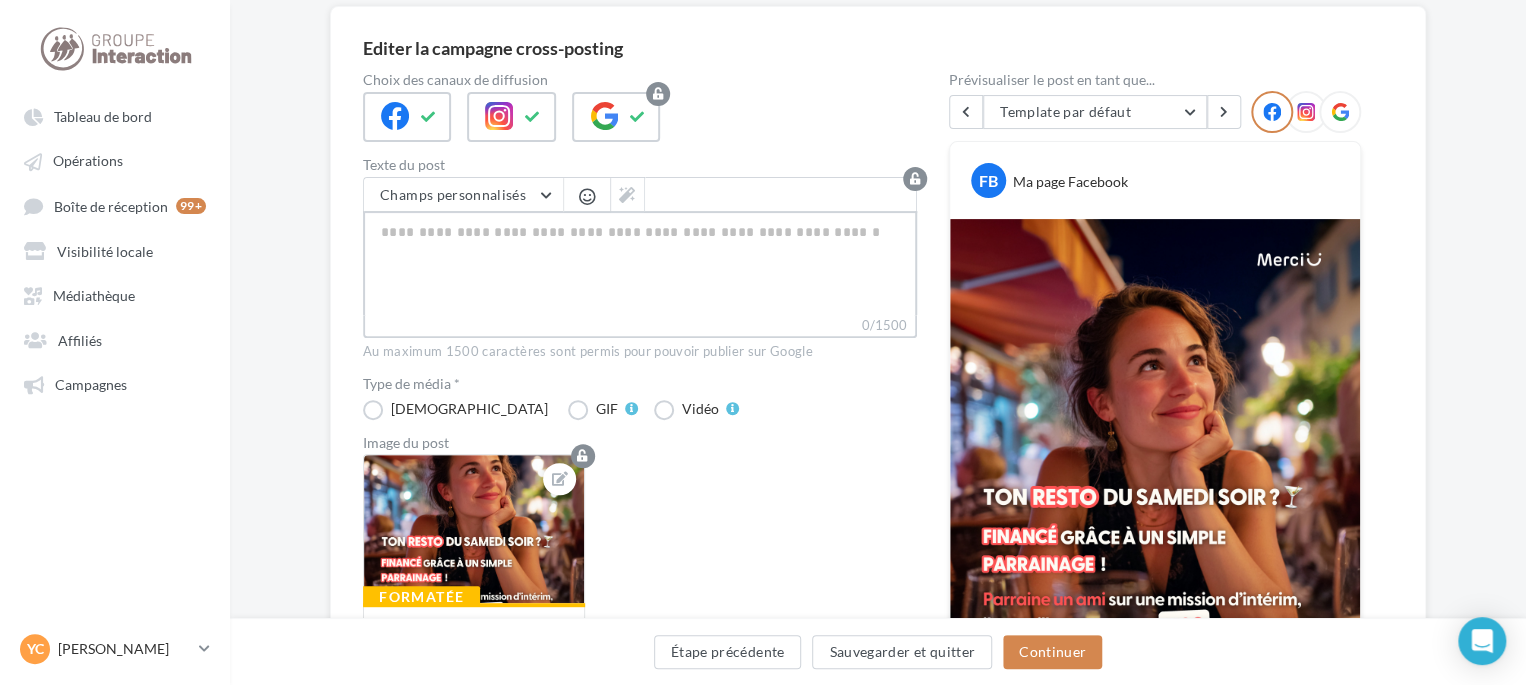 paste on "**********" 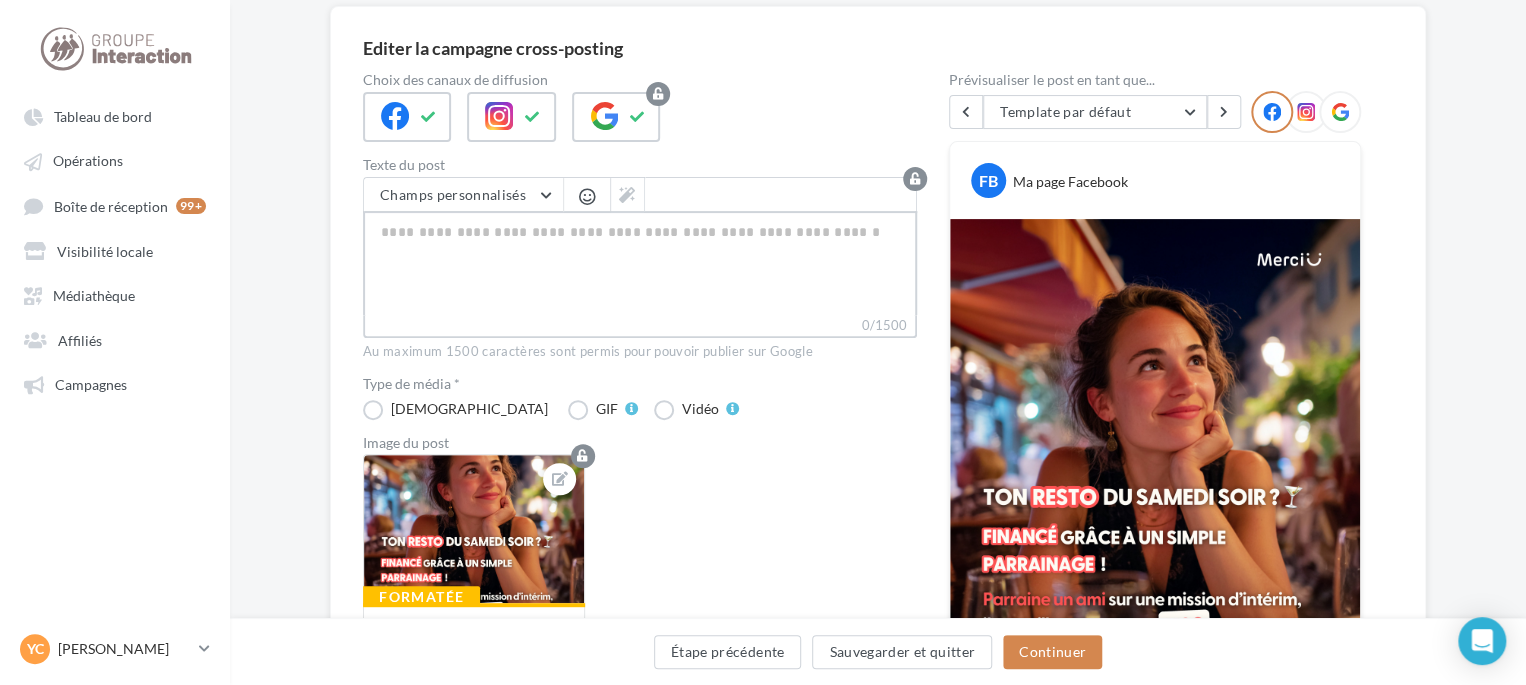 type on "**********" 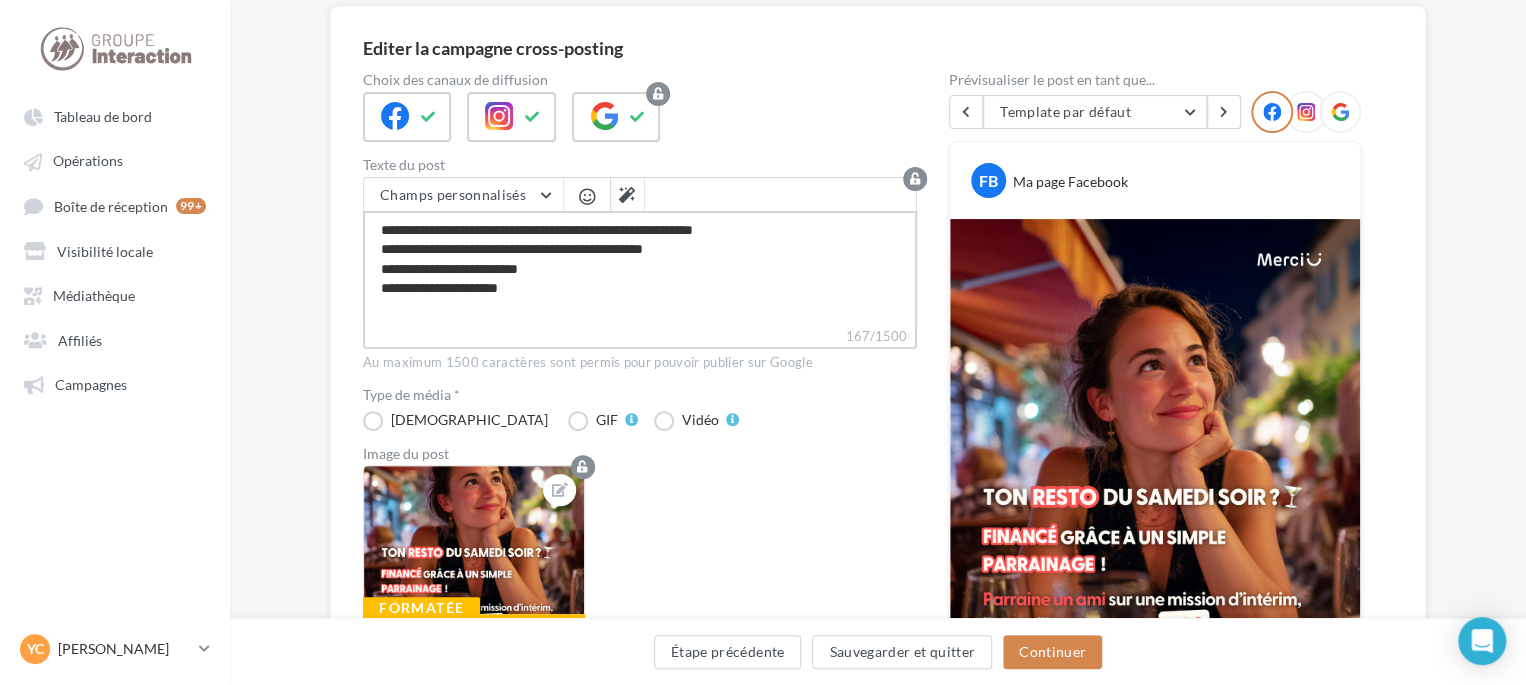 type on "**********" 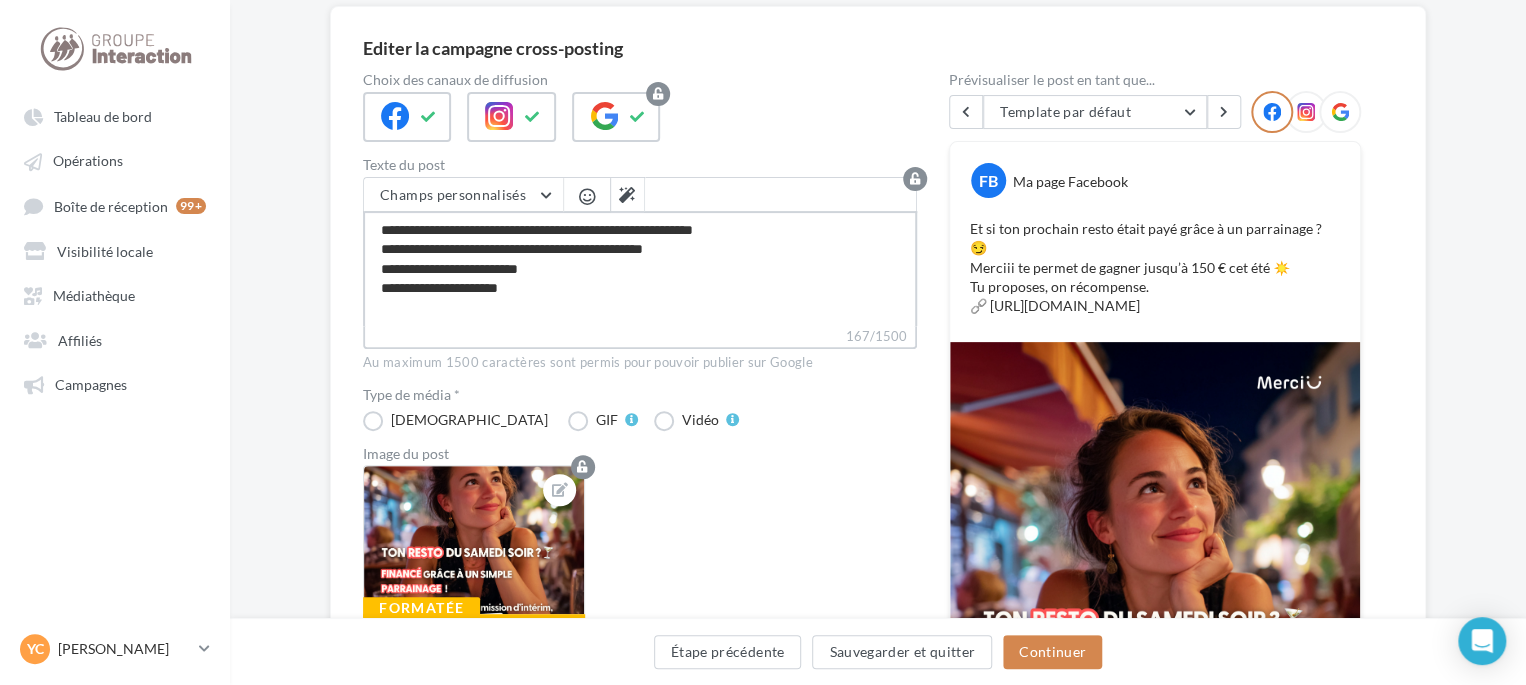 click on "**********" at bounding box center (640, 268) 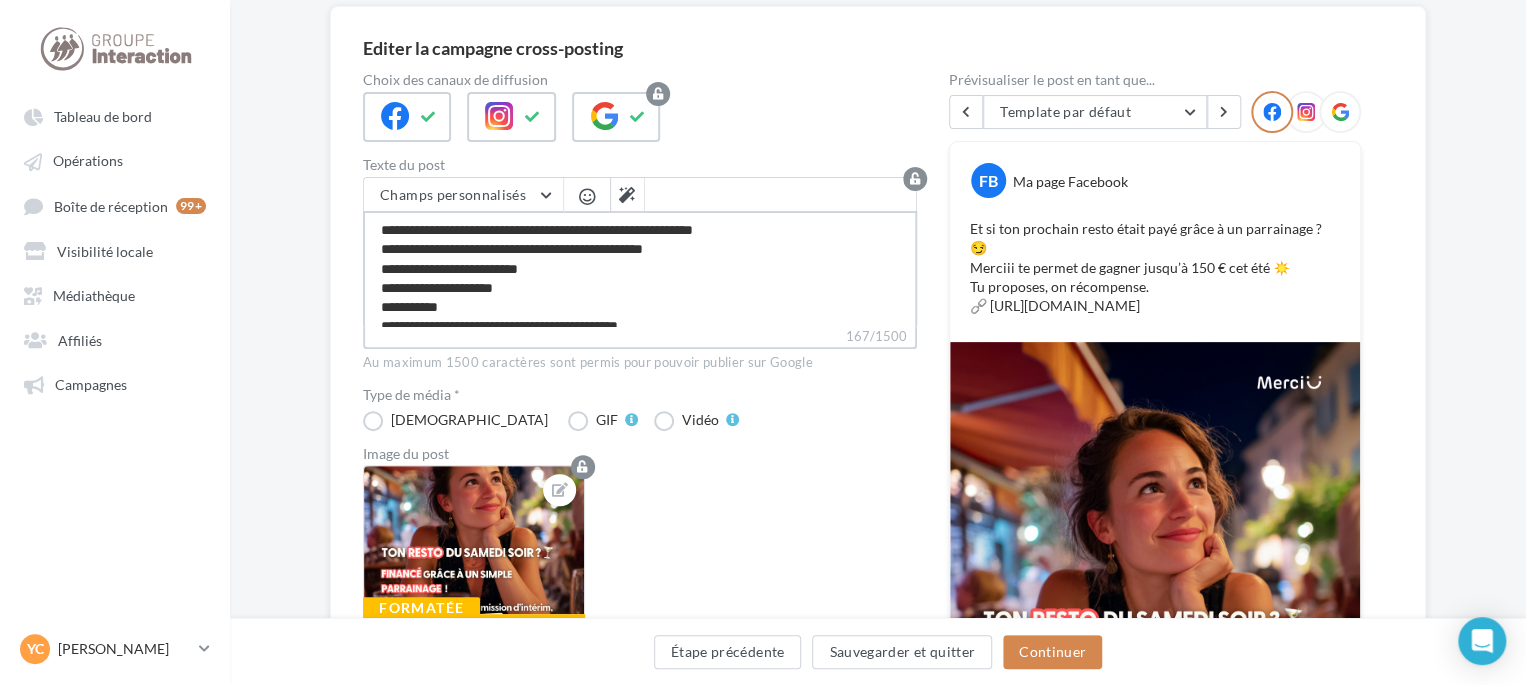scroll, scrollTop: 28, scrollLeft: 0, axis: vertical 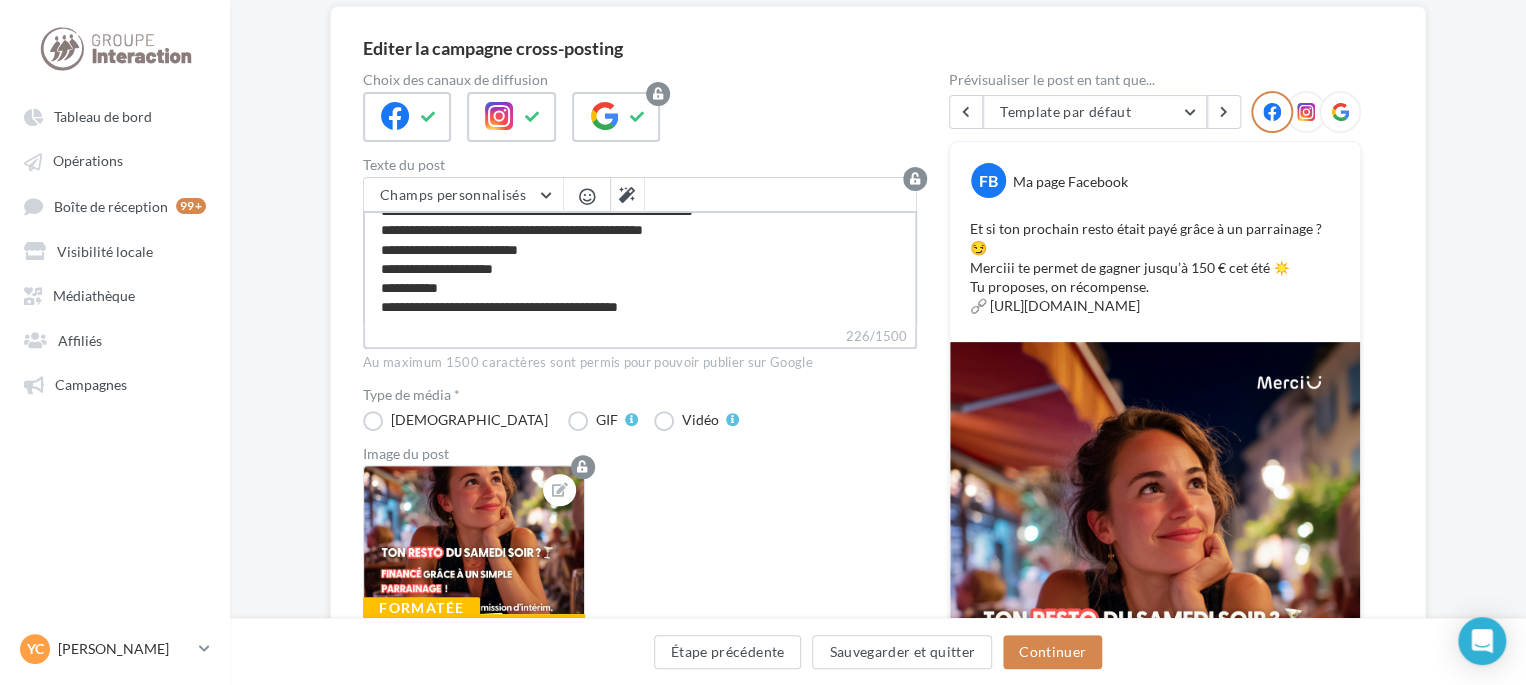 click on "**********" at bounding box center [640, 268] 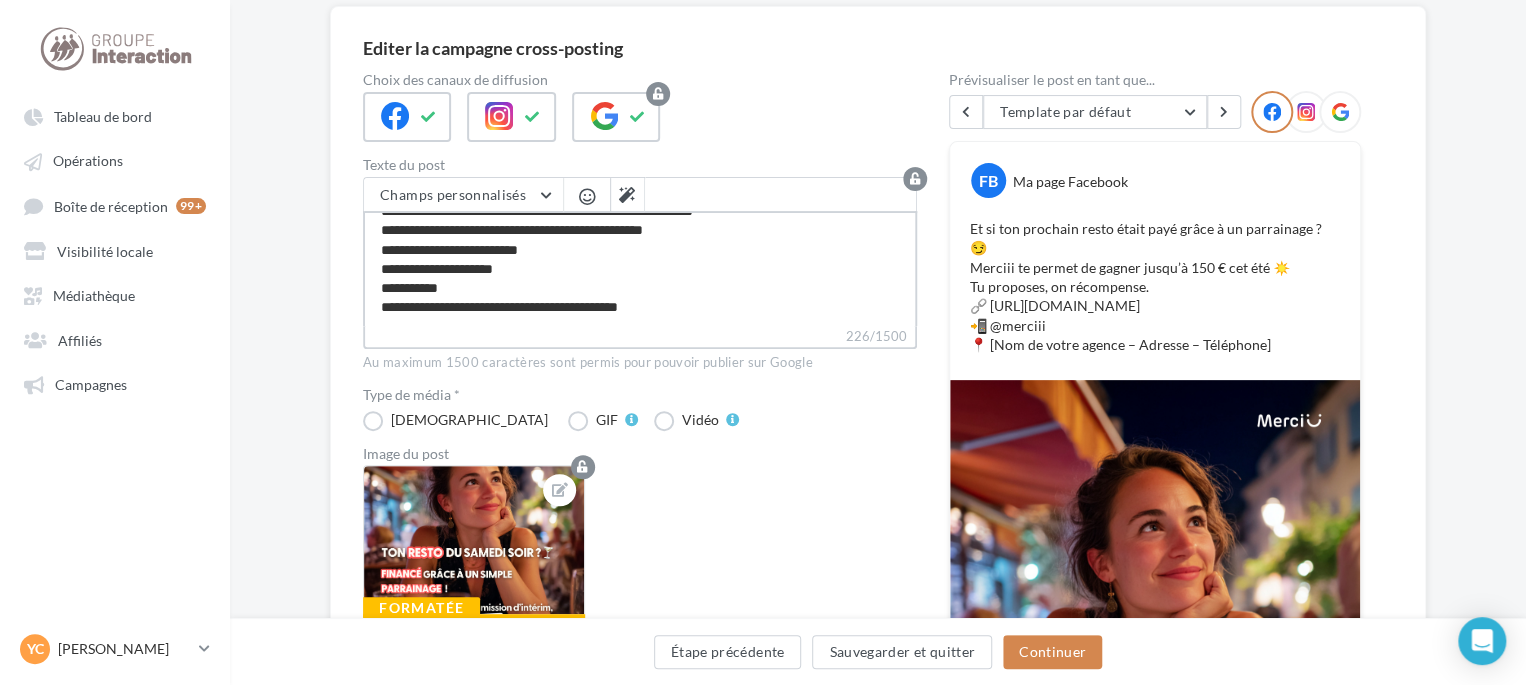 type on "**********" 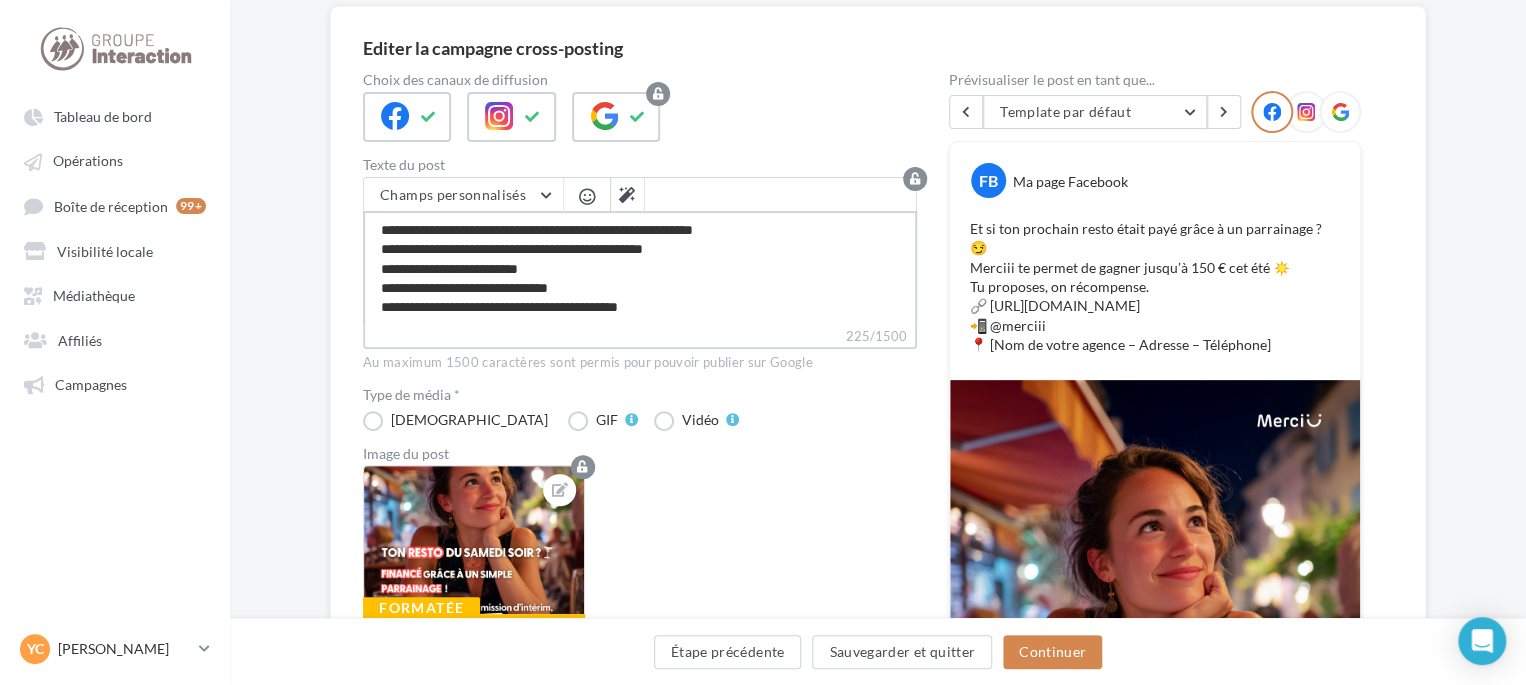 type on "**********" 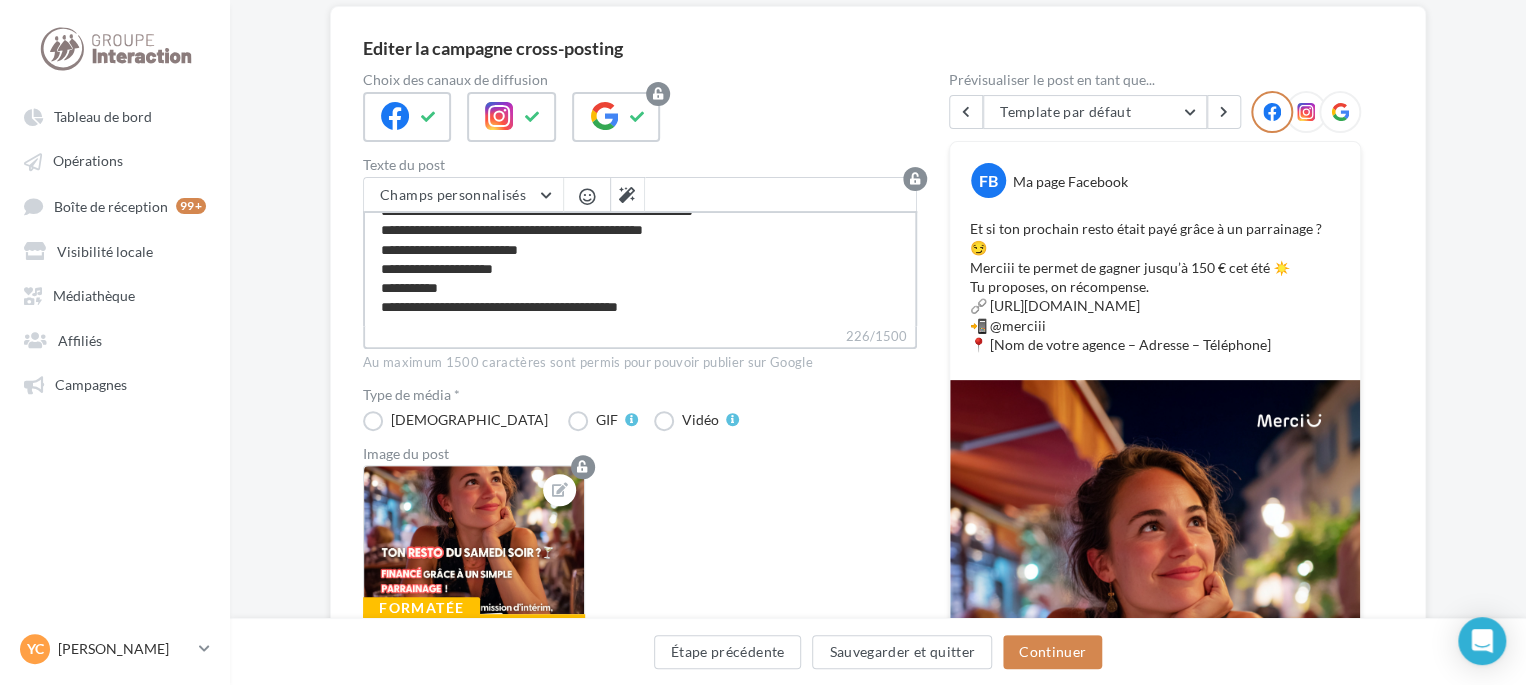 scroll, scrollTop: 0, scrollLeft: 0, axis: both 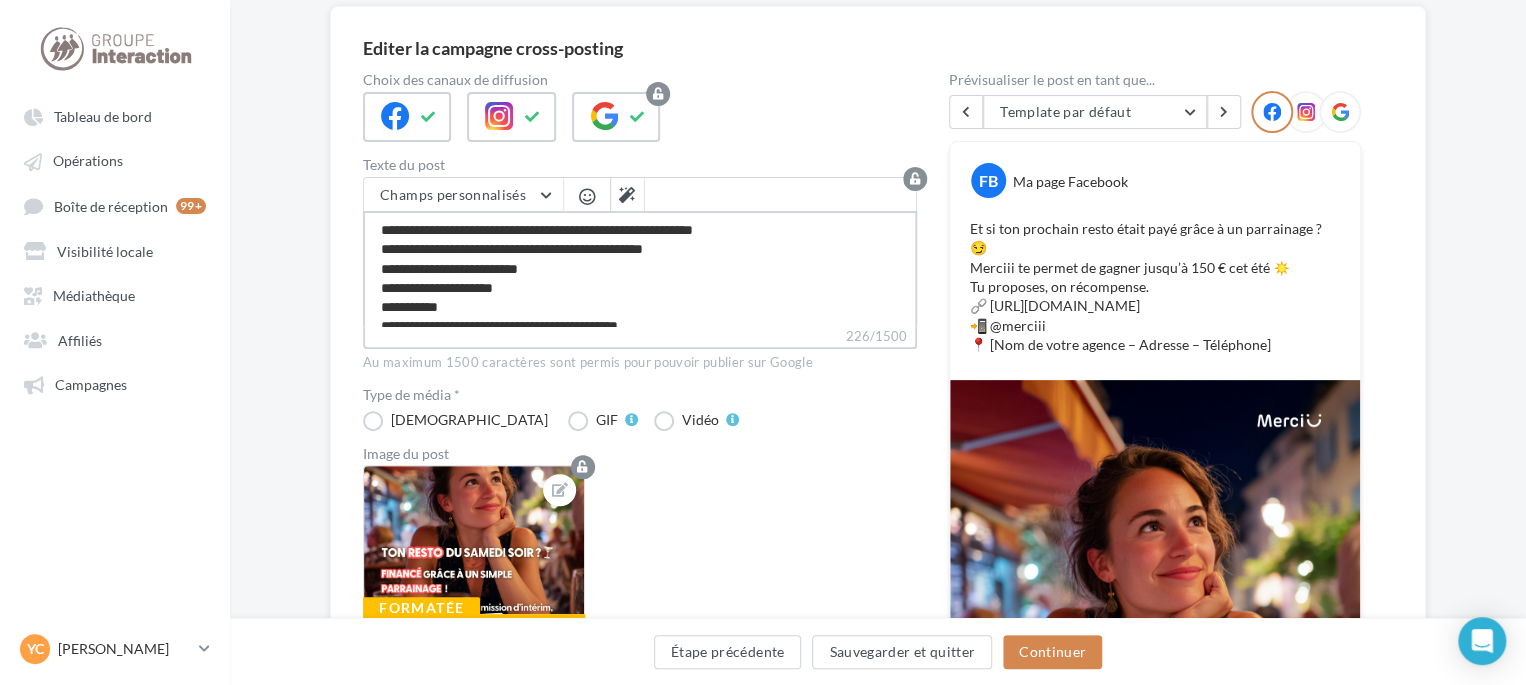click on "**********" at bounding box center [640, 268] 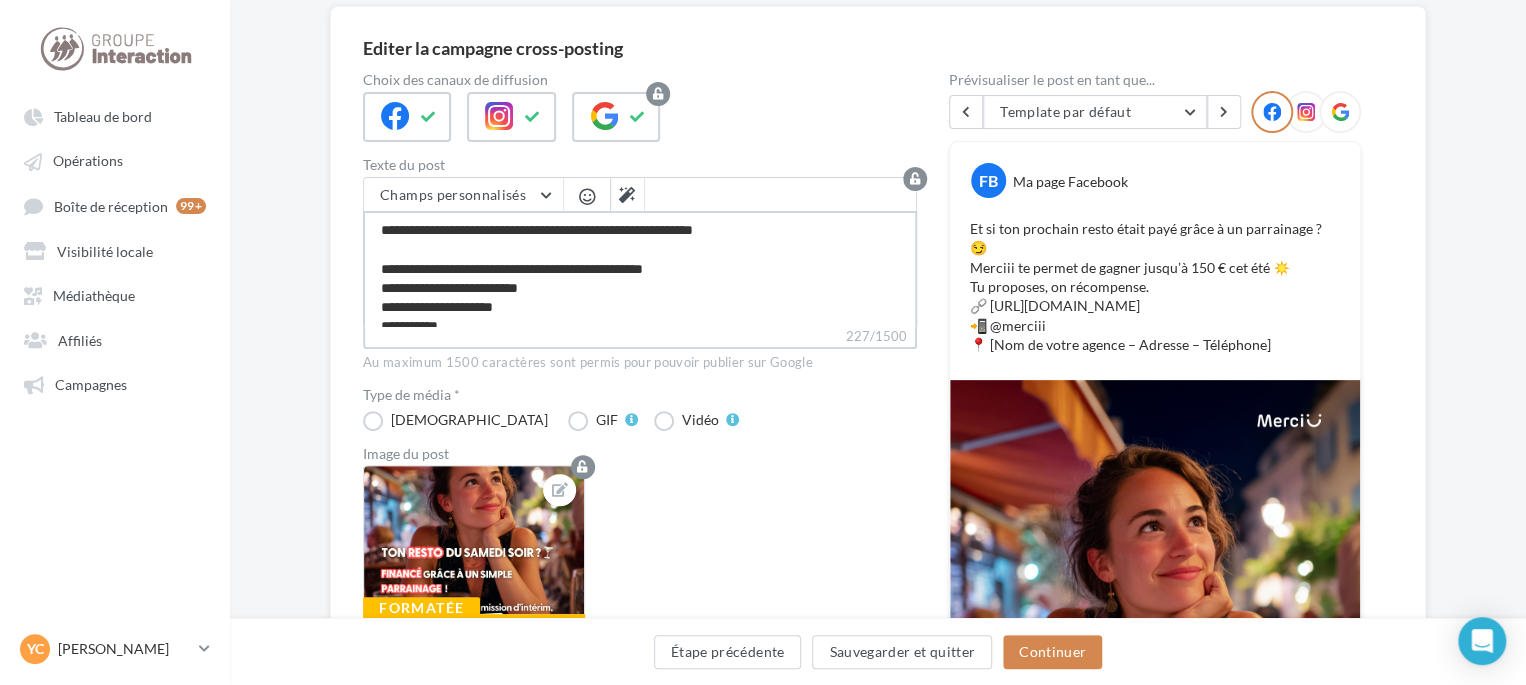 click on "**********" at bounding box center (640, 268) 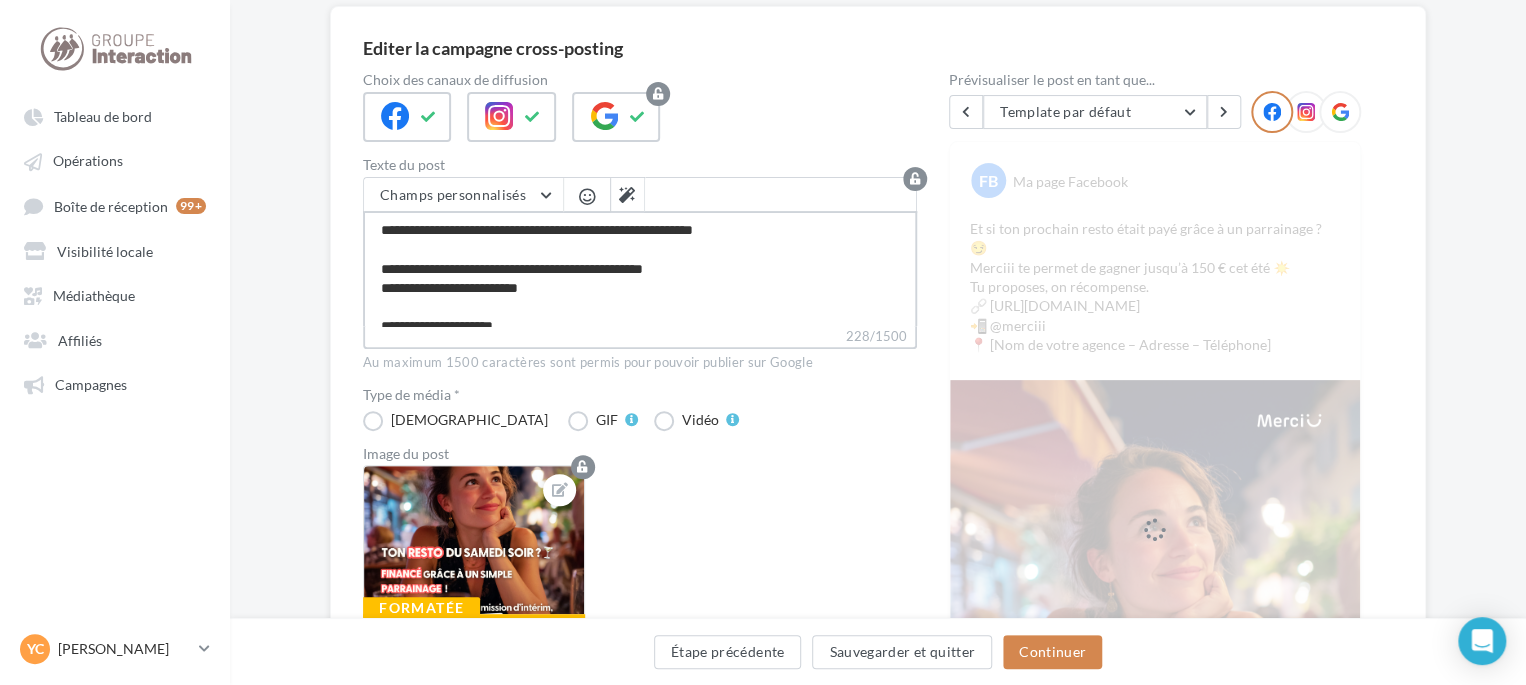 scroll, scrollTop: 76, scrollLeft: 0, axis: vertical 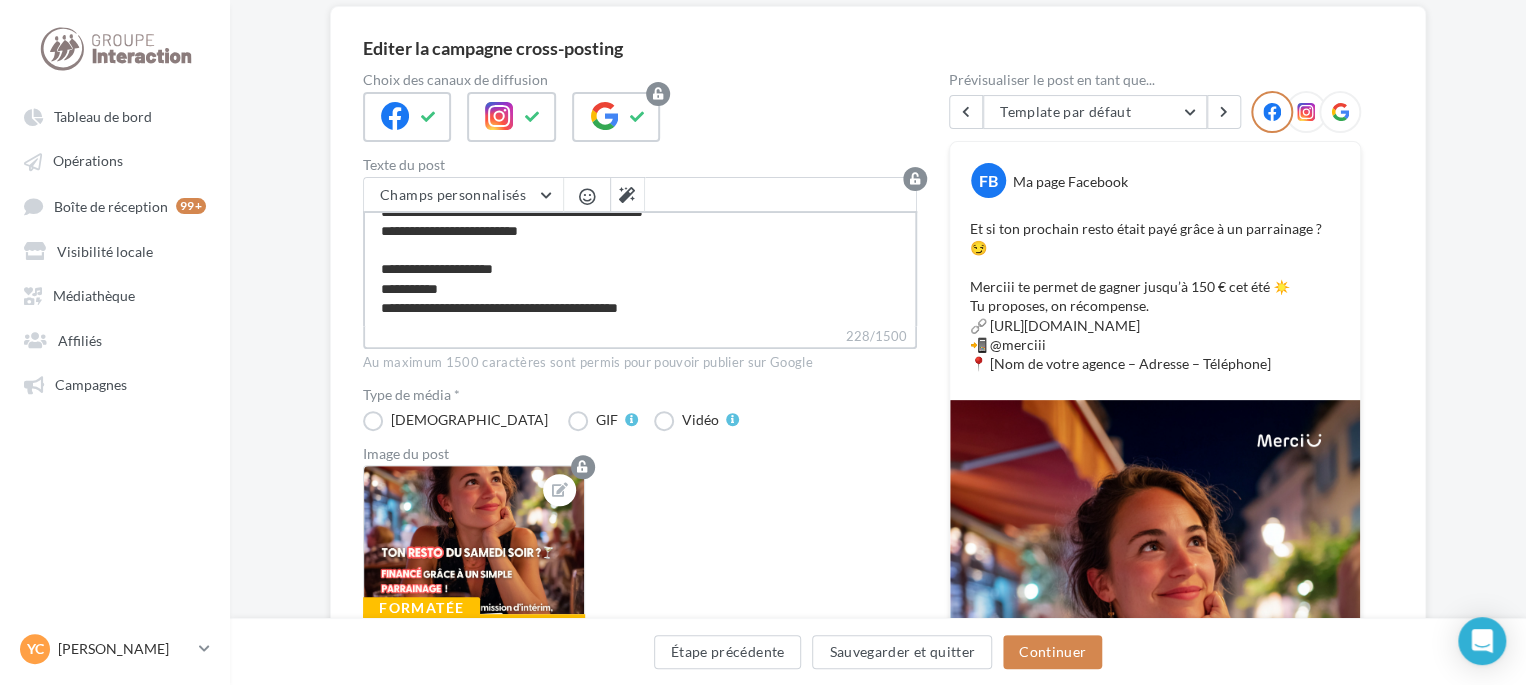 click on "**********" at bounding box center (640, 268) 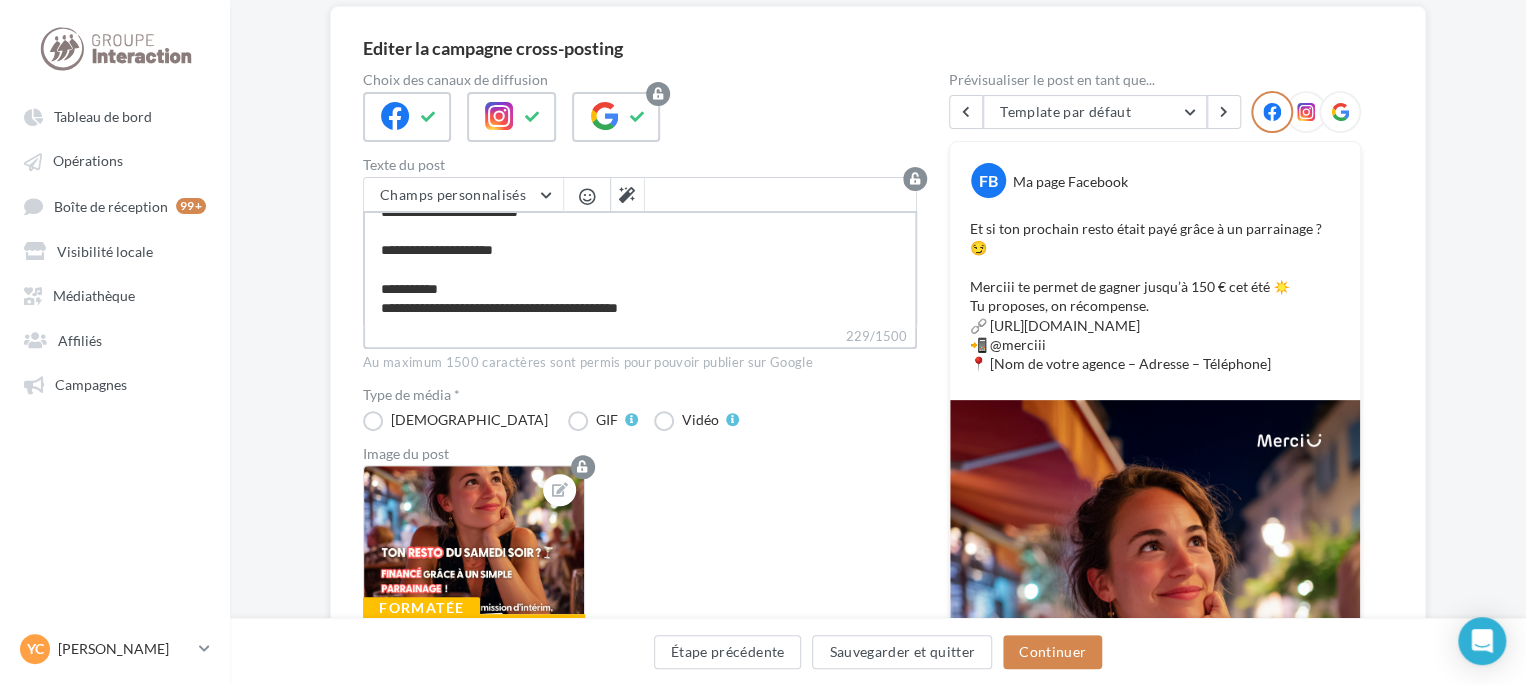 click on "**********" at bounding box center [640, 268] 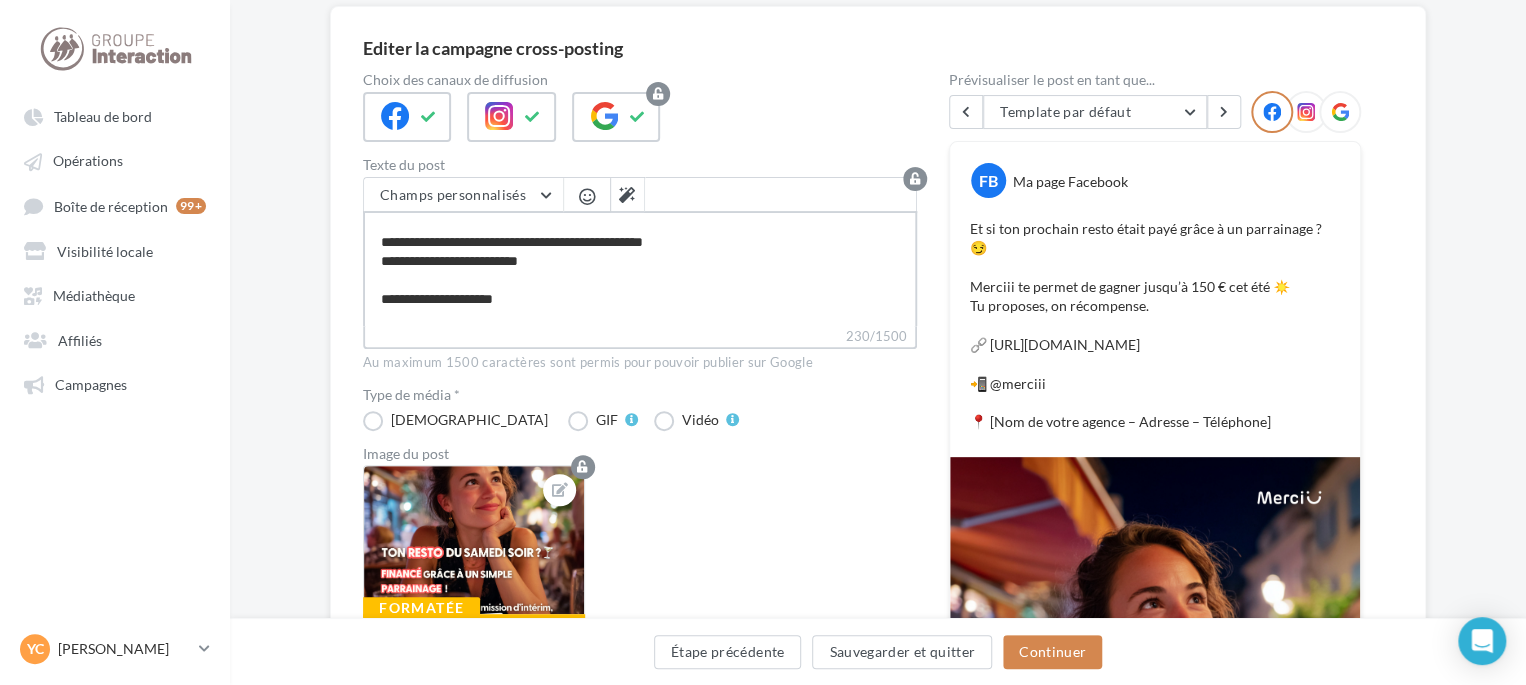 scroll, scrollTop: 0, scrollLeft: 0, axis: both 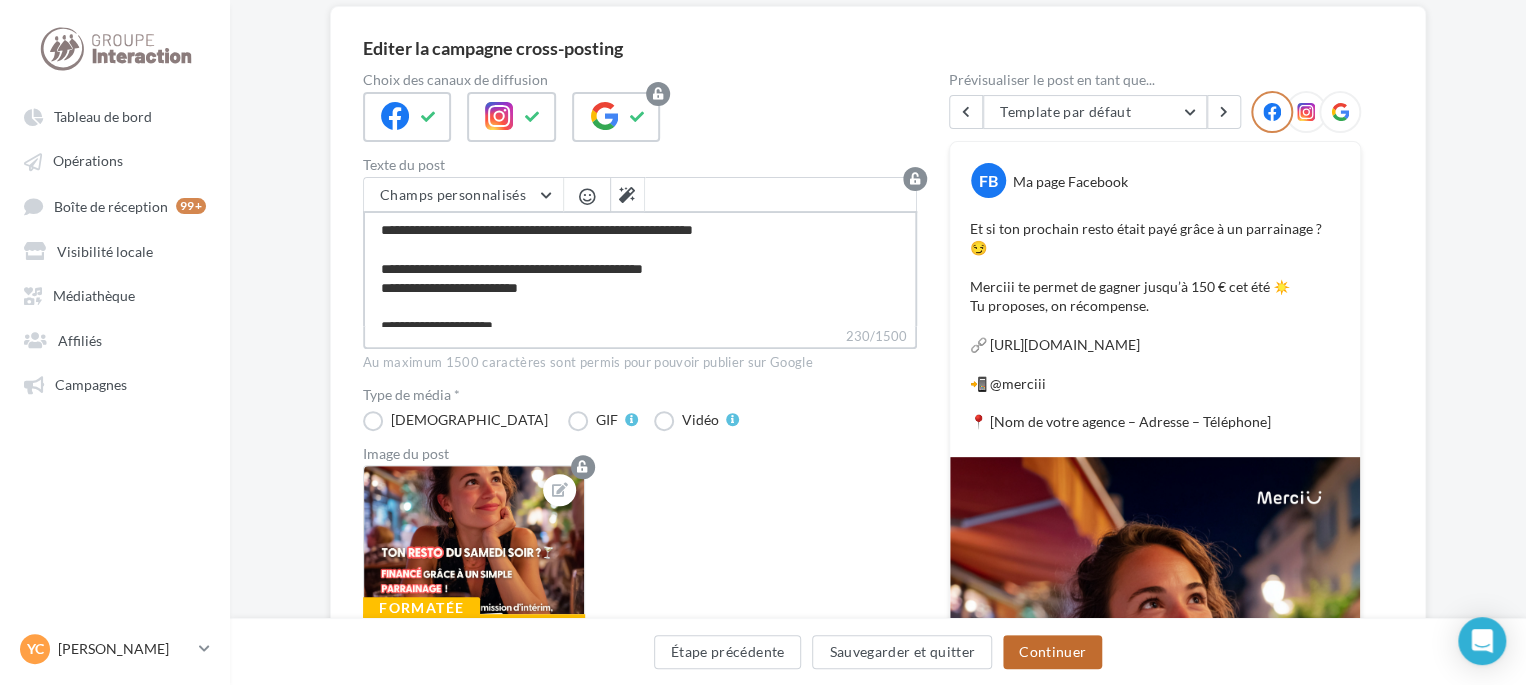 type on "**********" 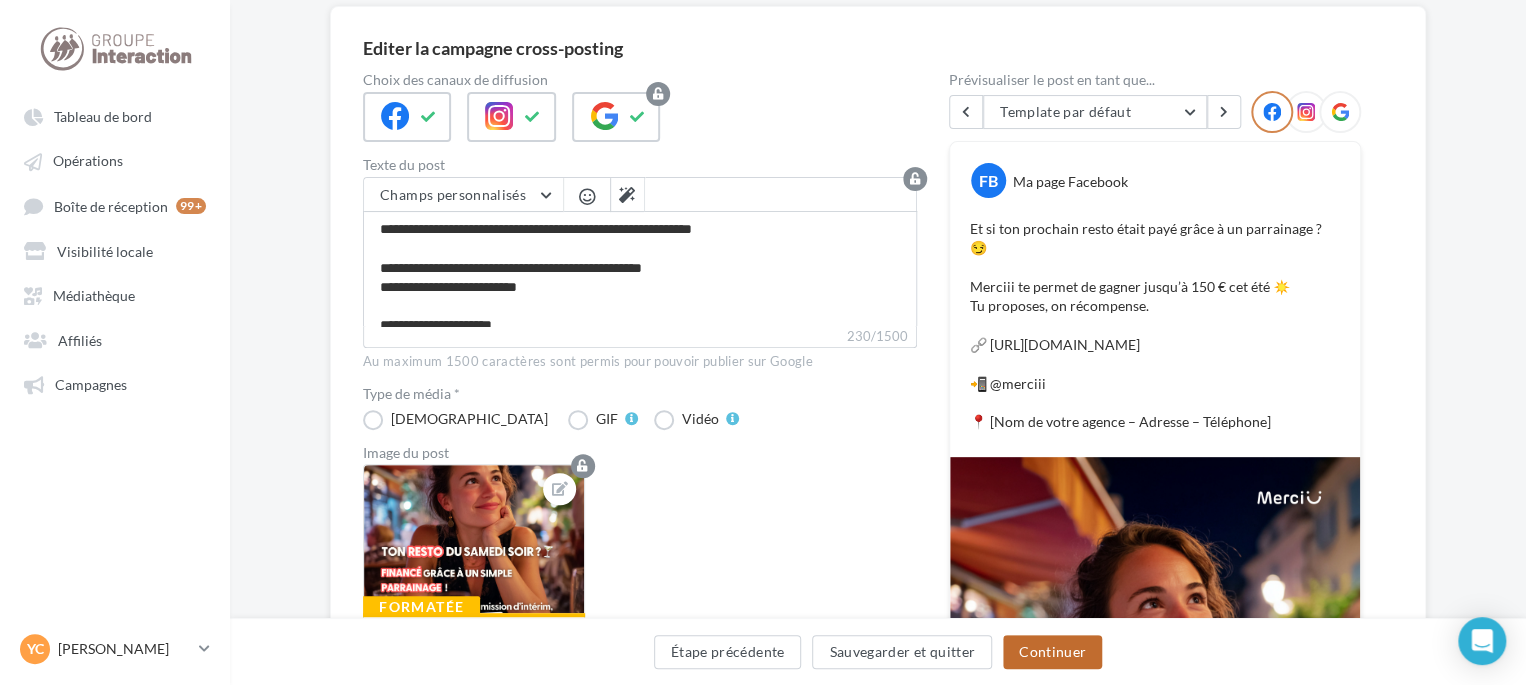 click on "Continuer" at bounding box center (1052, 652) 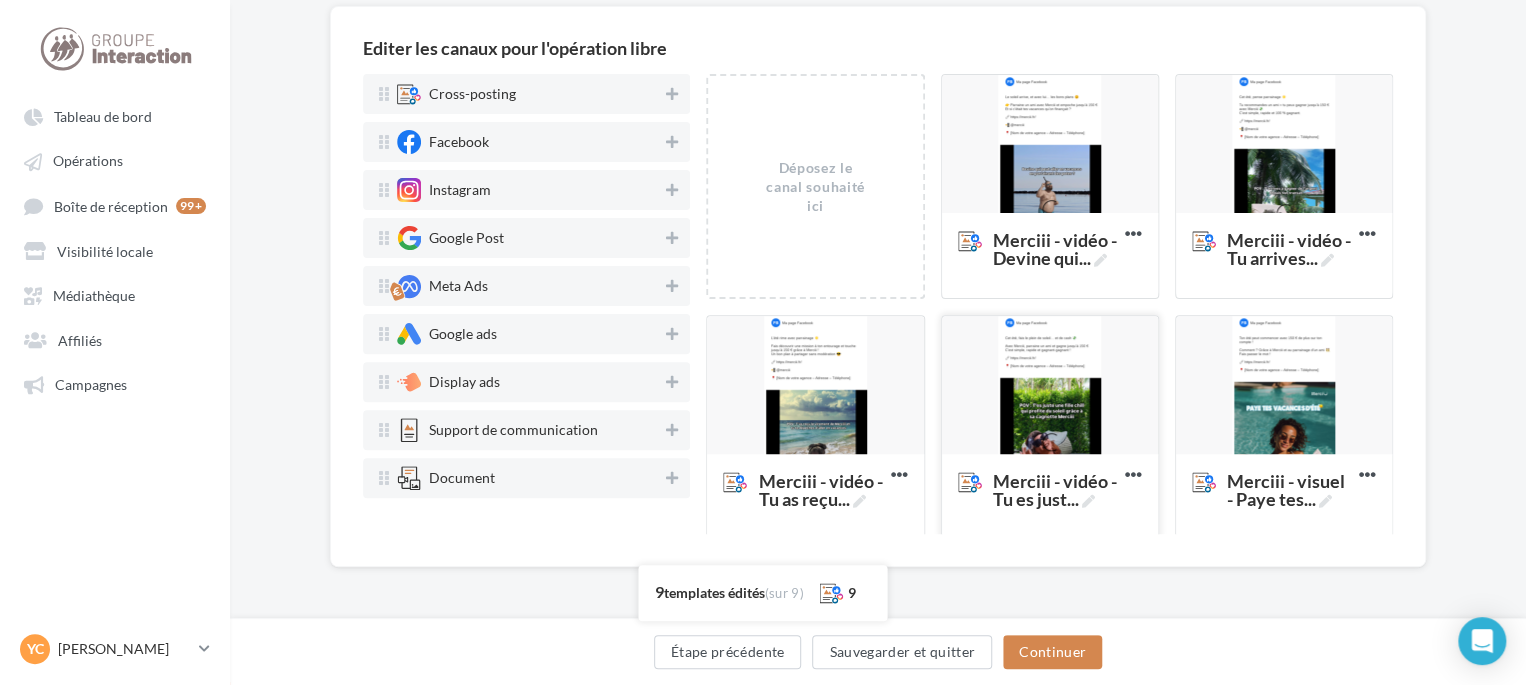 scroll, scrollTop: 0, scrollLeft: 0, axis: both 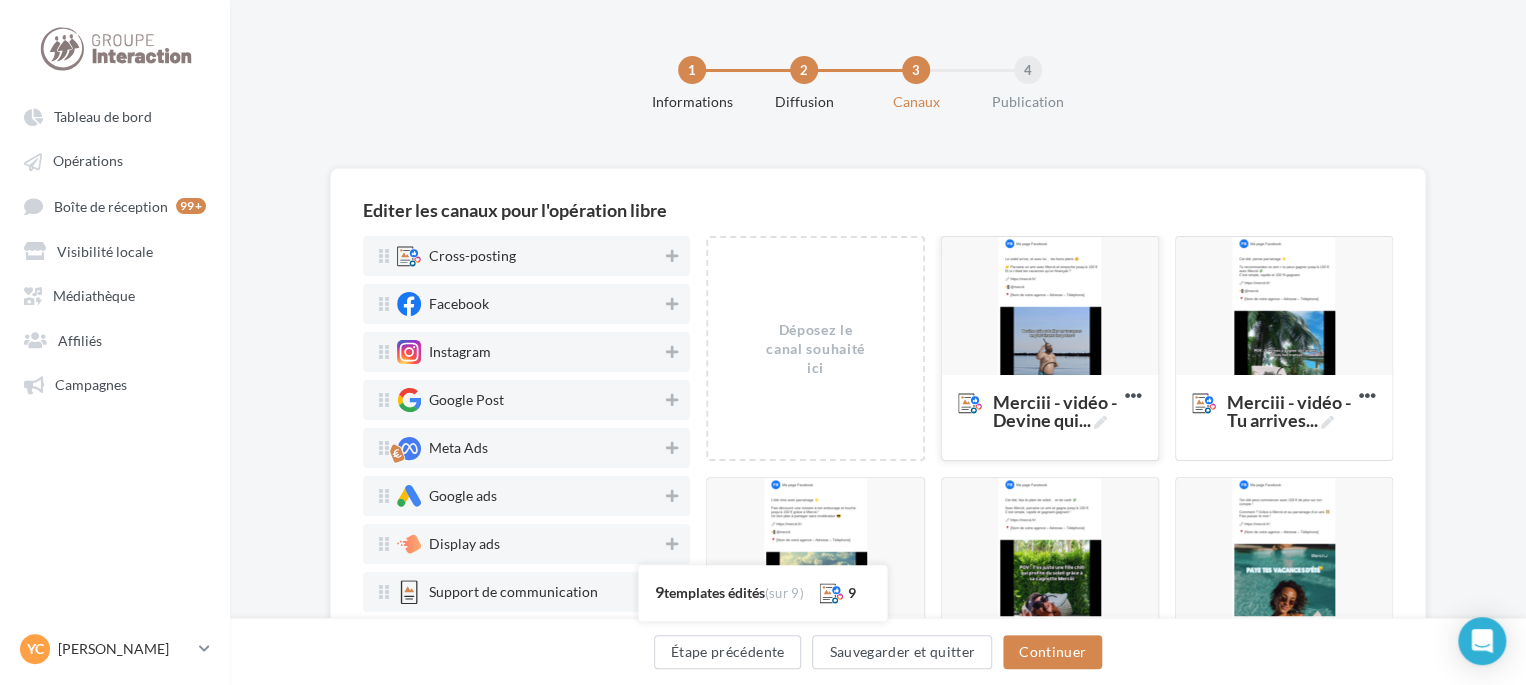 click at bounding box center [1050, 307] 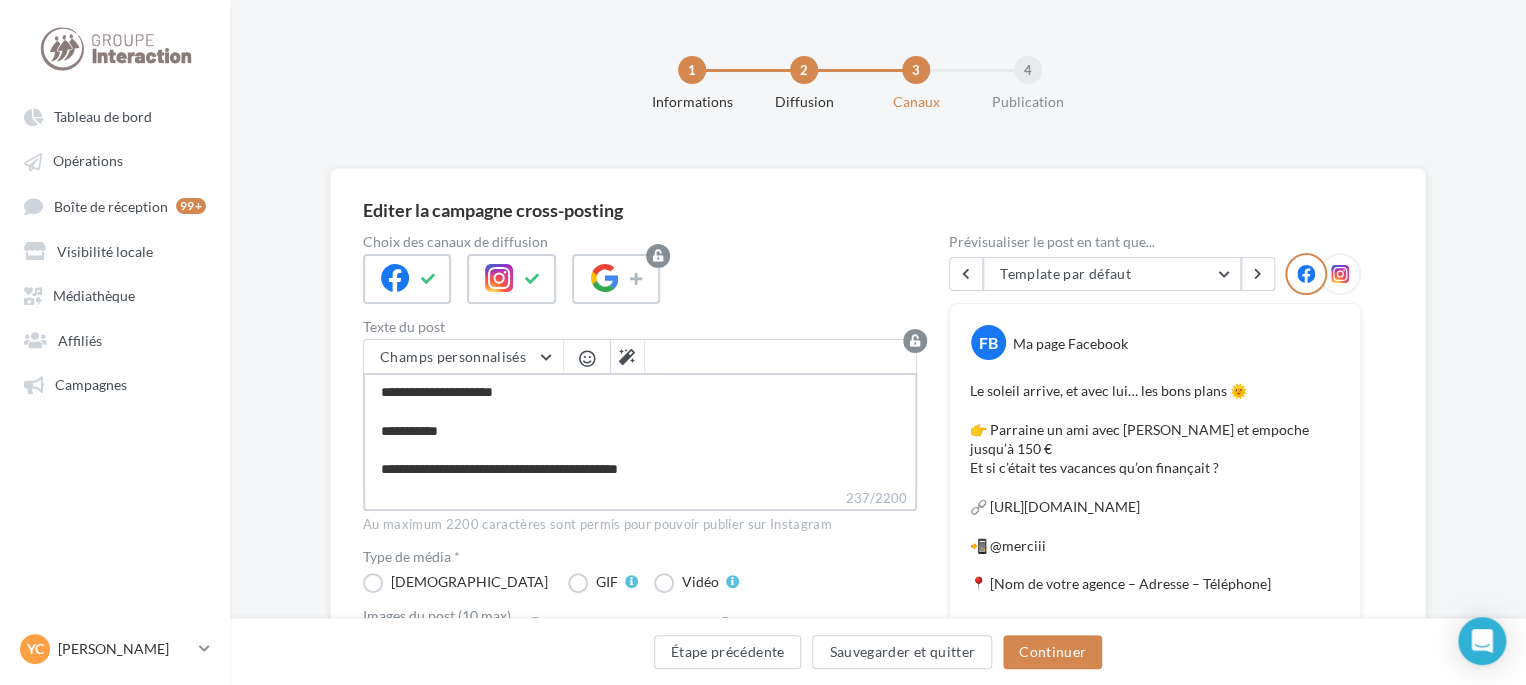 scroll, scrollTop: 100, scrollLeft: 0, axis: vertical 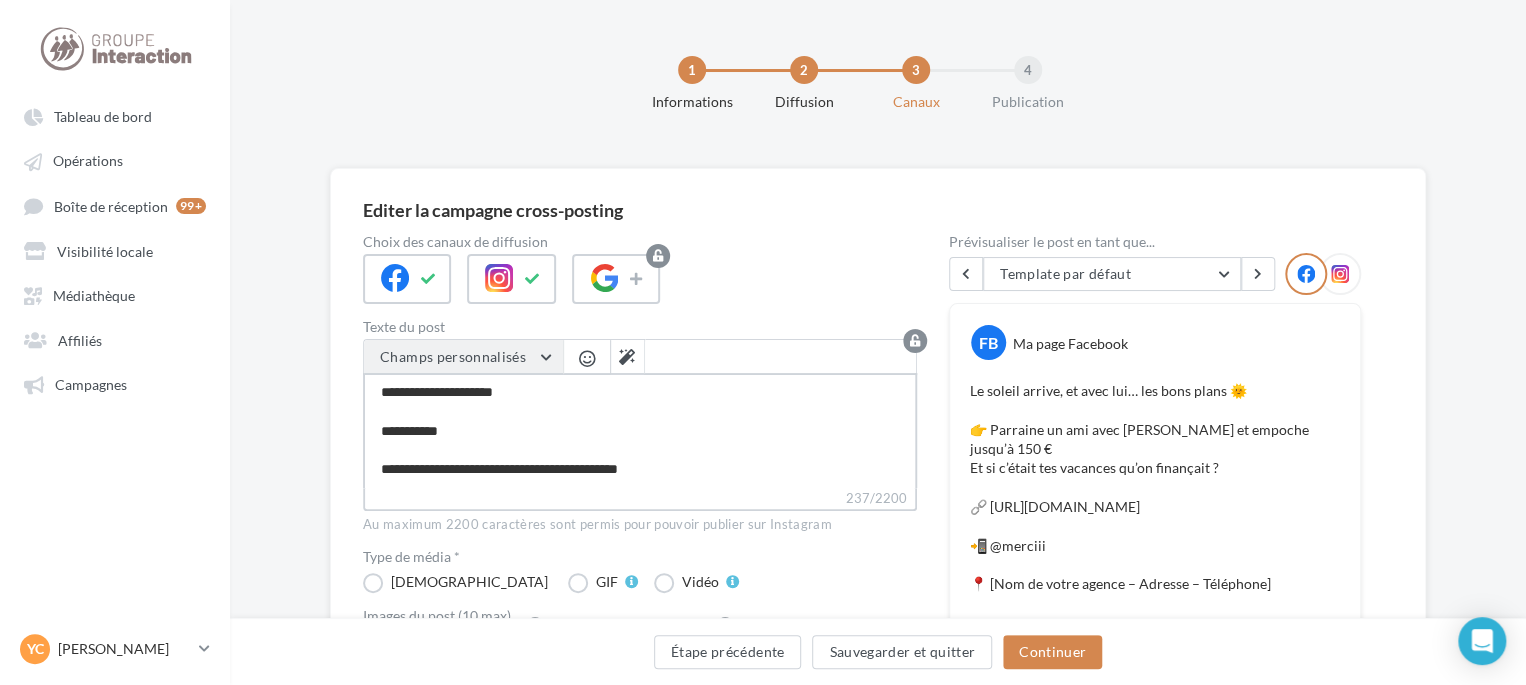 type on "**********" 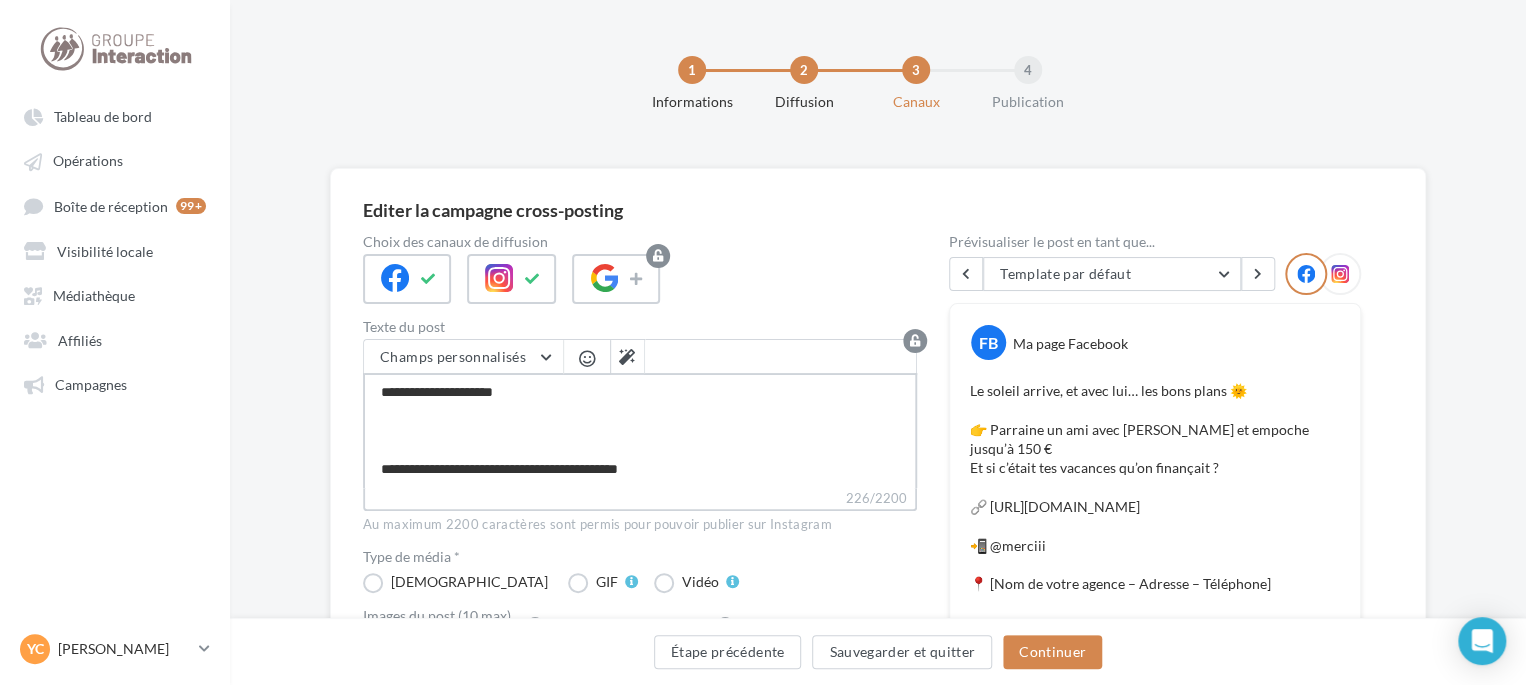 type on "**********" 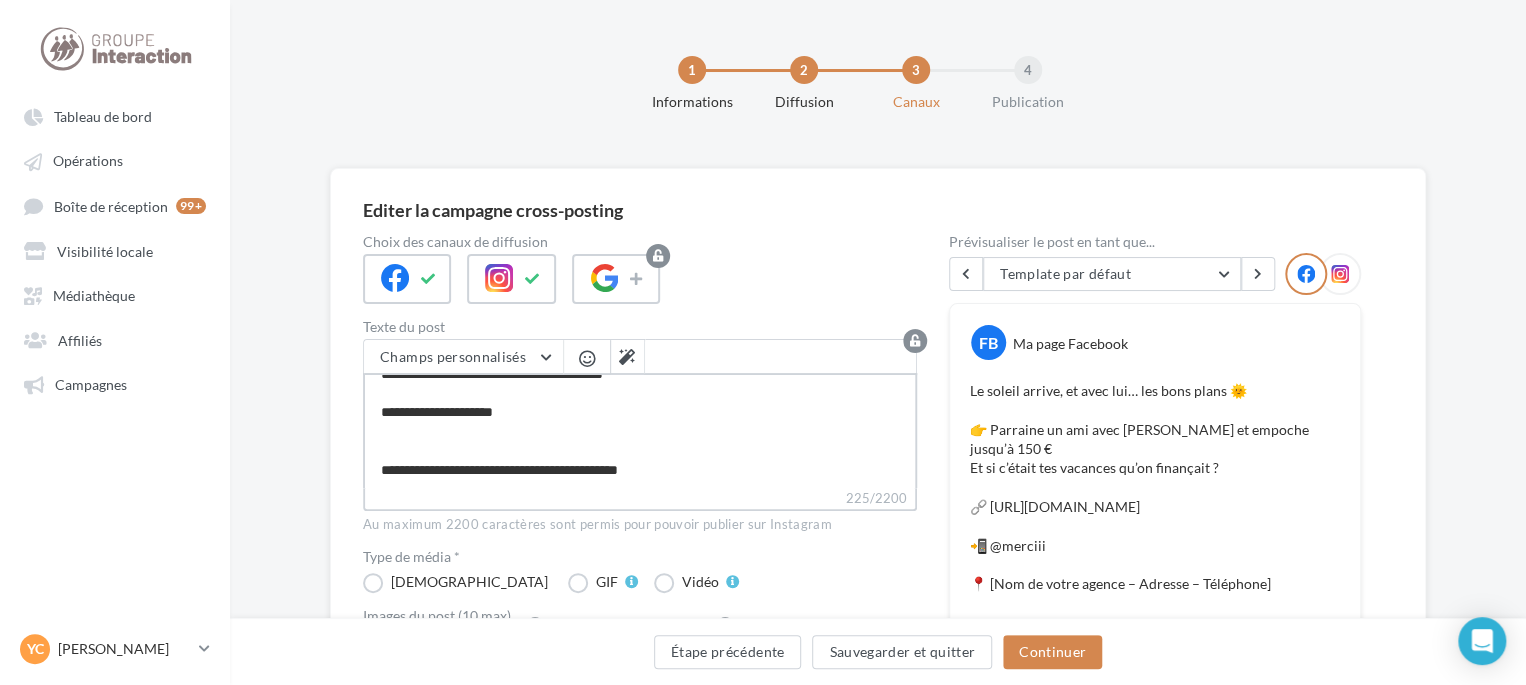 type on "**********" 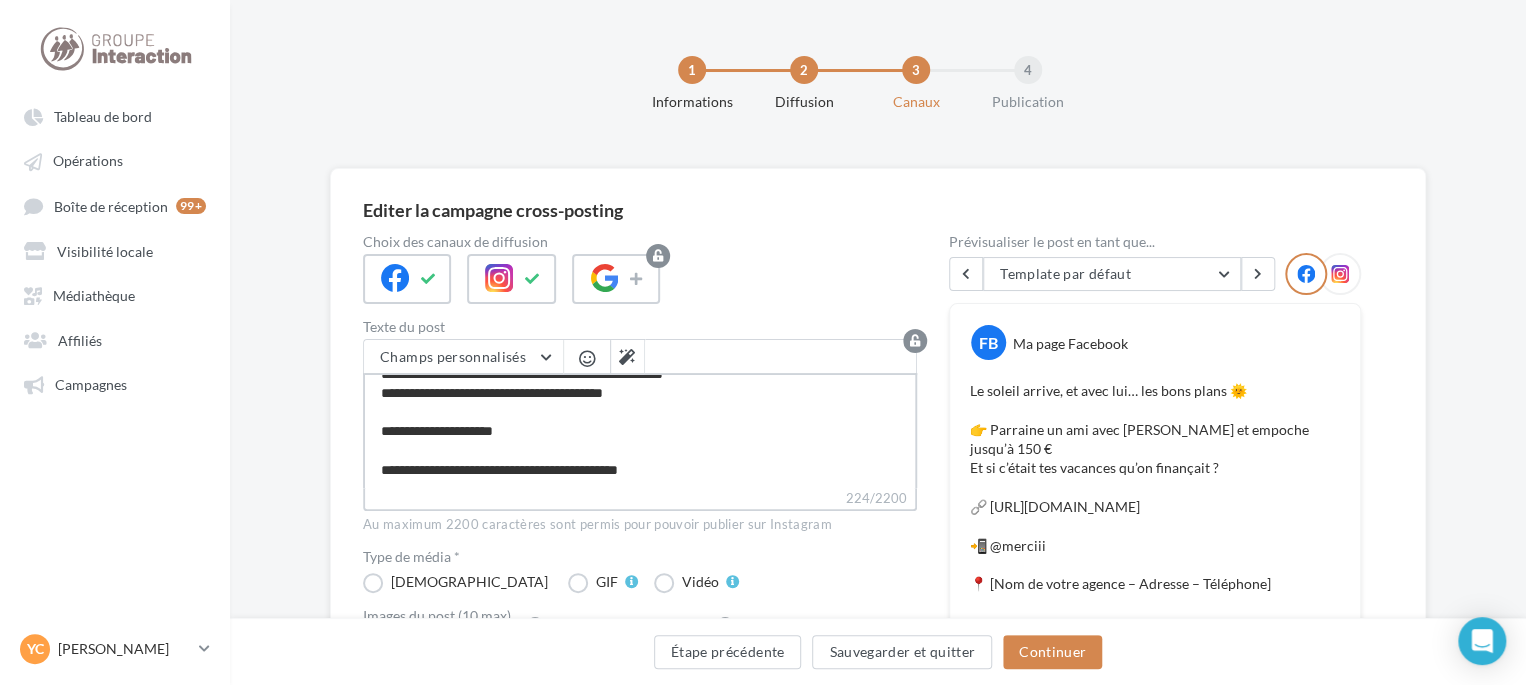 scroll, scrollTop: 76, scrollLeft: 0, axis: vertical 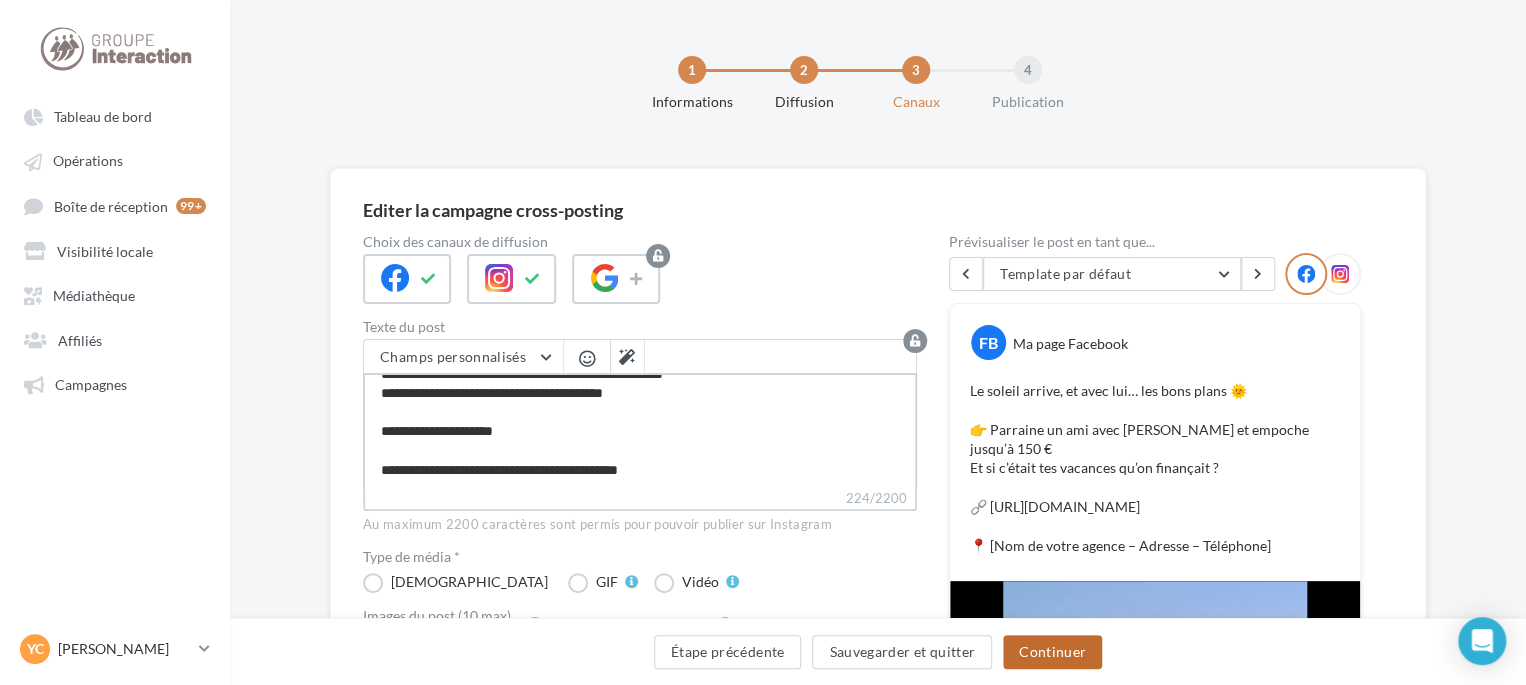 type on "**********" 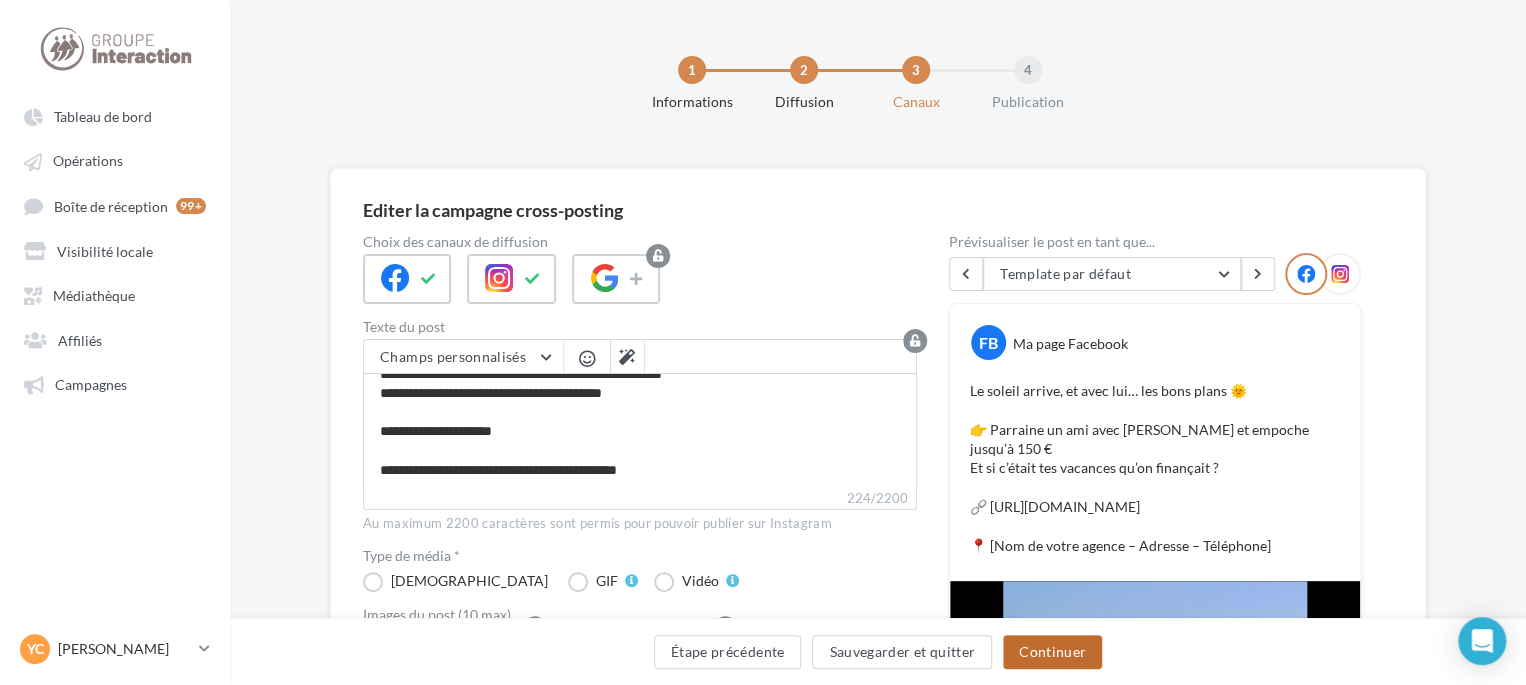 click on "Continuer" at bounding box center [1052, 652] 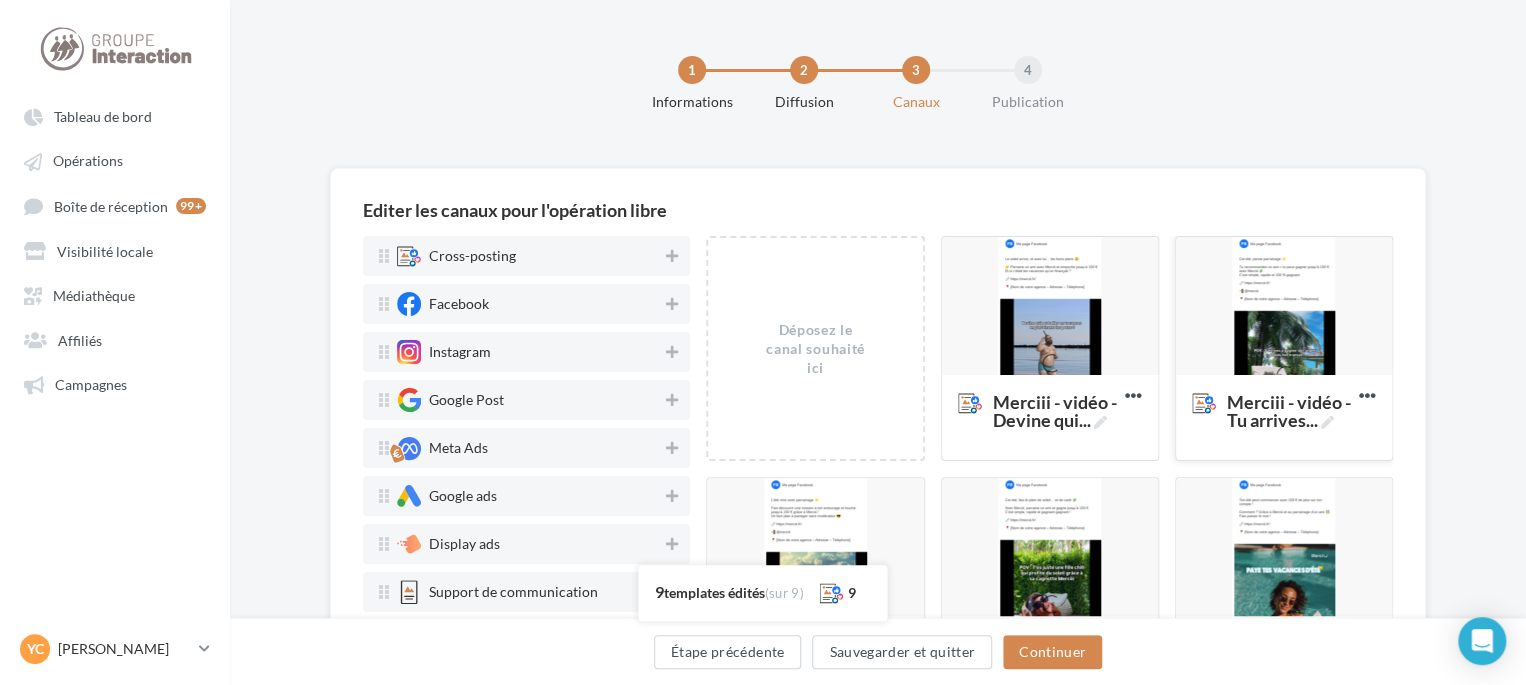 click at bounding box center [1284, 307] 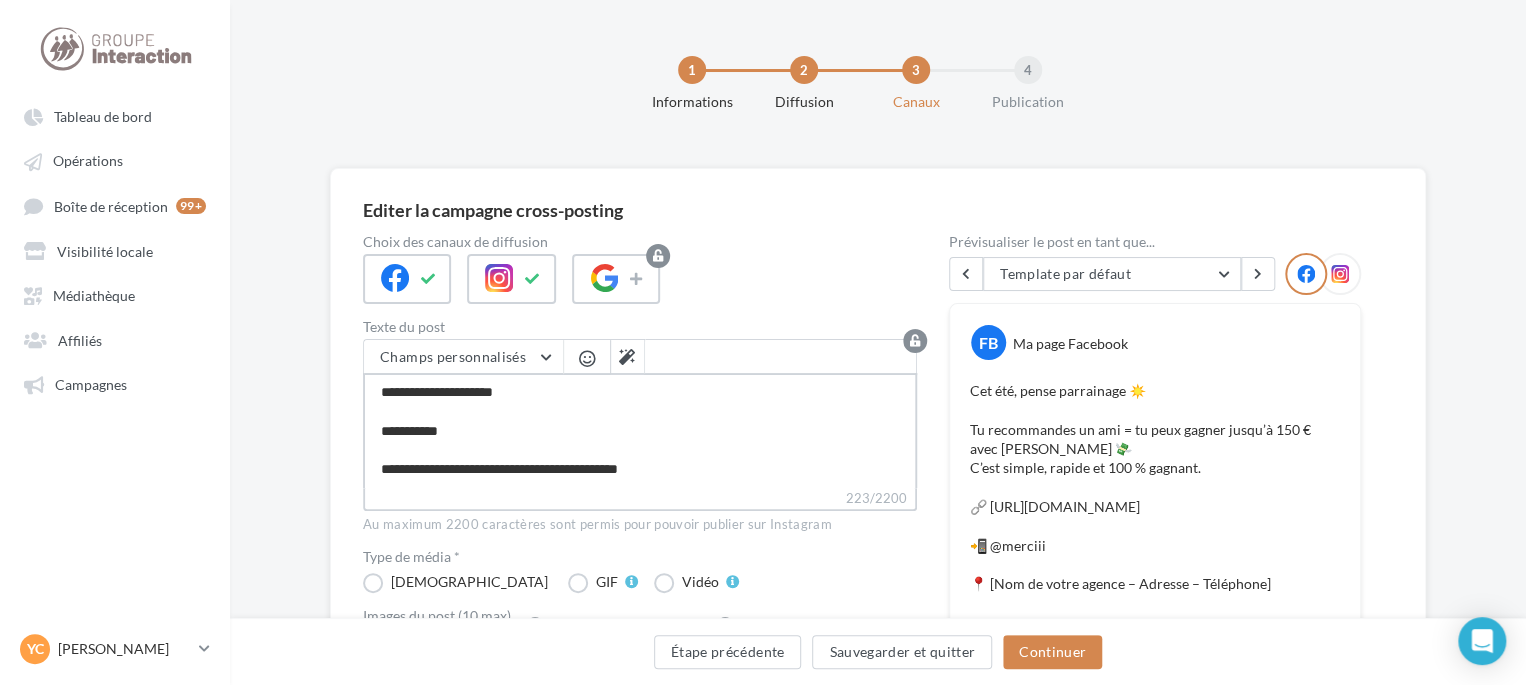click on "**********" at bounding box center (640, 430) 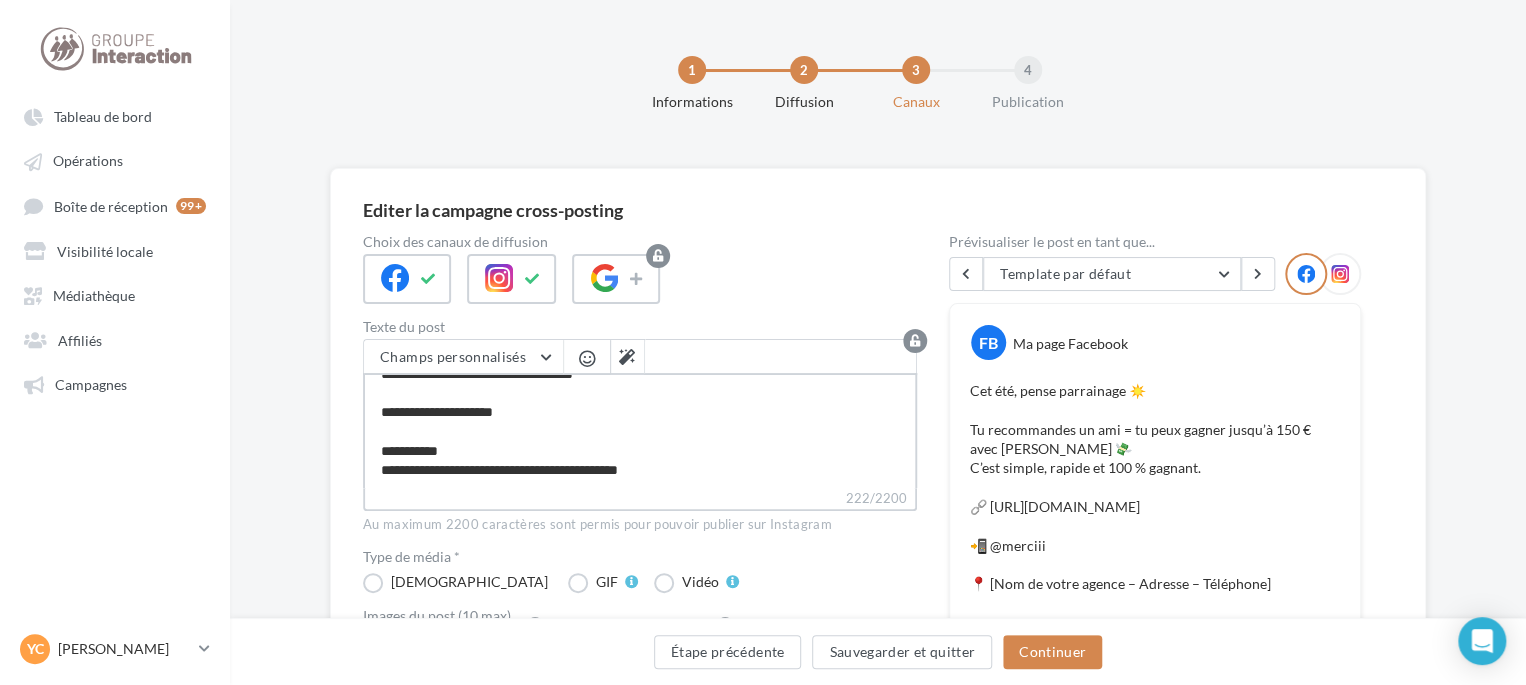 type on "**********" 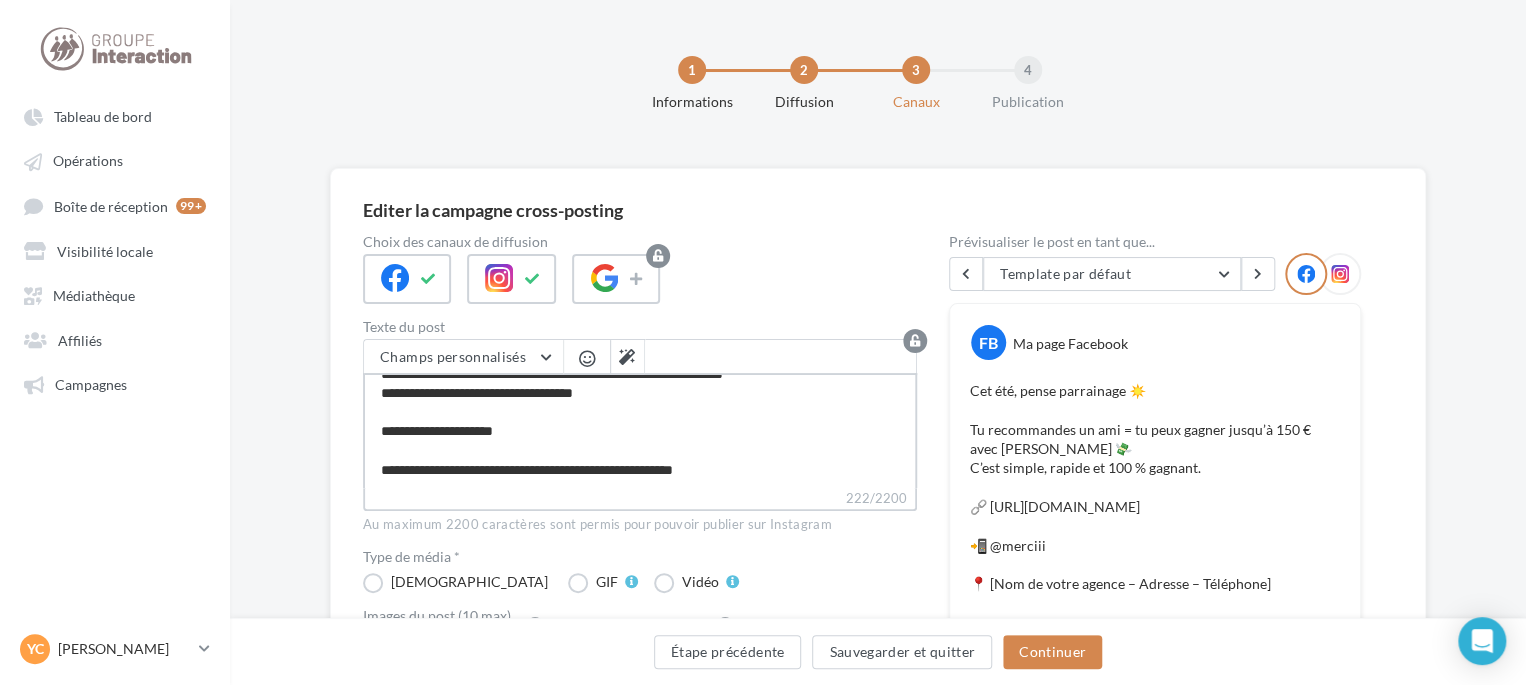 scroll, scrollTop: 76, scrollLeft: 0, axis: vertical 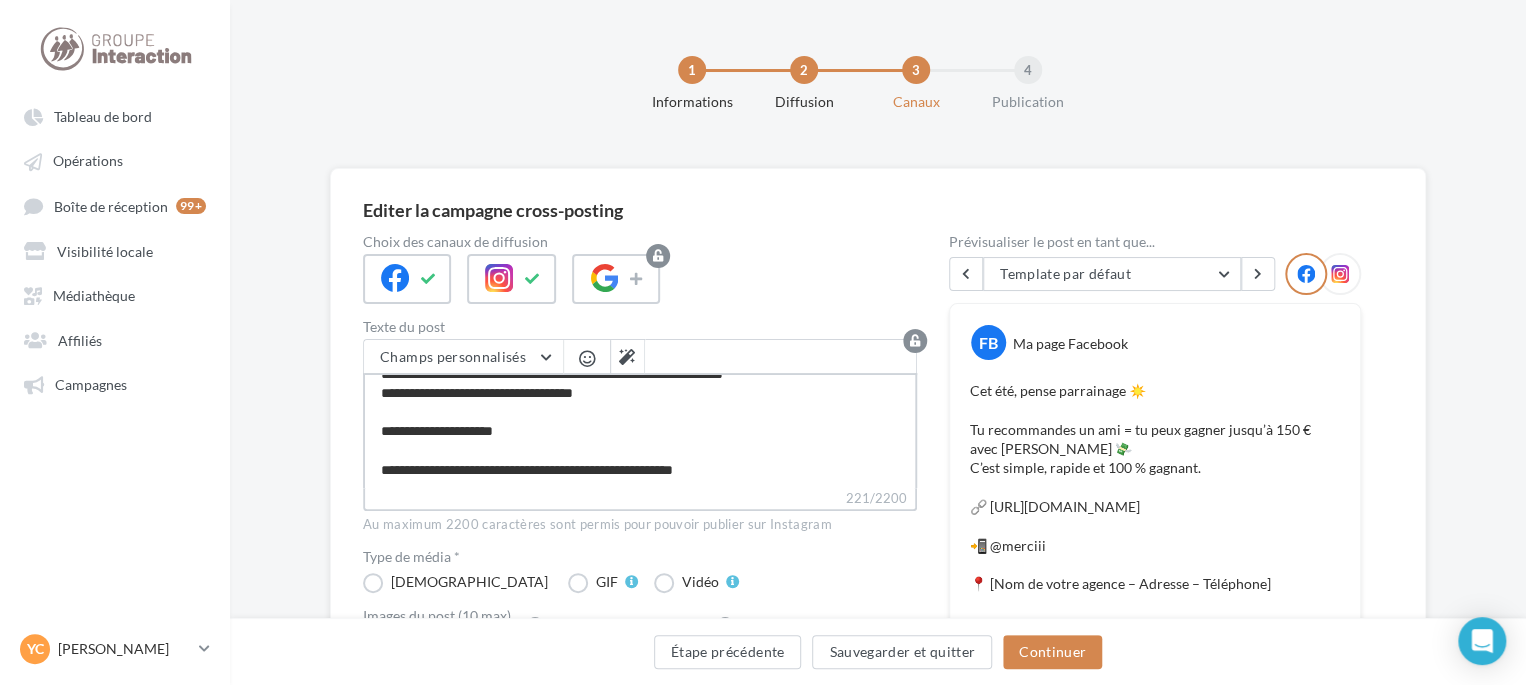 type on "**********" 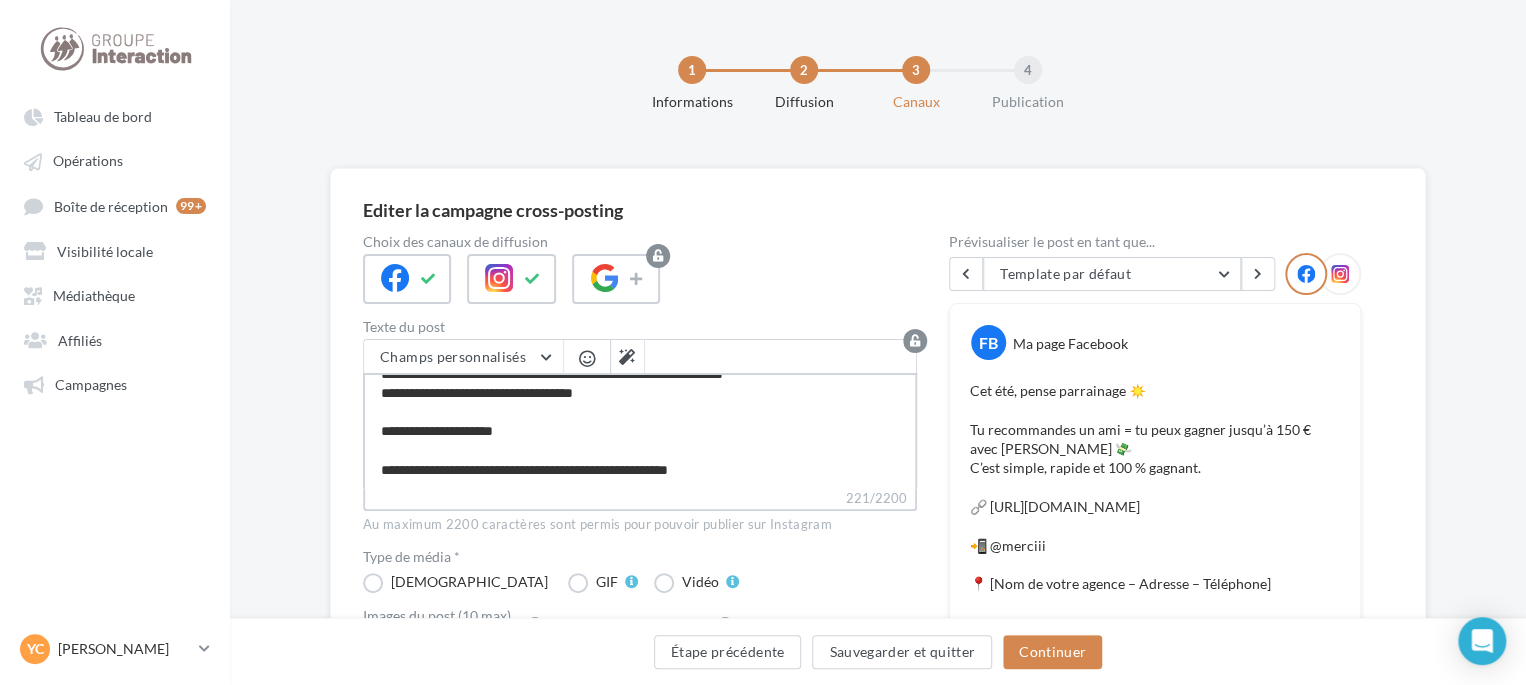 type on "**********" 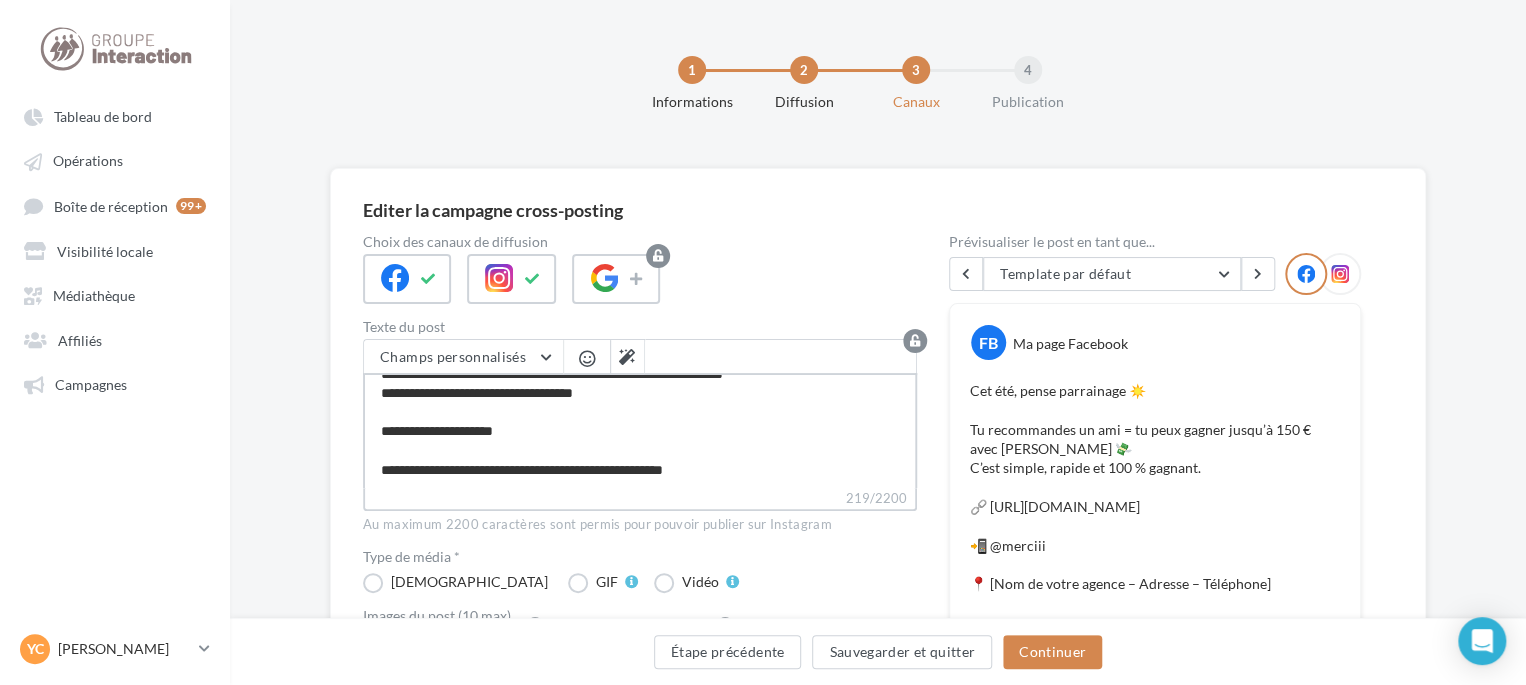 type on "**********" 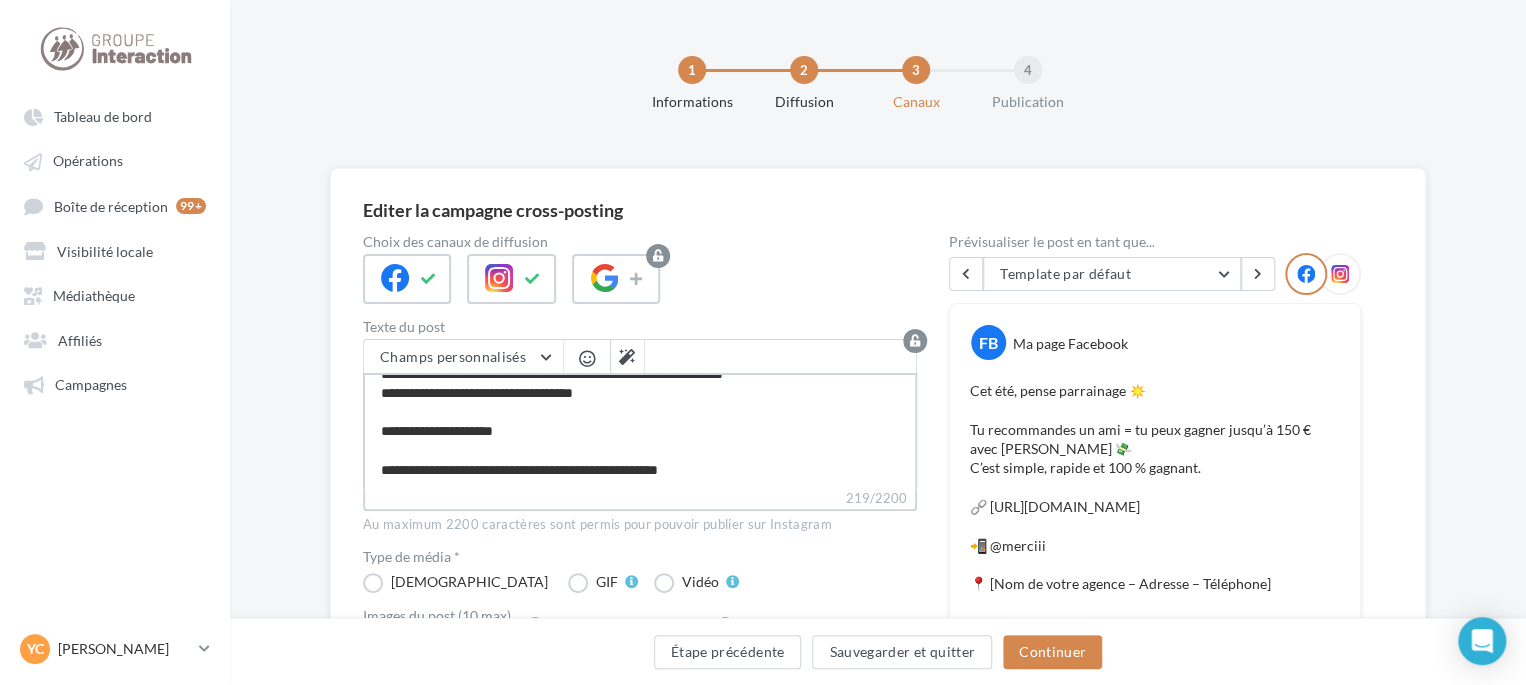 type on "**********" 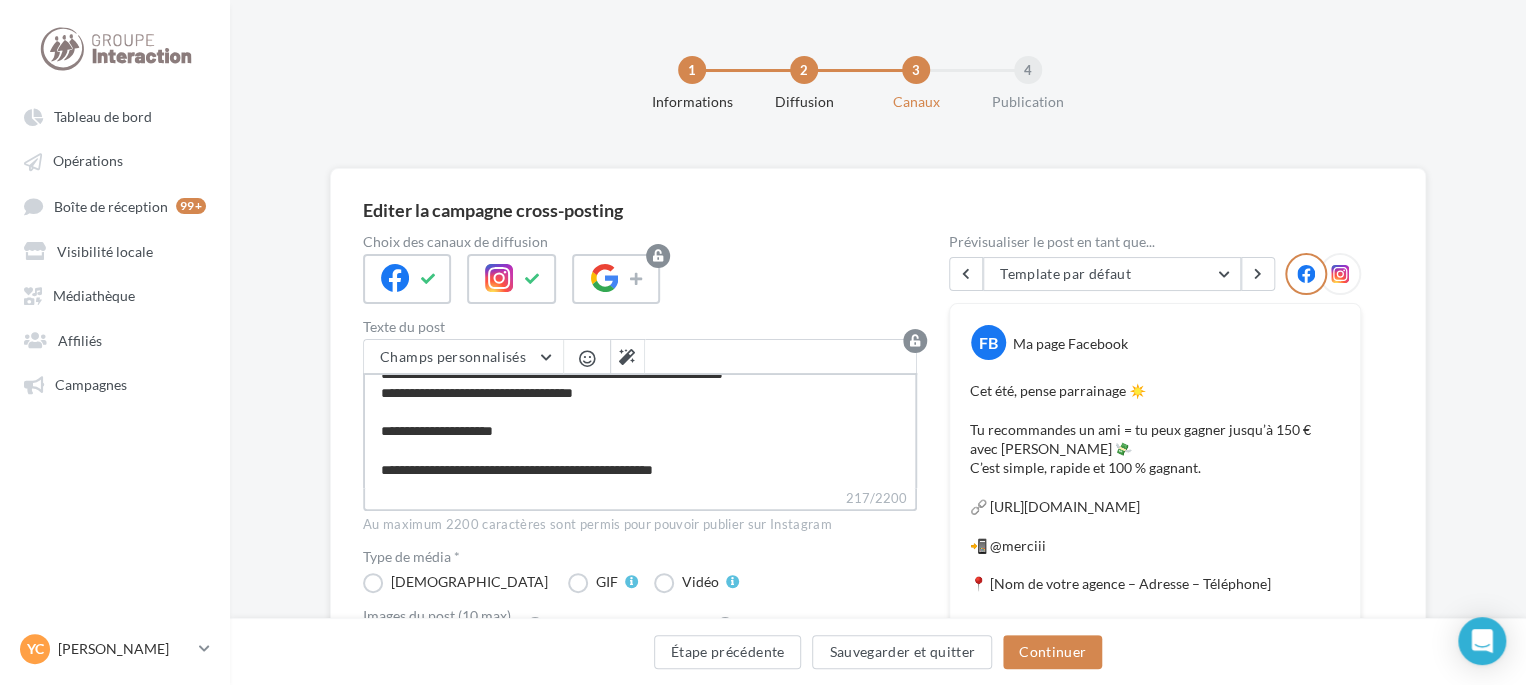 type on "**********" 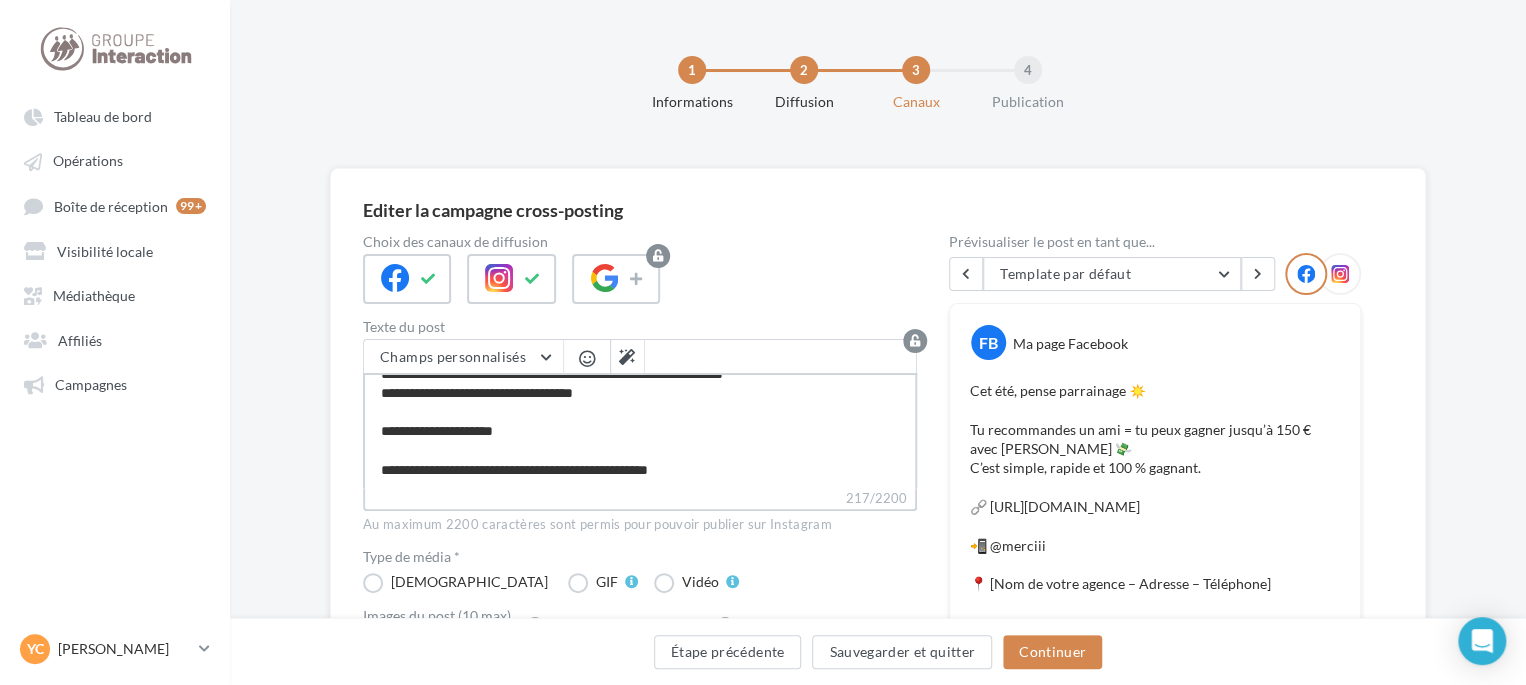 type on "**********" 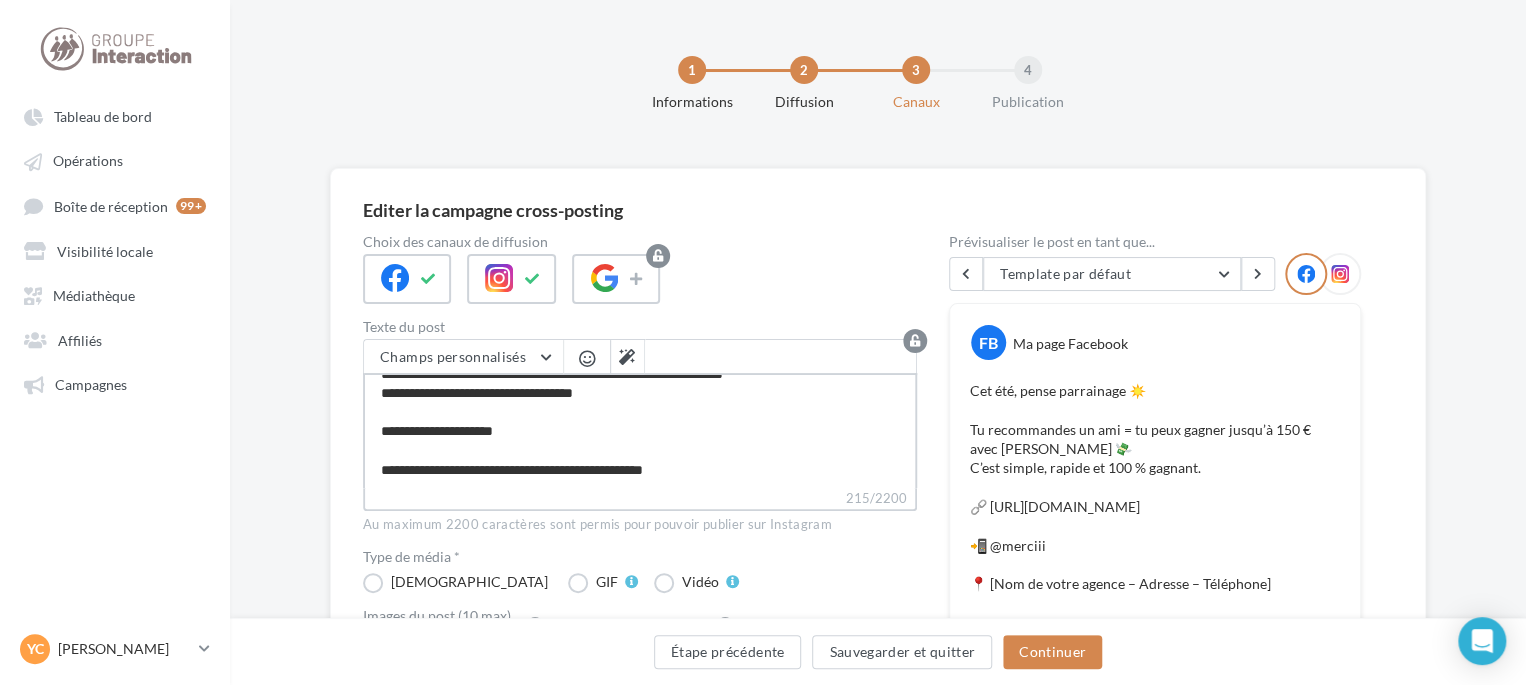 type on "**********" 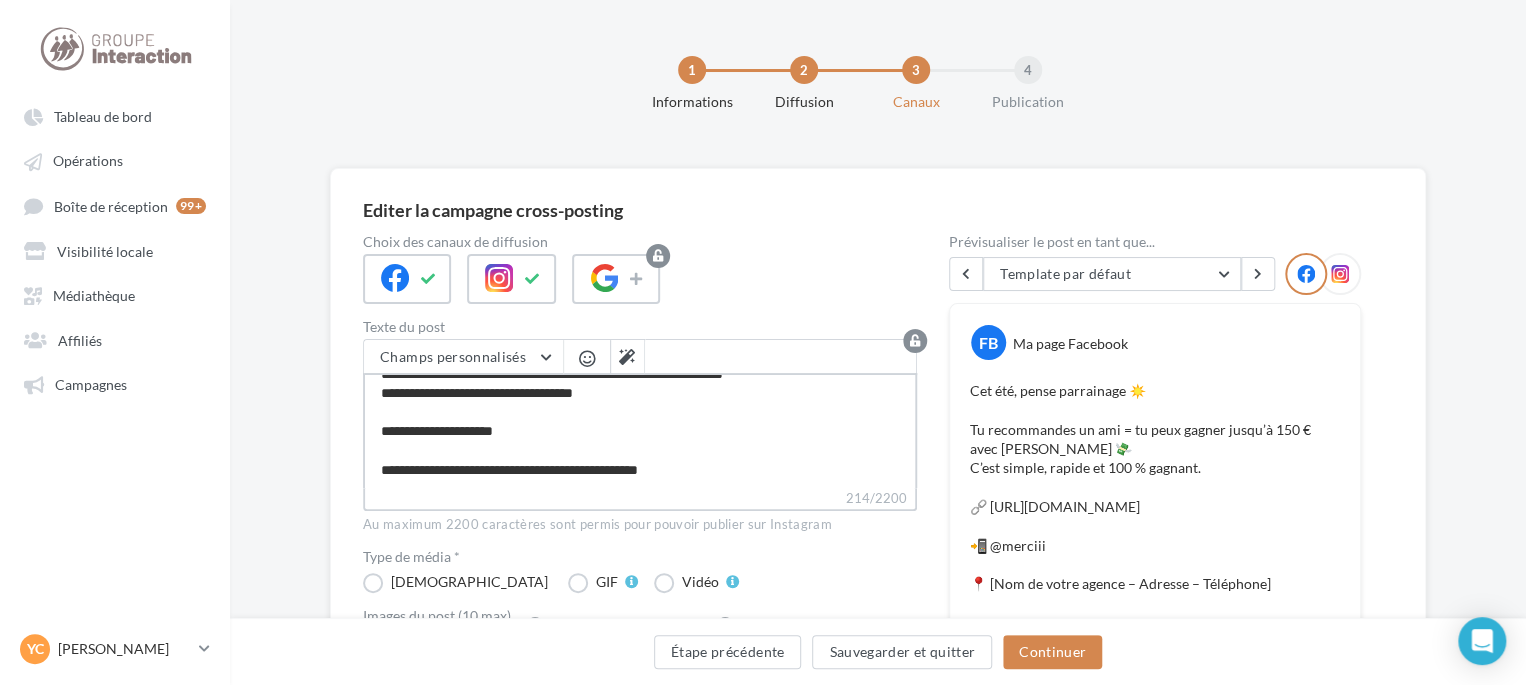 type on "**********" 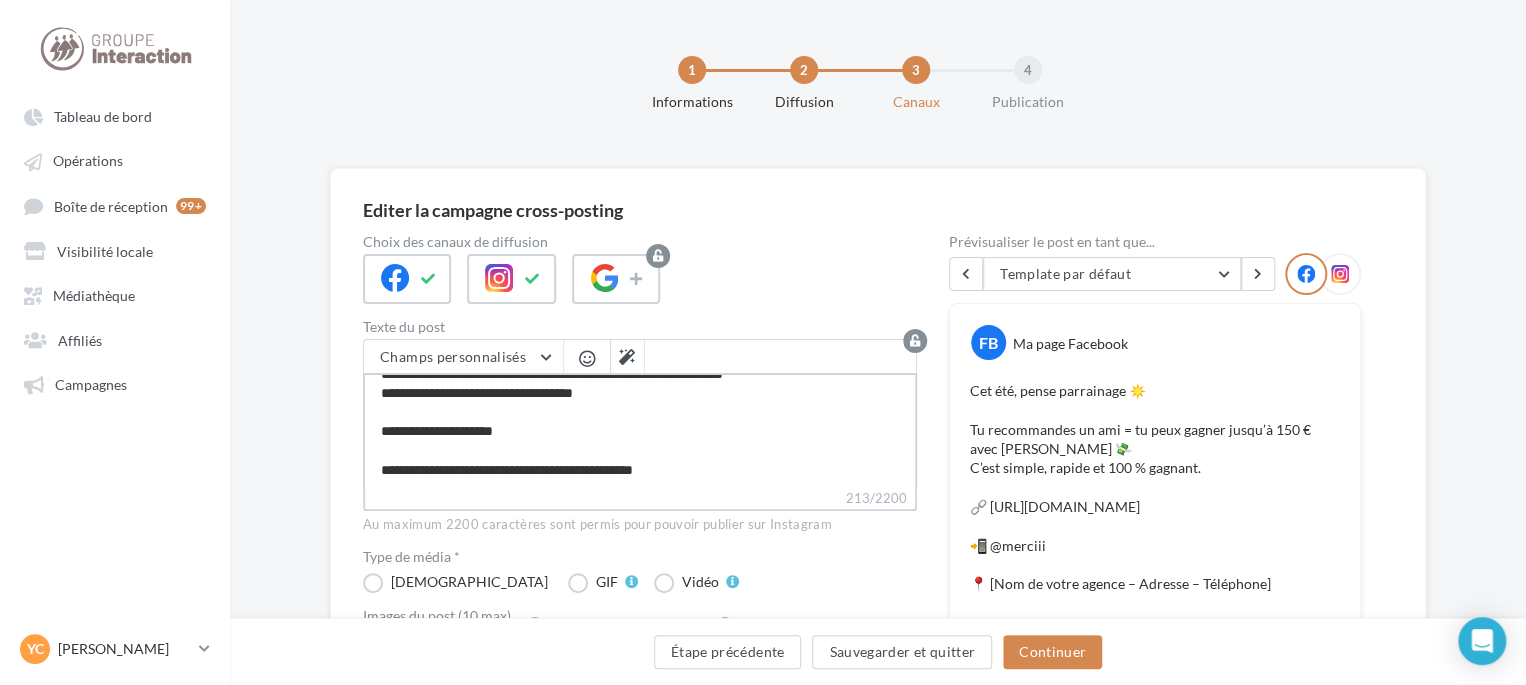type on "**********" 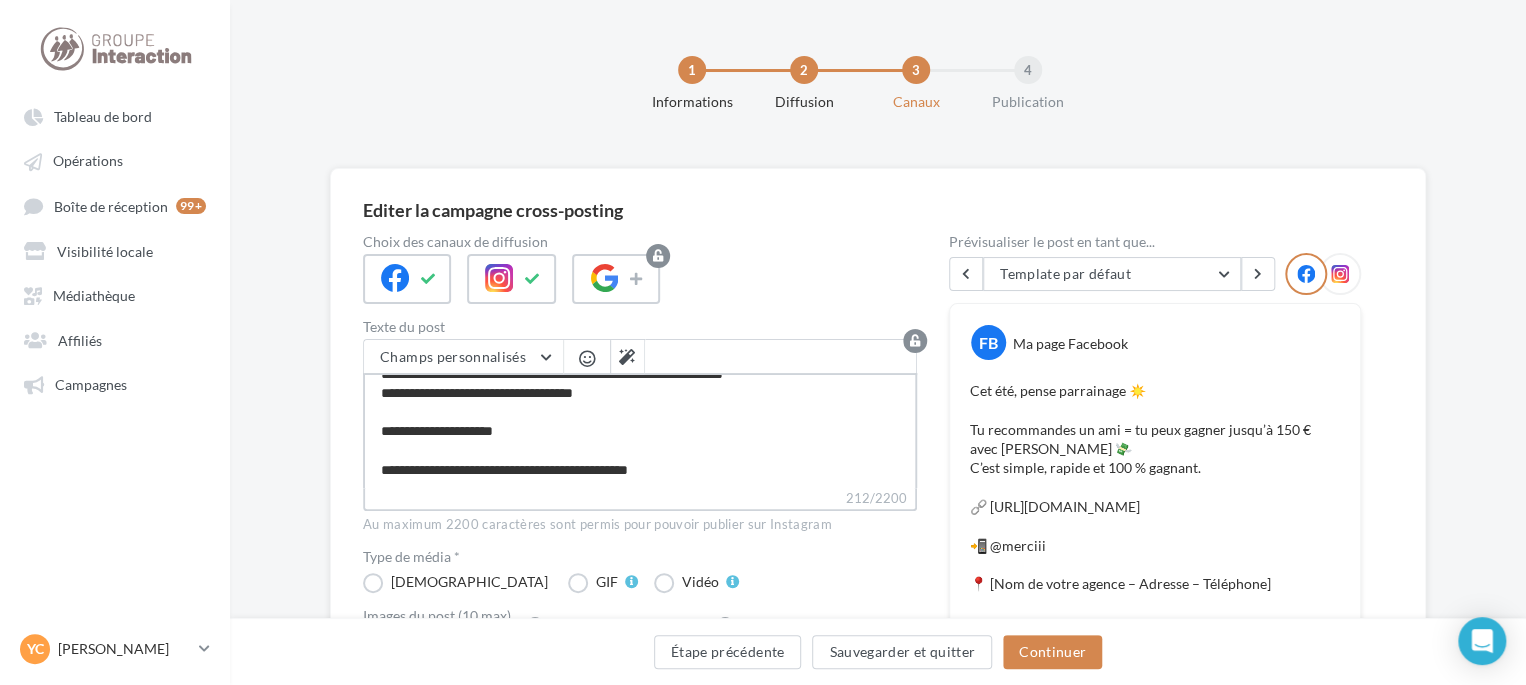 type on "**********" 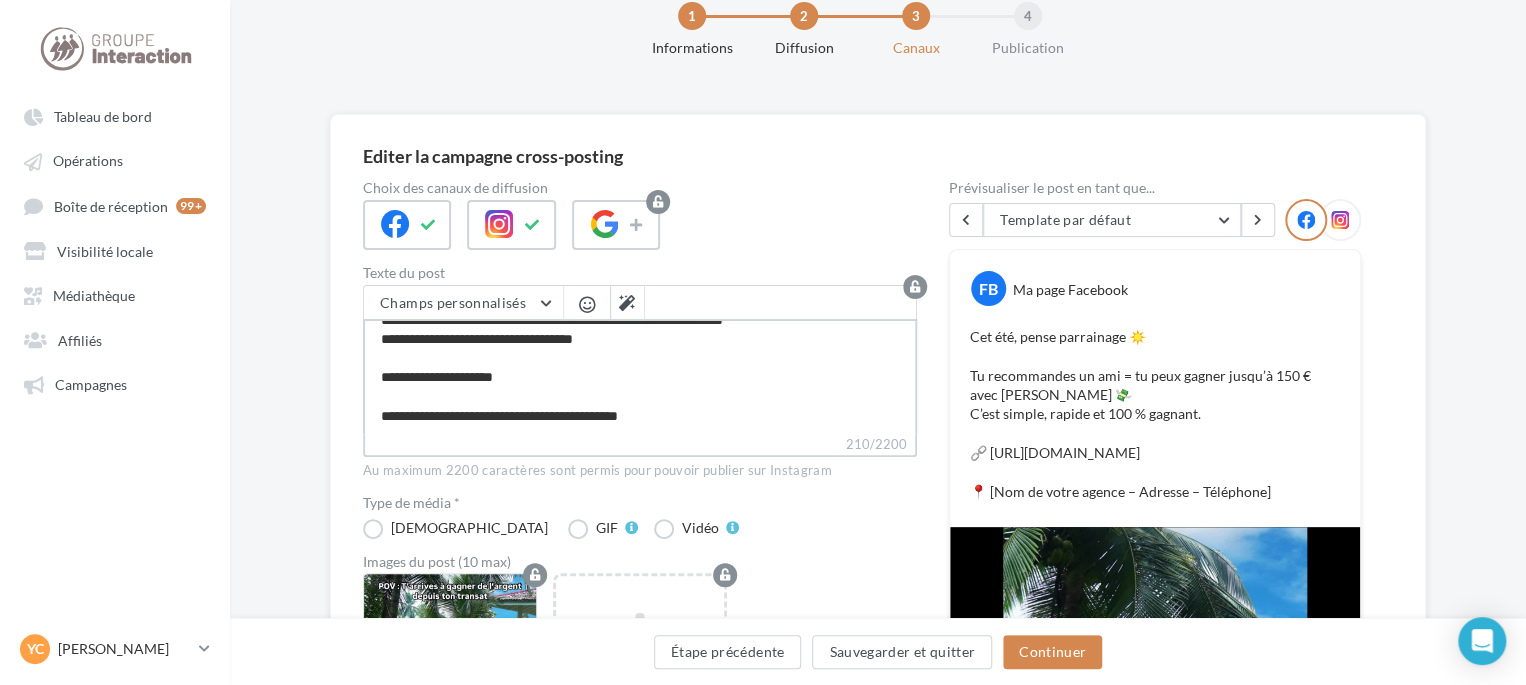 scroll, scrollTop: 100, scrollLeft: 0, axis: vertical 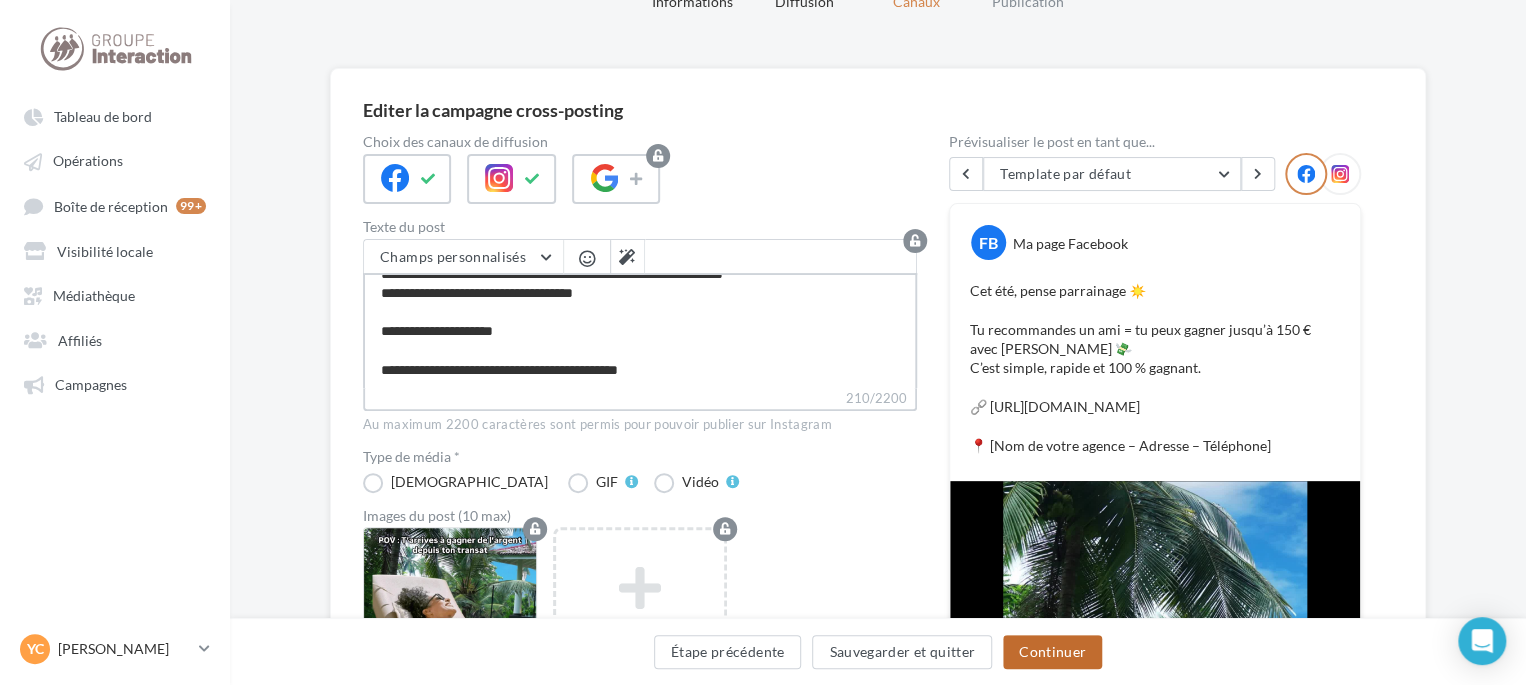 type on "**********" 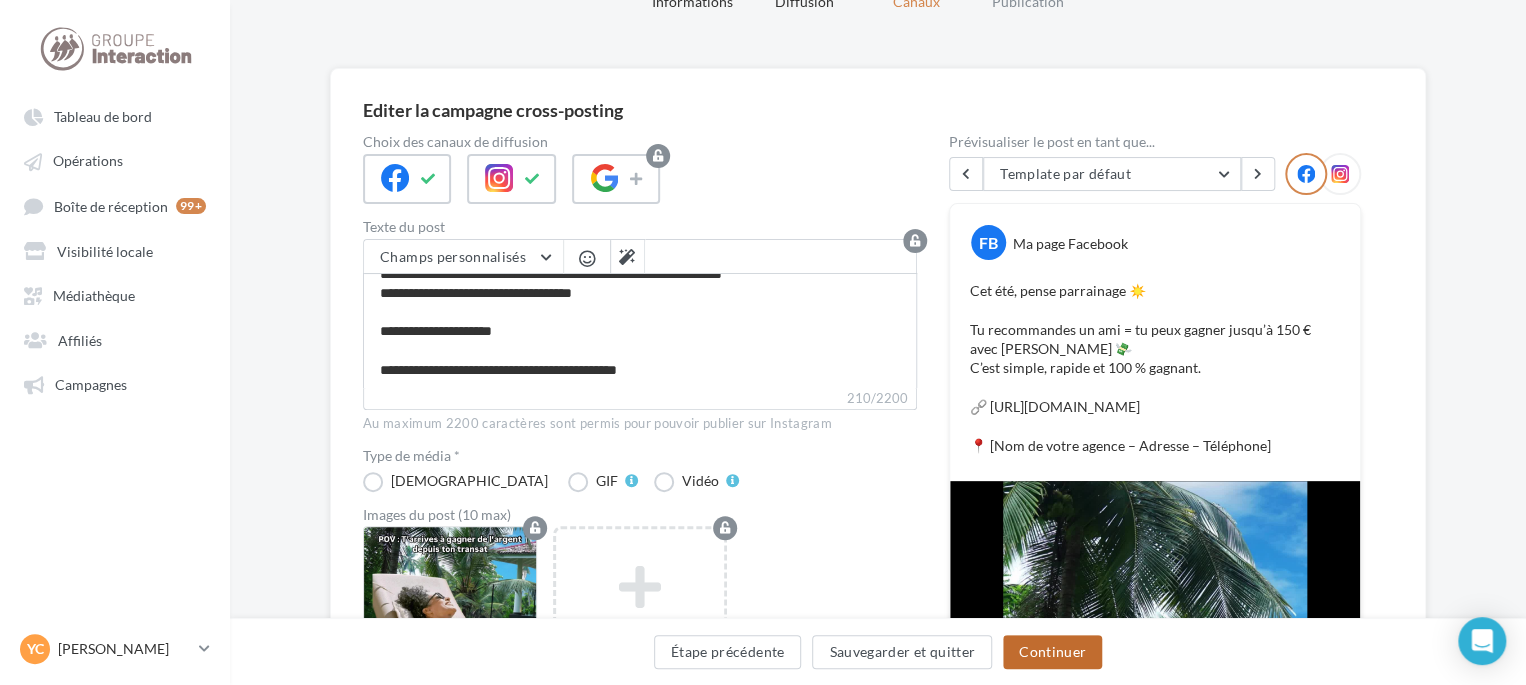 click on "Continuer" at bounding box center (1052, 652) 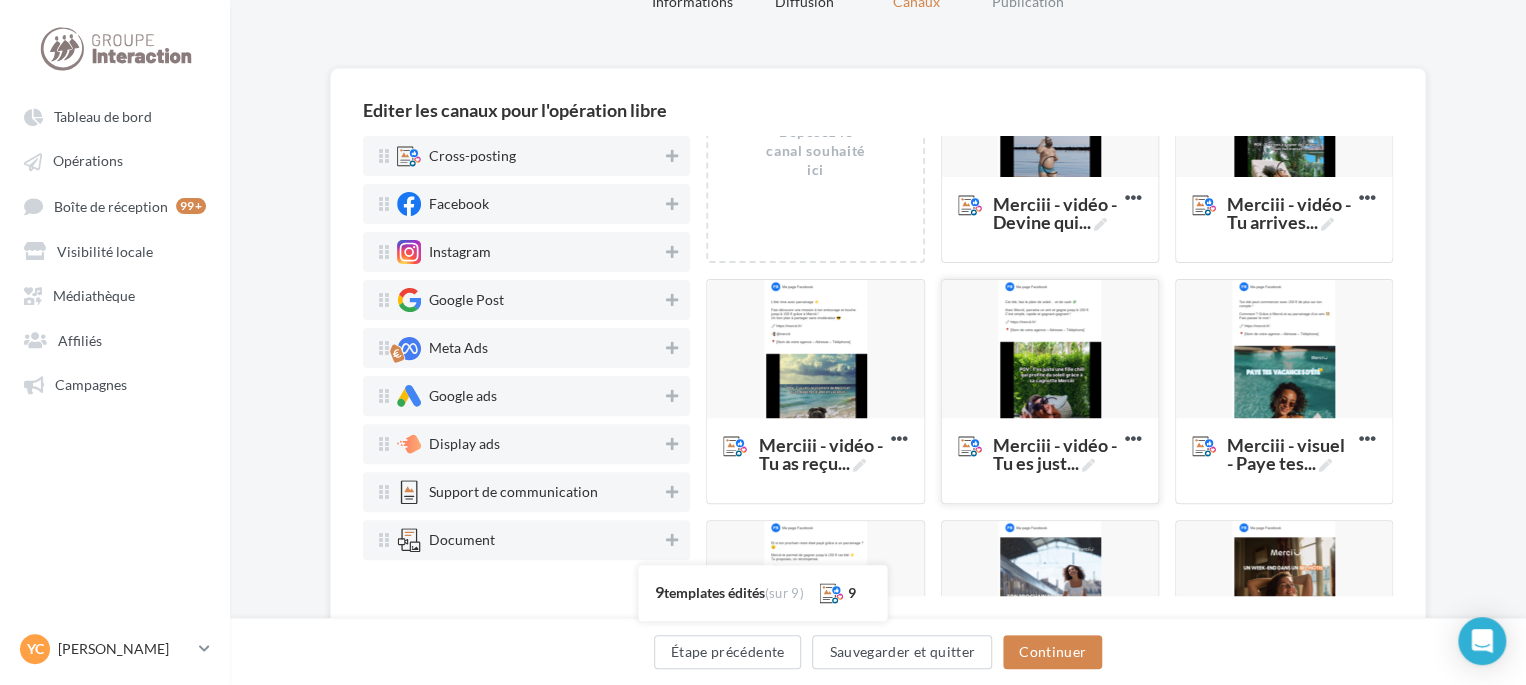 scroll, scrollTop: 200, scrollLeft: 0, axis: vertical 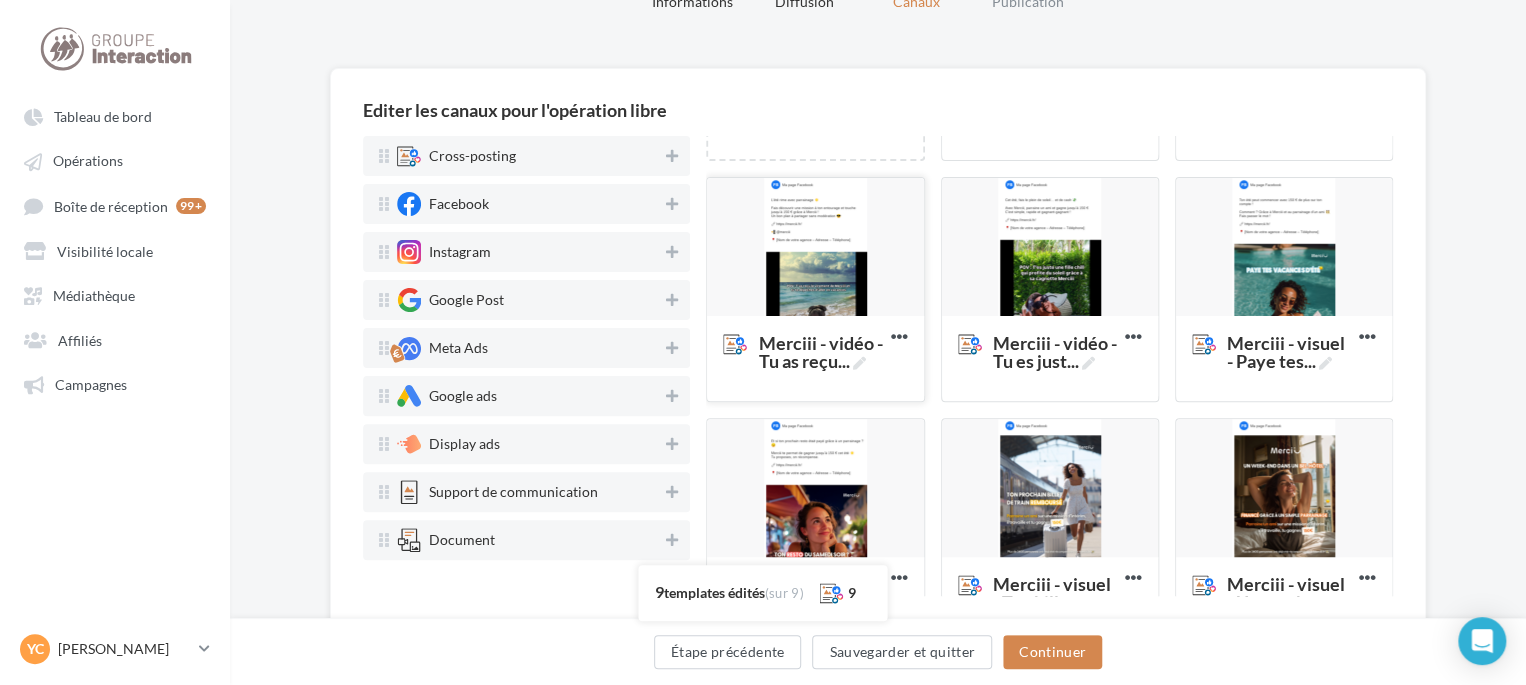 click at bounding box center [815, 248] 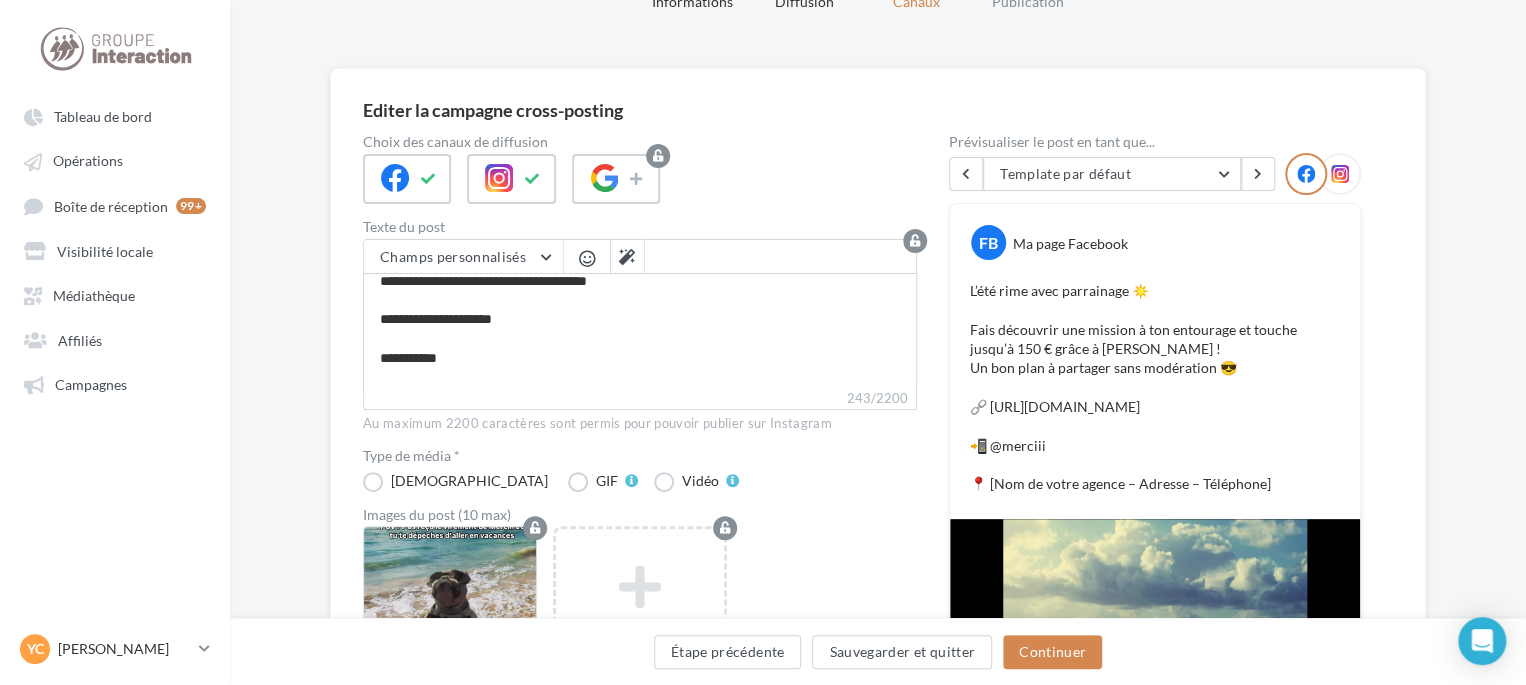 scroll, scrollTop: 100, scrollLeft: 0, axis: vertical 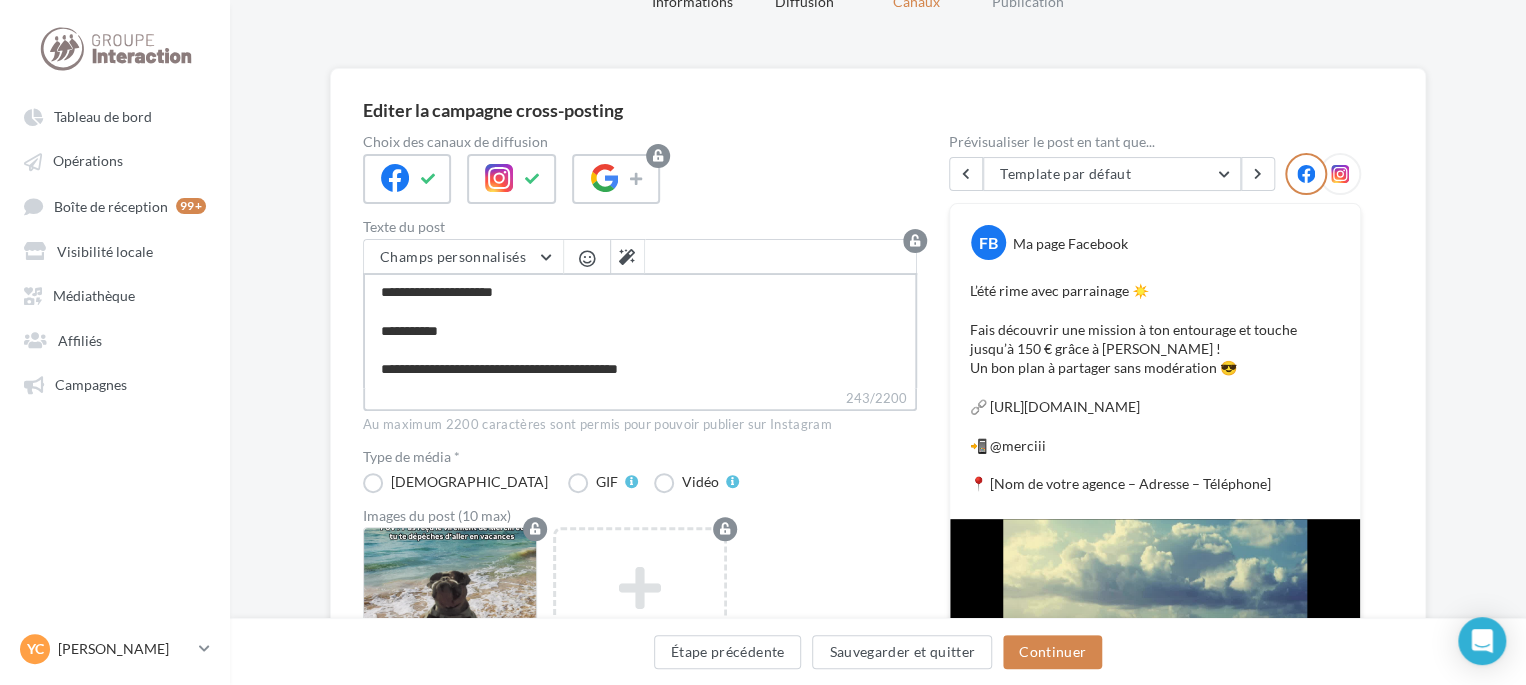 drag, startPoint x: 384, startPoint y: 353, endPoint x: 376, endPoint y: 323, distance: 31.04835 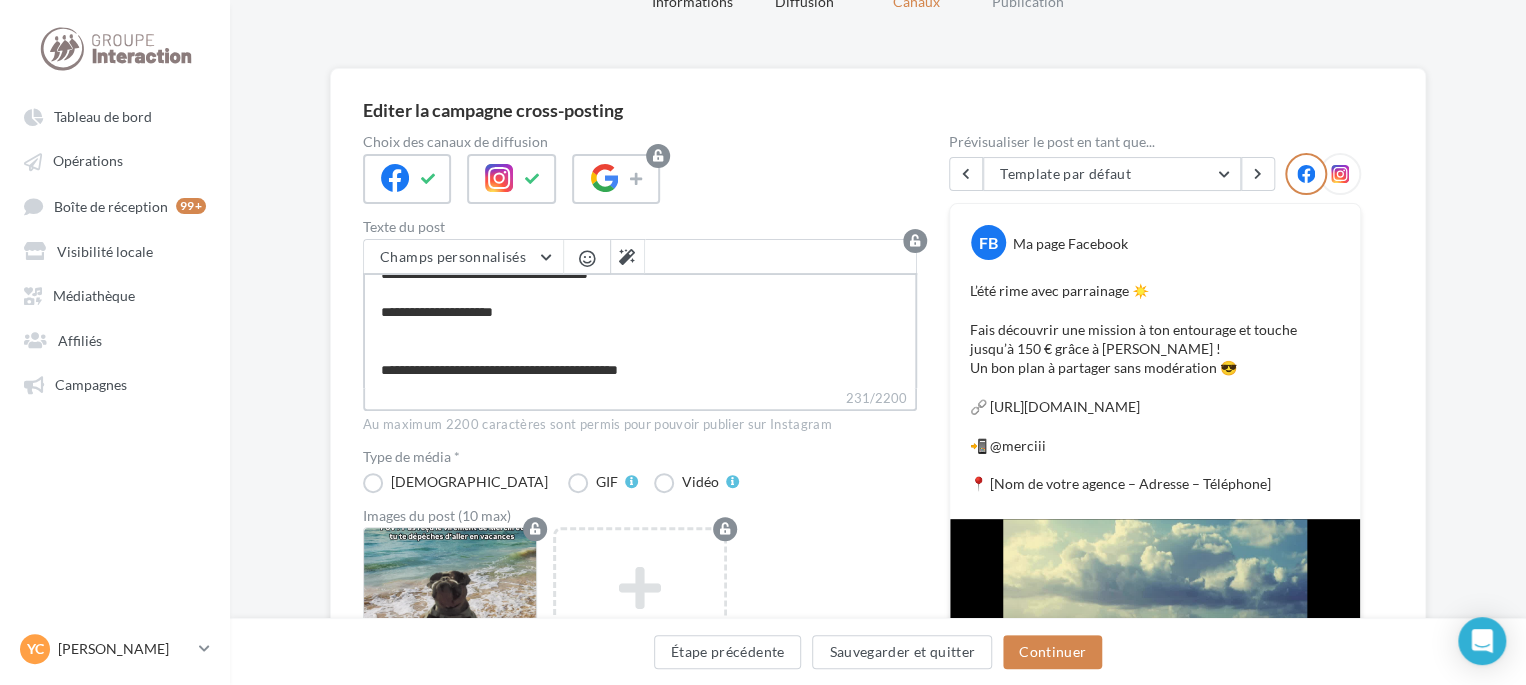 type on "**********" 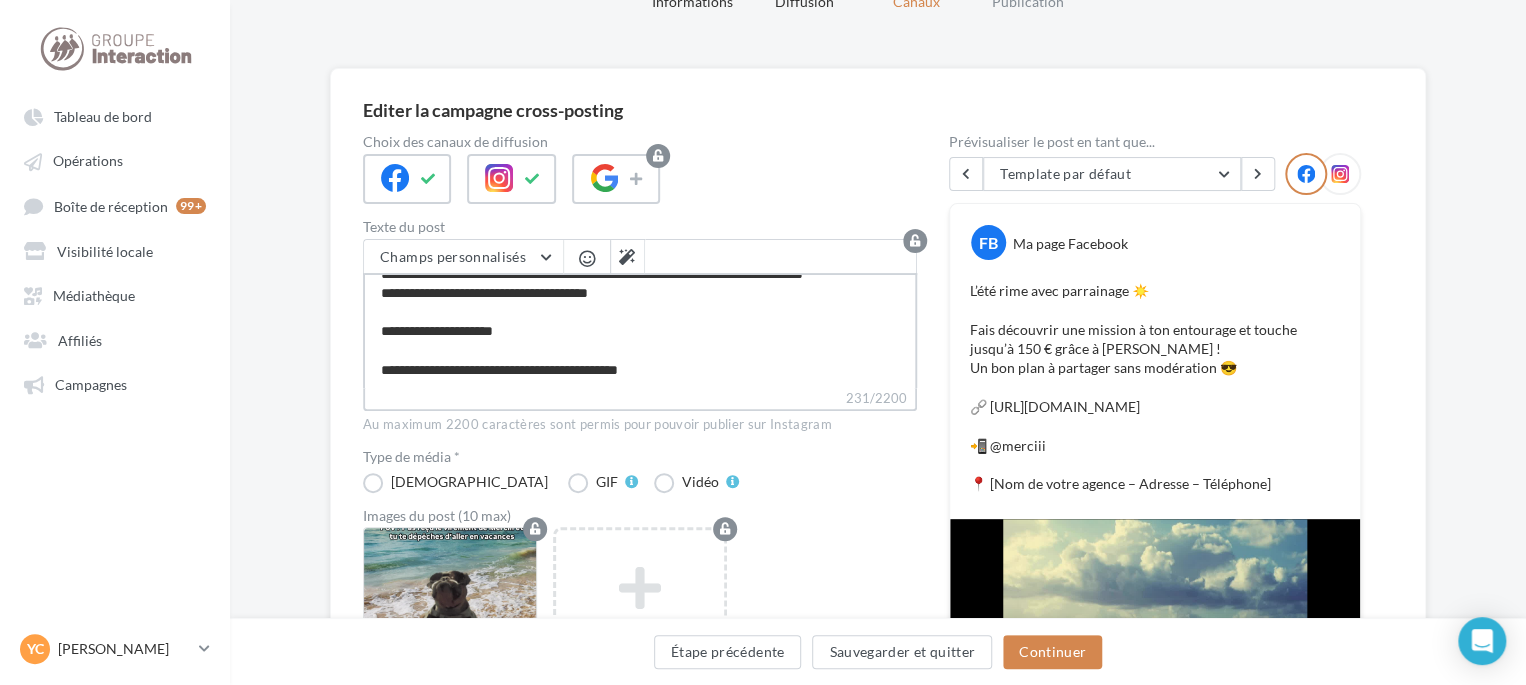 scroll, scrollTop: 76, scrollLeft: 0, axis: vertical 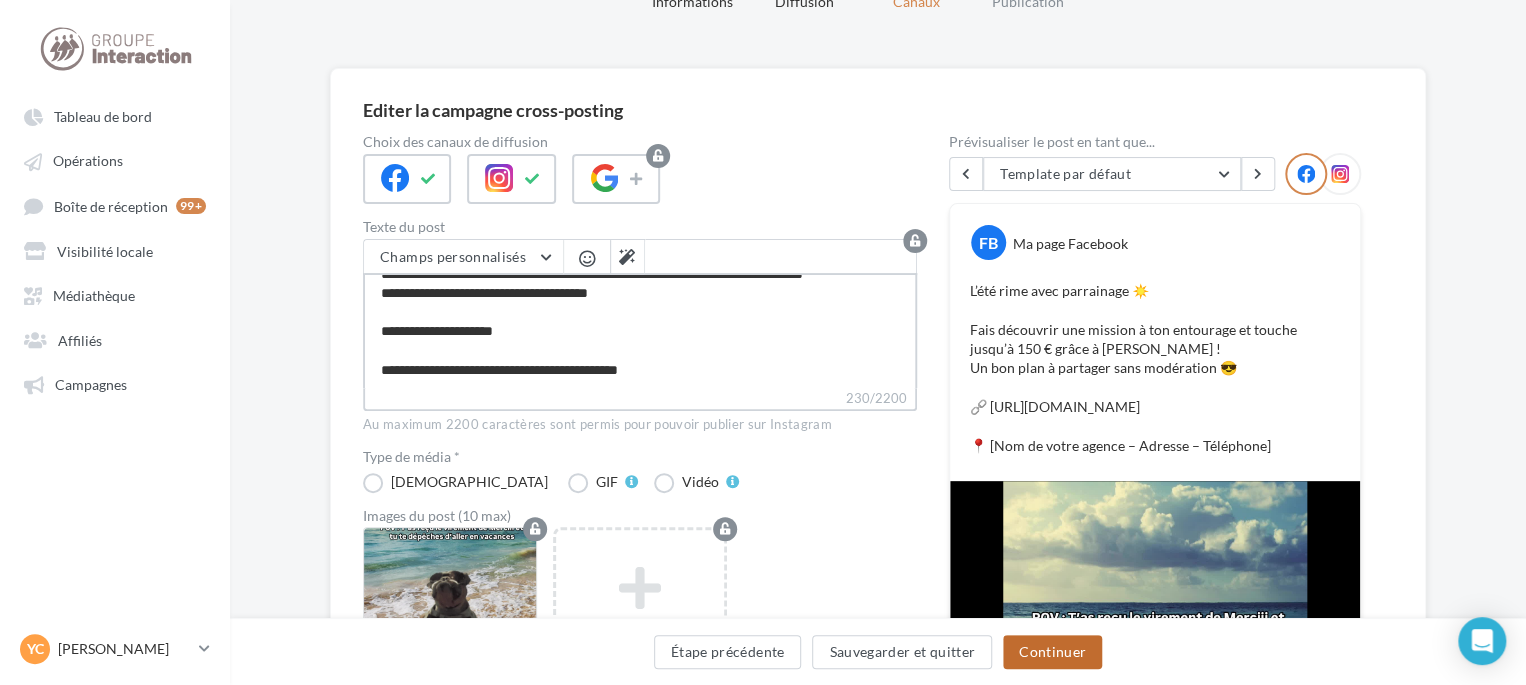 type on "**********" 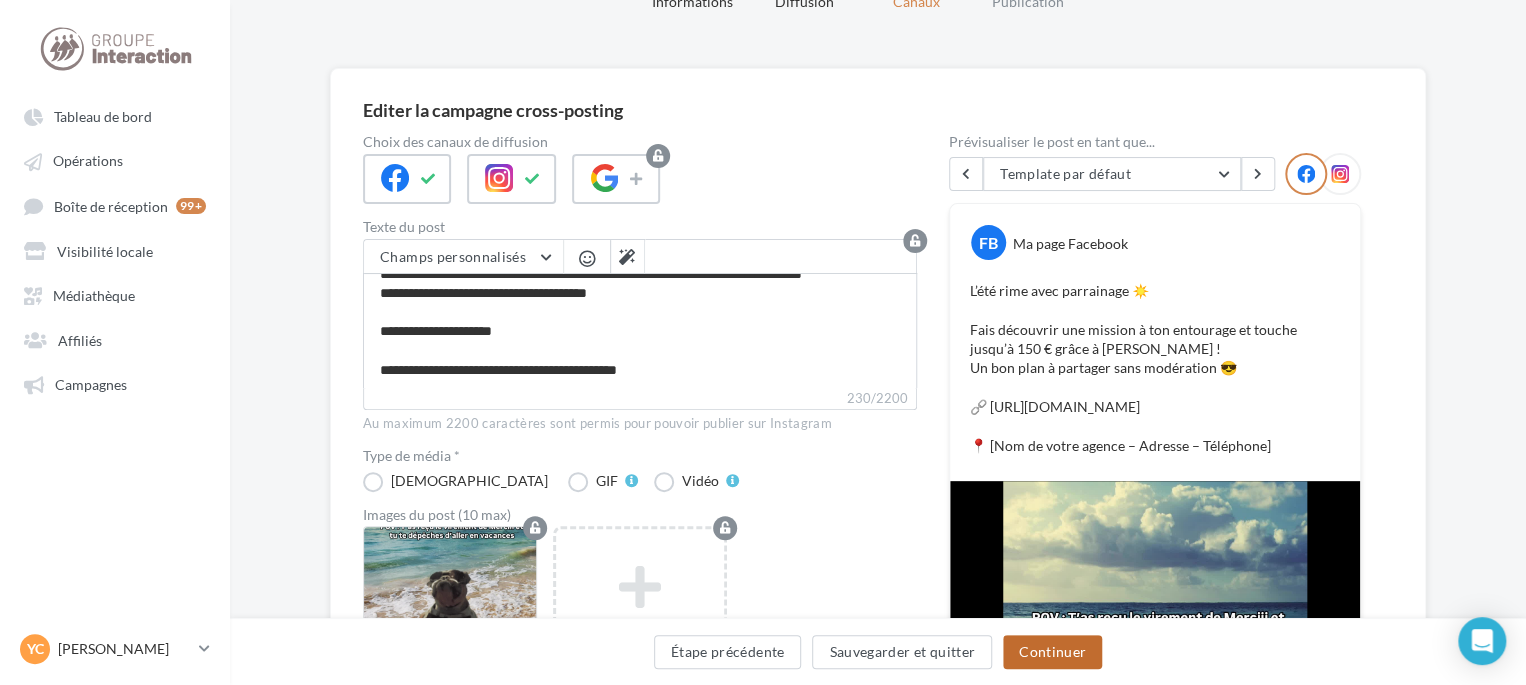 click on "Continuer" at bounding box center (1052, 652) 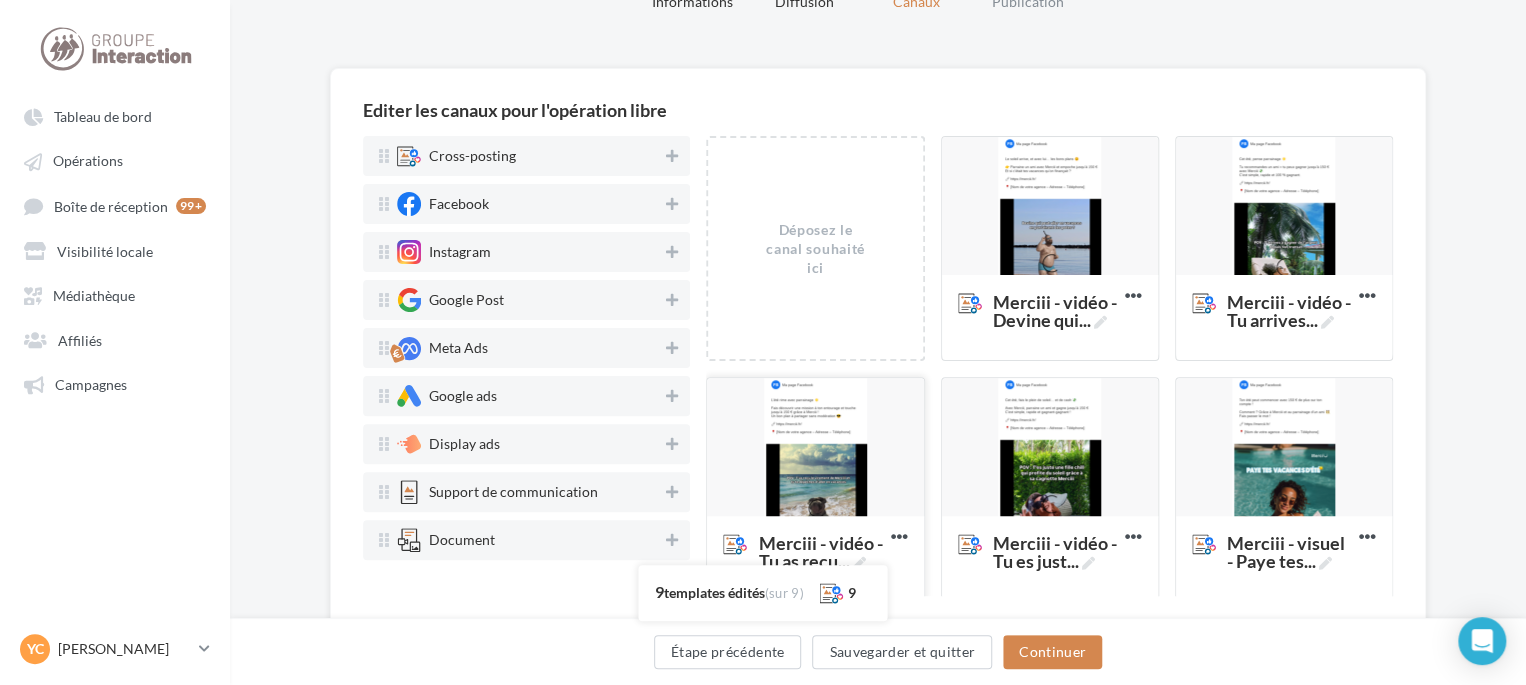 click at bounding box center (815, 448) 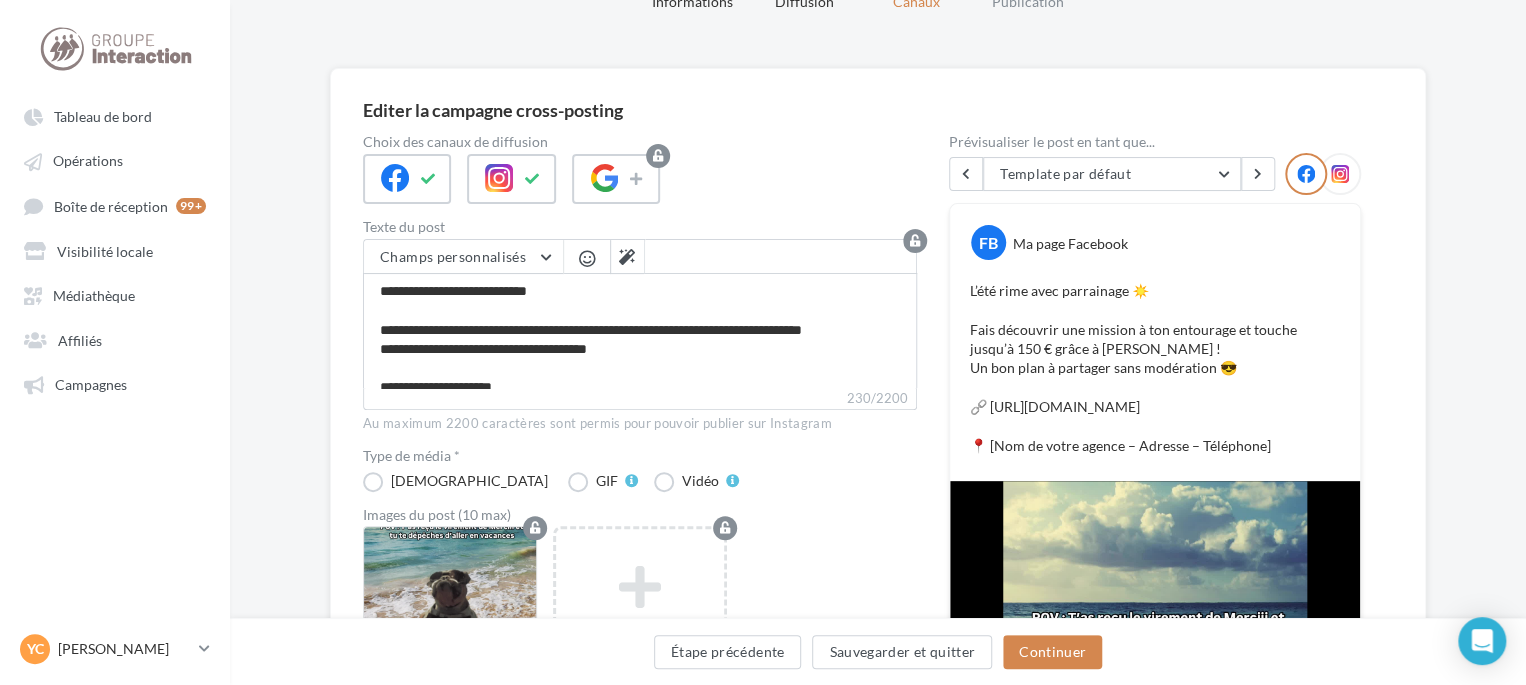 scroll, scrollTop: 300, scrollLeft: 0, axis: vertical 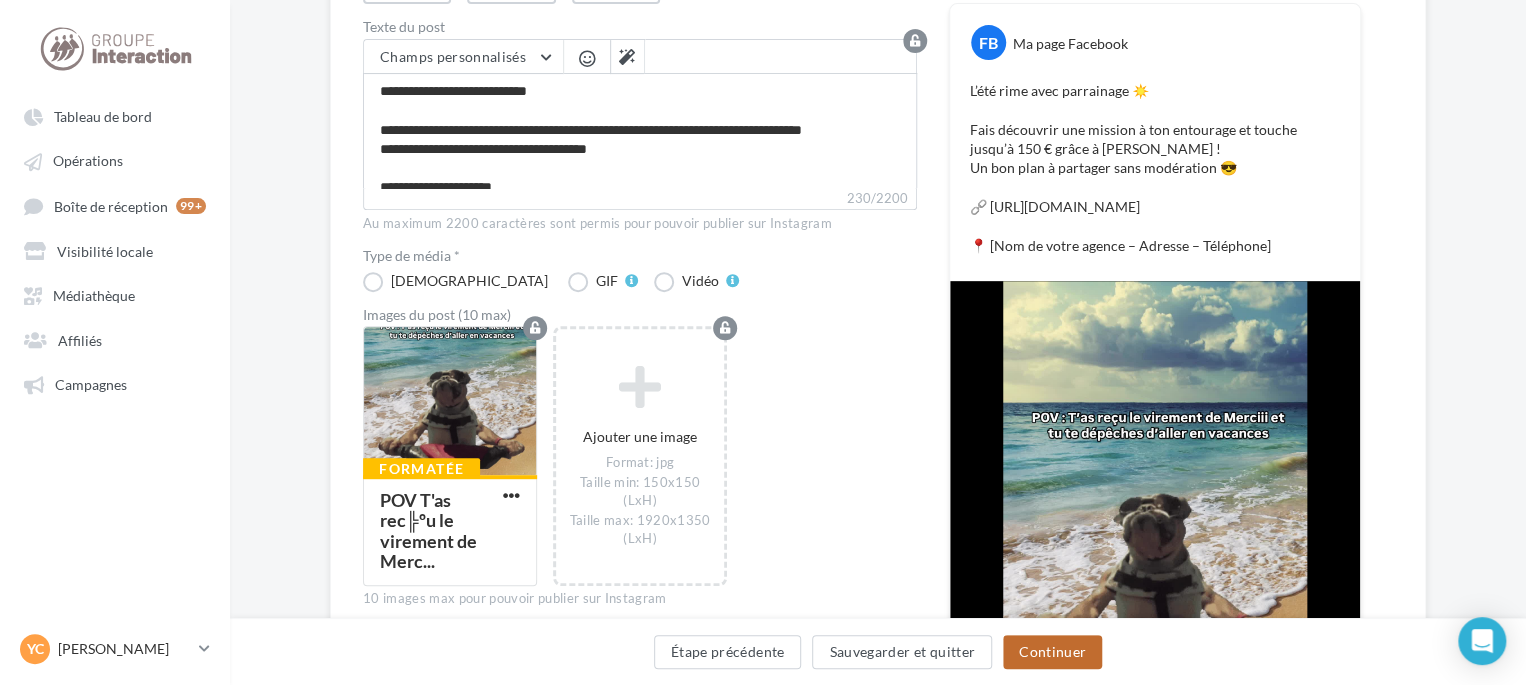 click on "Continuer" at bounding box center (1052, 652) 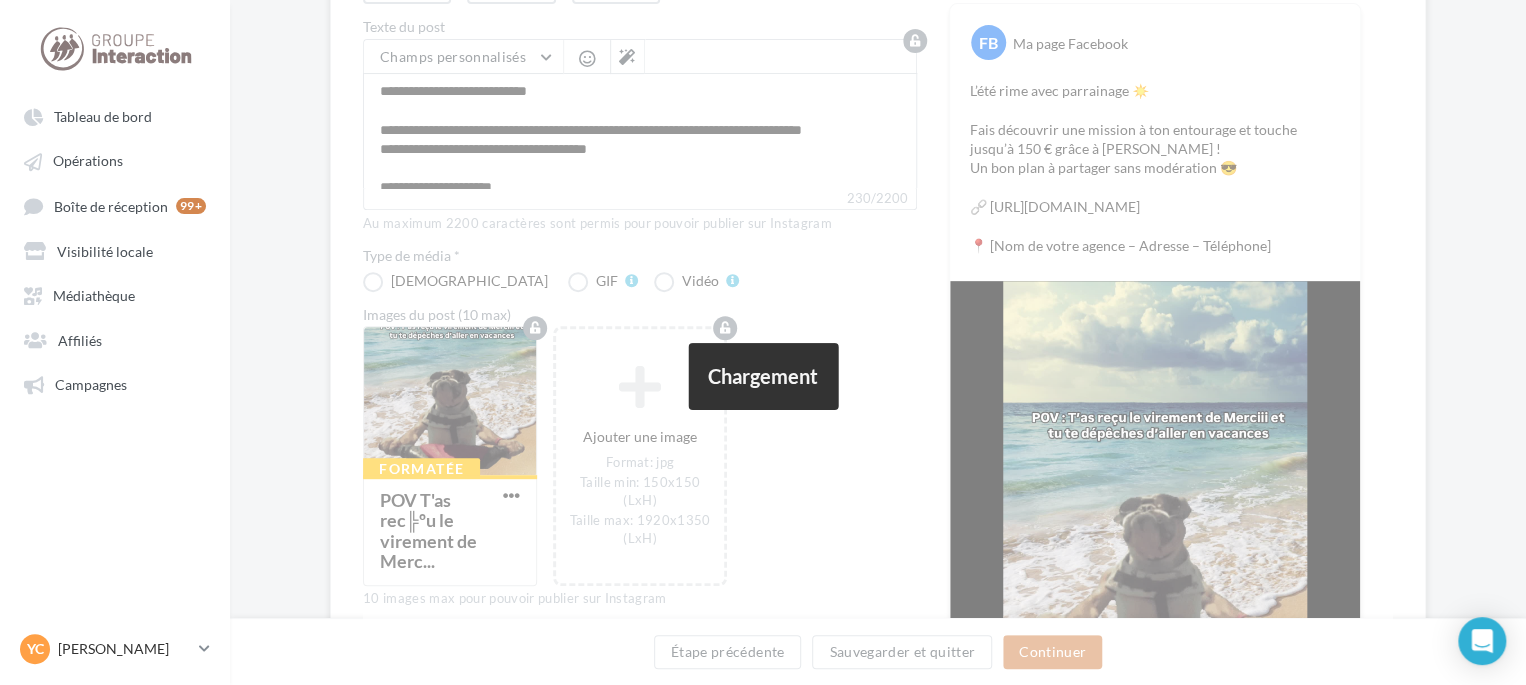 scroll, scrollTop: 162, scrollLeft: 0, axis: vertical 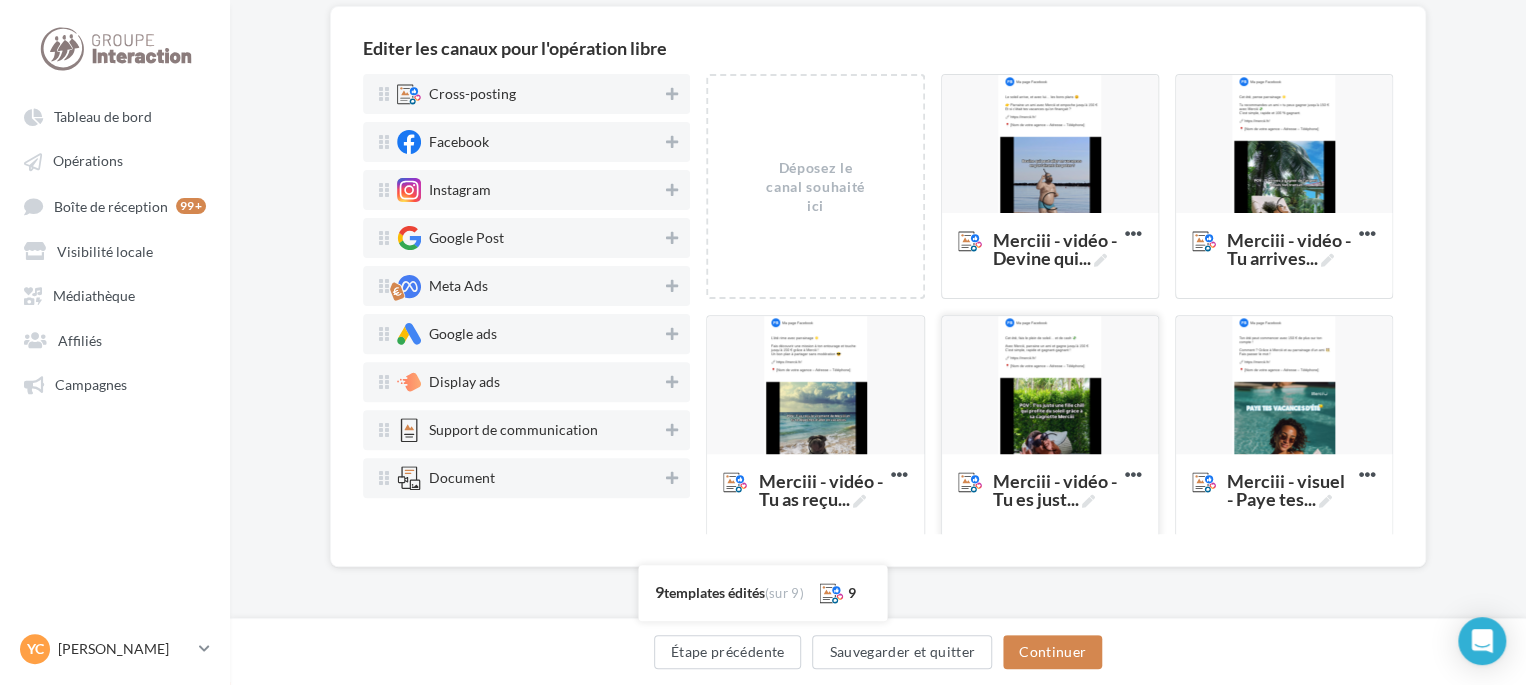 click at bounding box center [1050, 386] 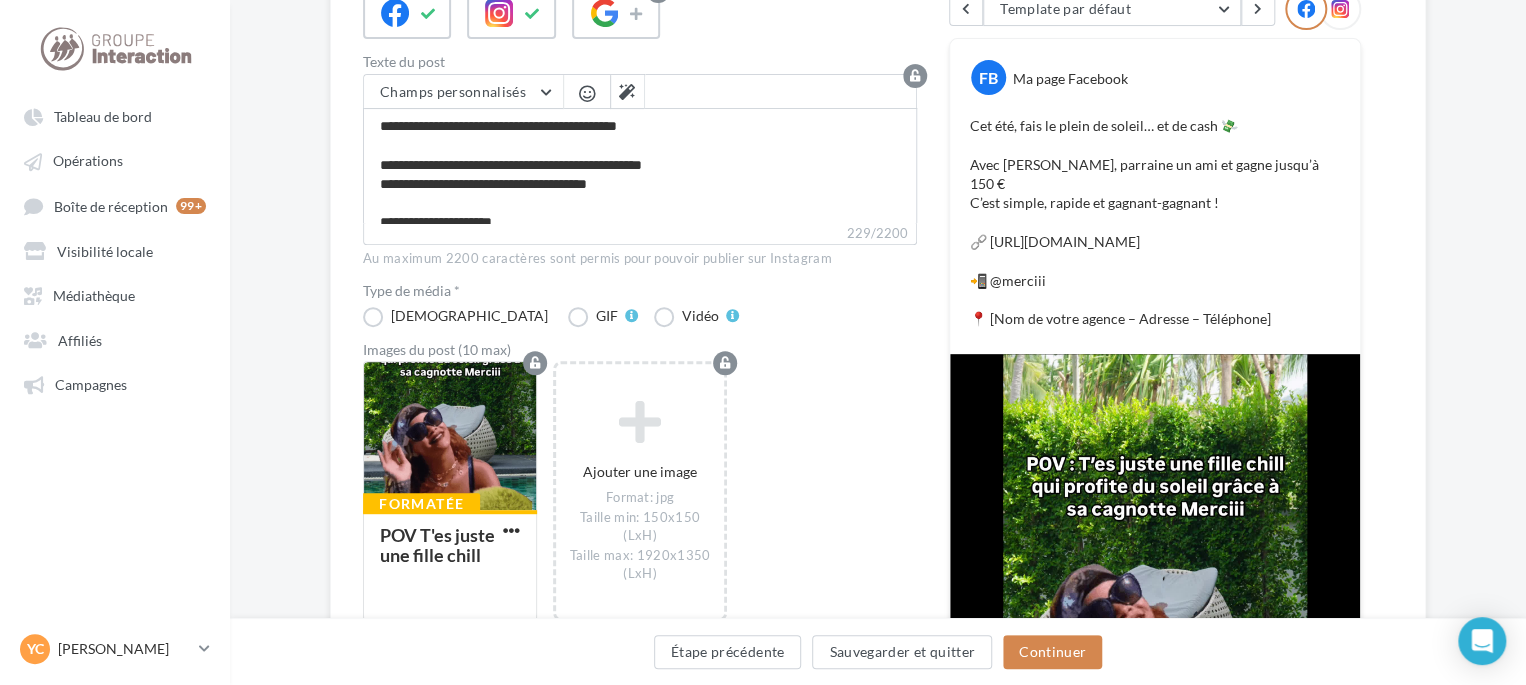 scroll, scrollTop: 300, scrollLeft: 0, axis: vertical 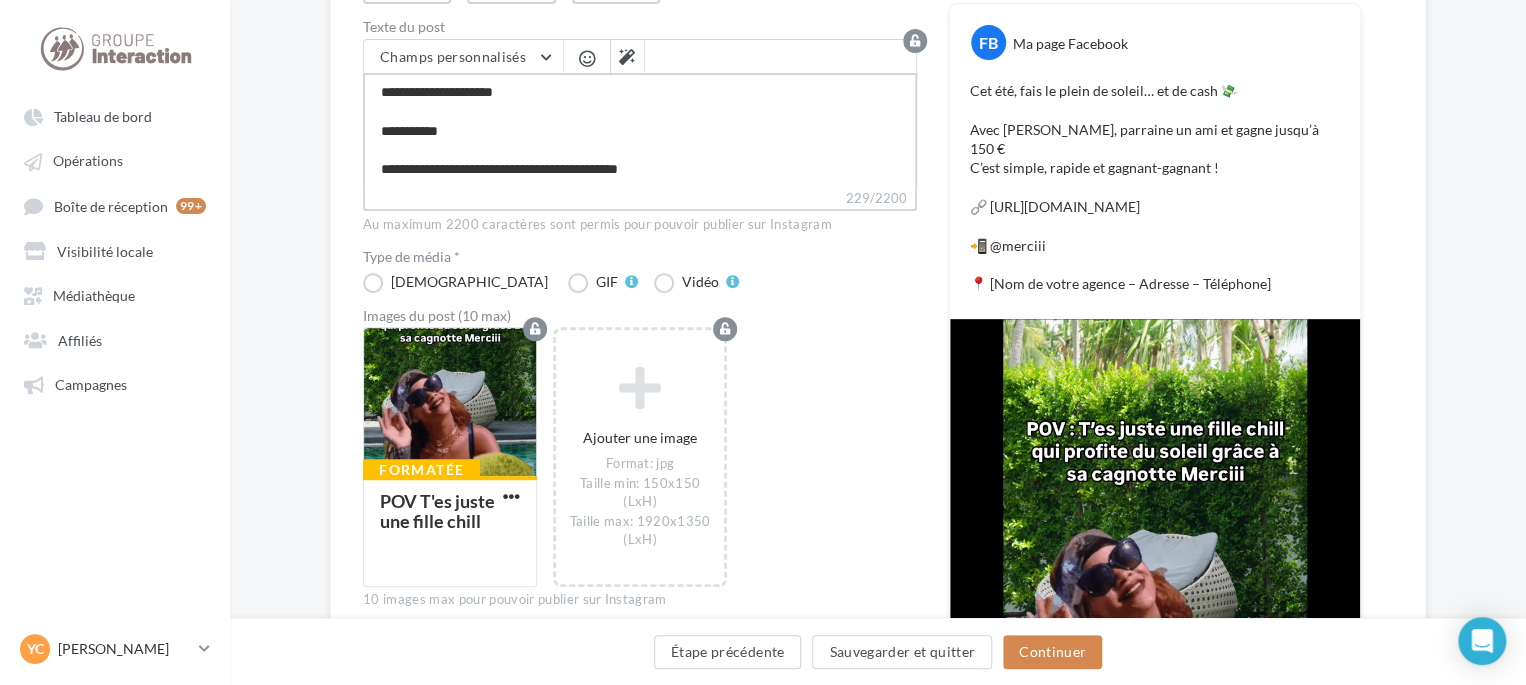 drag, startPoint x: 468, startPoint y: 128, endPoint x: 376, endPoint y: 124, distance: 92.086914 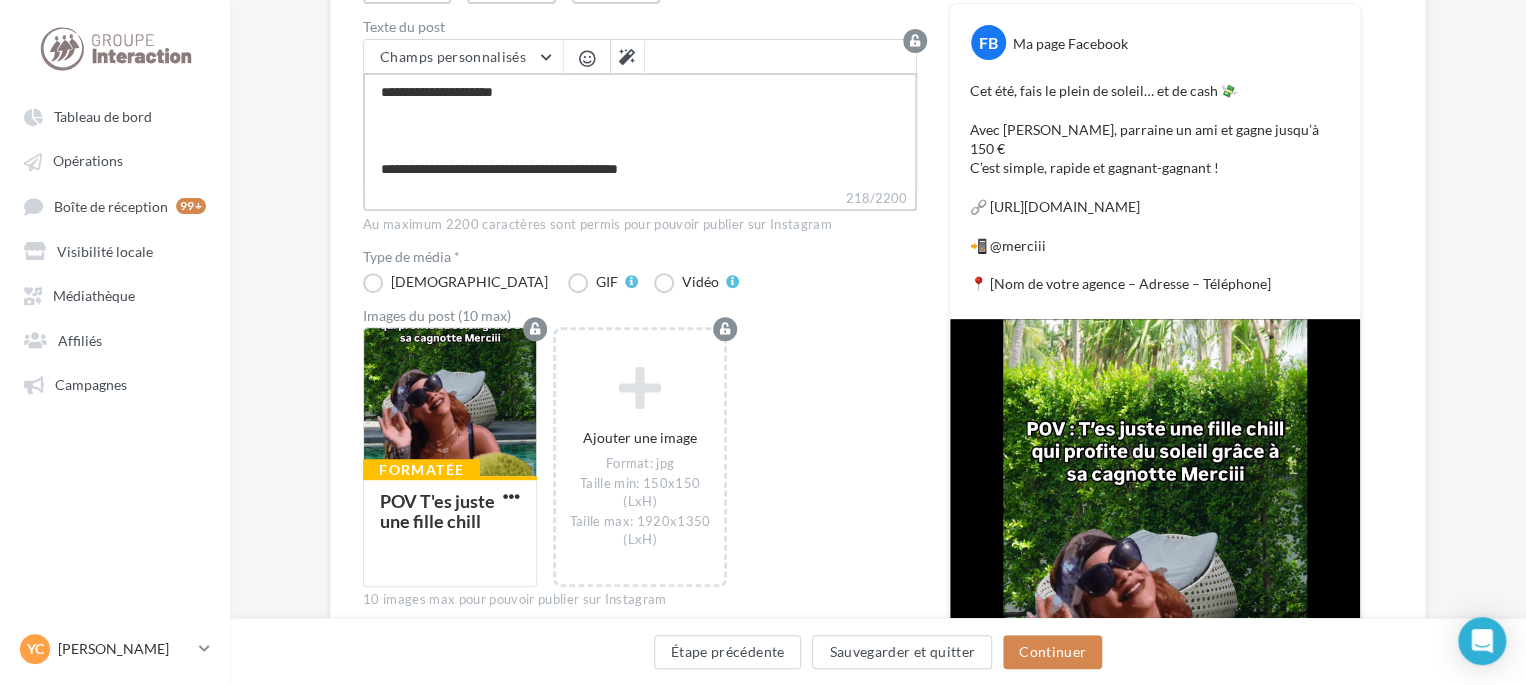 type on "**********" 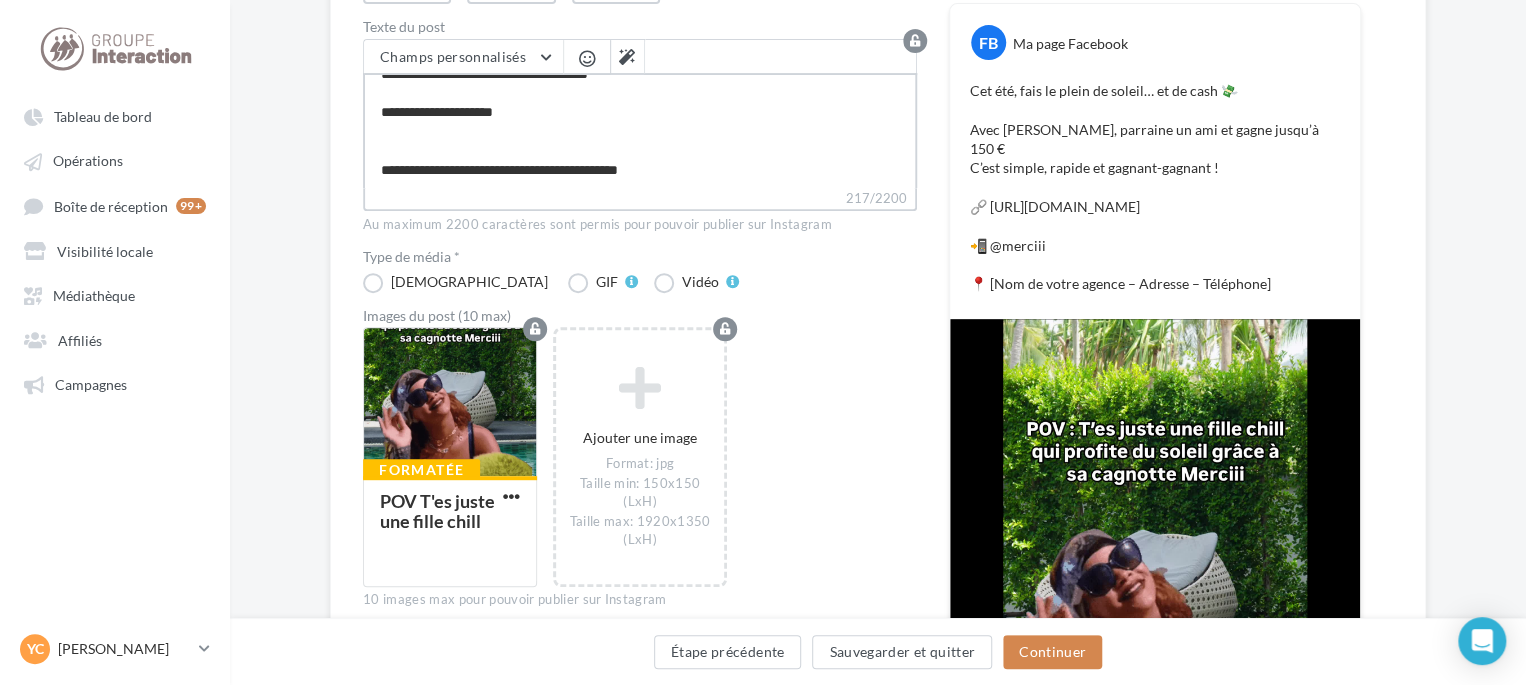 type on "**********" 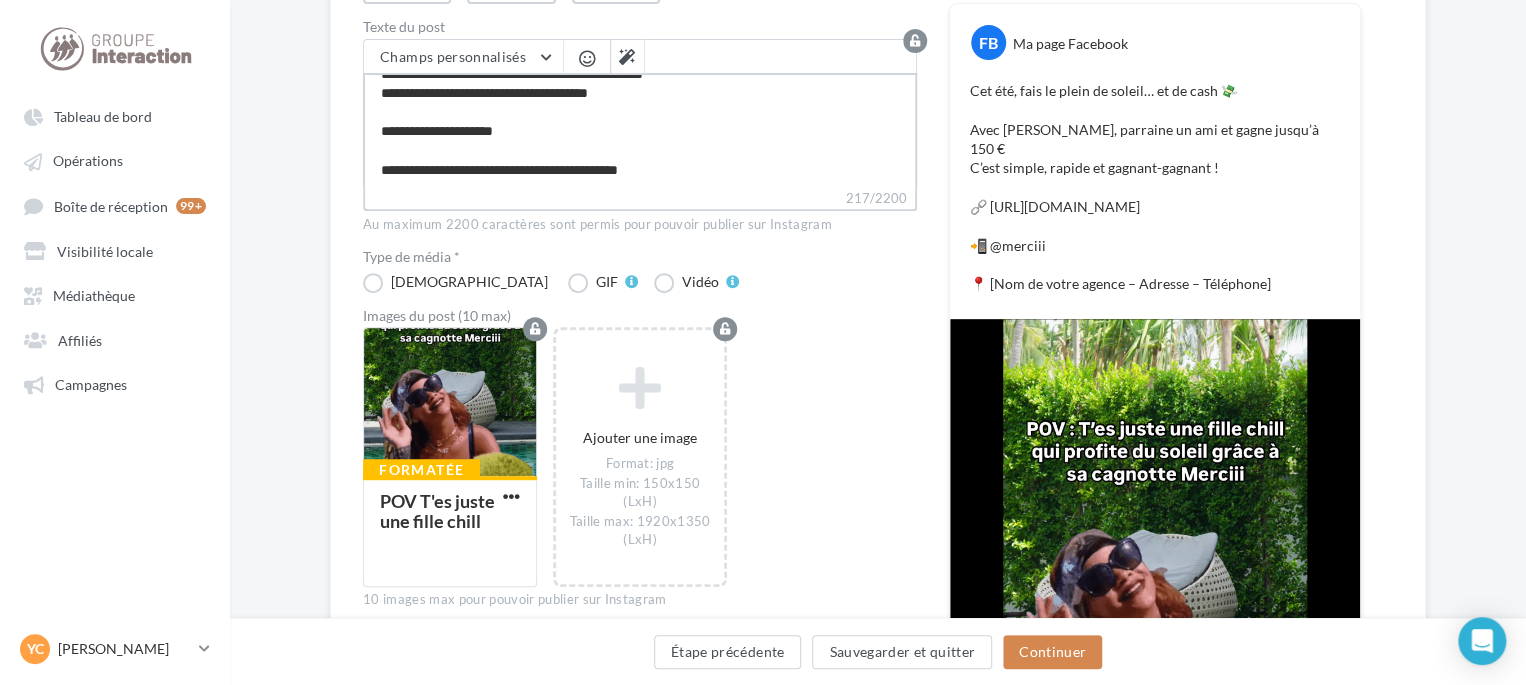 scroll, scrollTop: 76, scrollLeft: 0, axis: vertical 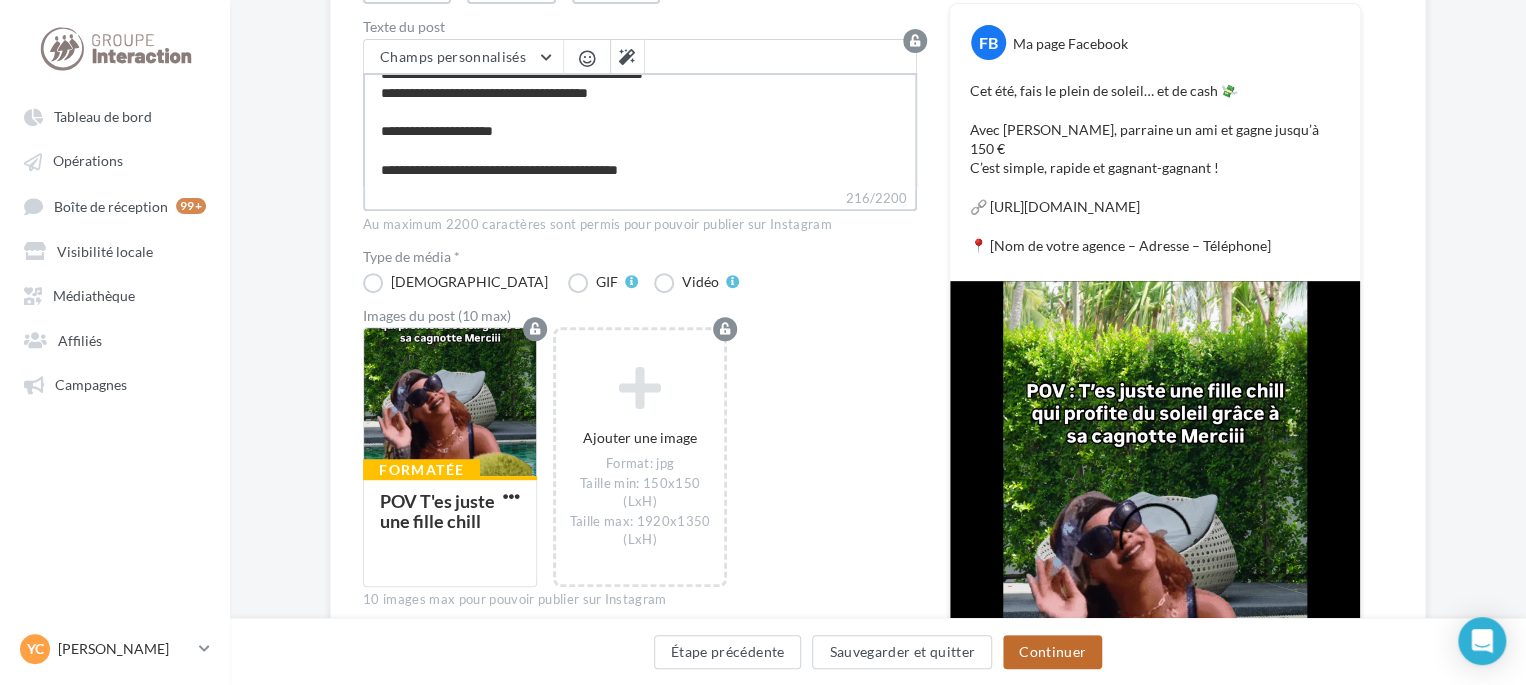 type on "**********" 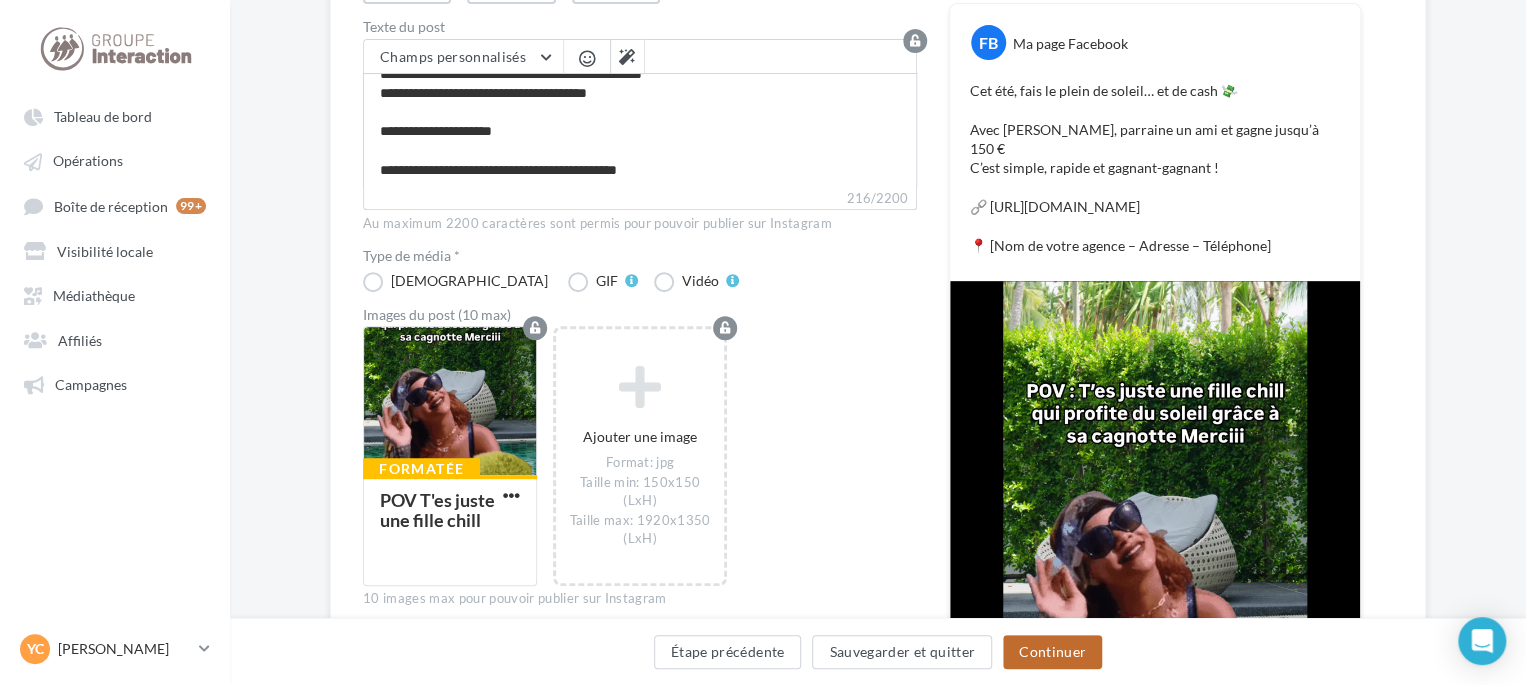 scroll, scrollTop: 75, scrollLeft: 0, axis: vertical 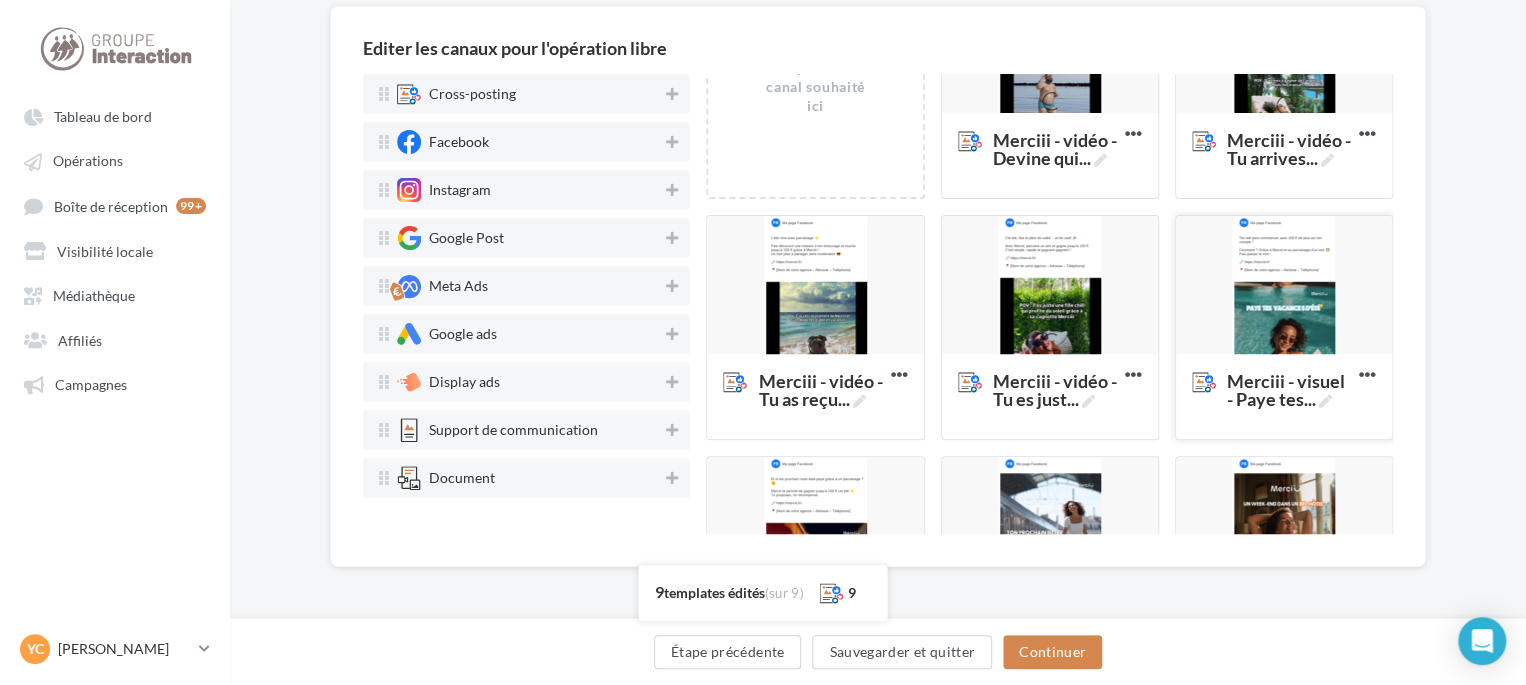 click at bounding box center (1284, 286) 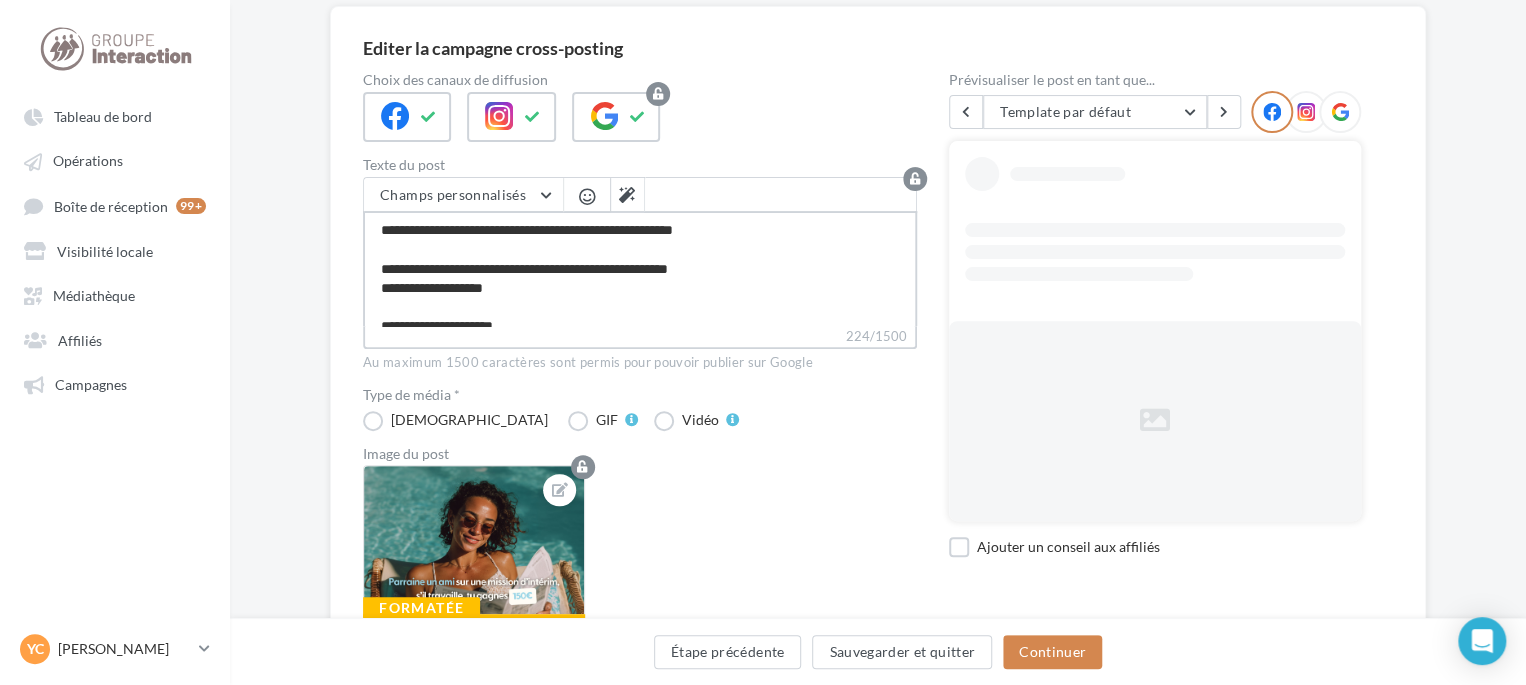 click on "**********" at bounding box center [640, 268] 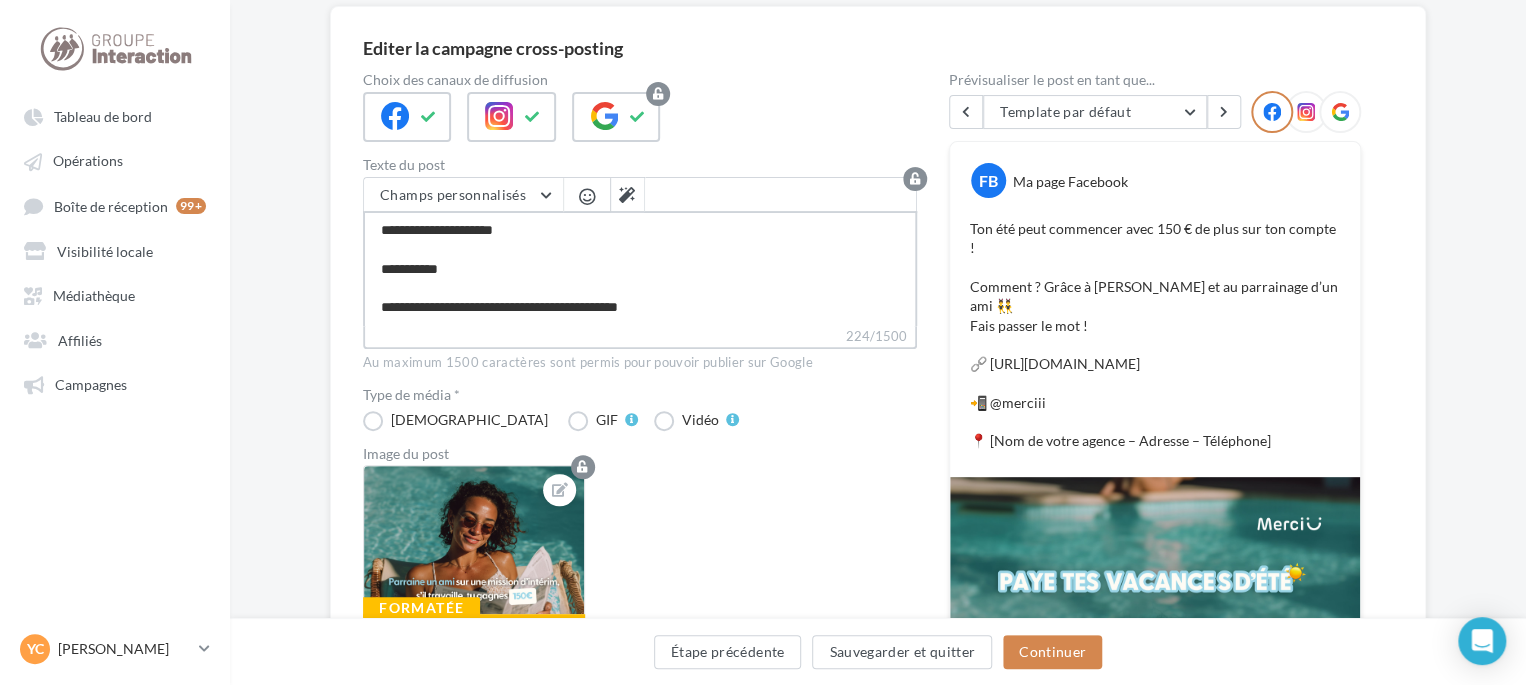 scroll, scrollTop: 114, scrollLeft: 0, axis: vertical 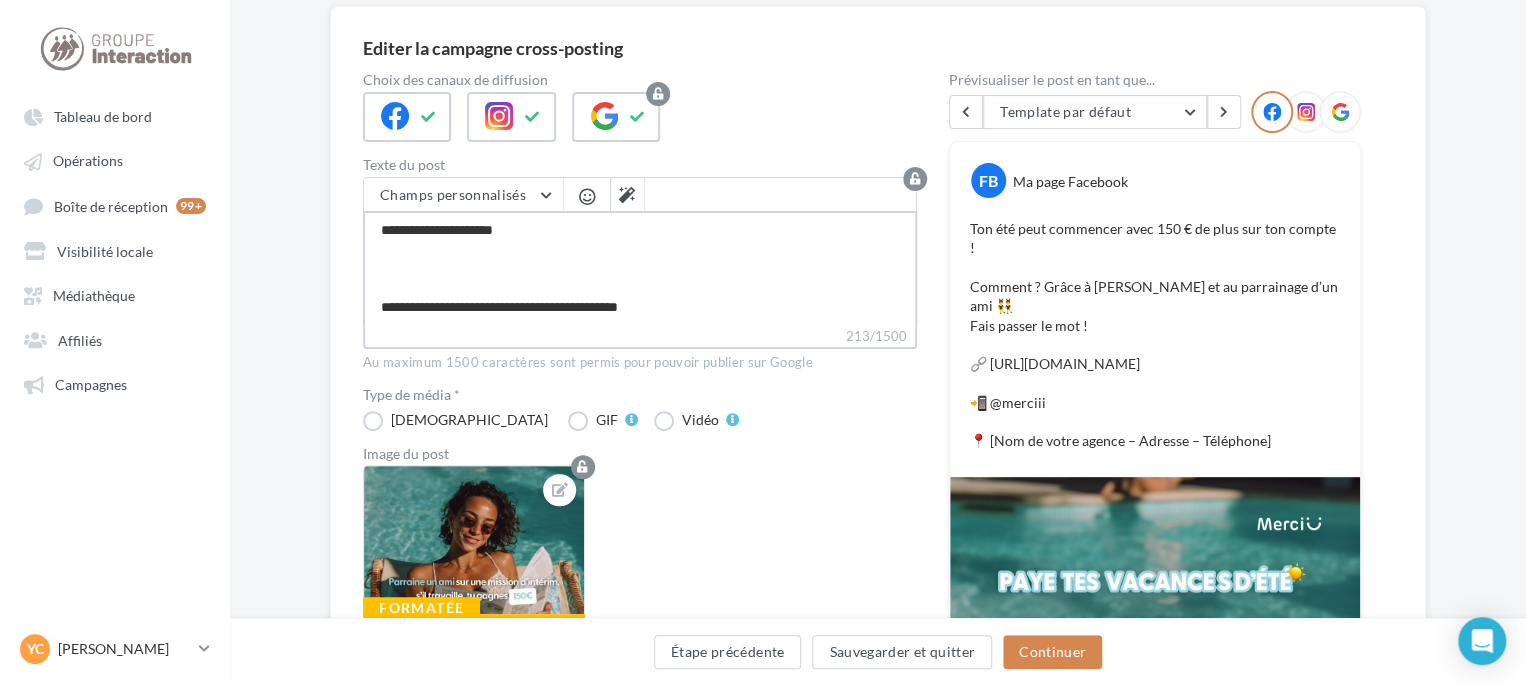 type on "**********" 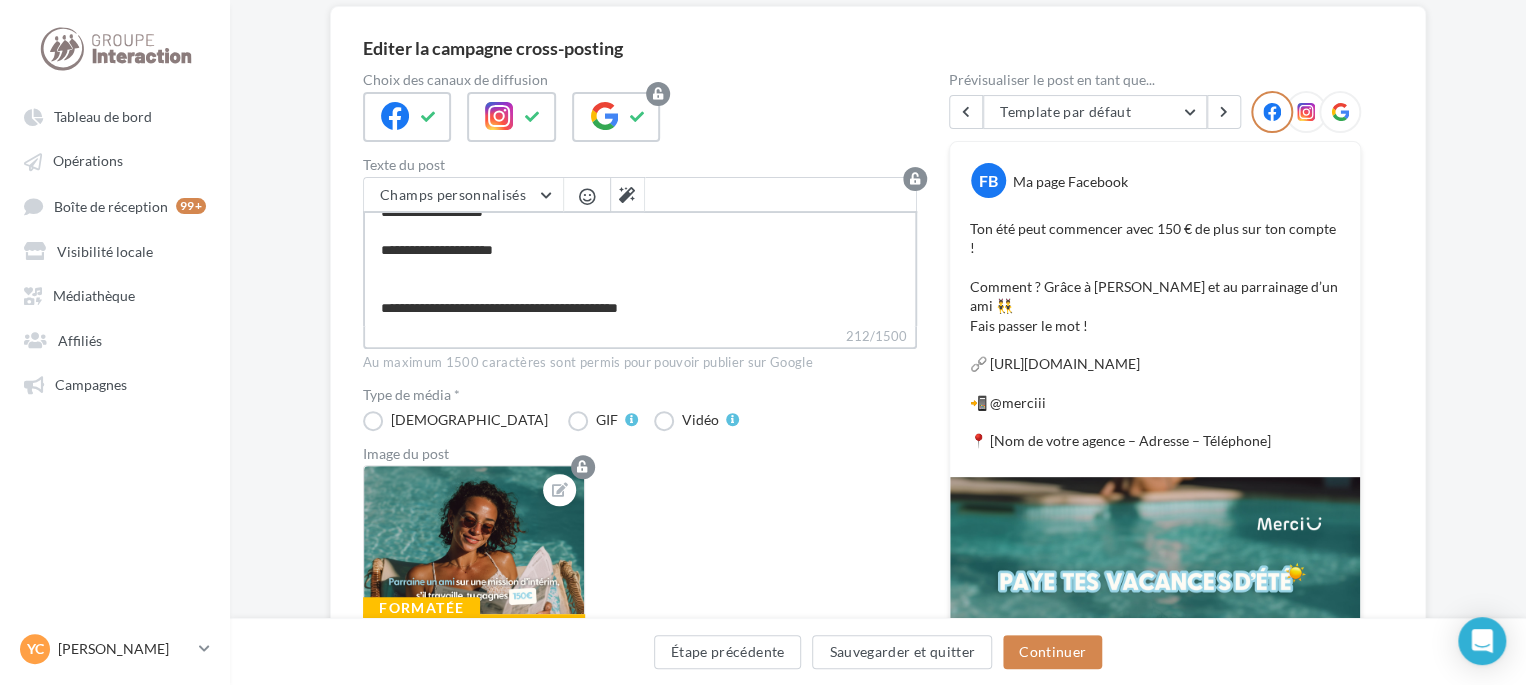 type on "**********" 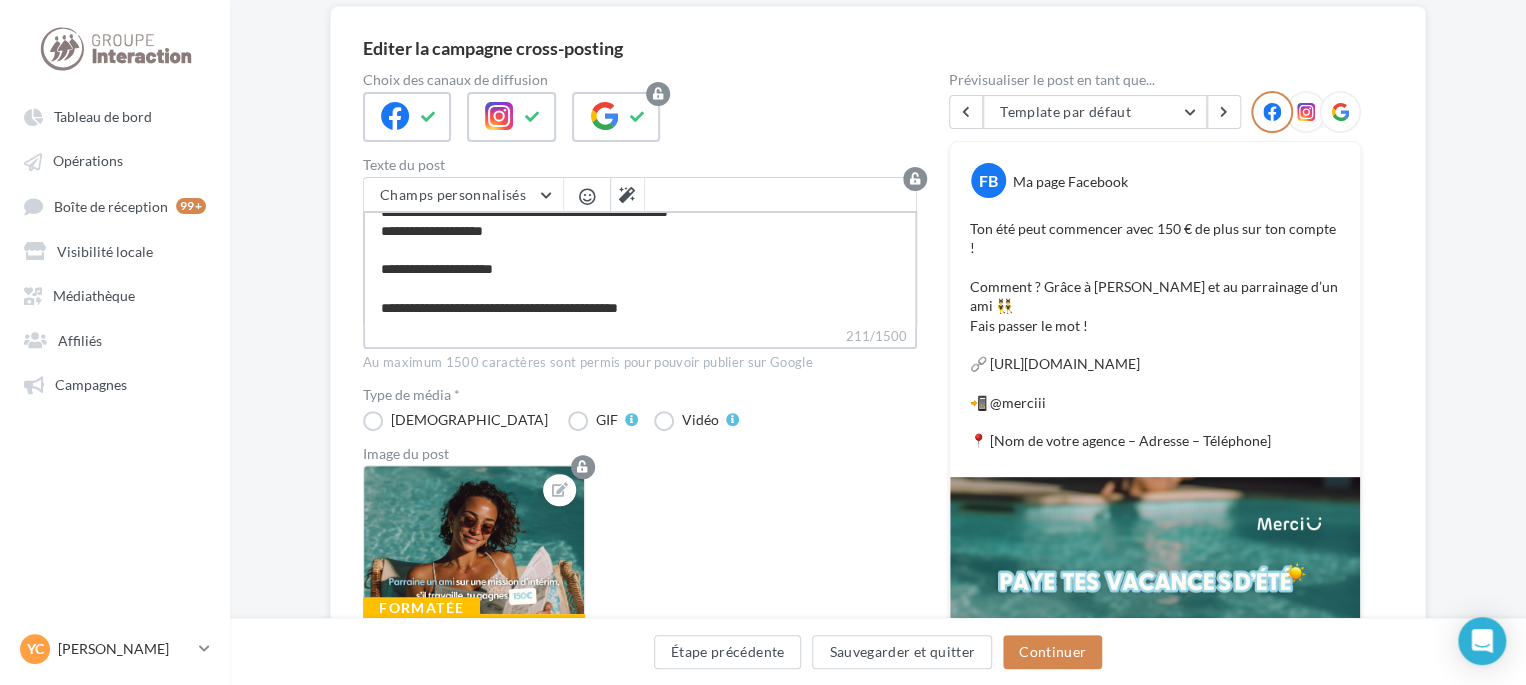 scroll, scrollTop: 76, scrollLeft: 0, axis: vertical 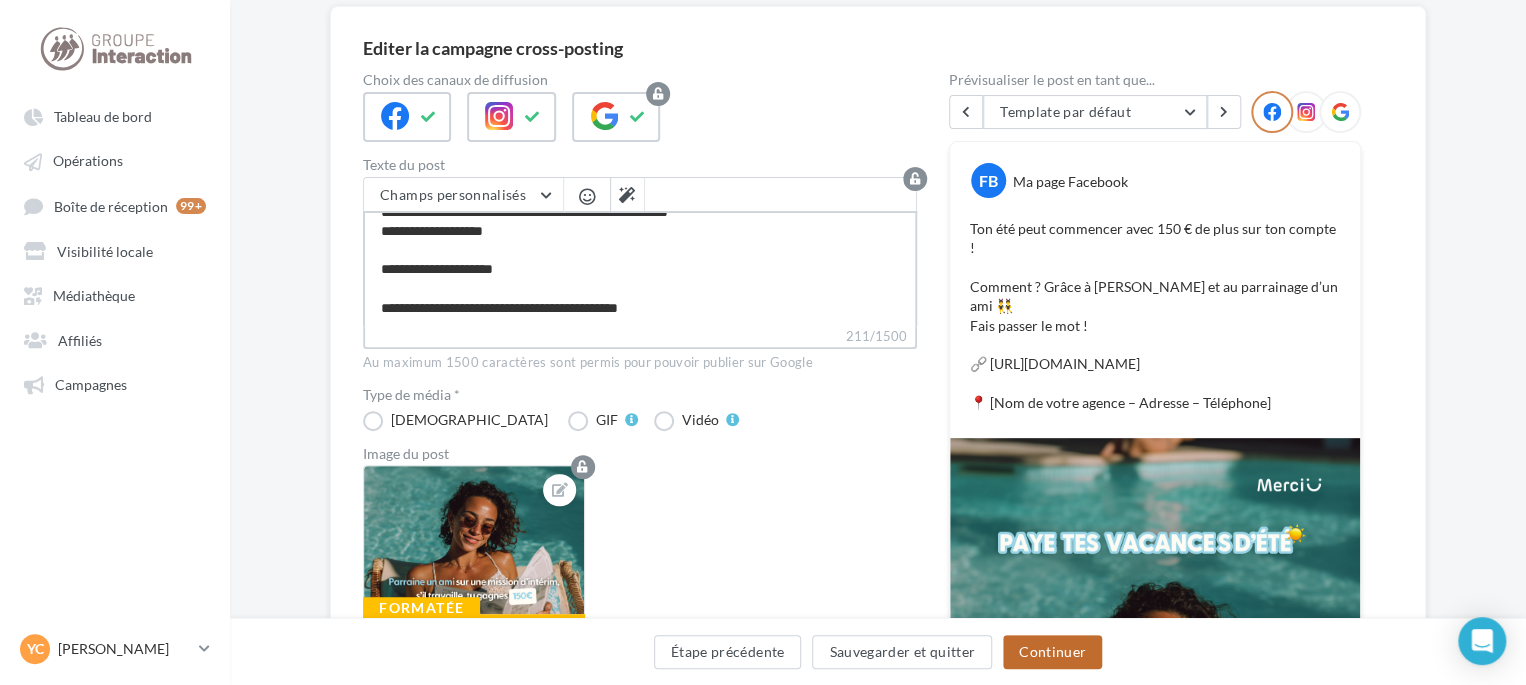 type on "**********" 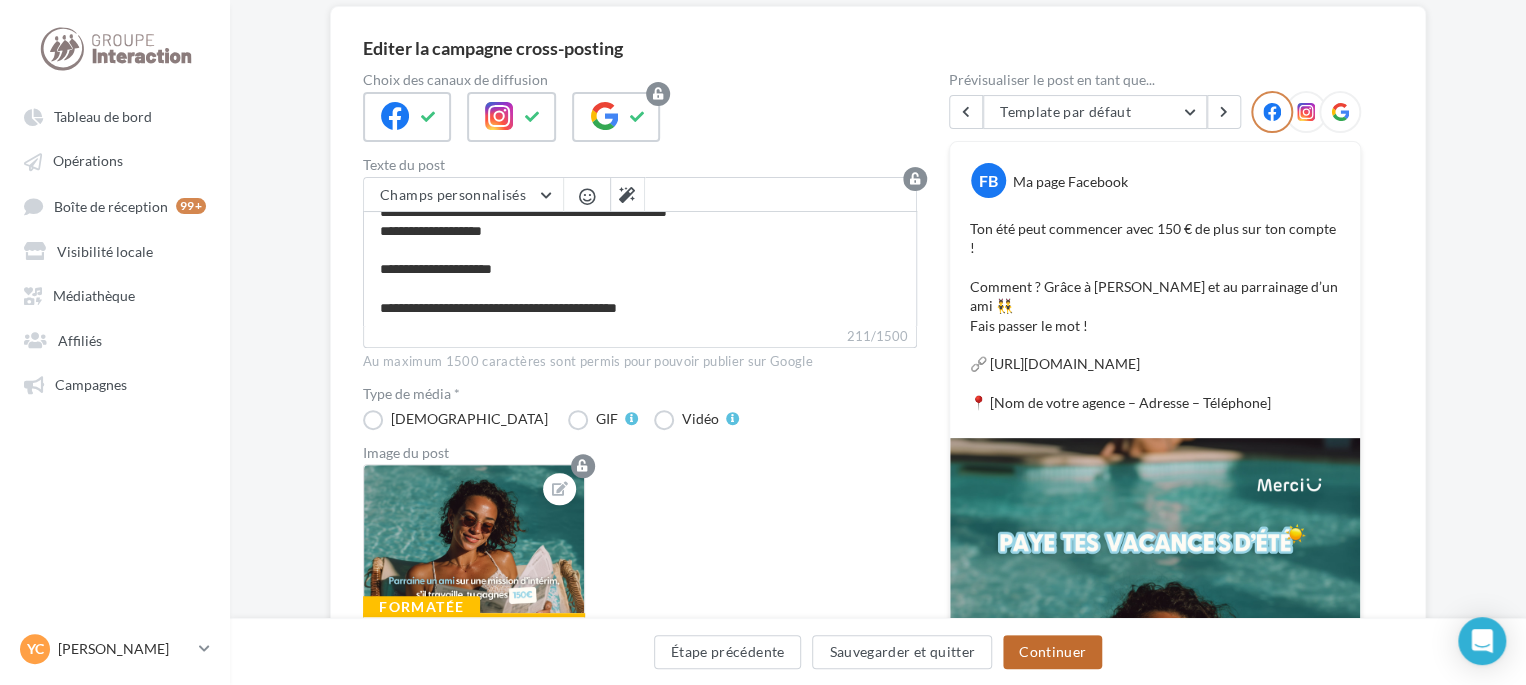 click on "Continuer" at bounding box center (1052, 652) 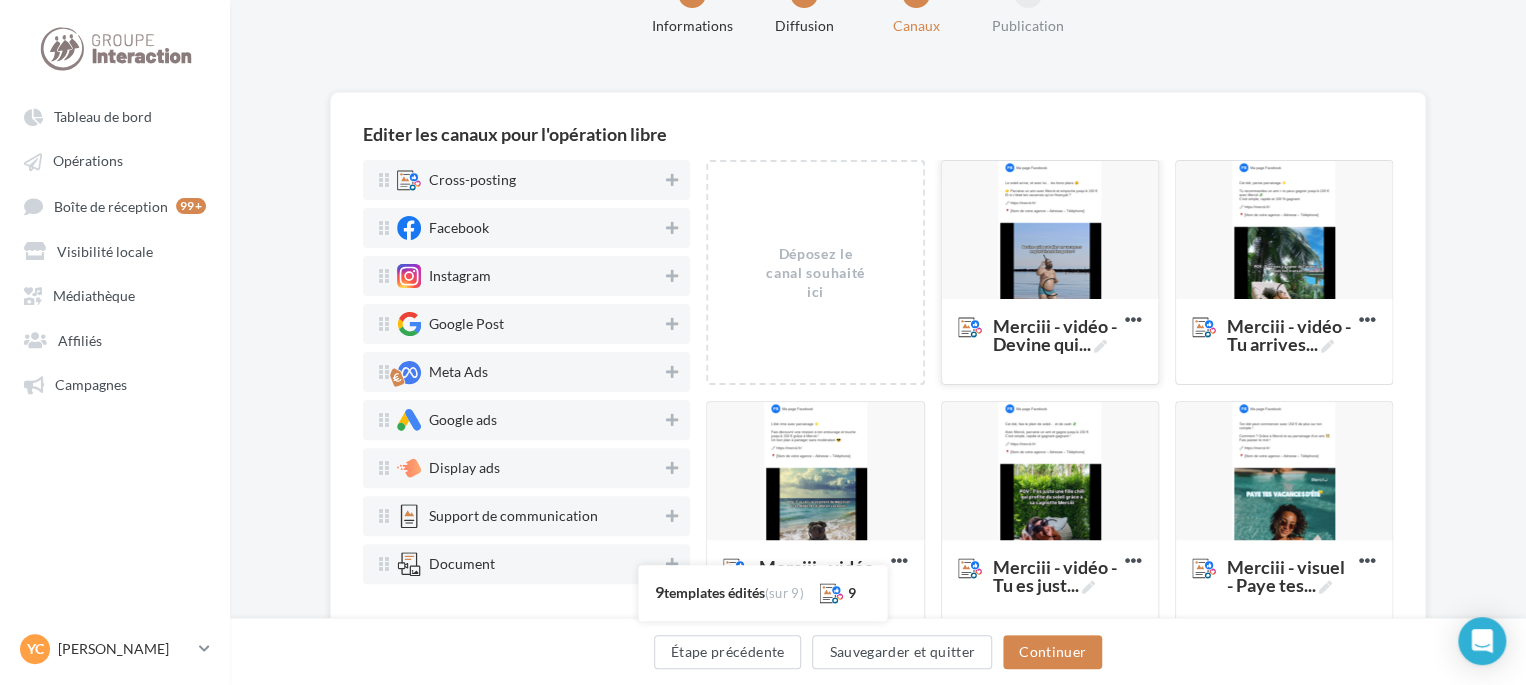 scroll, scrollTop: 162, scrollLeft: 0, axis: vertical 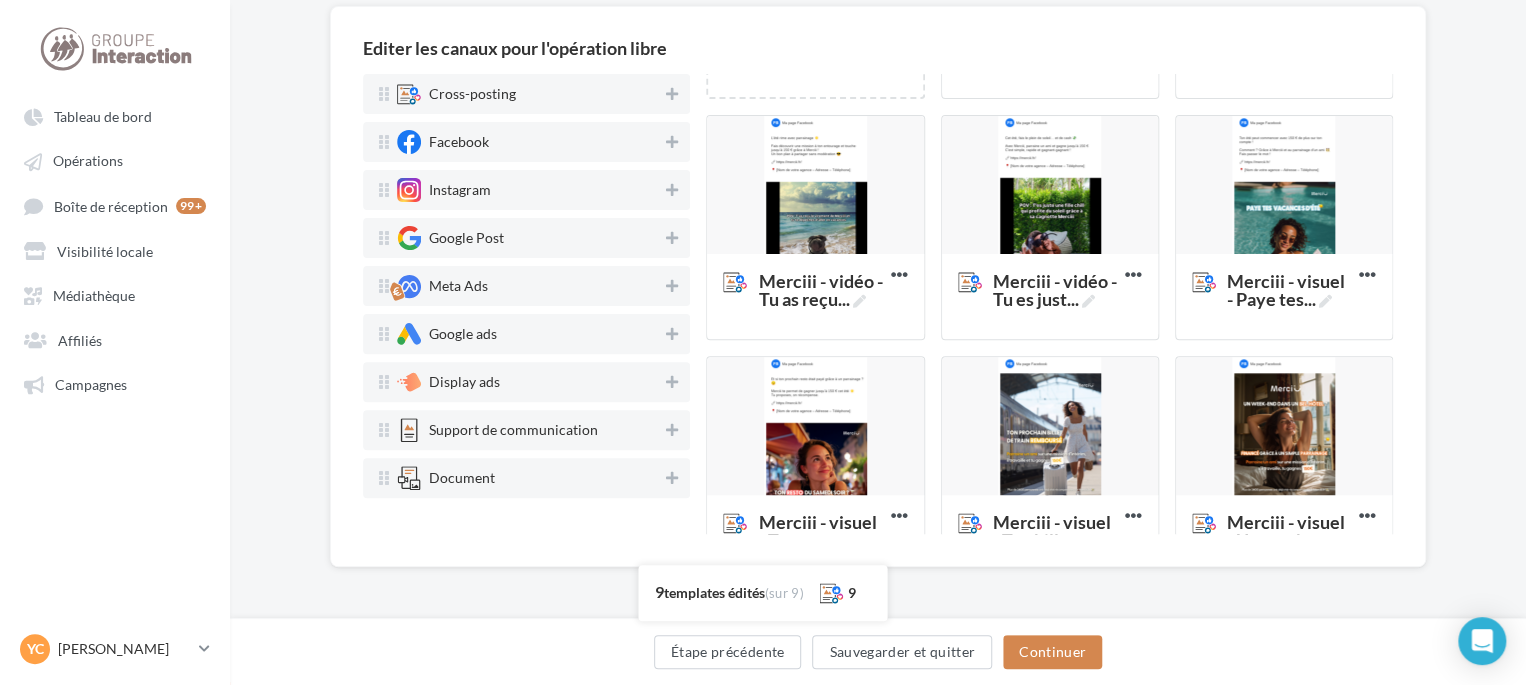 click at bounding box center [1284, 186] 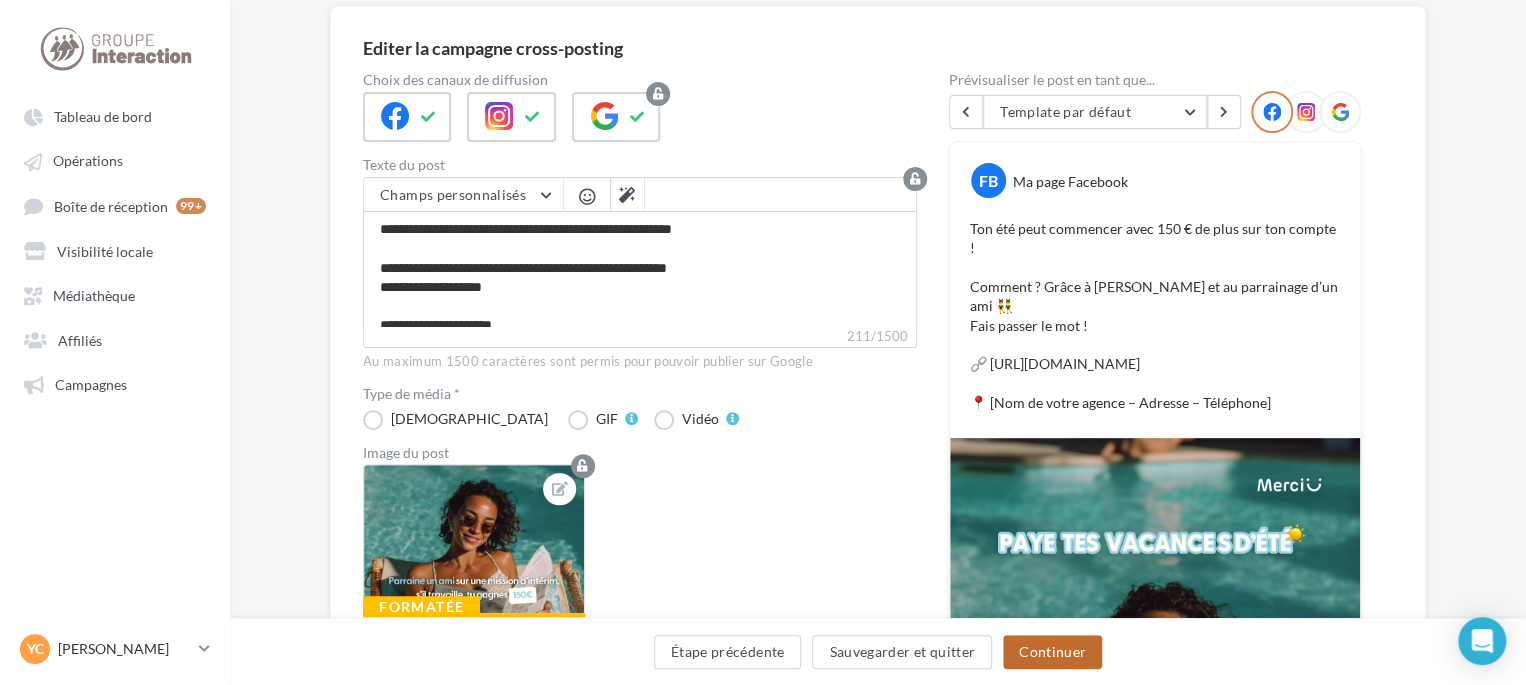 click on "Continuer" at bounding box center [1052, 652] 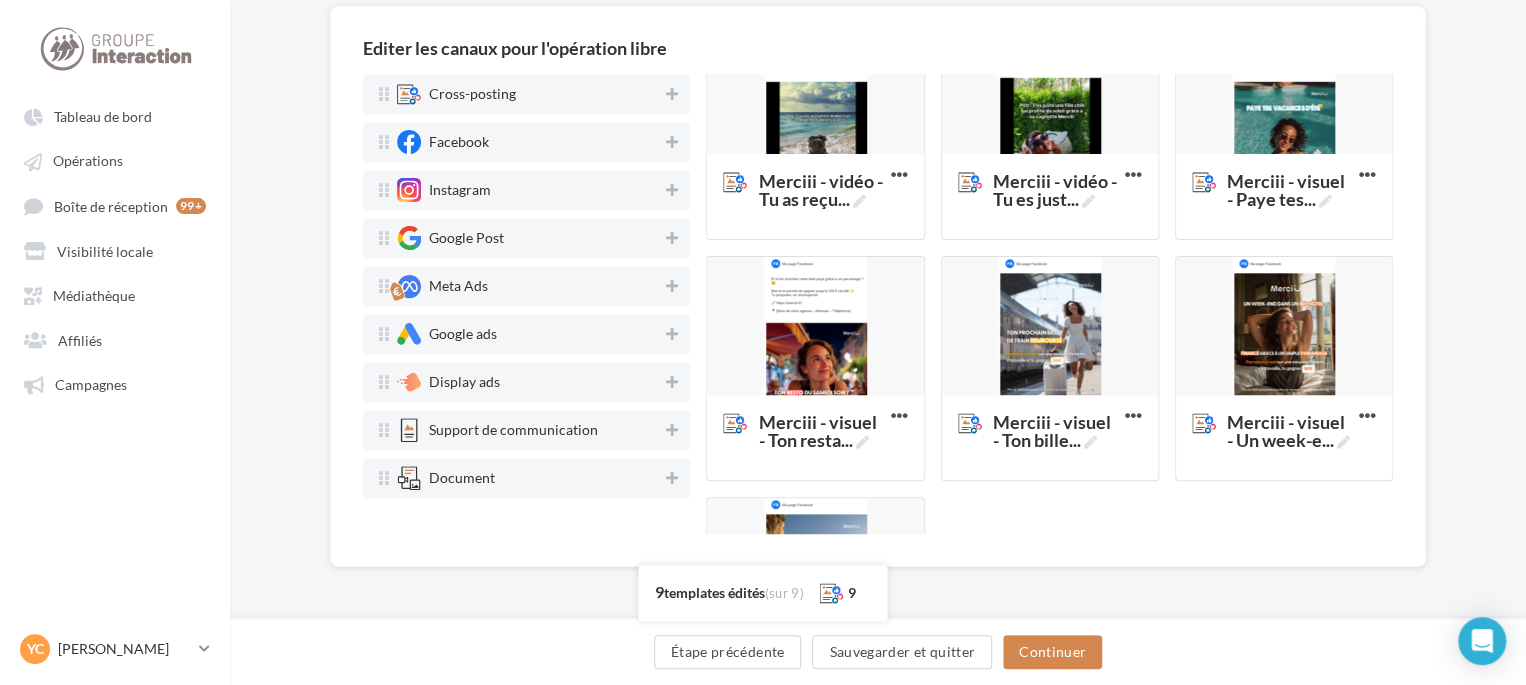 scroll, scrollTop: 100, scrollLeft: 0, axis: vertical 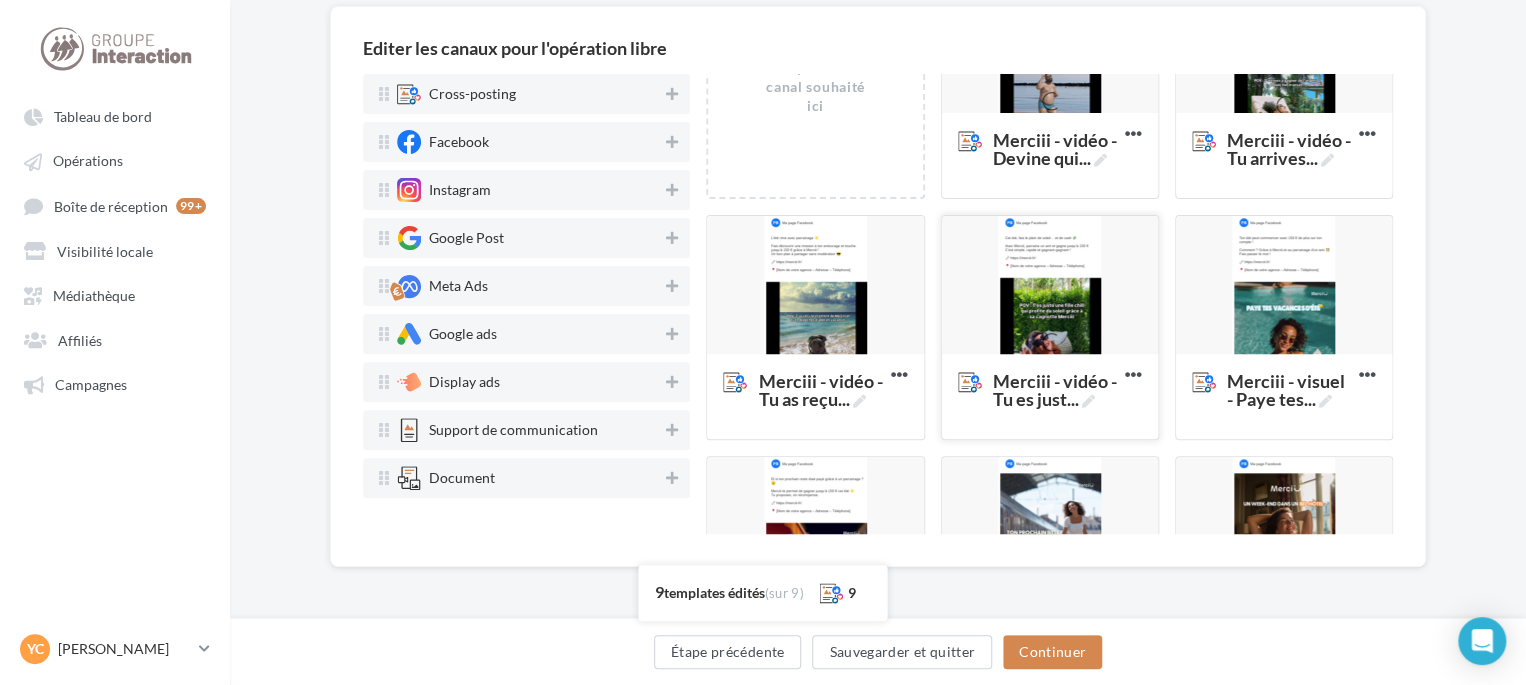 click at bounding box center [1050, 286] 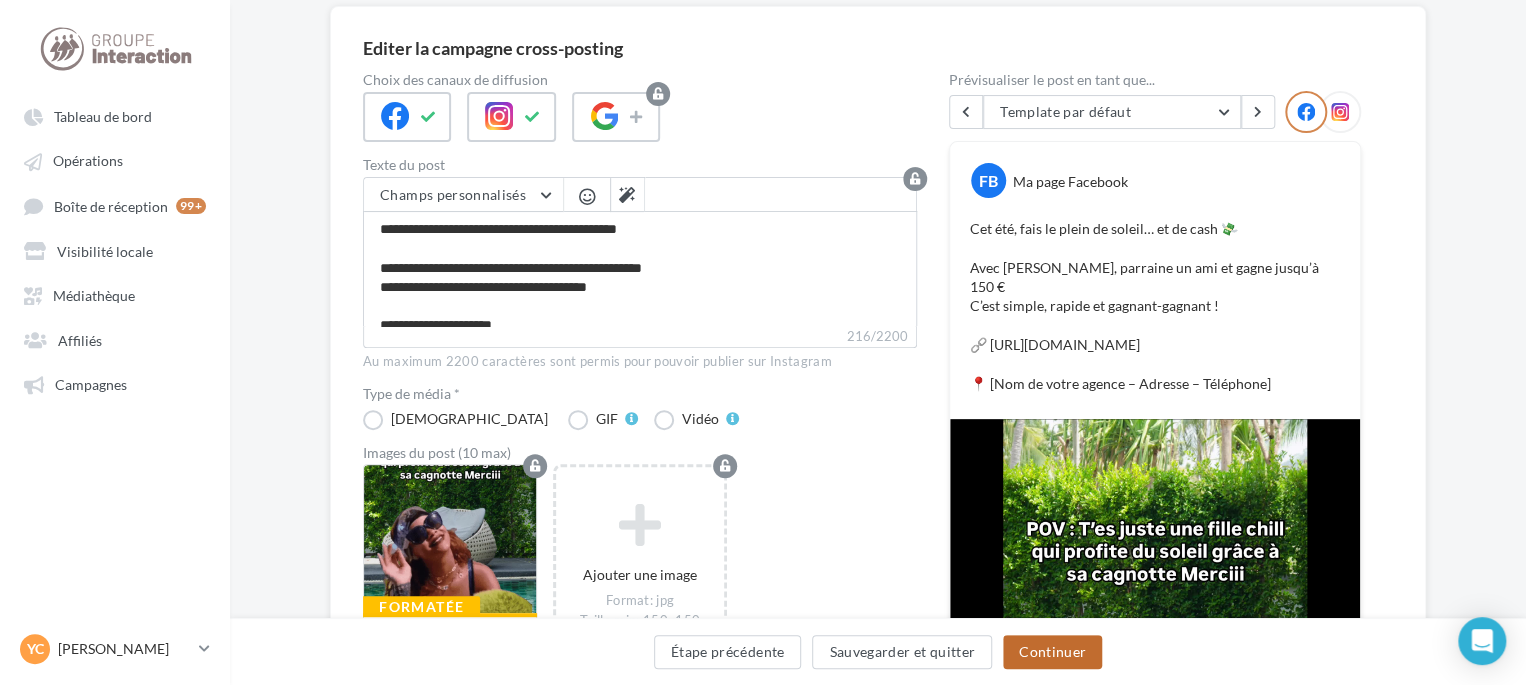 click on "Continuer" at bounding box center (1052, 652) 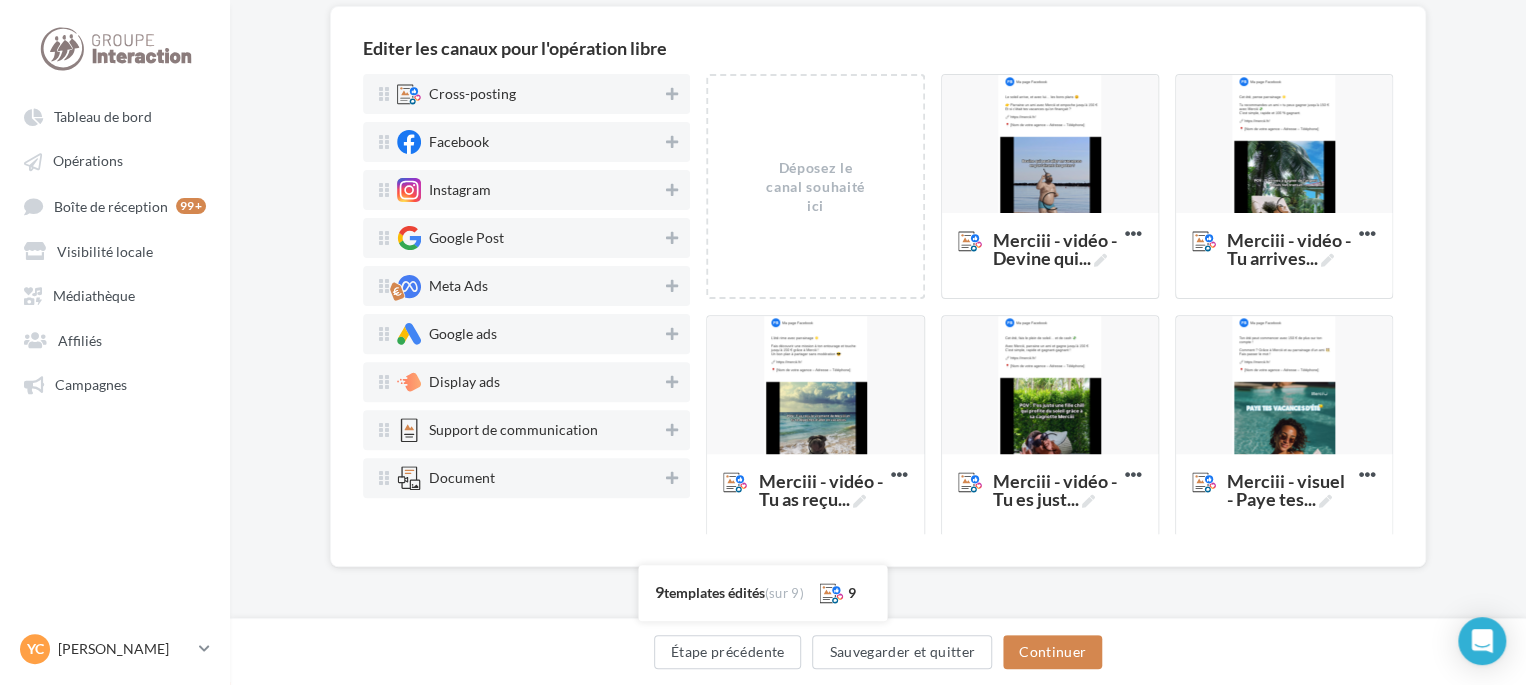 scroll, scrollTop: 200, scrollLeft: 0, axis: vertical 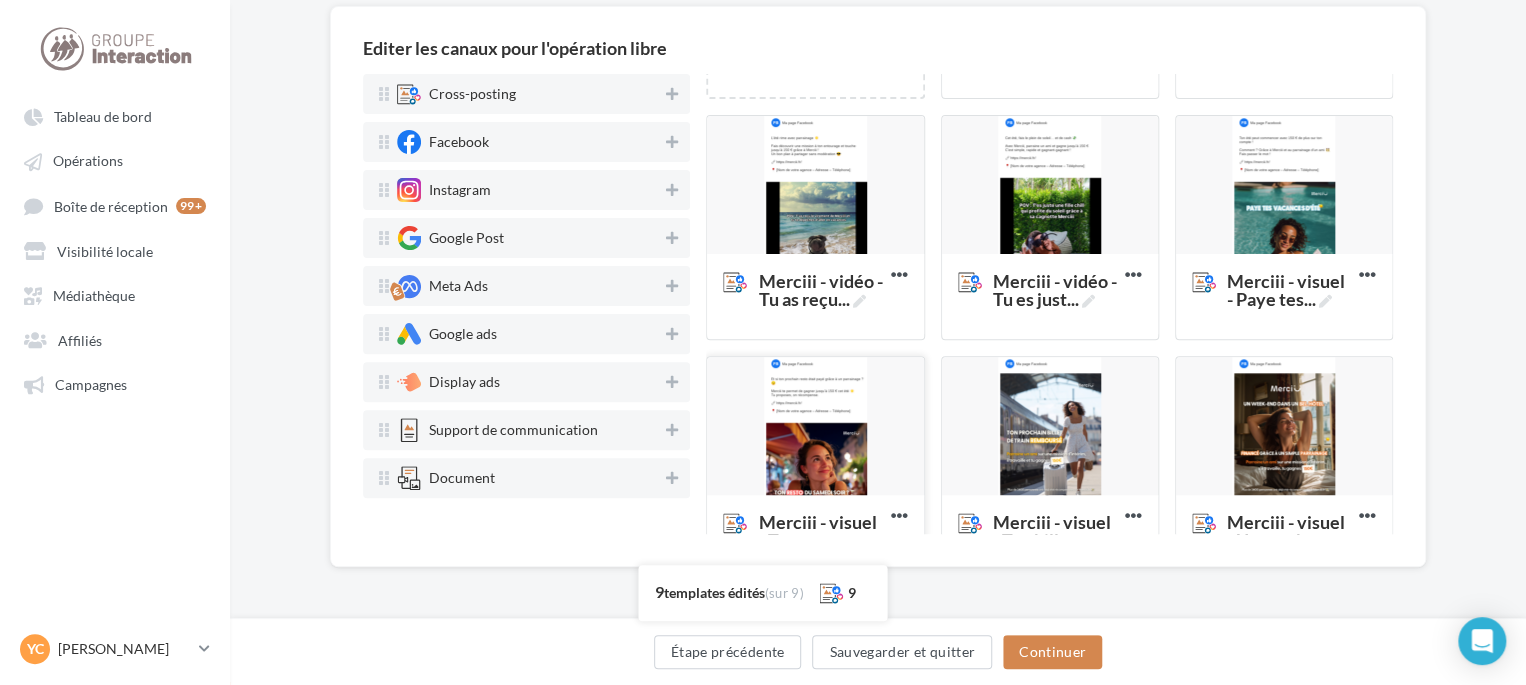click at bounding box center (815, 427) 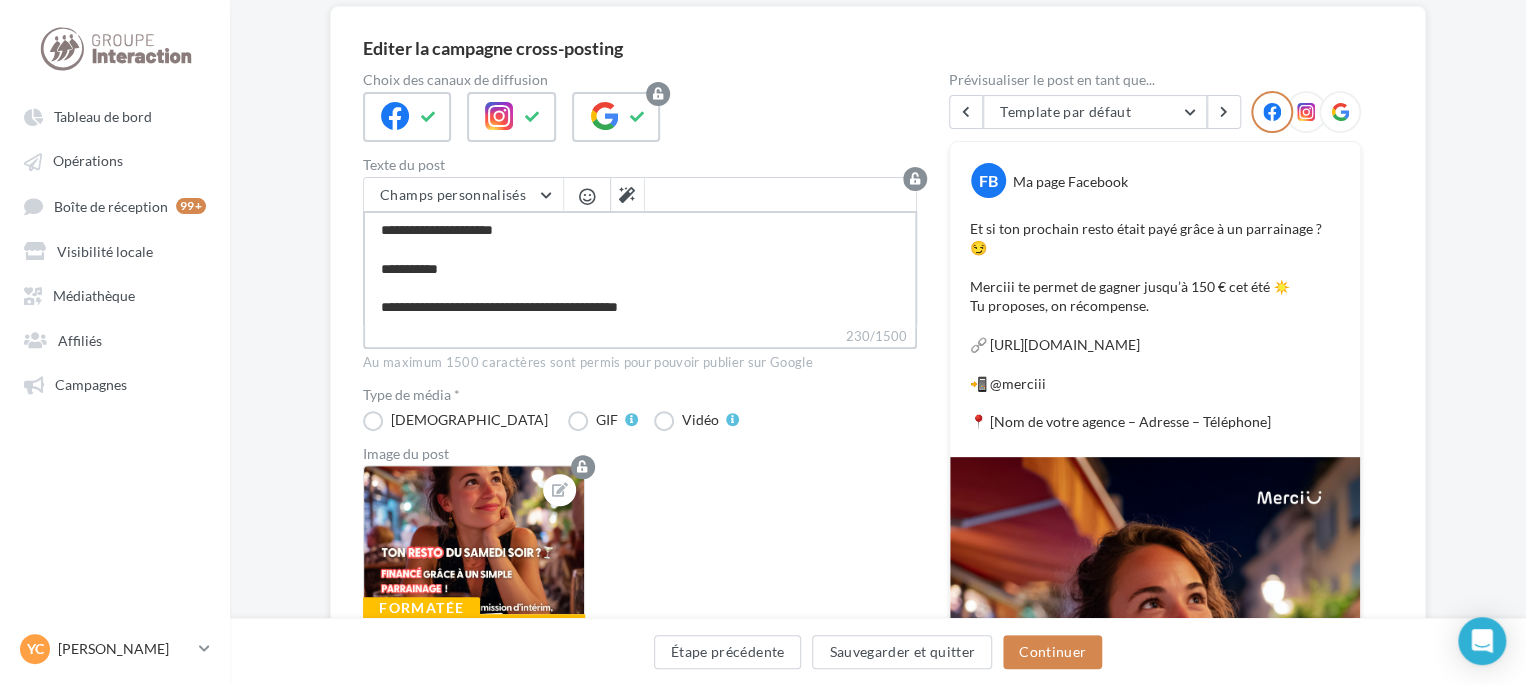 scroll, scrollTop: 100, scrollLeft: 0, axis: vertical 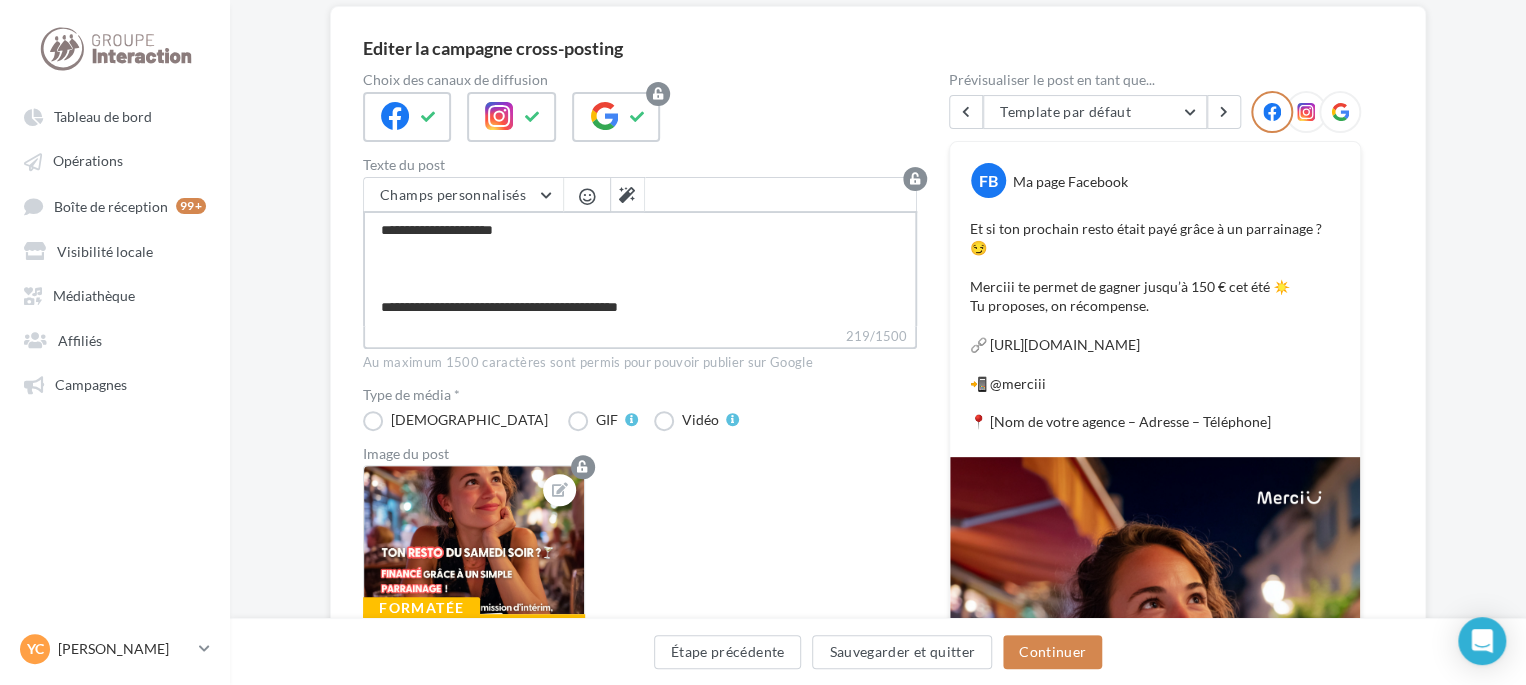type on "**********" 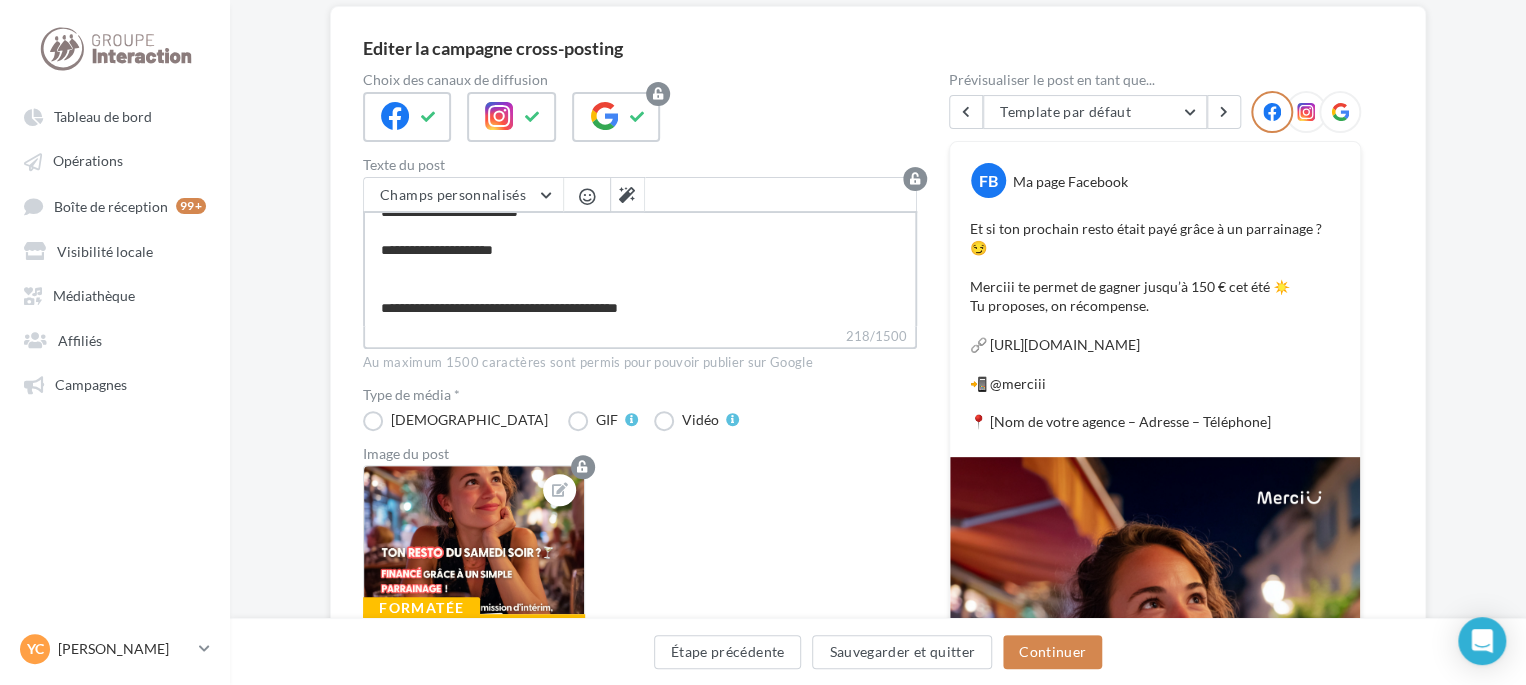 scroll, scrollTop: 95, scrollLeft: 0, axis: vertical 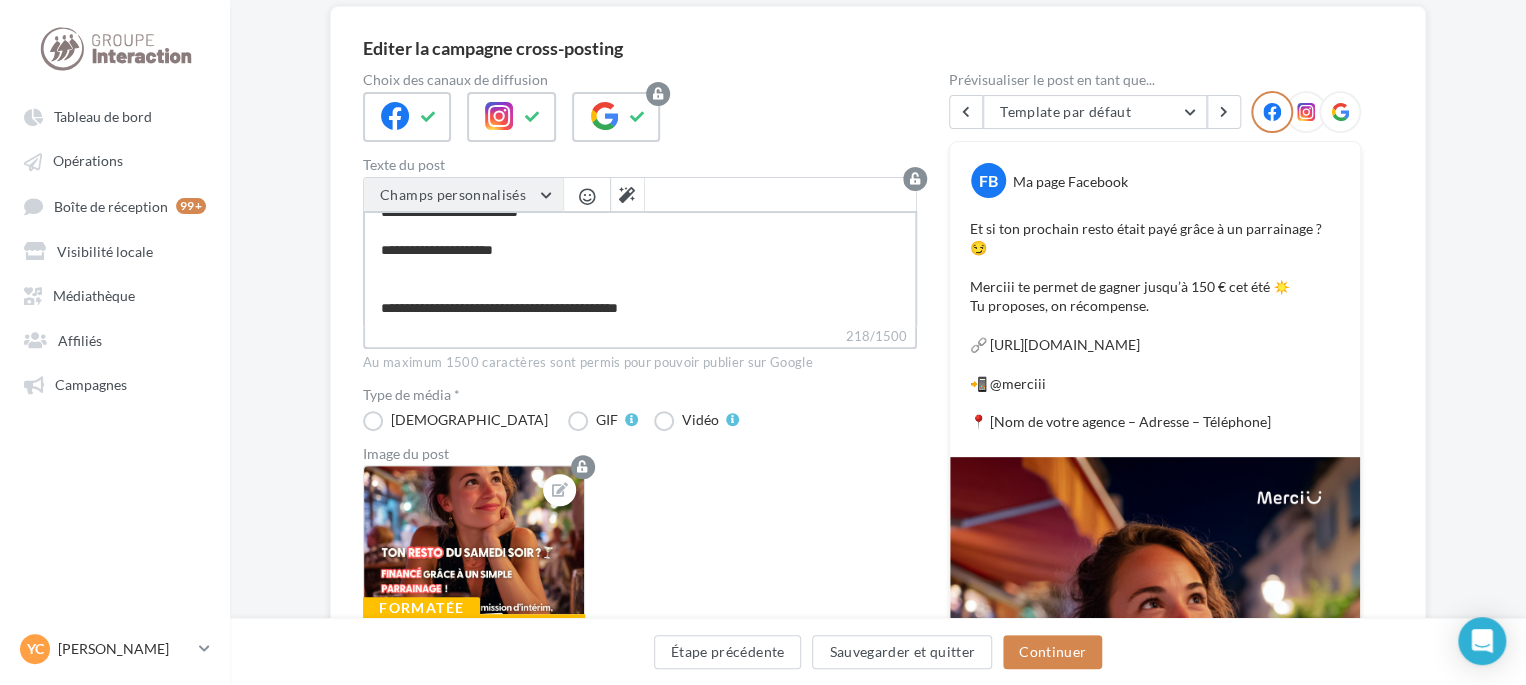 type on "**********" 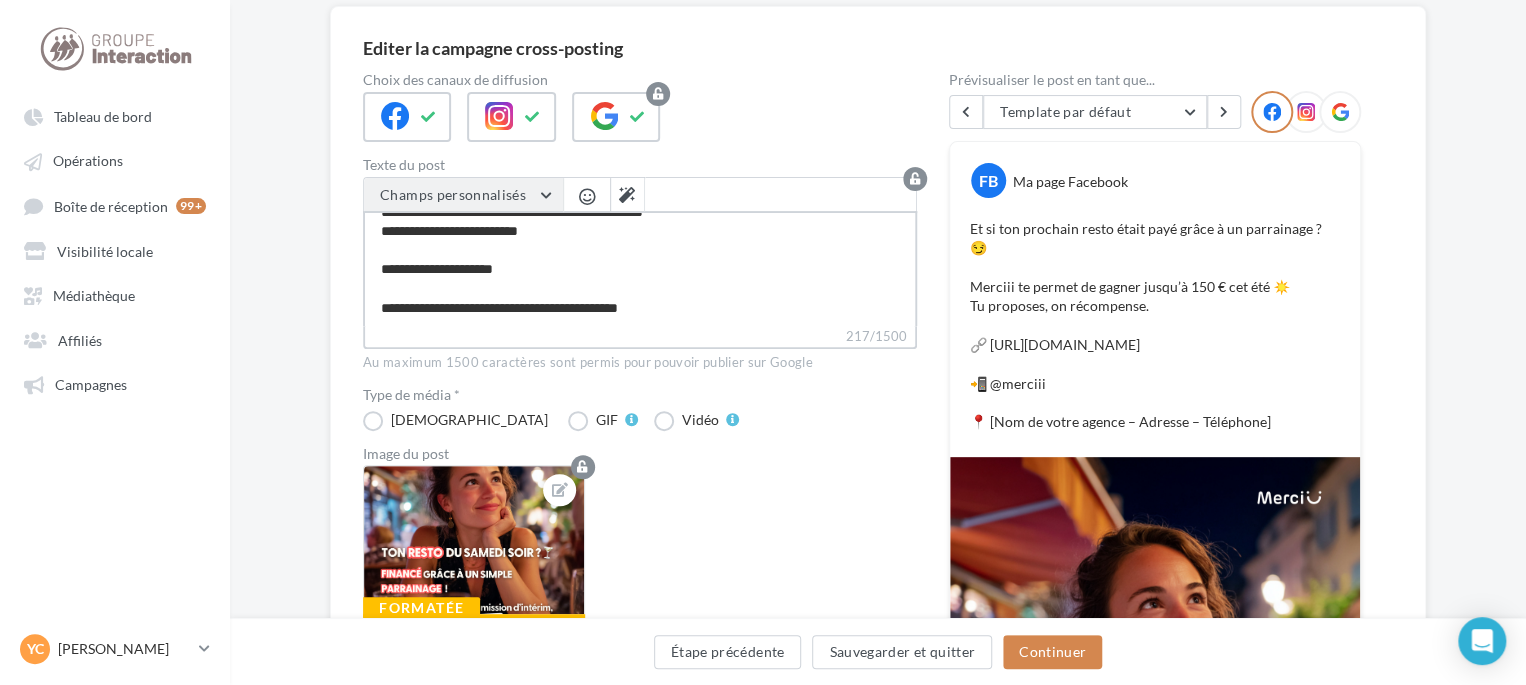 scroll, scrollTop: 76, scrollLeft: 0, axis: vertical 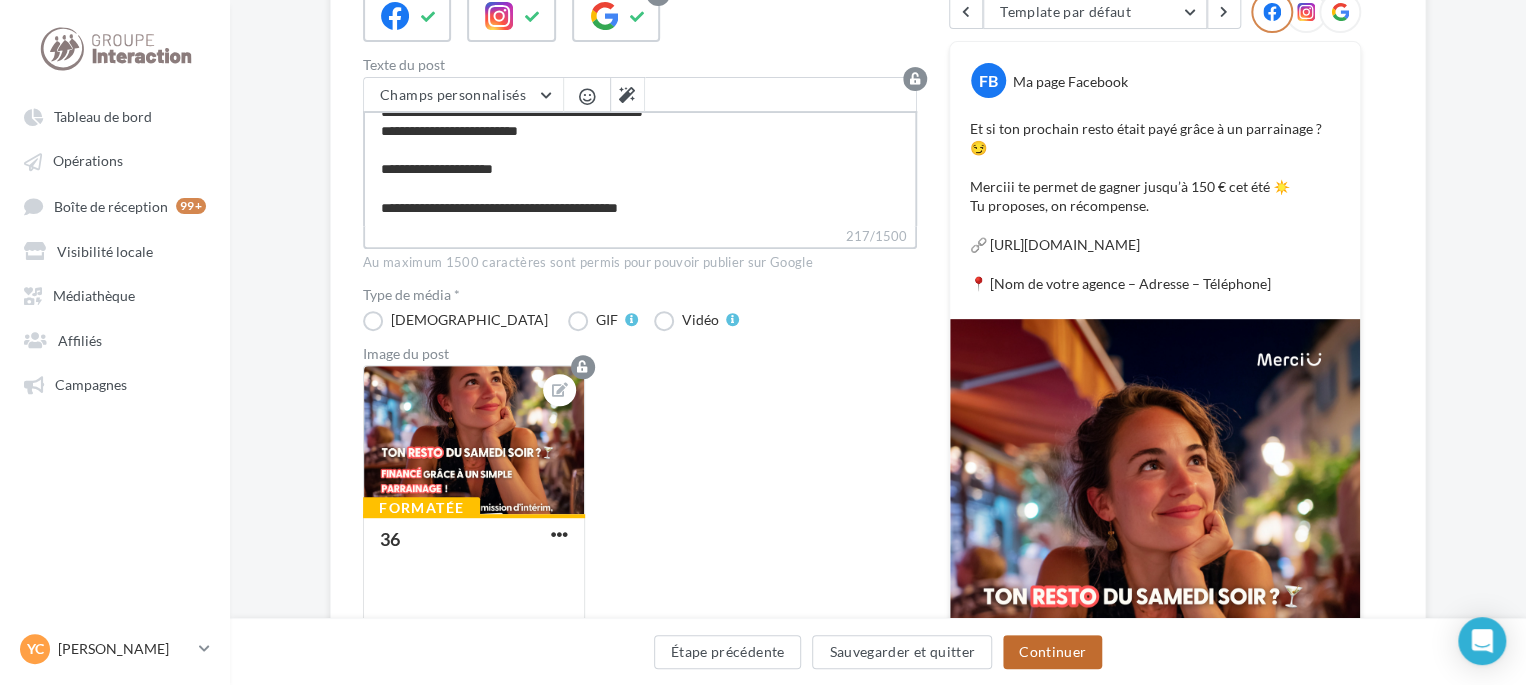 type on "**********" 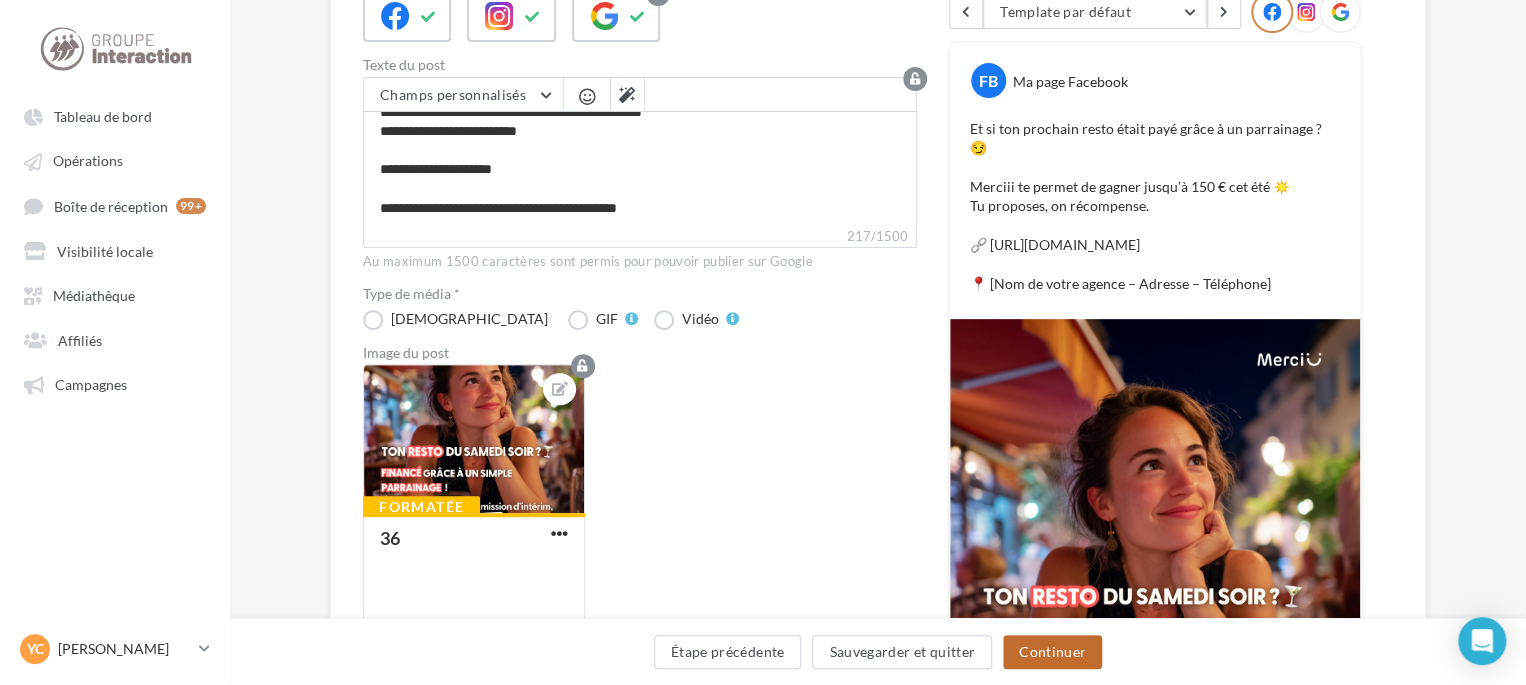 click on "Continuer" at bounding box center (1052, 652) 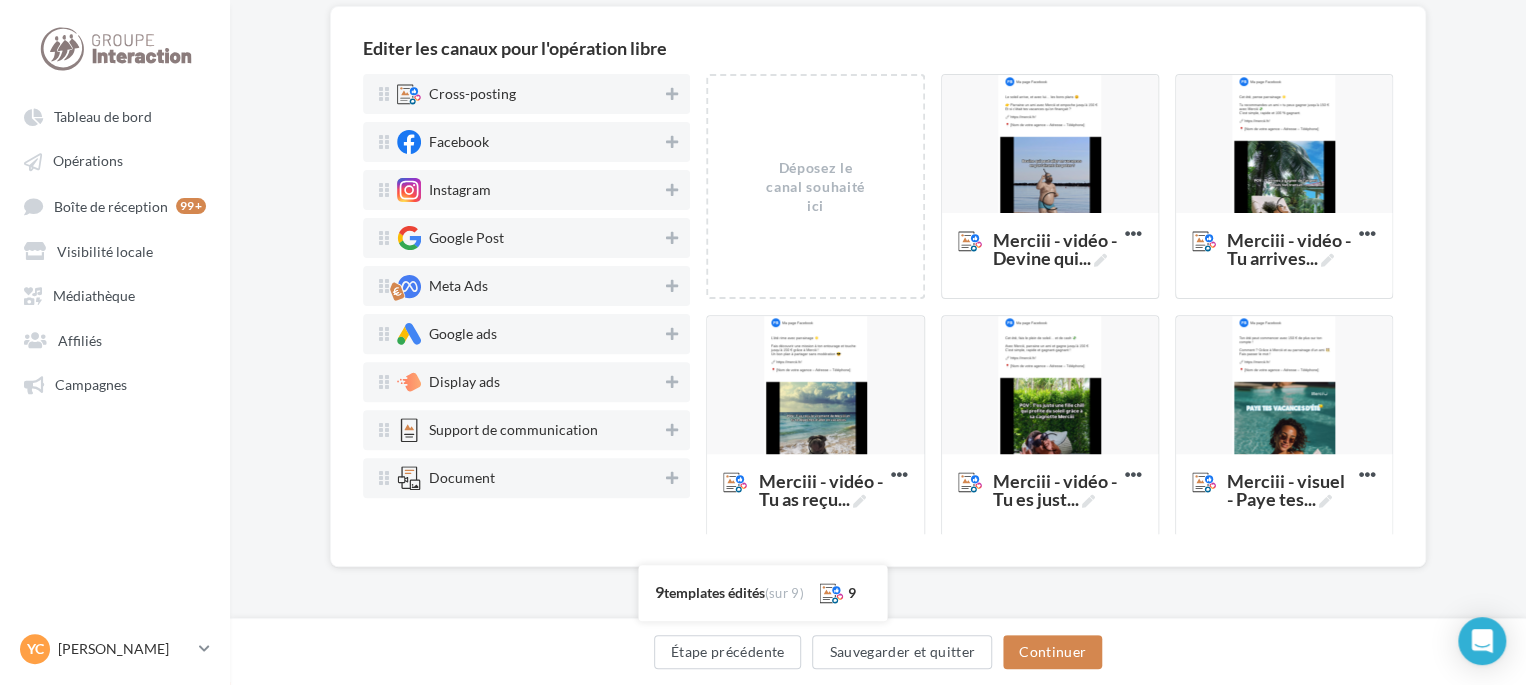 scroll, scrollTop: 162, scrollLeft: 0, axis: vertical 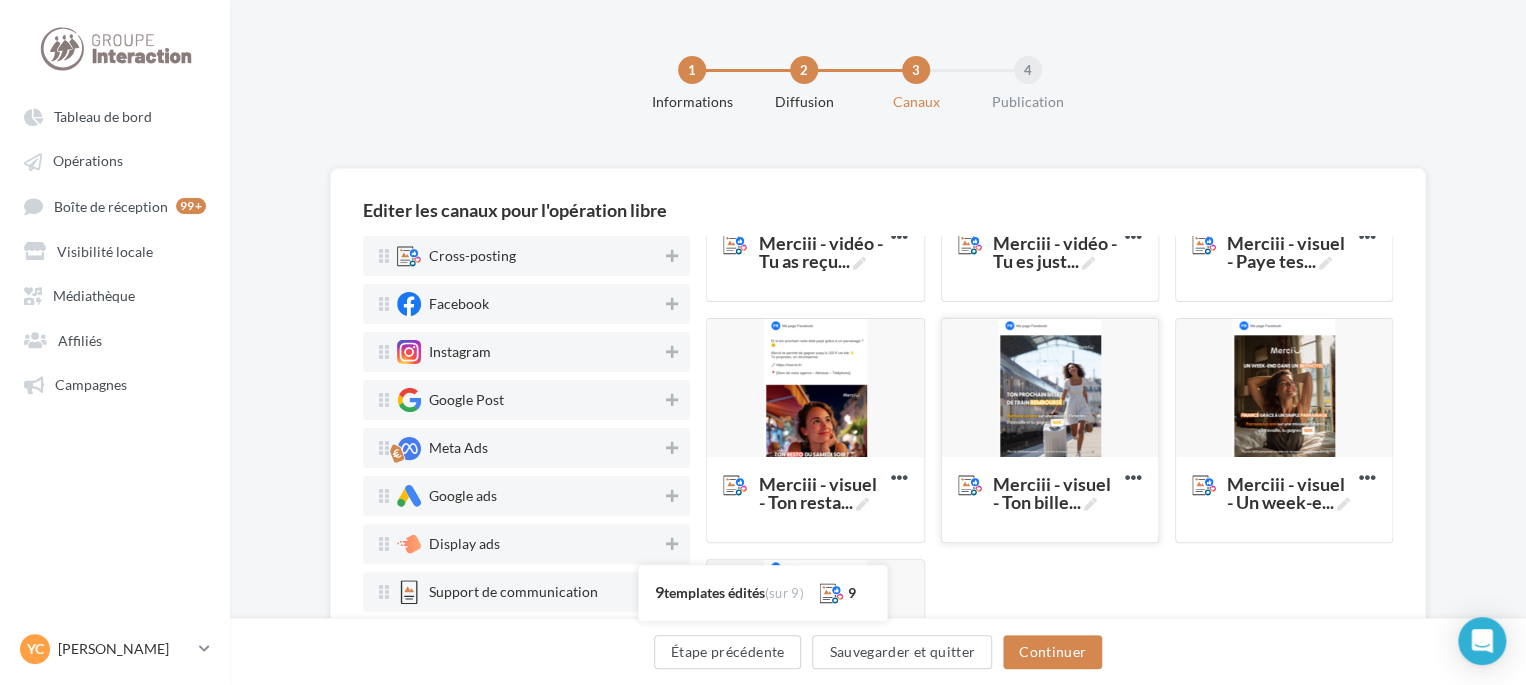 click at bounding box center [1050, 389] 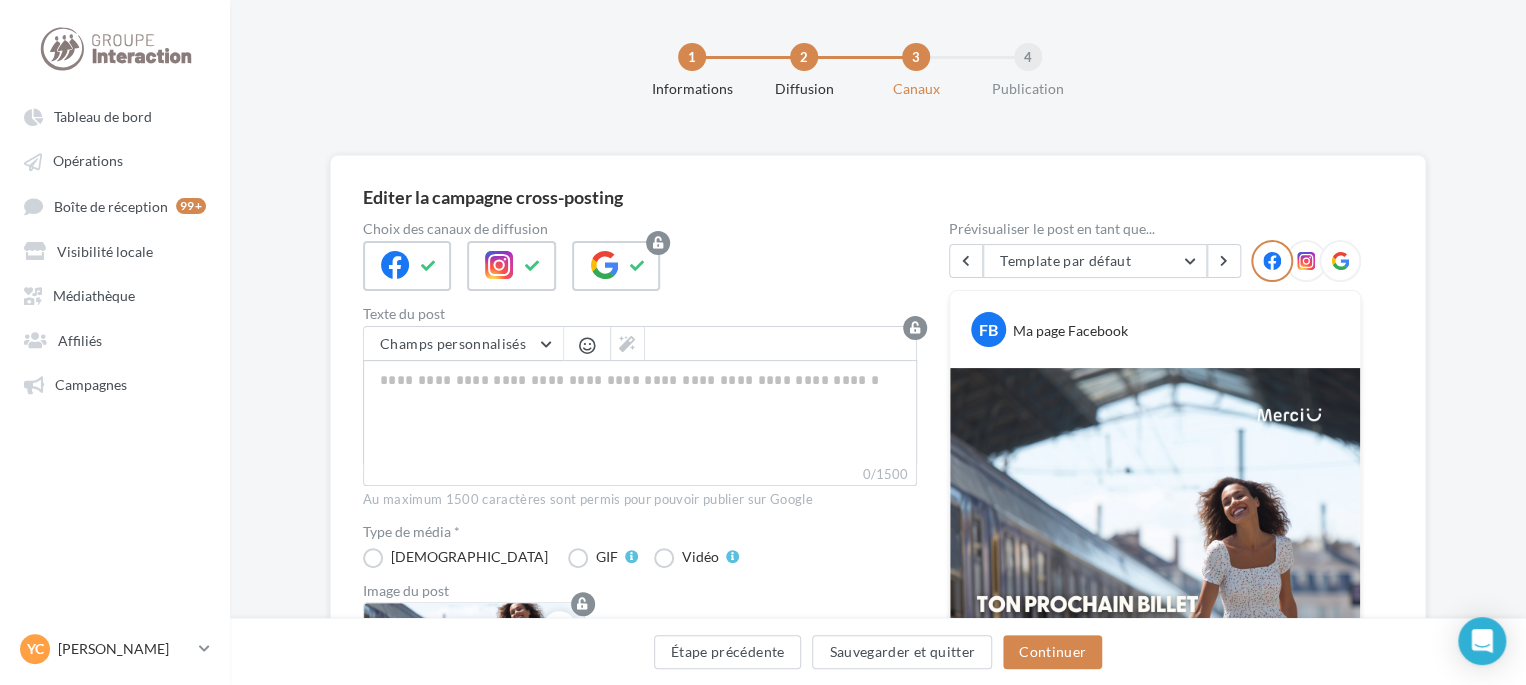 scroll, scrollTop: 200, scrollLeft: 0, axis: vertical 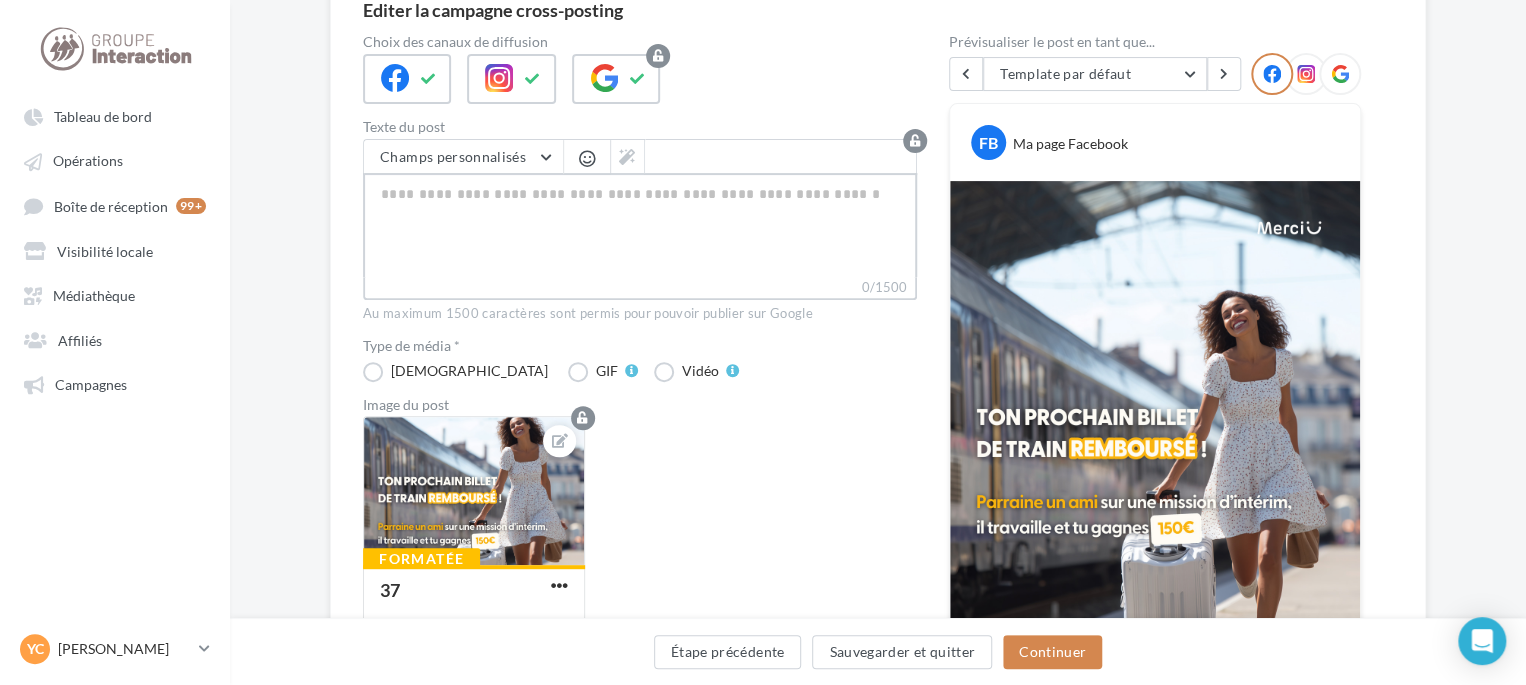 click on "0/1500" at bounding box center (640, 225) 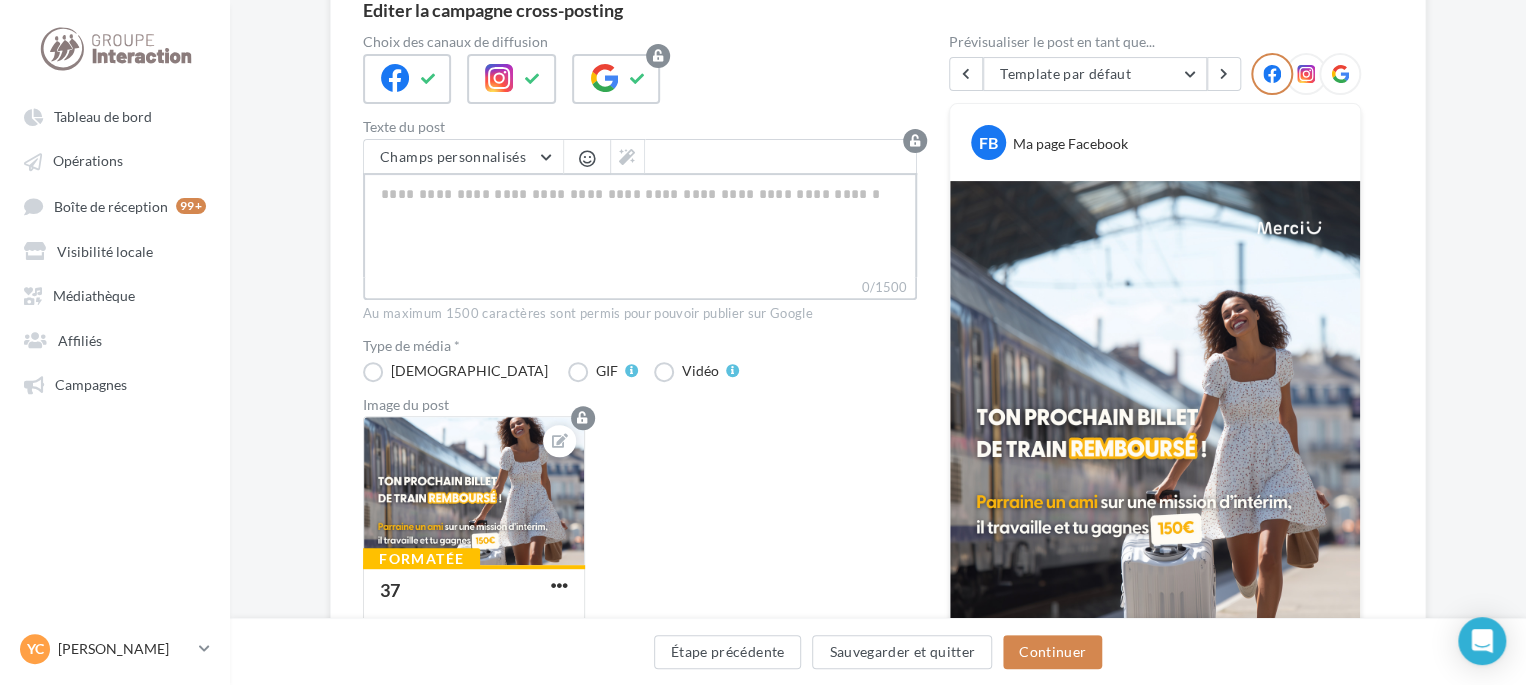 paste on "**********" 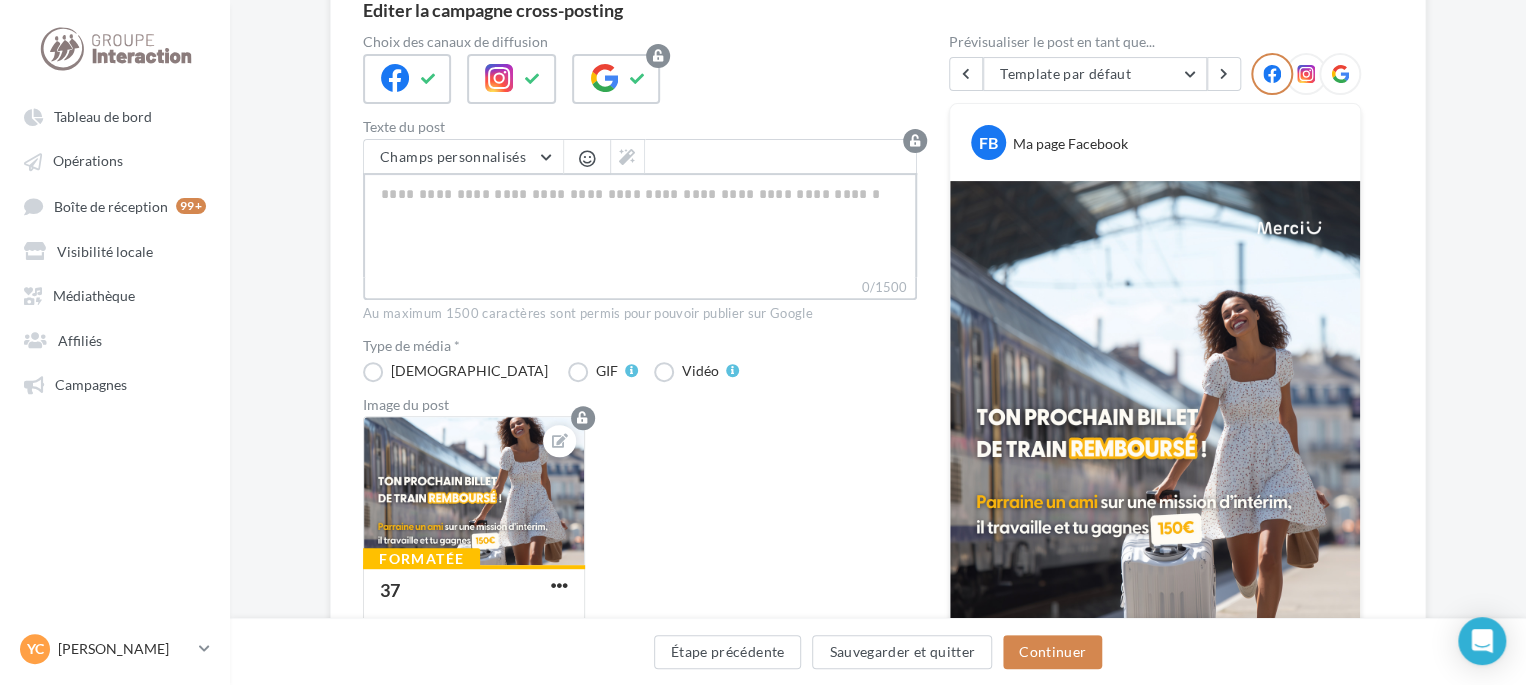 type on "**********" 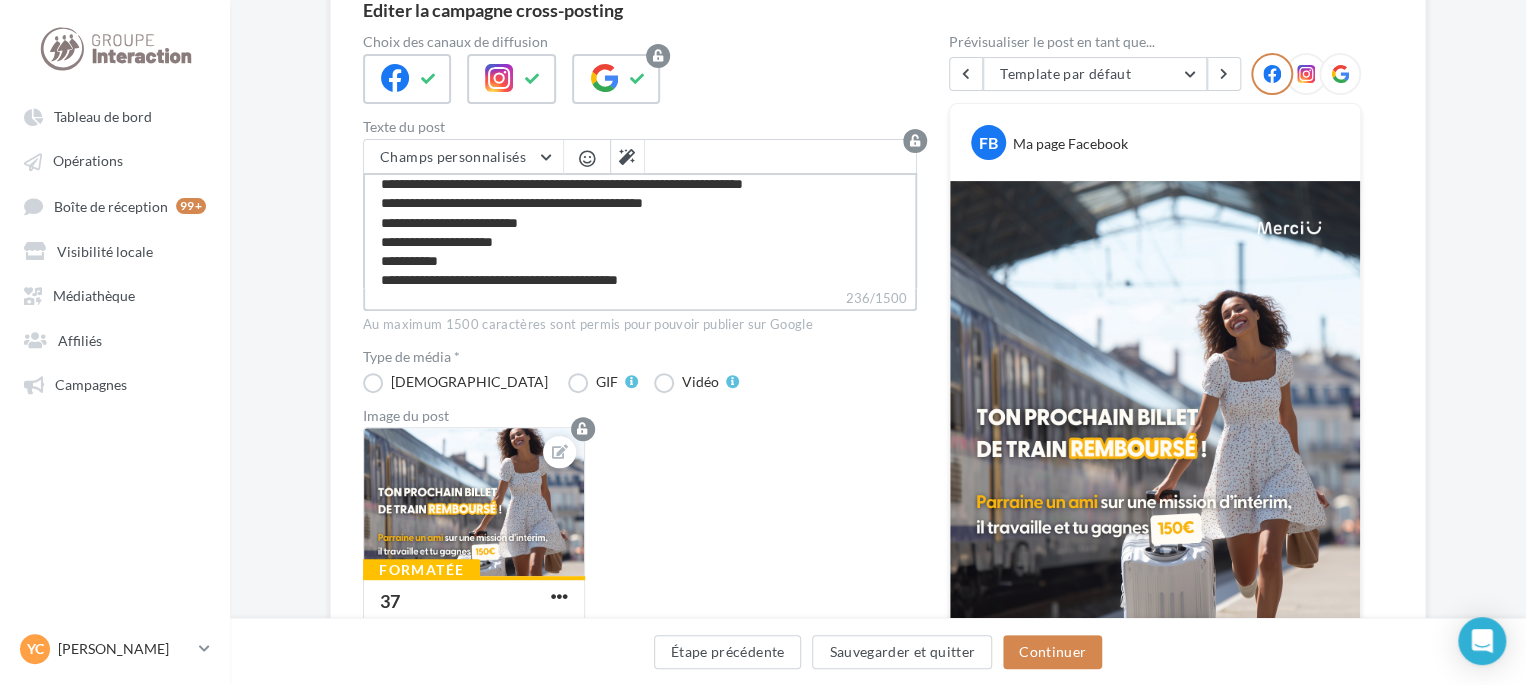 scroll, scrollTop: 0, scrollLeft: 0, axis: both 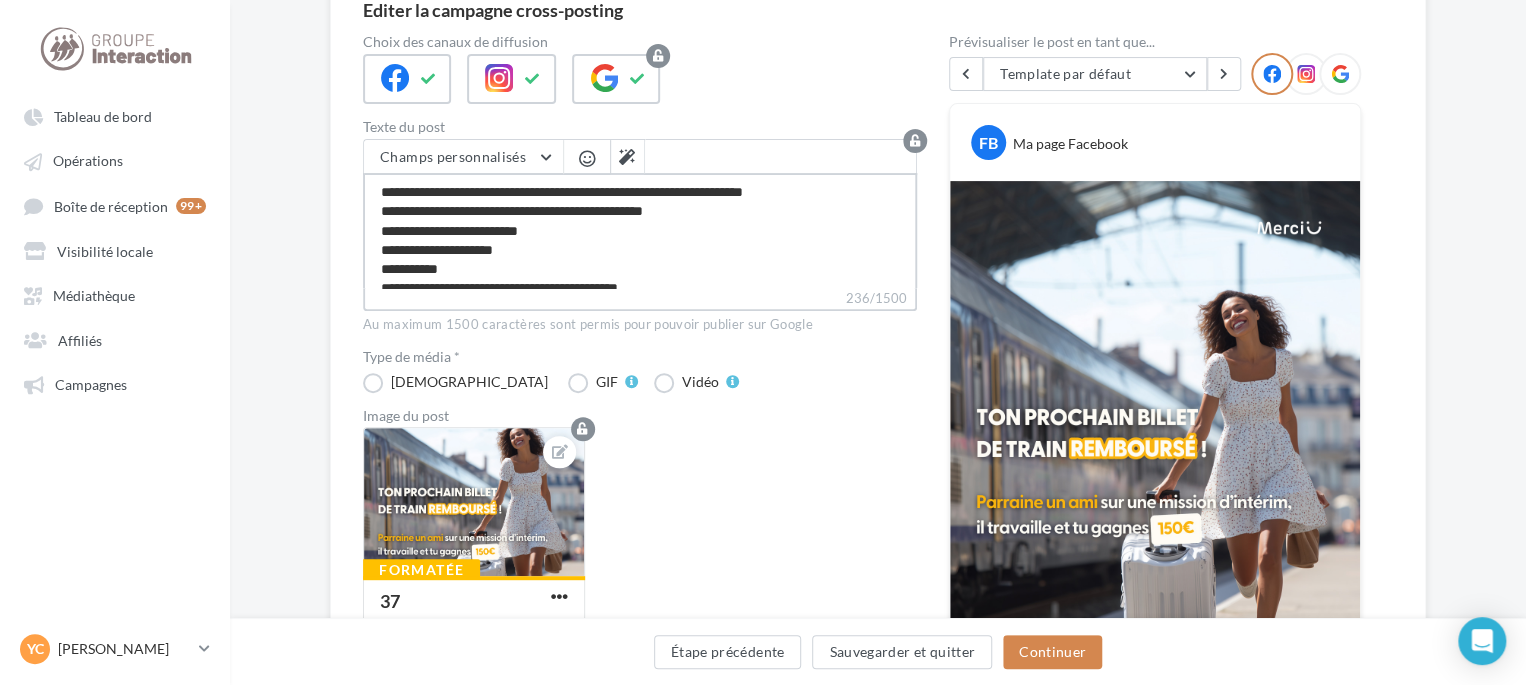 click on "**********" at bounding box center (640, 230) 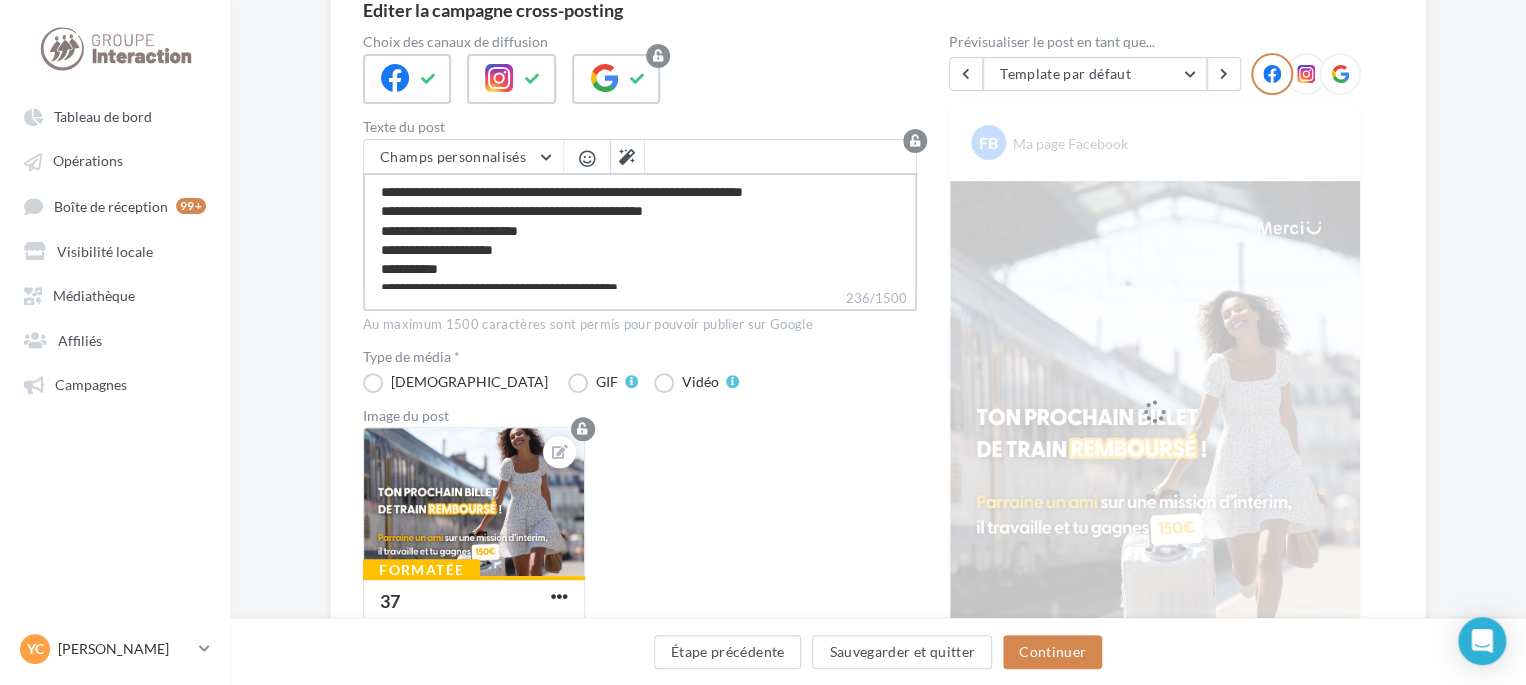 type on "**********" 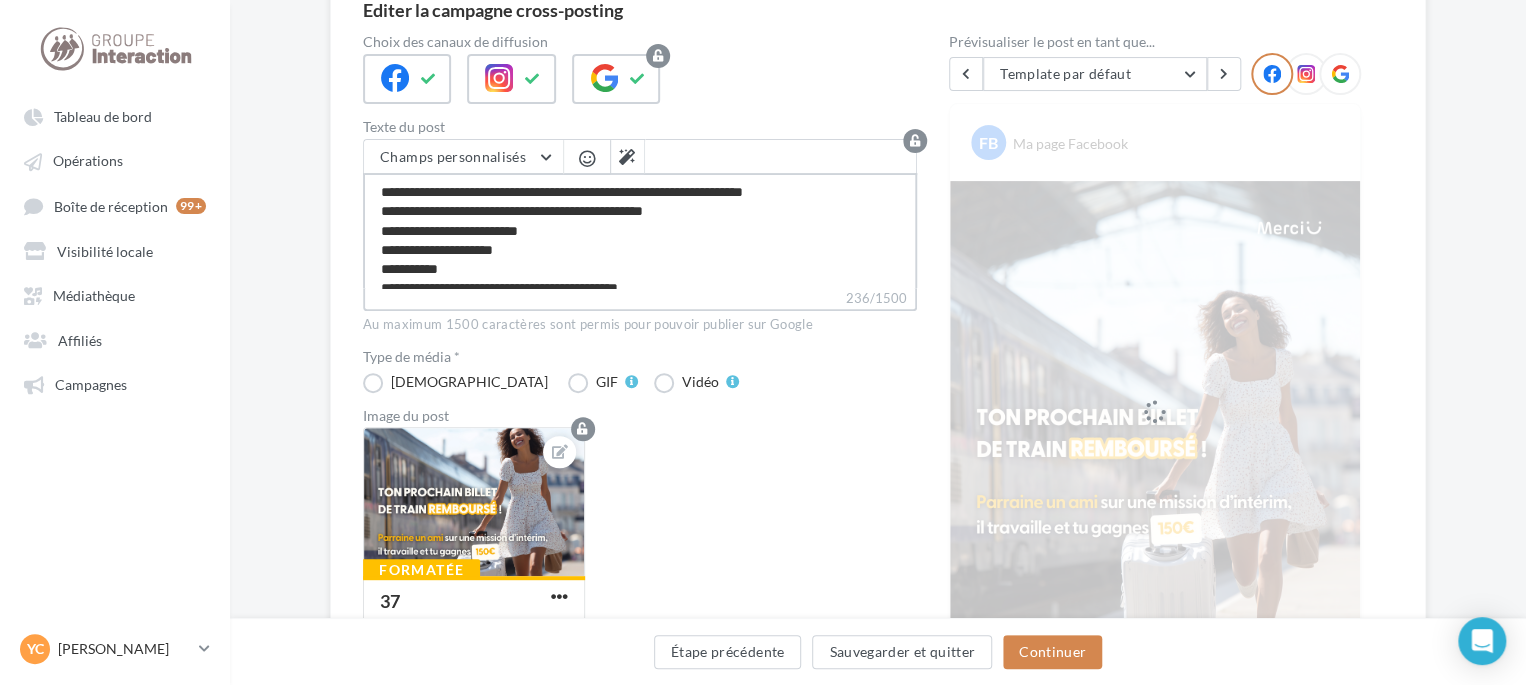 type on "**********" 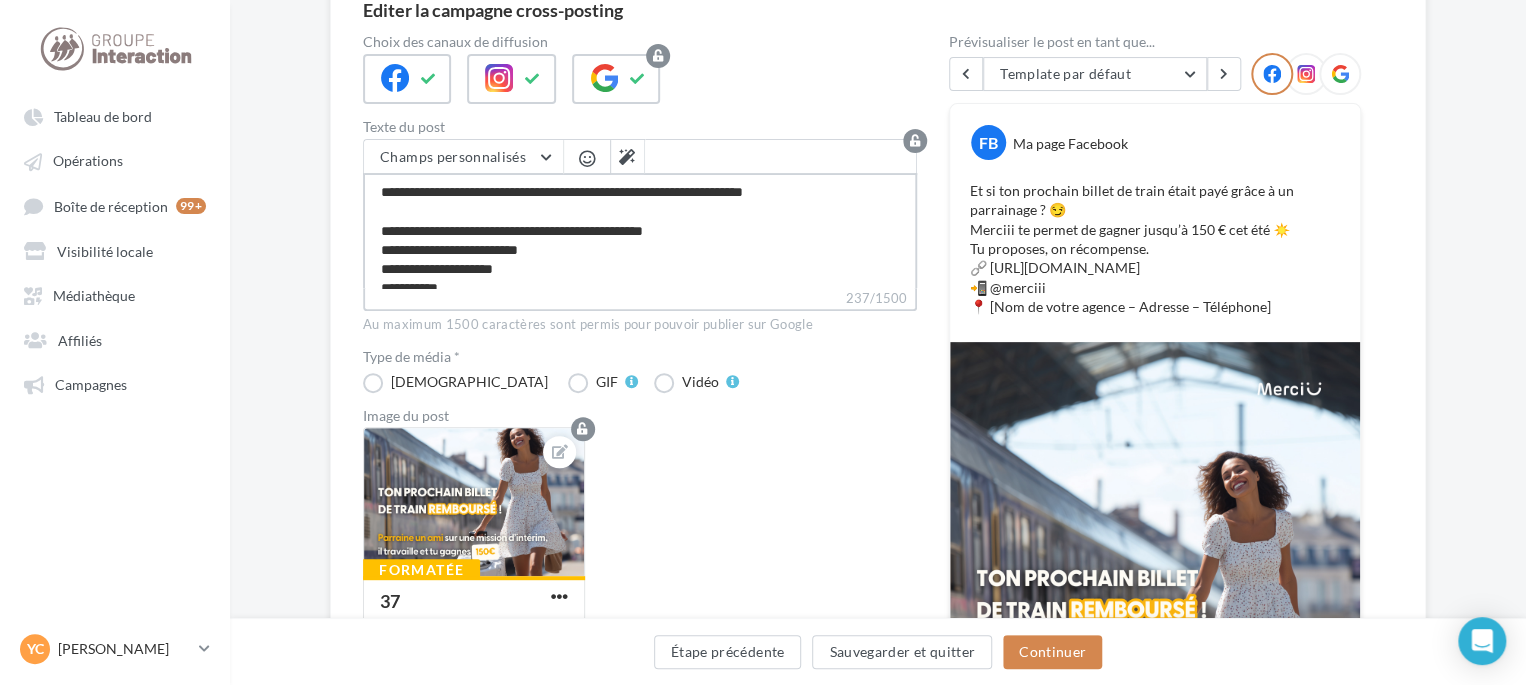 click on "**********" at bounding box center (640, 230) 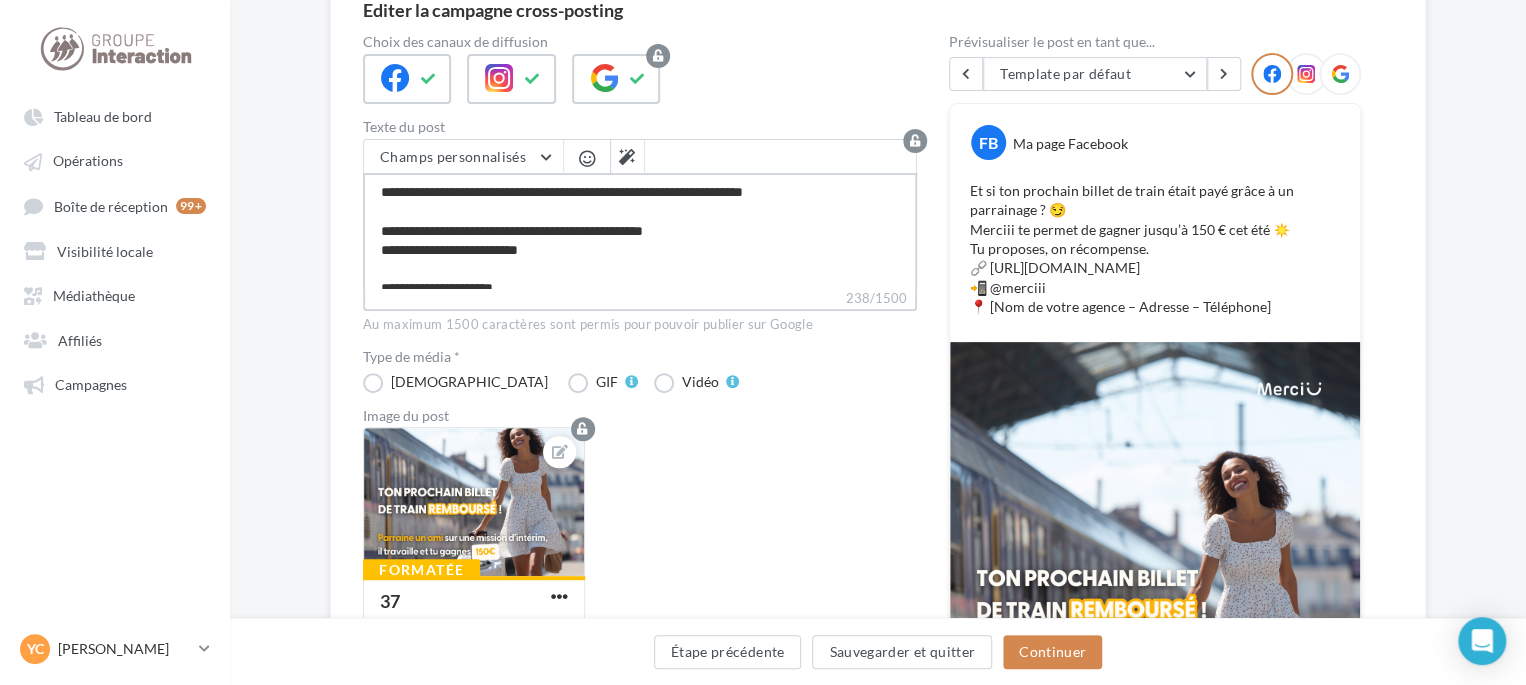 scroll, scrollTop: 76, scrollLeft: 0, axis: vertical 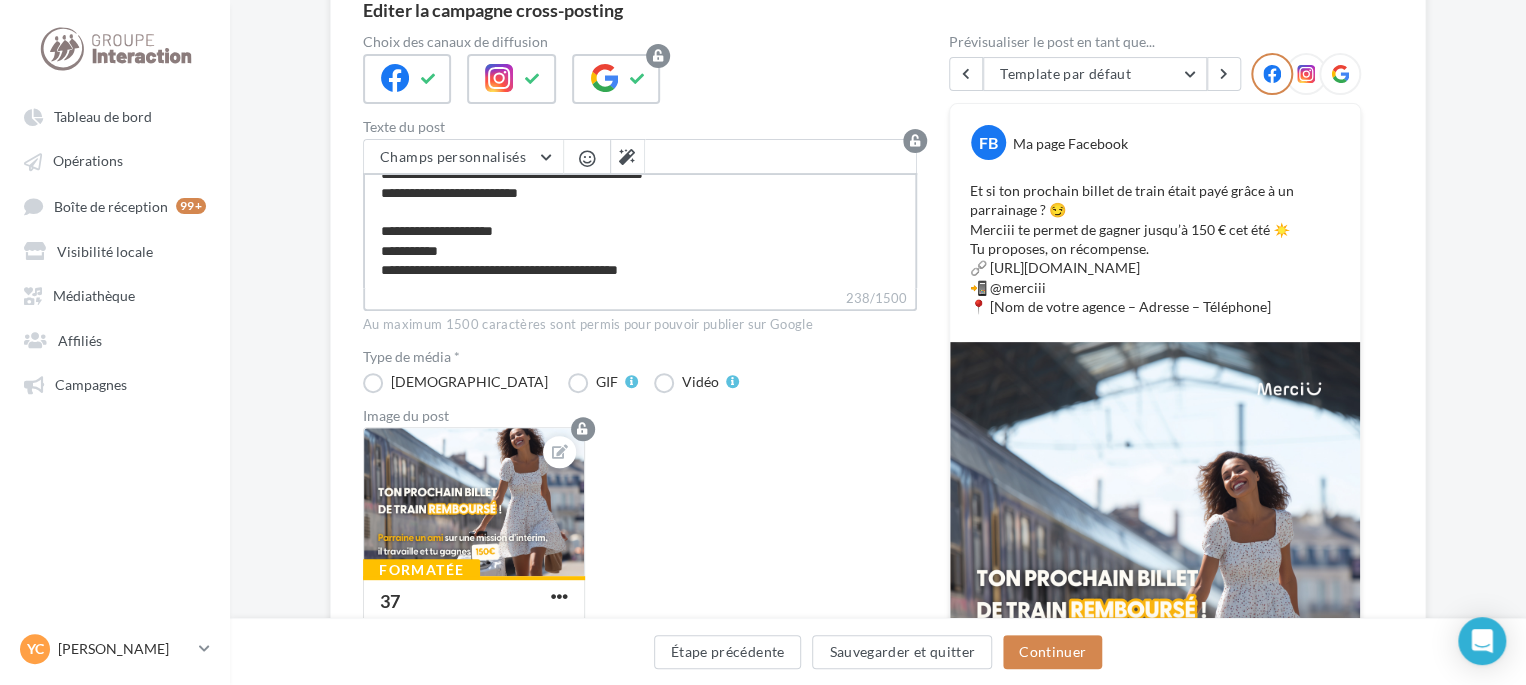 click on "**********" at bounding box center (640, 230) 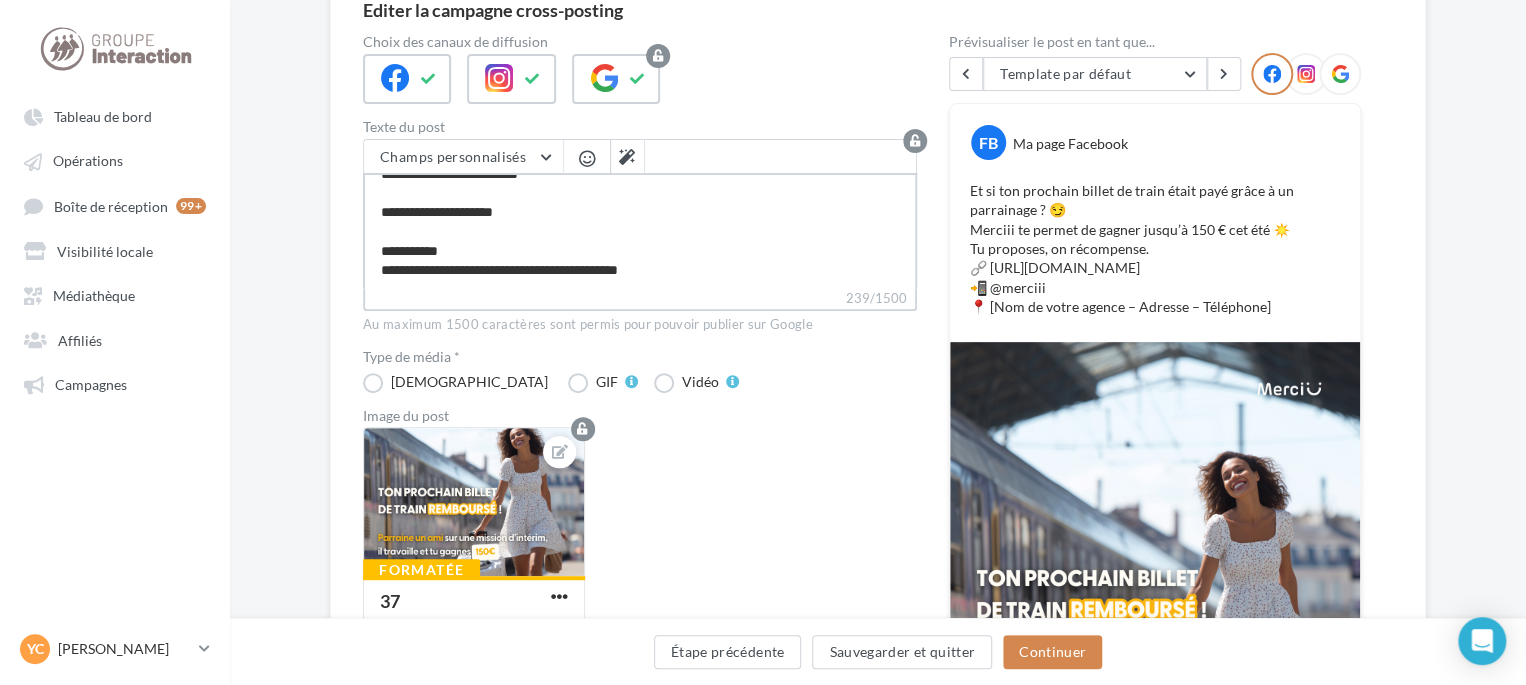 drag, startPoint x: 489, startPoint y: 254, endPoint x: 384, endPoint y: 244, distance: 105.47511 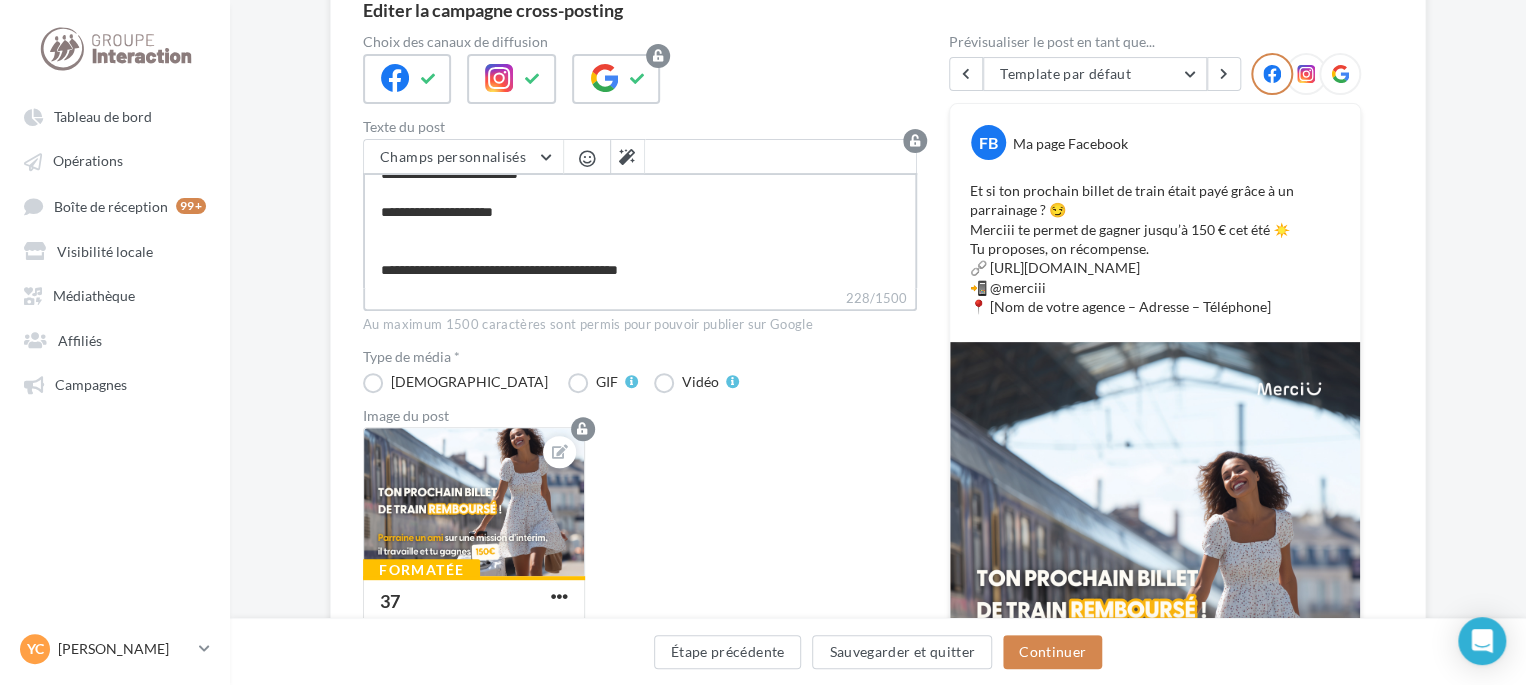 type on "**********" 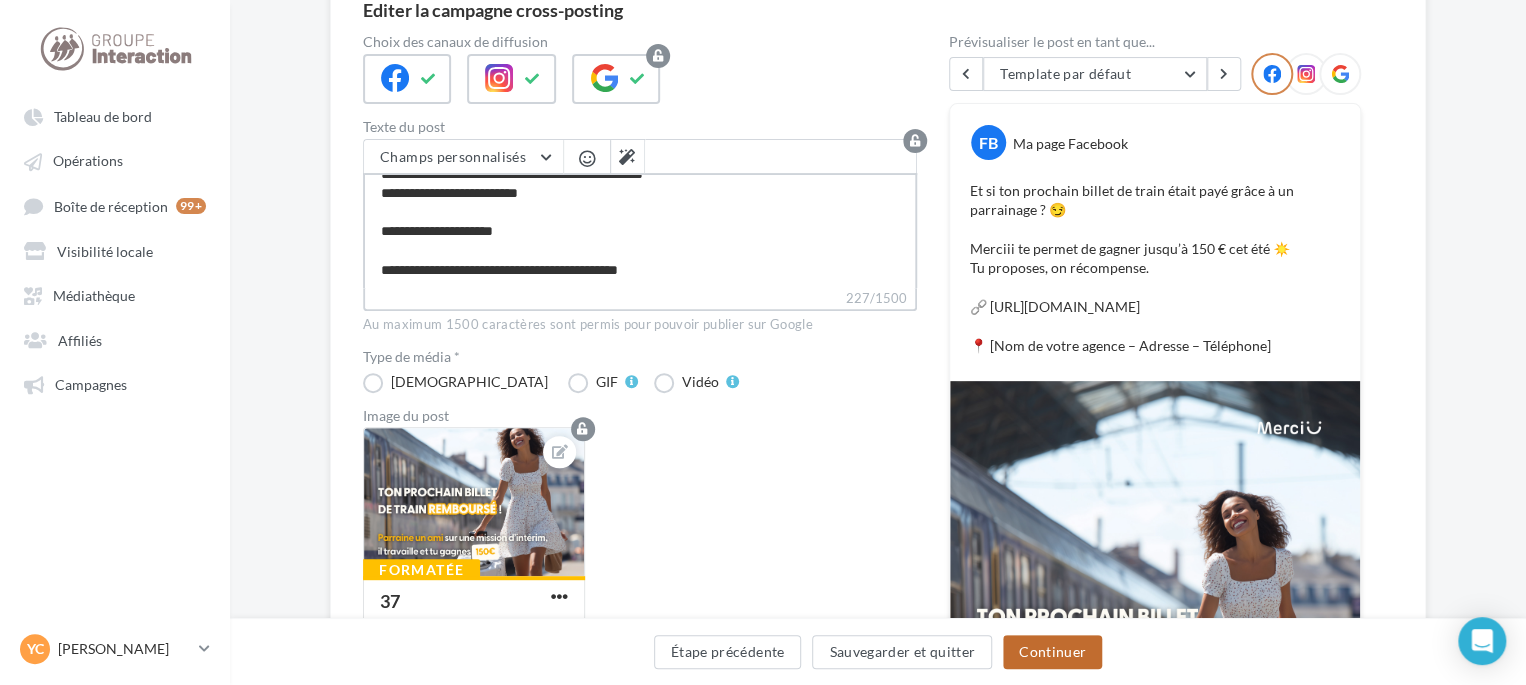 type on "**********" 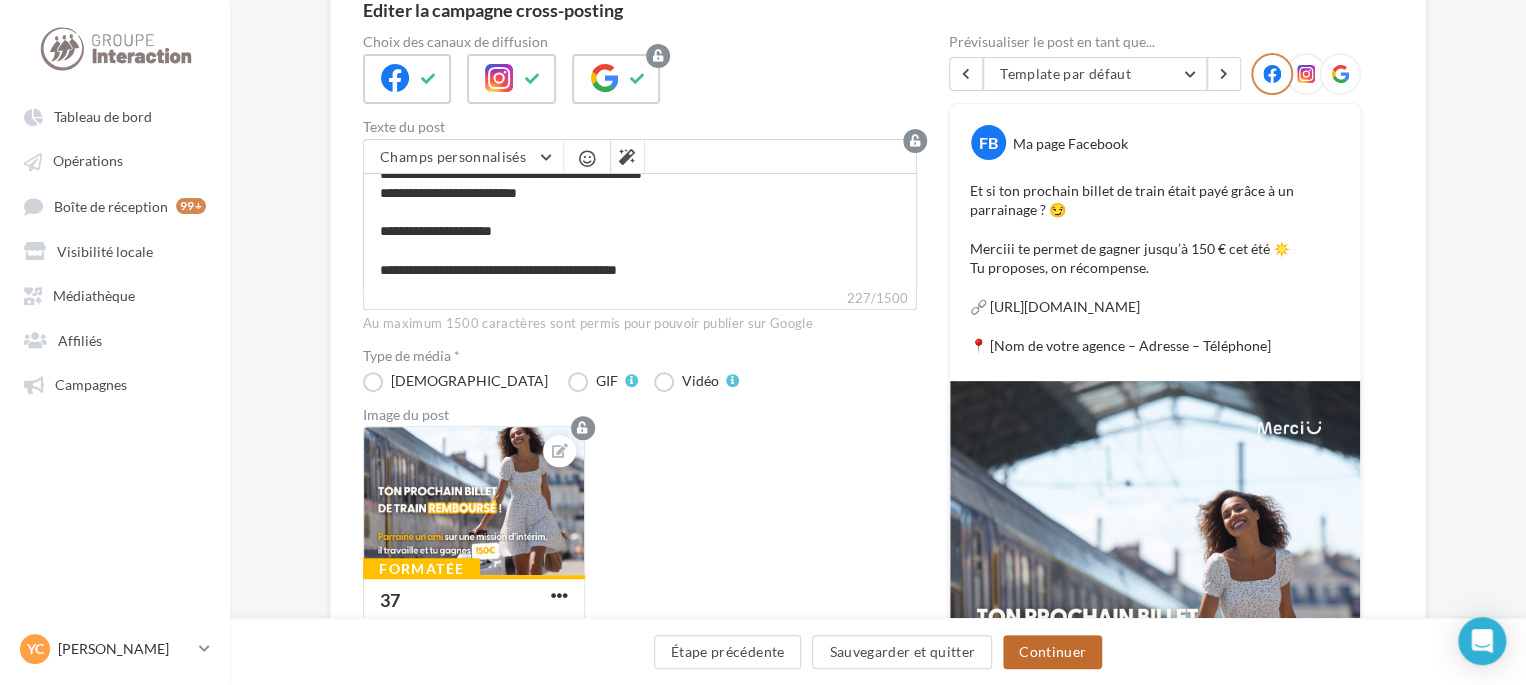 click on "Continuer" at bounding box center [1052, 652] 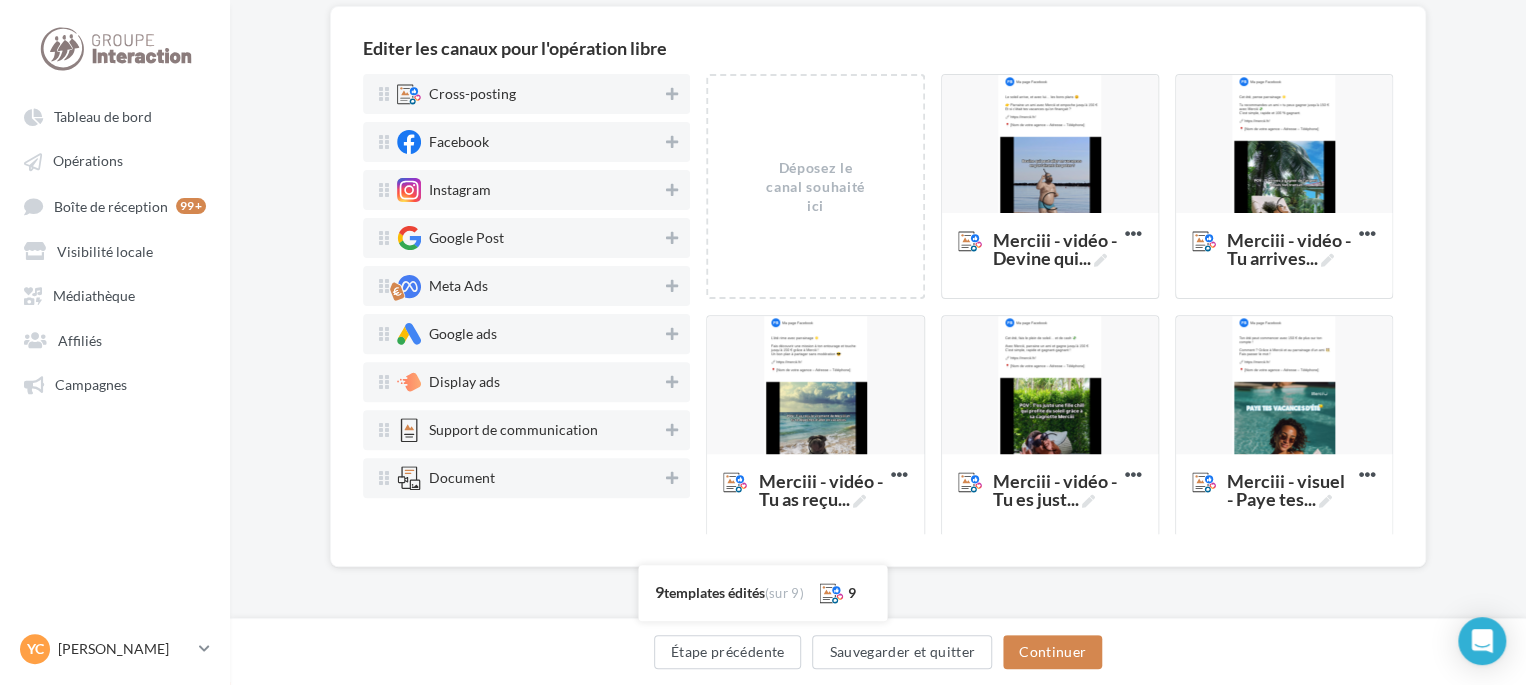 scroll, scrollTop: 162, scrollLeft: 0, axis: vertical 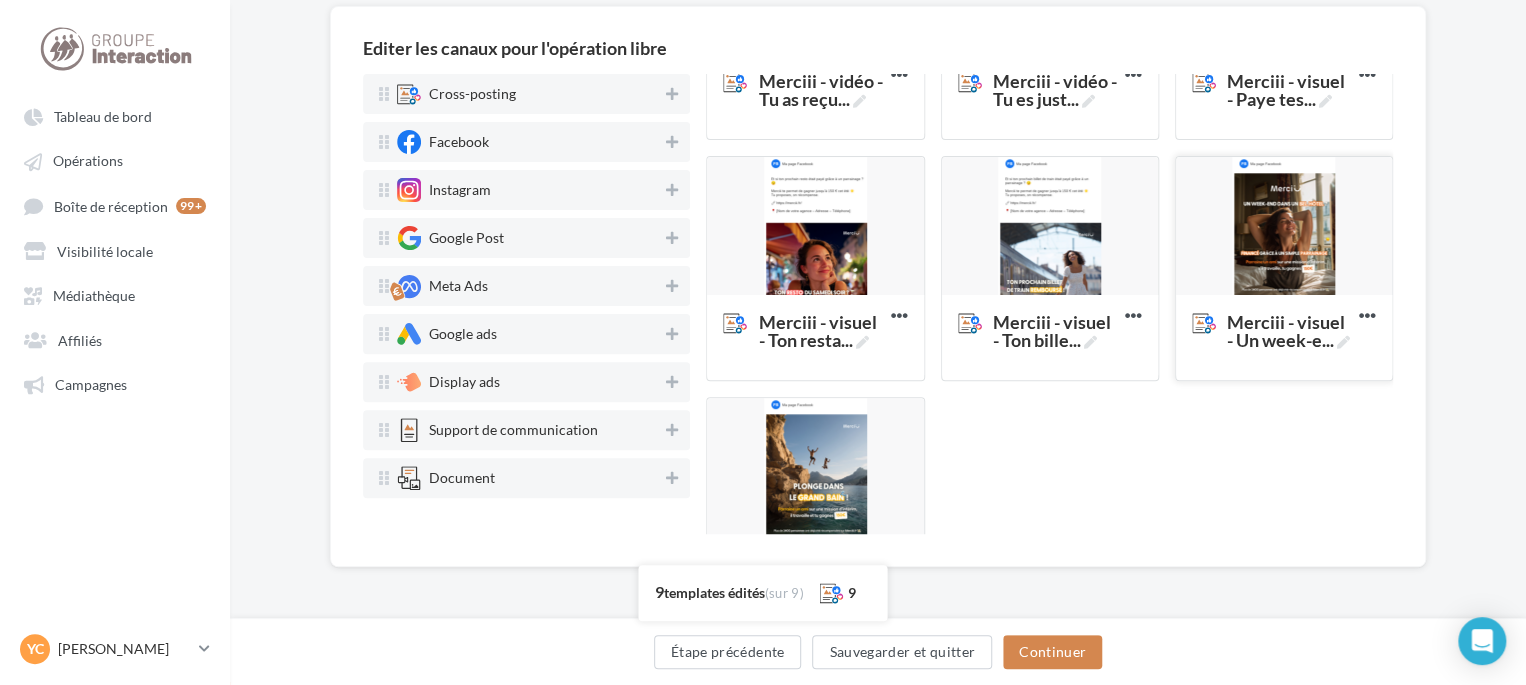 click at bounding box center (1284, 227) 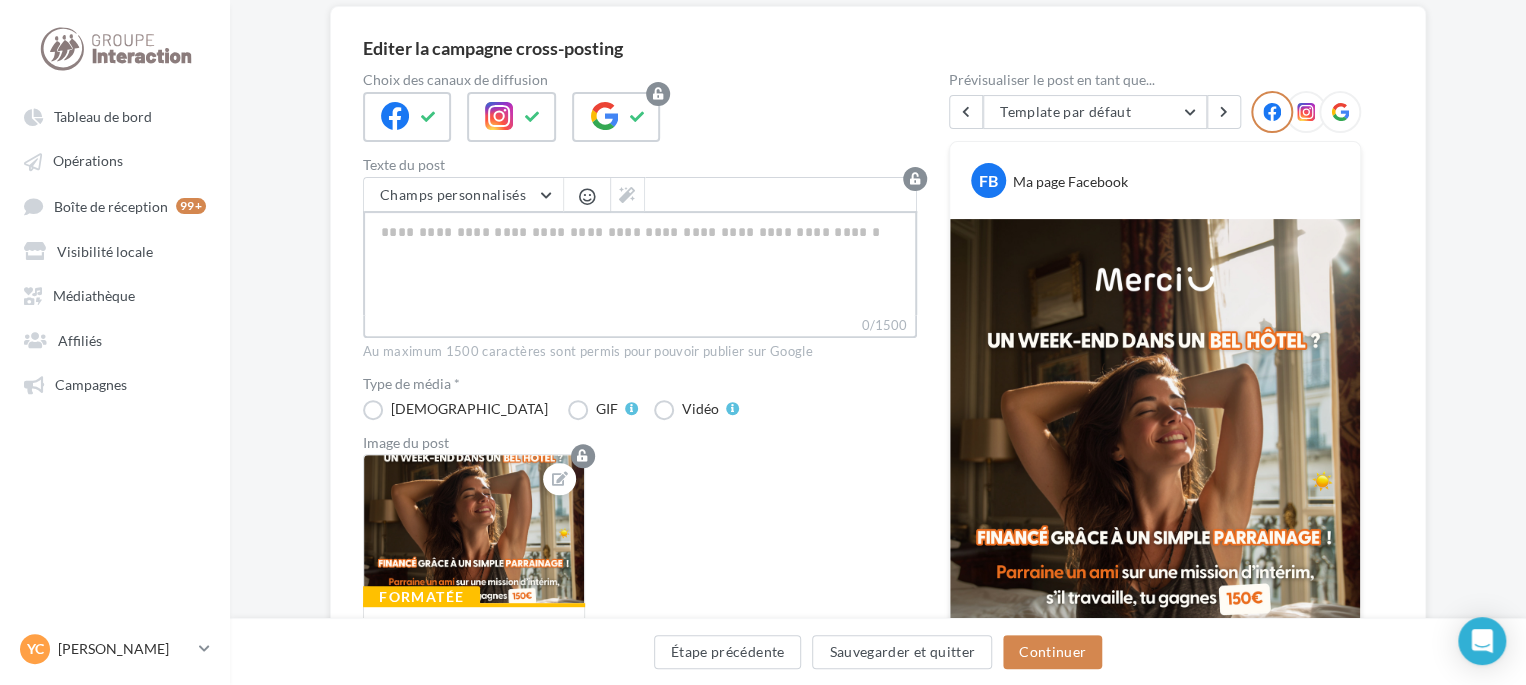 click on "0/1500" at bounding box center [640, 263] 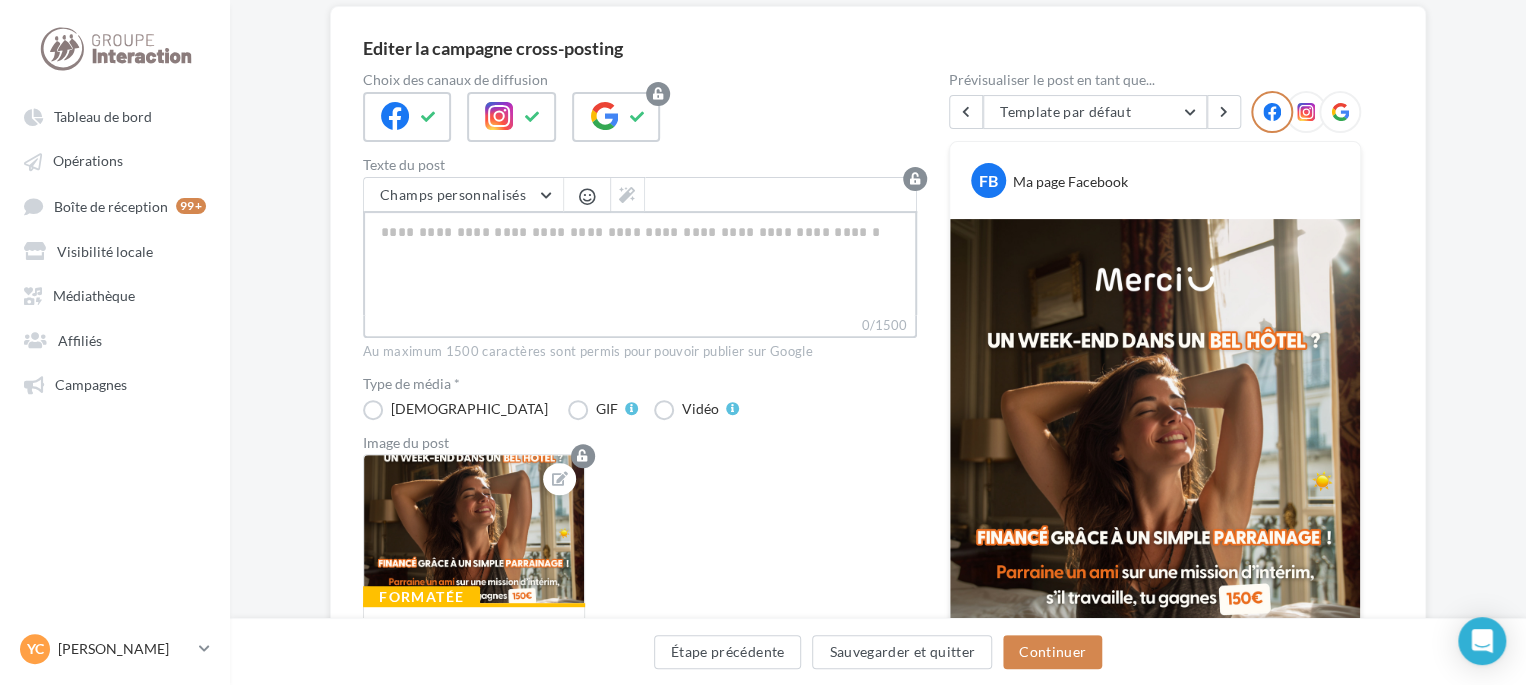 type on "**********" 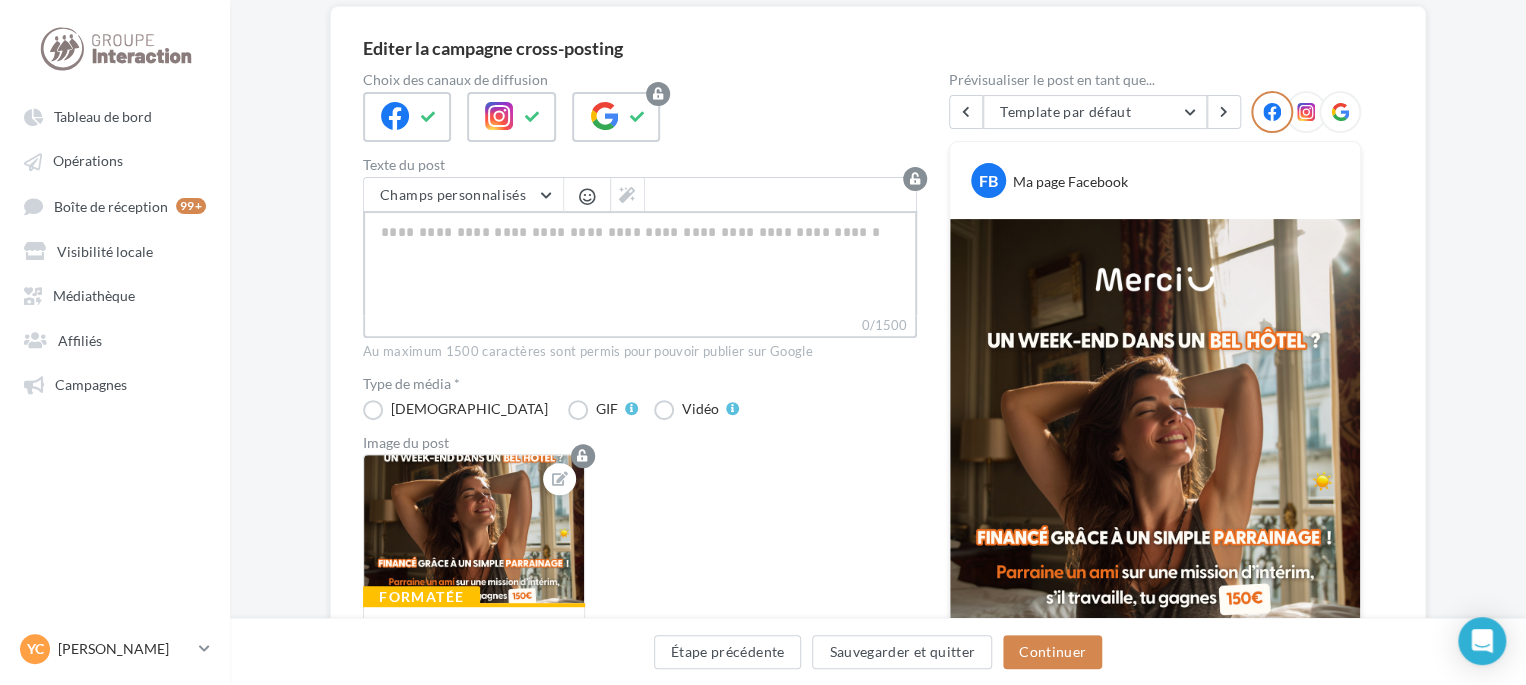 type on "**********" 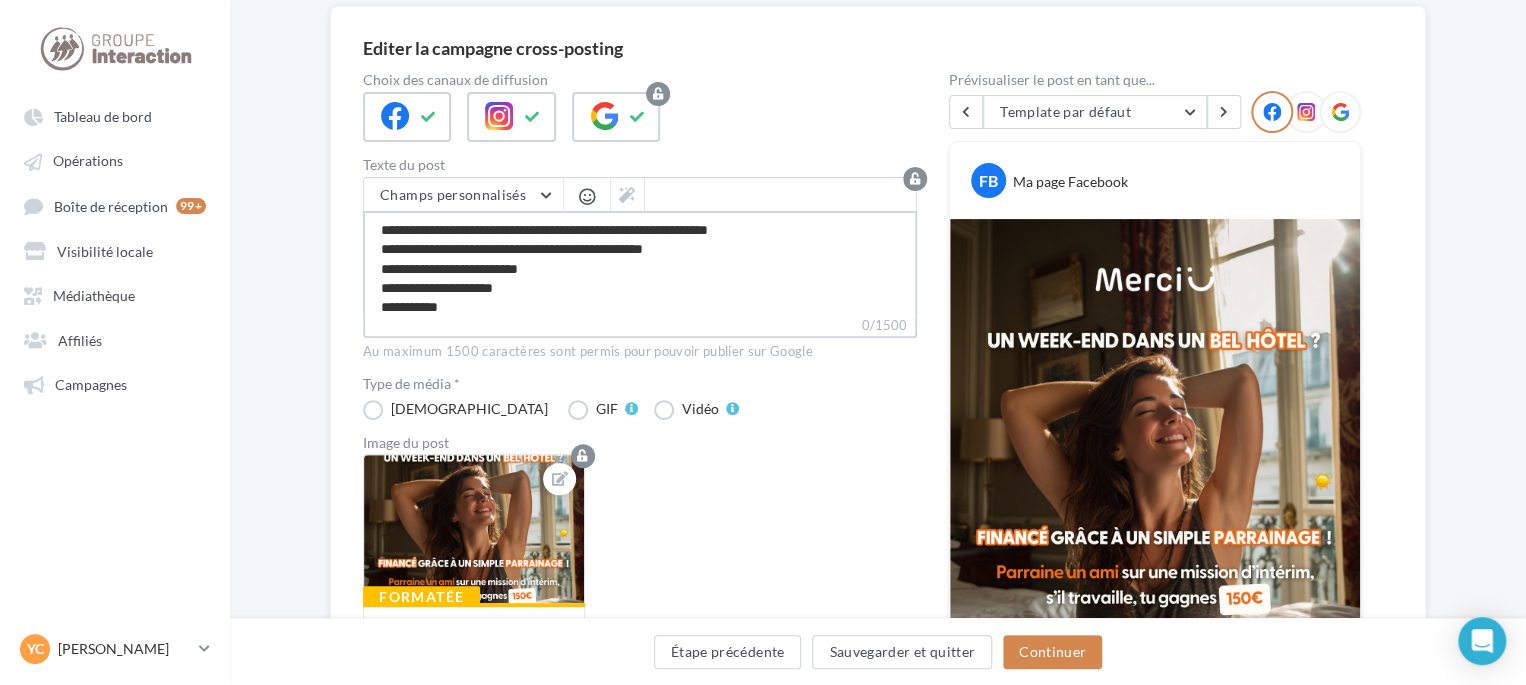 scroll, scrollTop: 28, scrollLeft: 0, axis: vertical 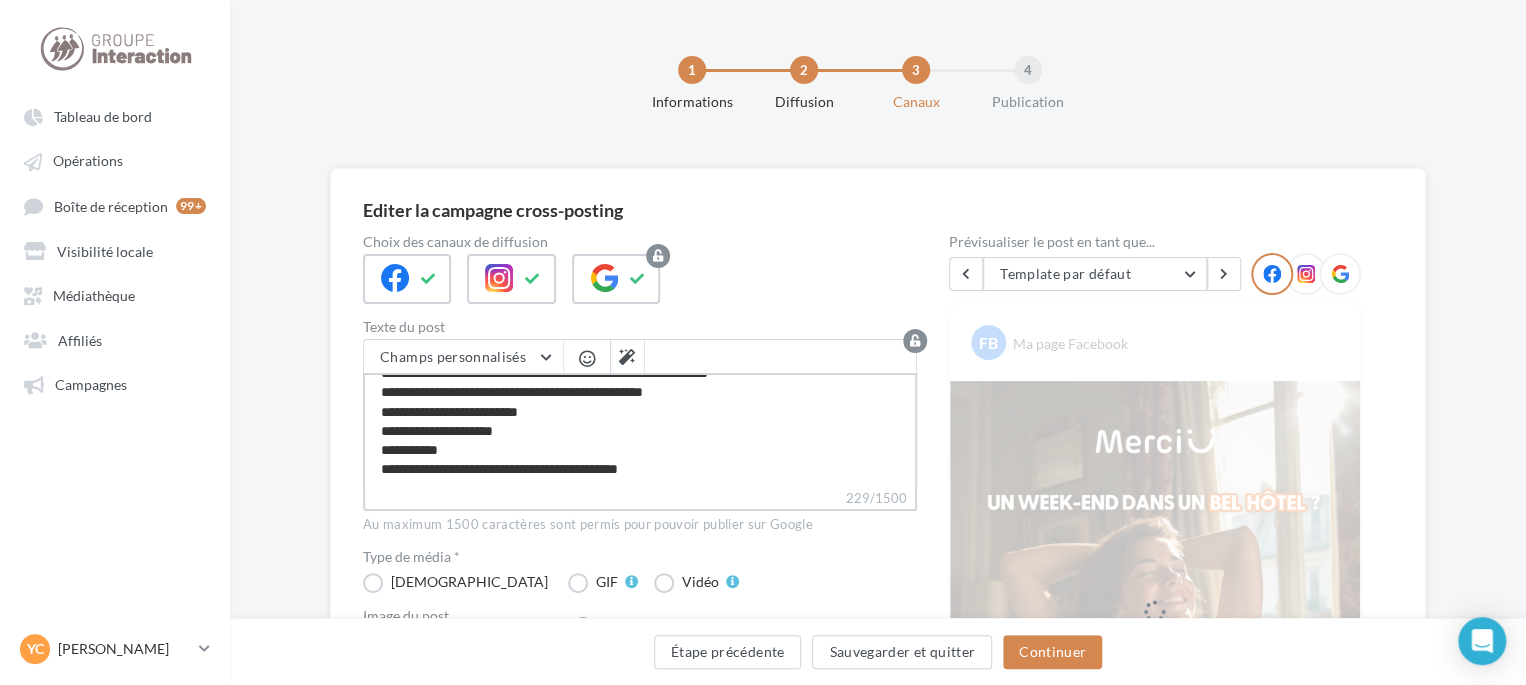 click on "**********" at bounding box center (640, 430) 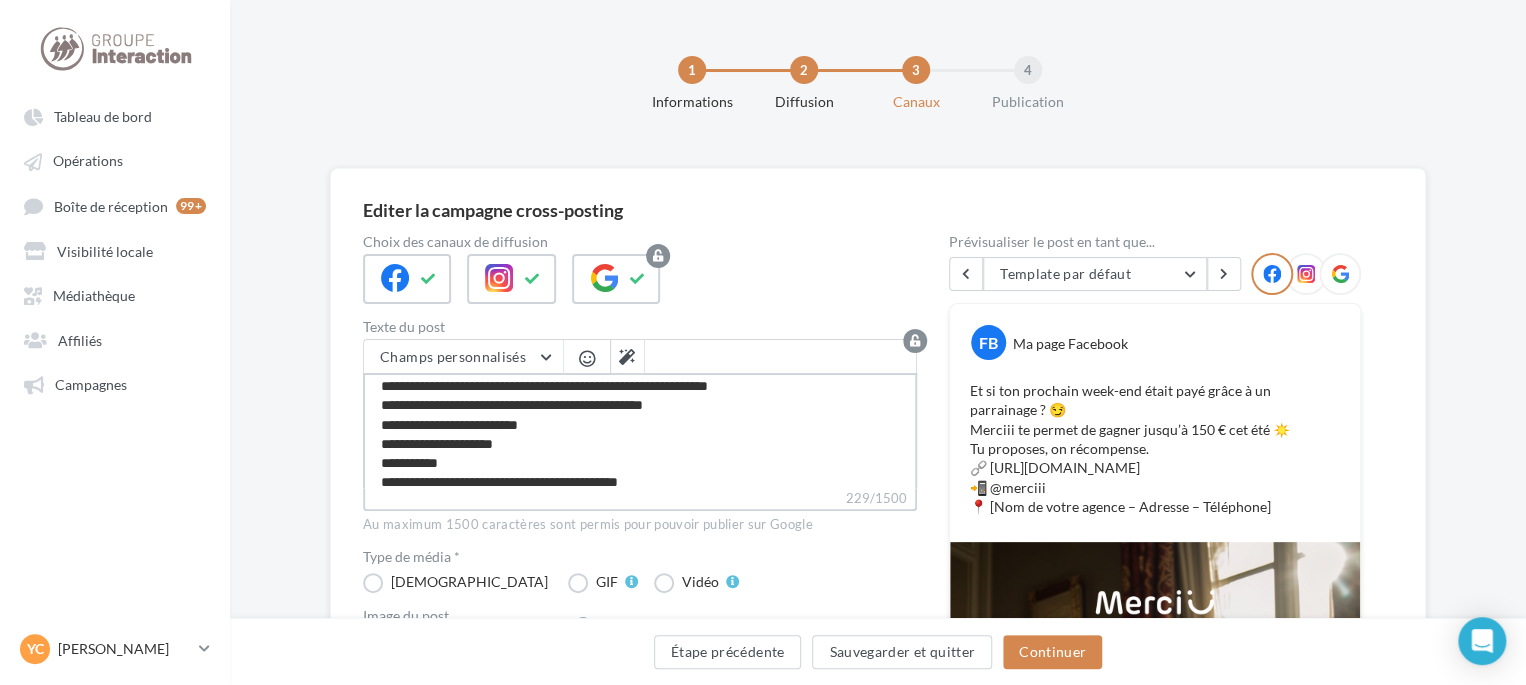 scroll, scrollTop: 0, scrollLeft: 0, axis: both 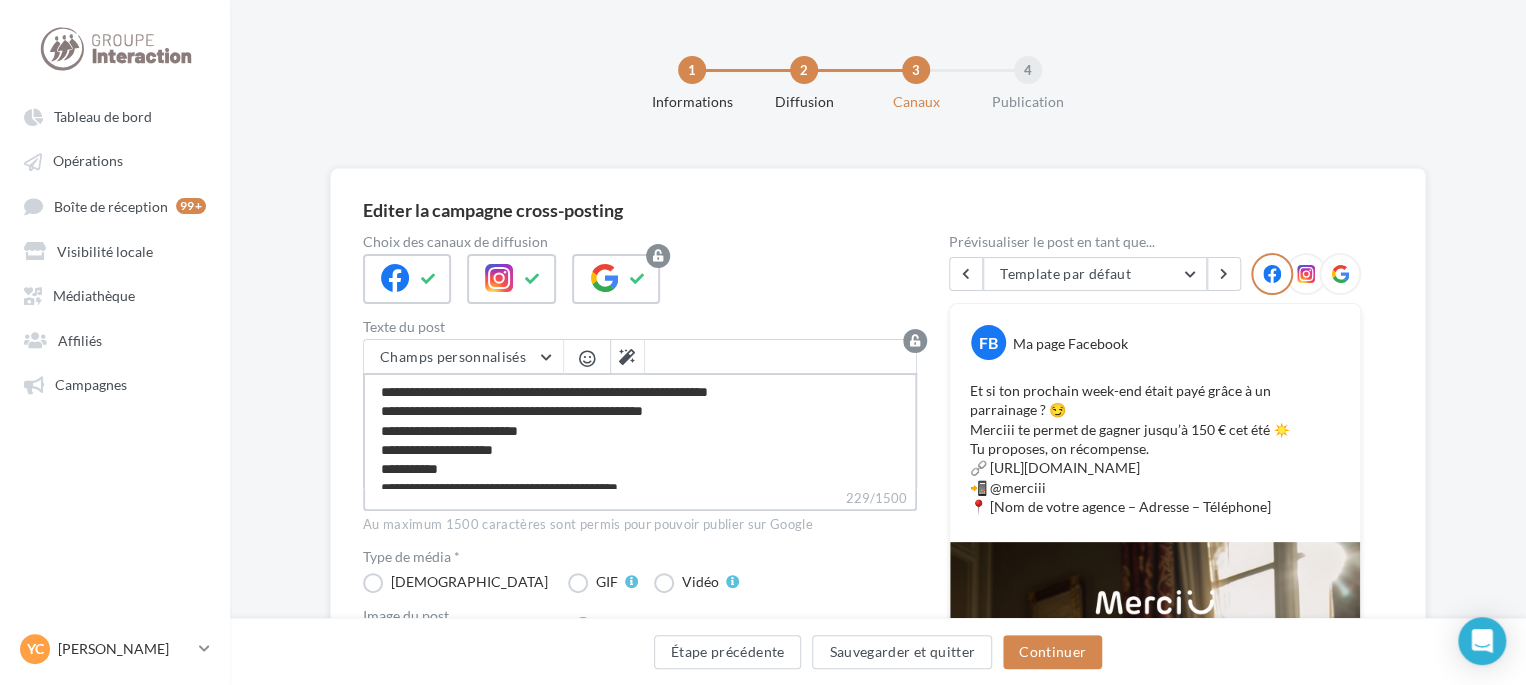 click on "**********" at bounding box center (640, 430) 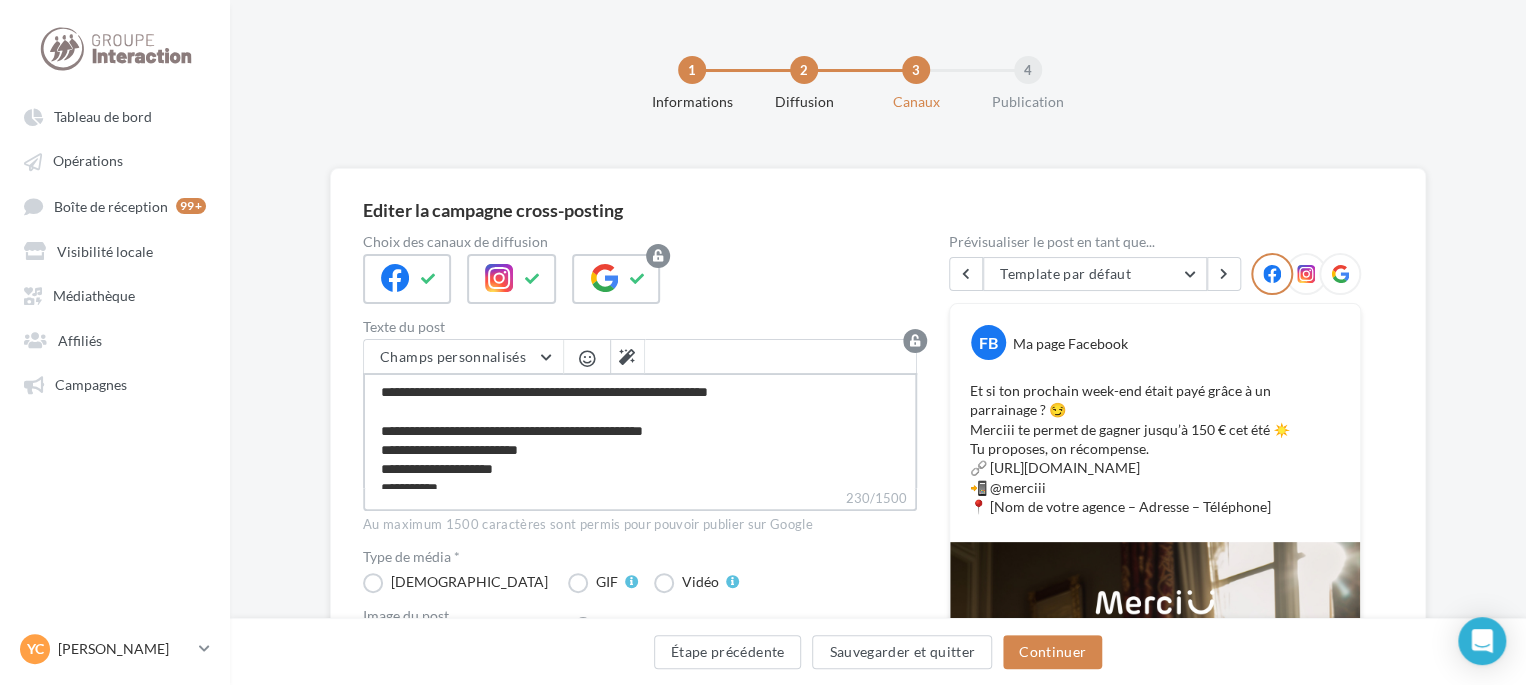click on "**********" at bounding box center (640, 430) 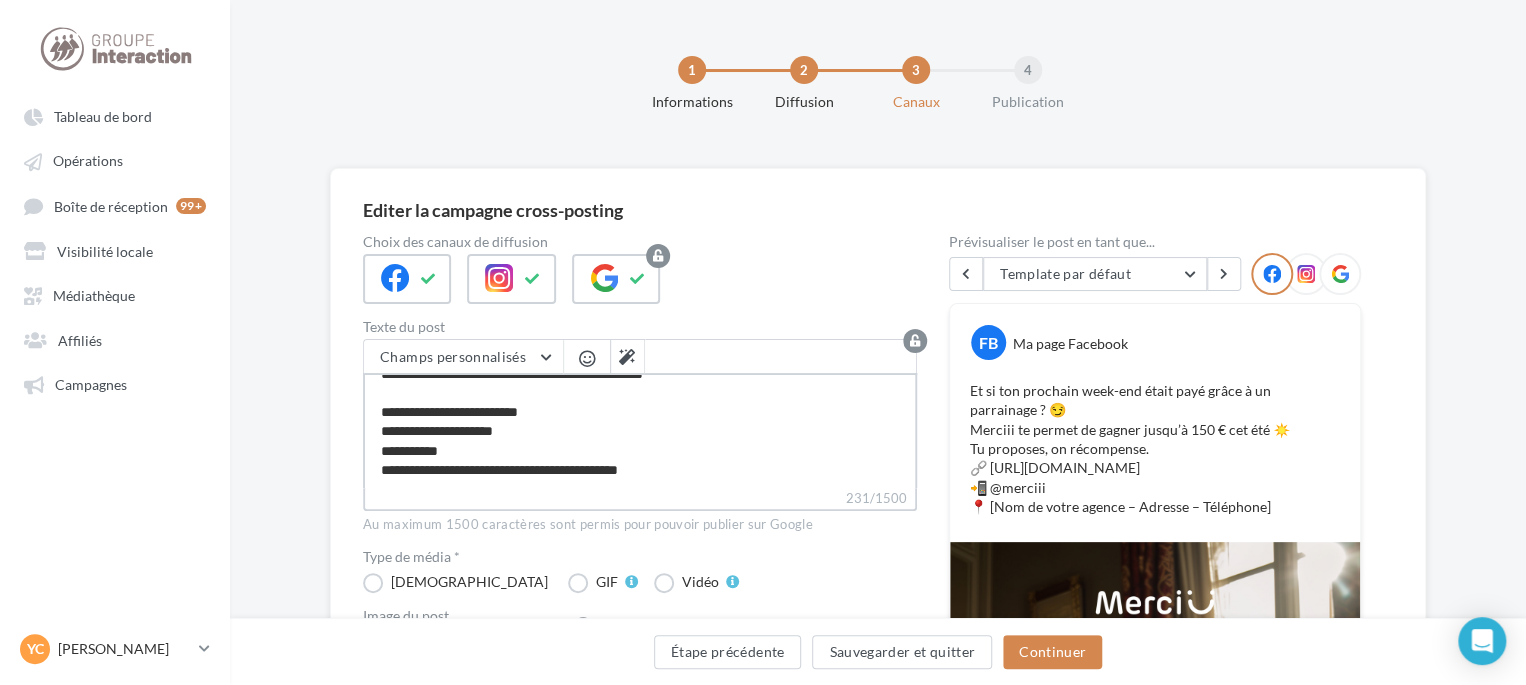 type on "**********" 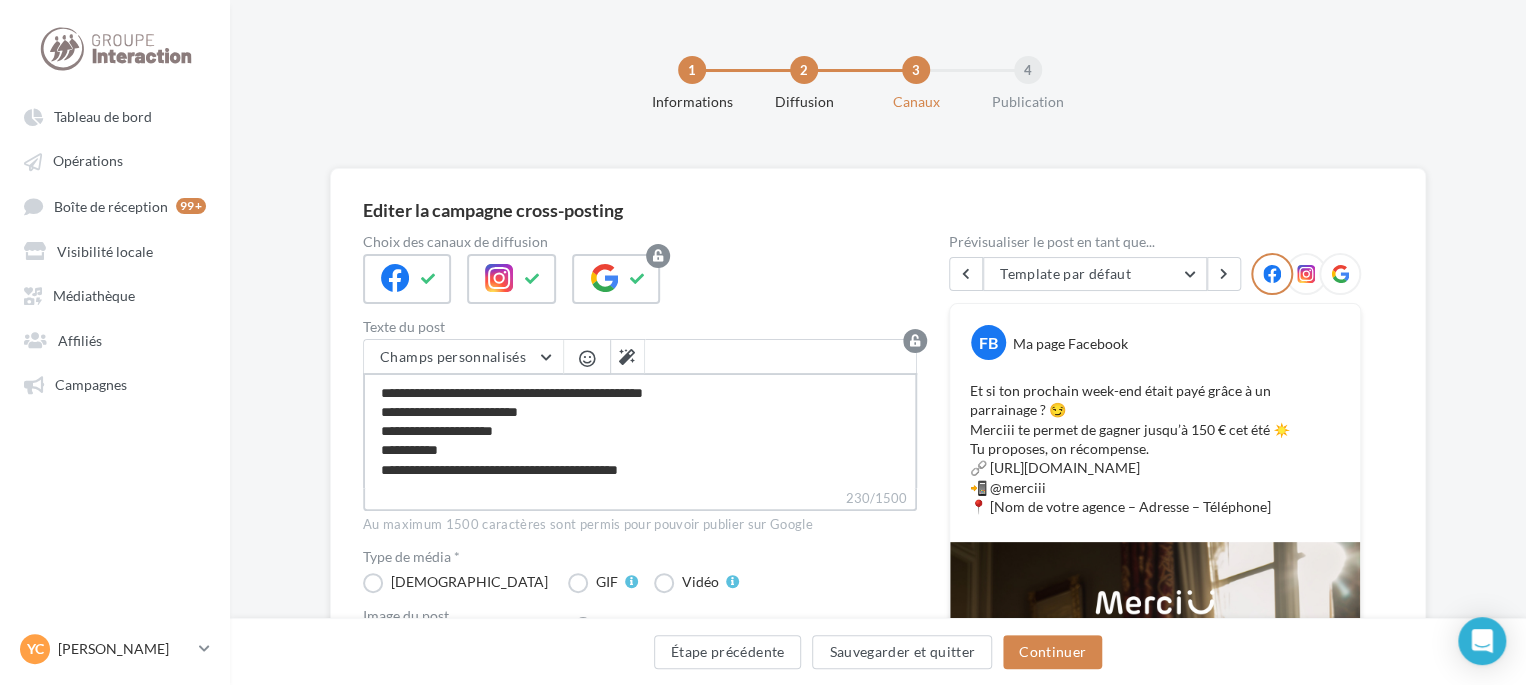 scroll, scrollTop: 47, scrollLeft: 0, axis: vertical 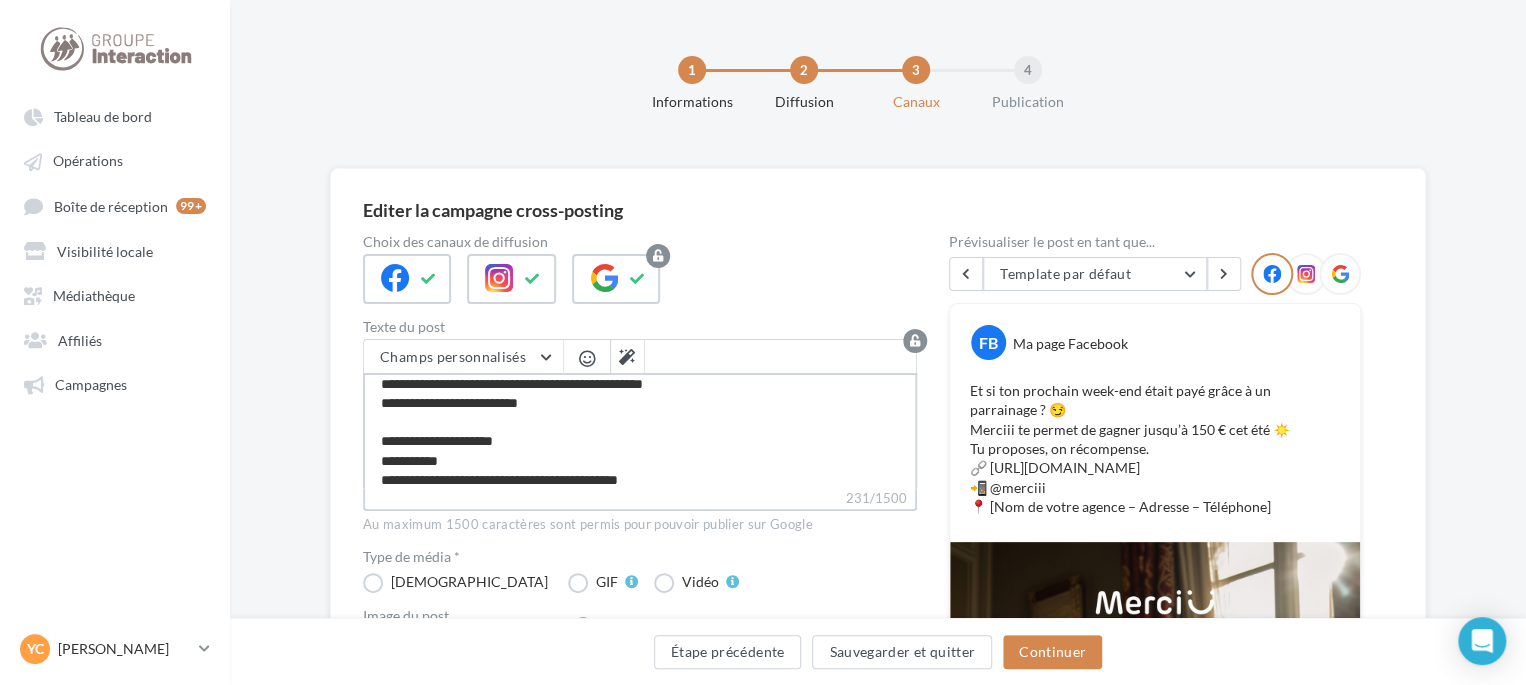 click on "**********" at bounding box center [640, 430] 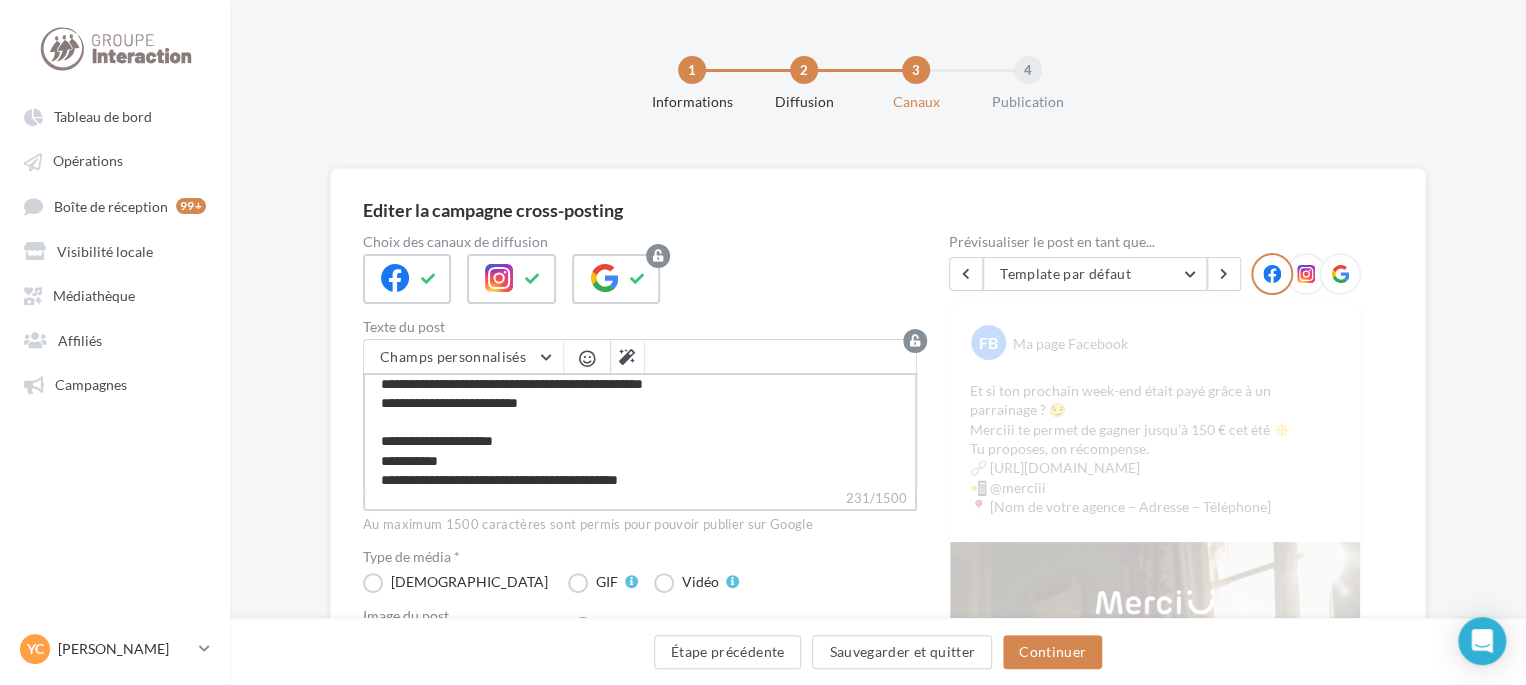 drag, startPoint x: 439, startPoint y: 457, endPoint x: 380, endPoint y: 457, distance: 59 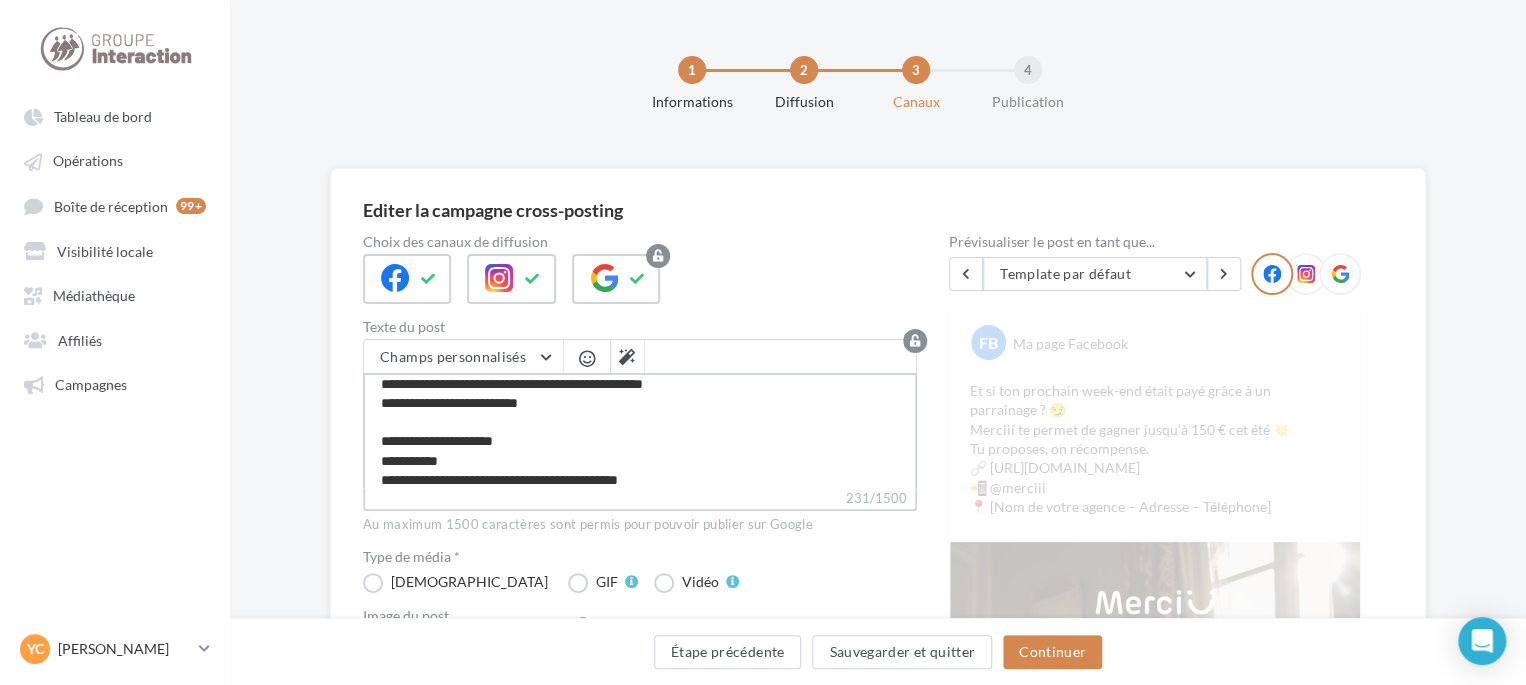 click on "**********" at bounding box center [640, 430] 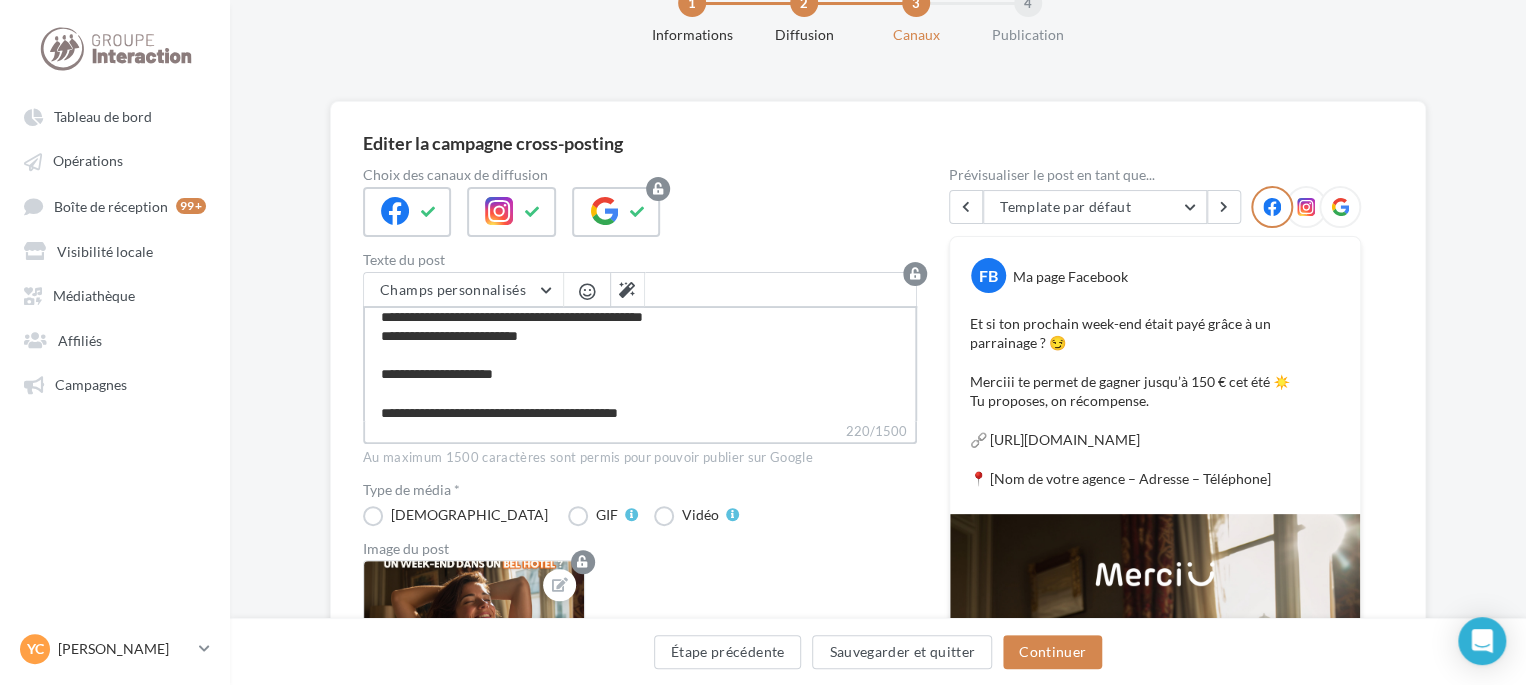 scroll, scrollTop: 100, scrollLeft: 0, axis: vertical 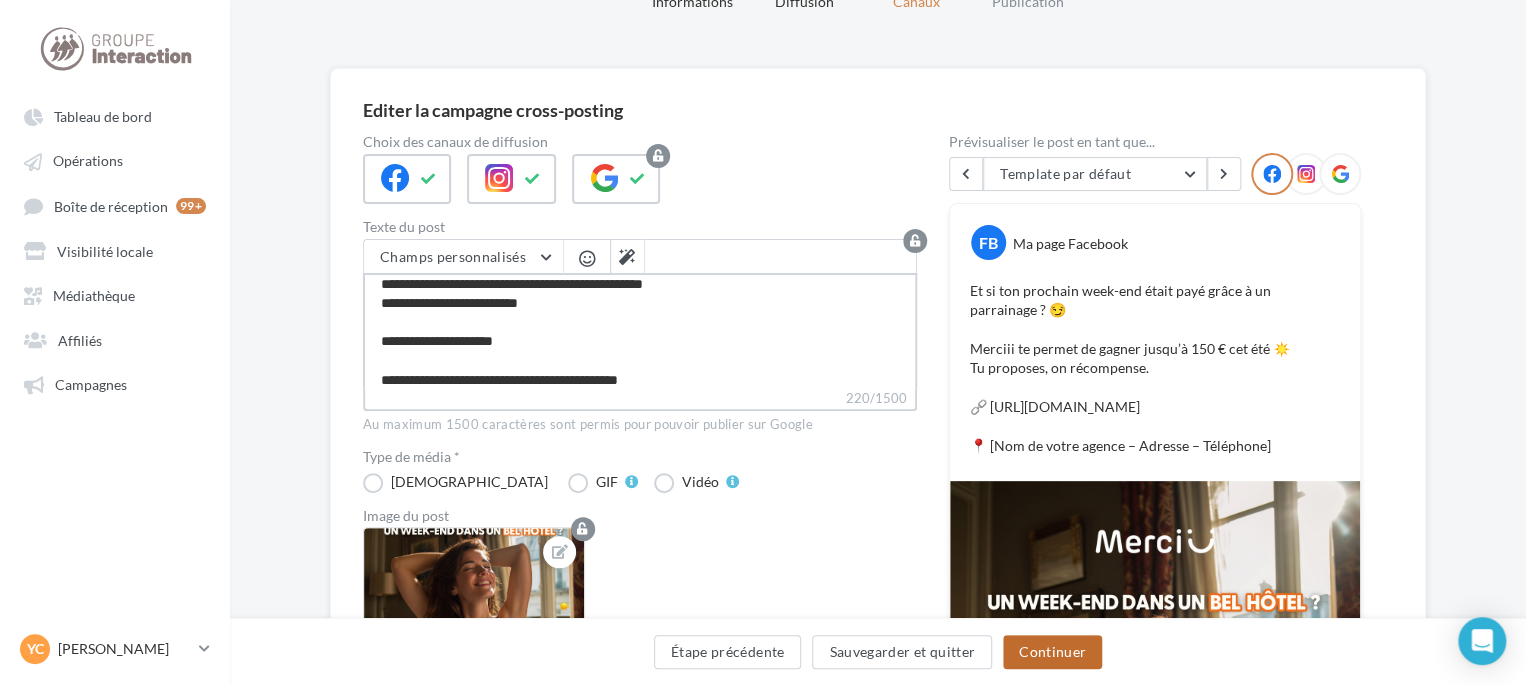 type on "**********" 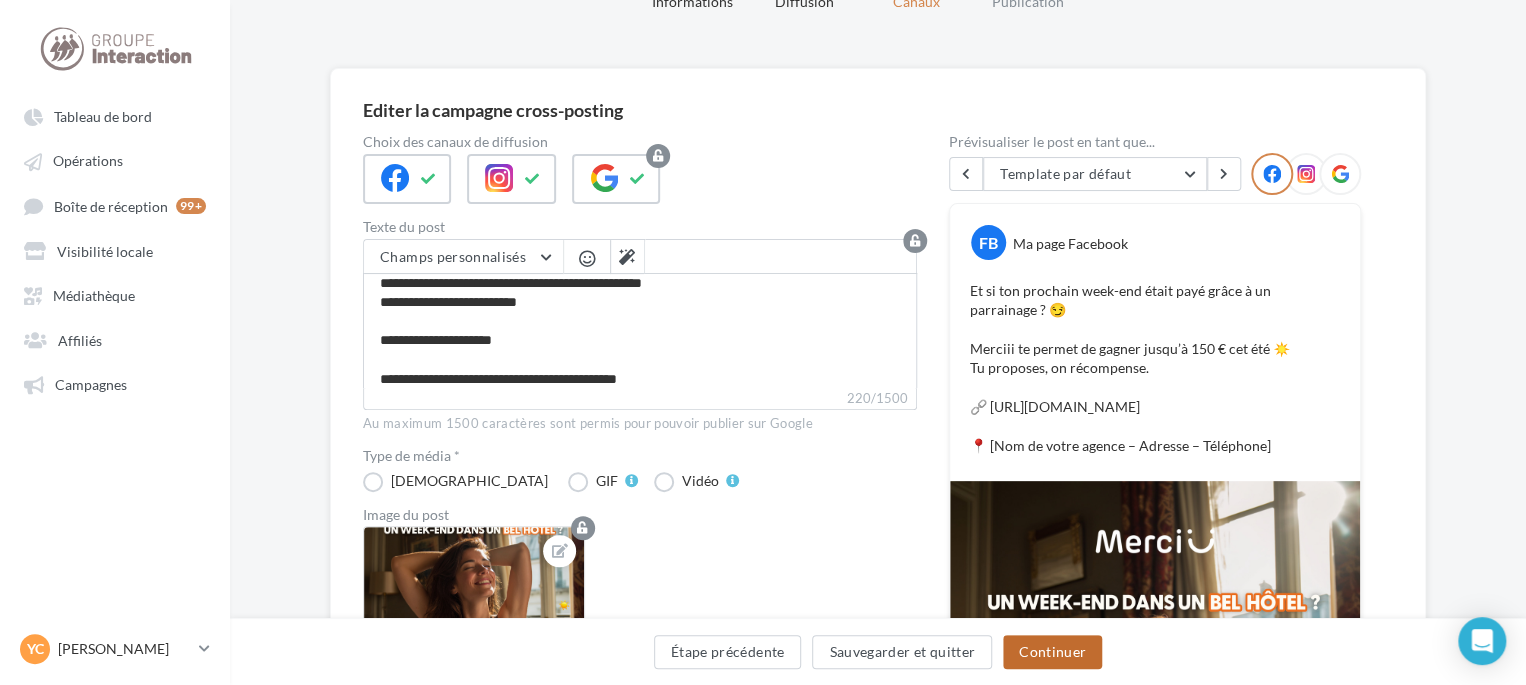 click on "Continuer" at bounding box center [1052, 652] 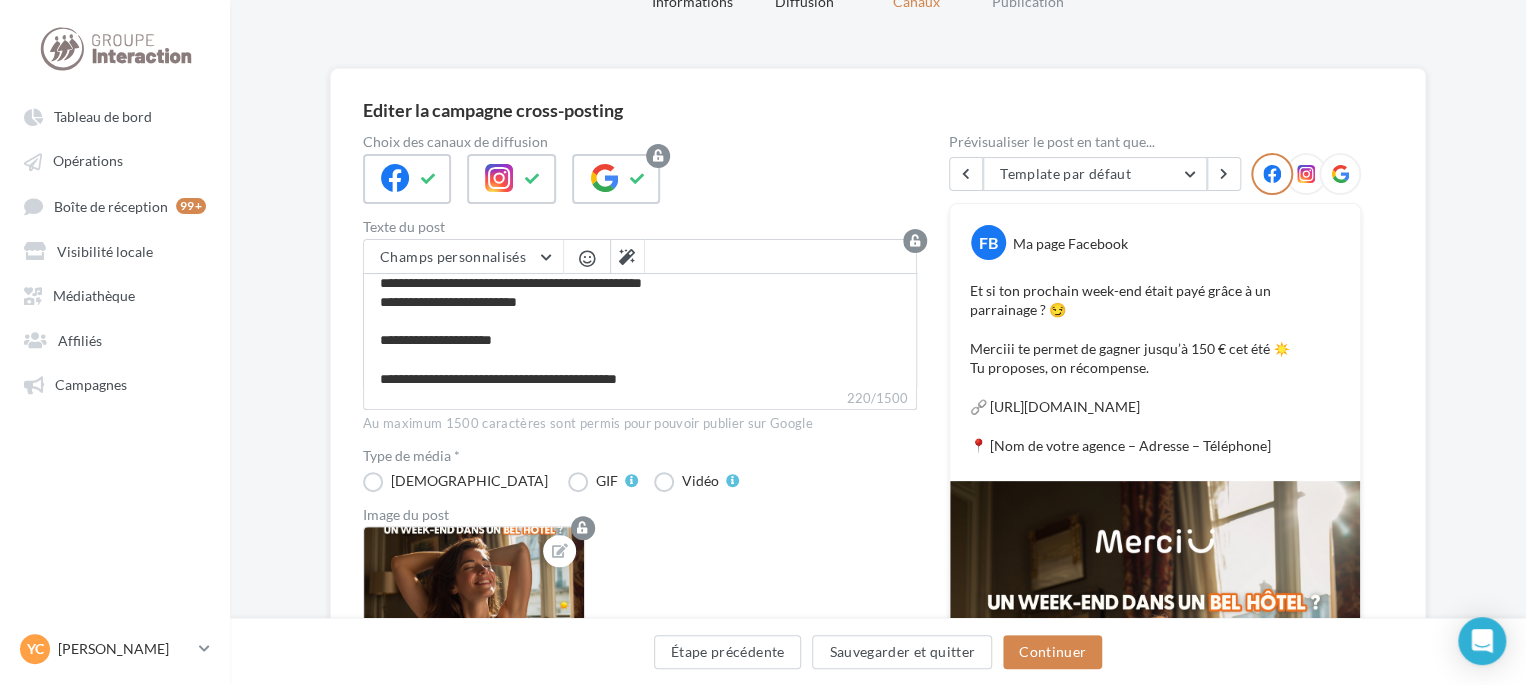 scroll, scrollTop: 46, scrollLeft: 0, axis: vertical 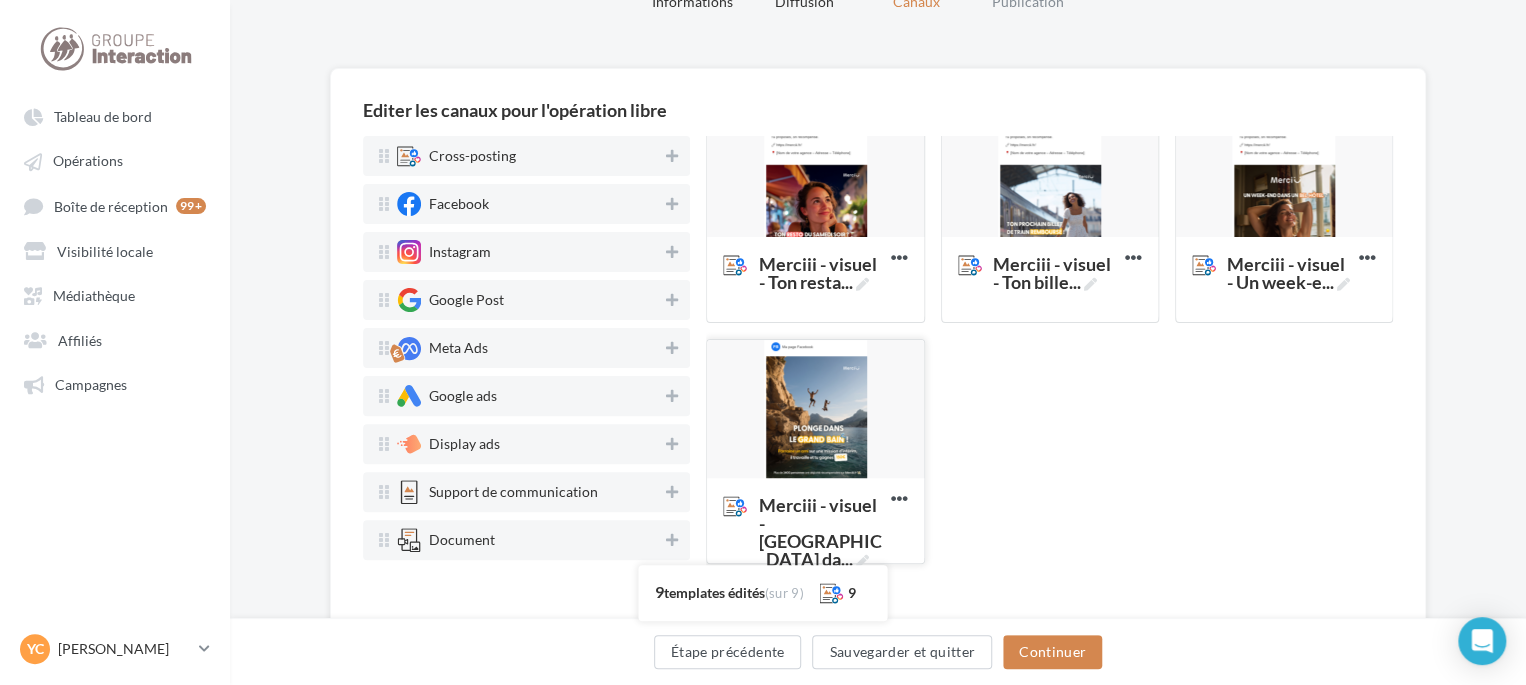 click at bounding box center [815, 410] 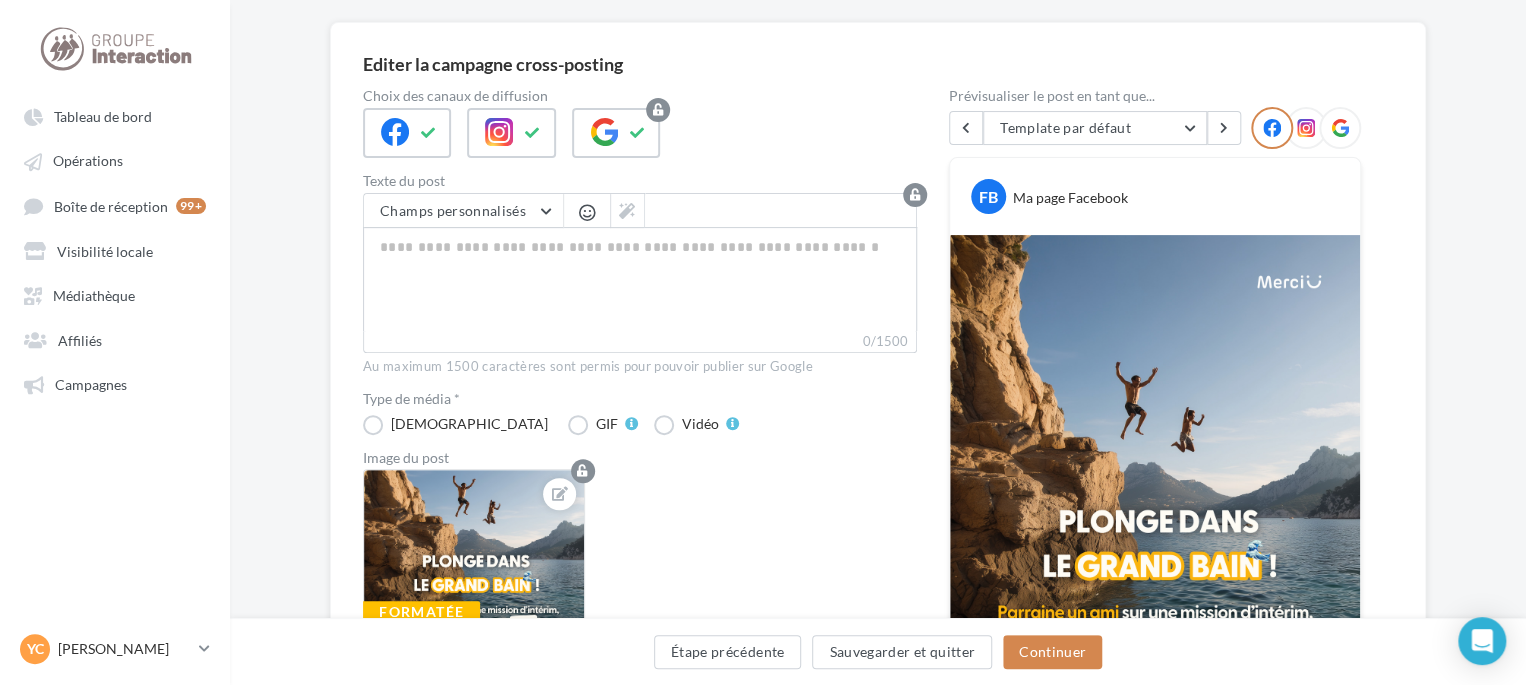 scroll, scrollTop: 0, scrollLeft: 0, axis: both 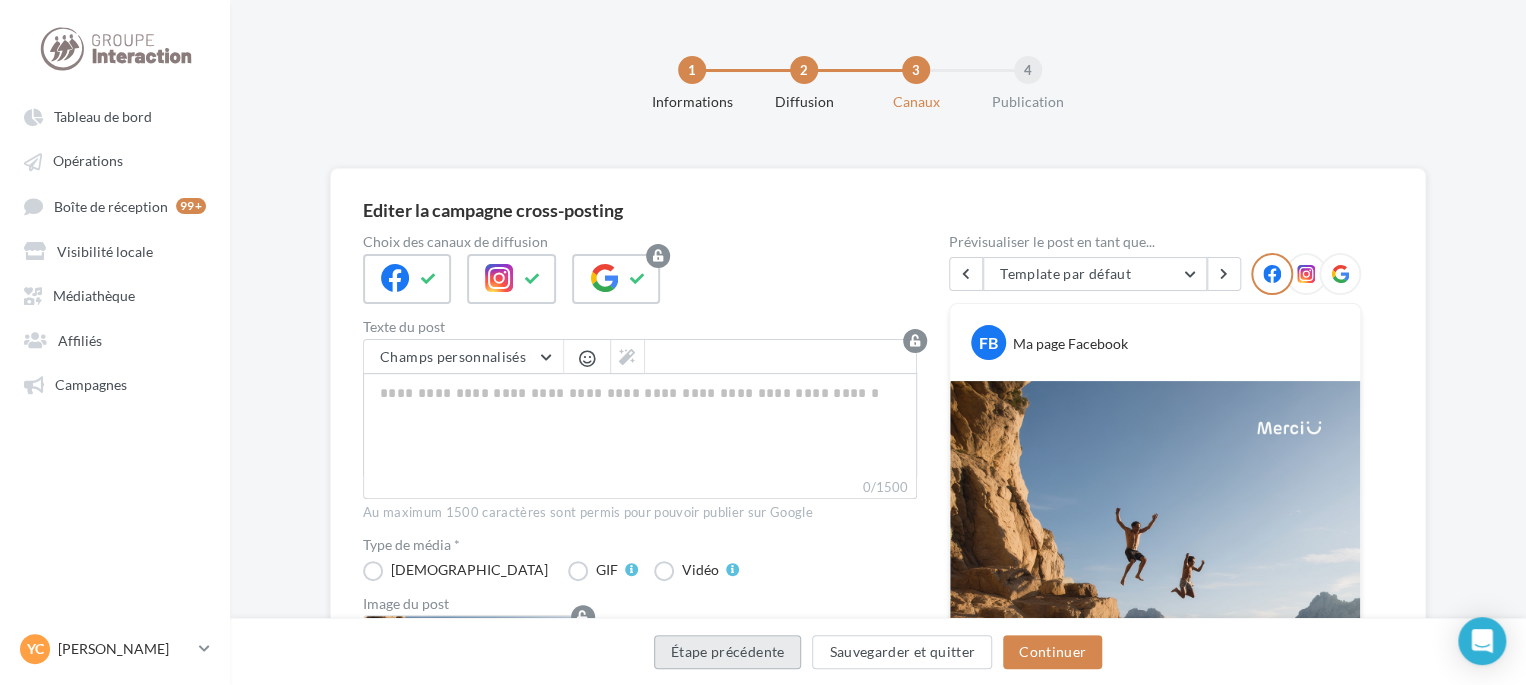 click on "Étape précédente" at bounding box center [728, 652] 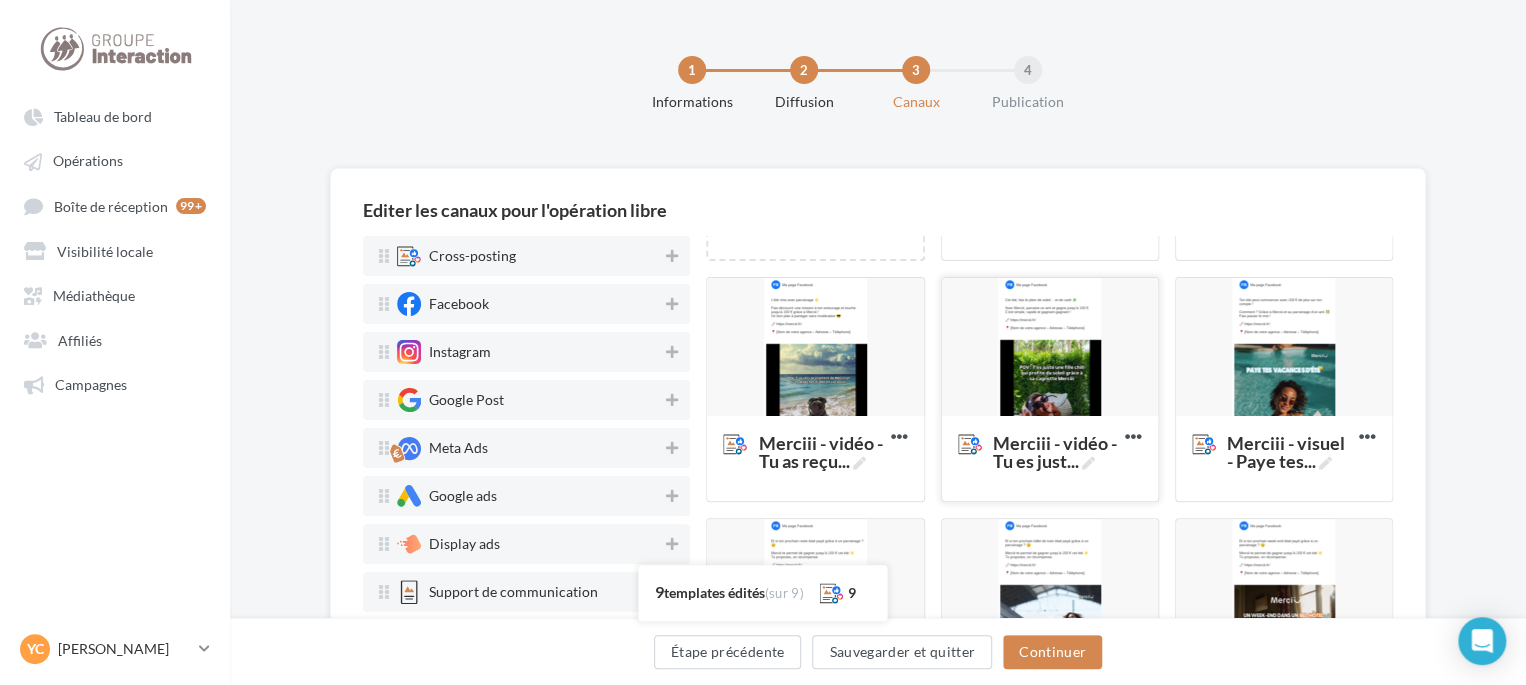 scroll, scrollTop: 520, scrollLeft: 0, axis: vertical 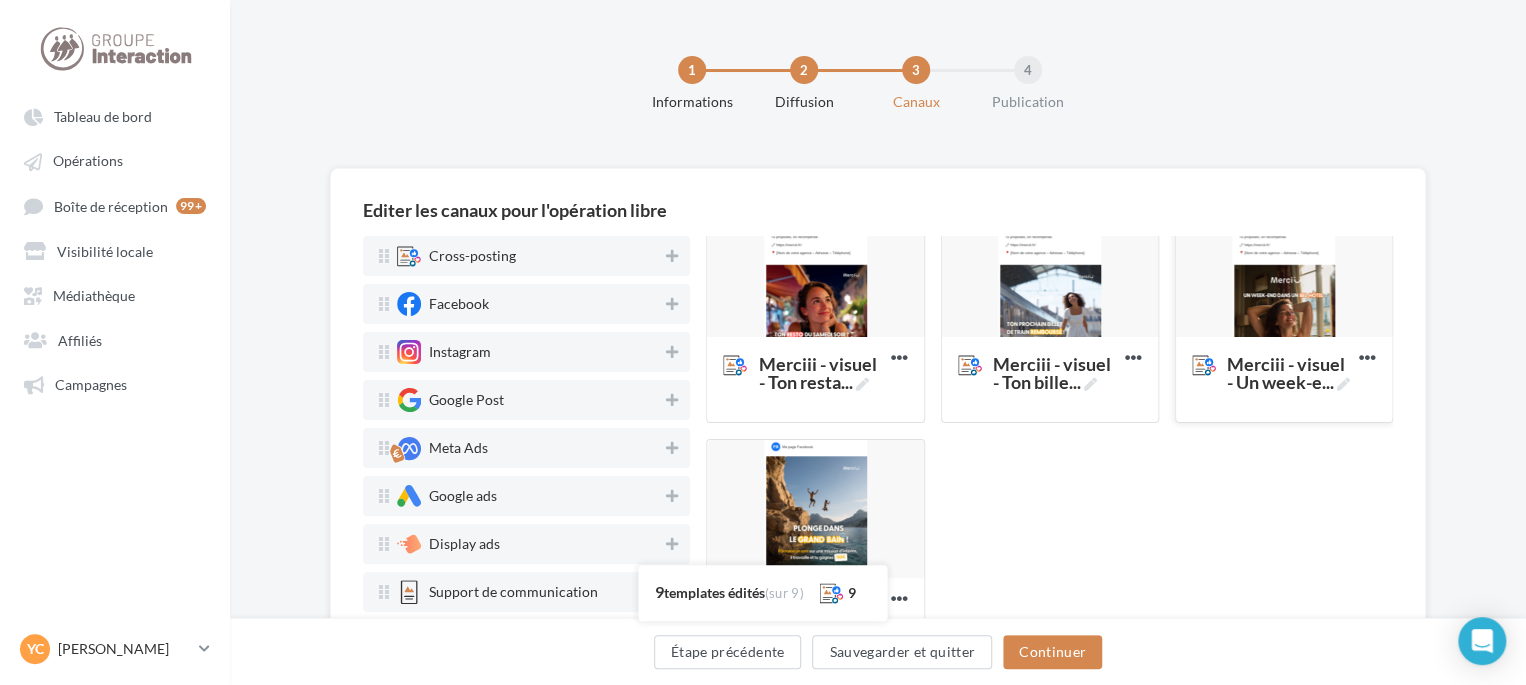 click at bounding box center (1284, 269) 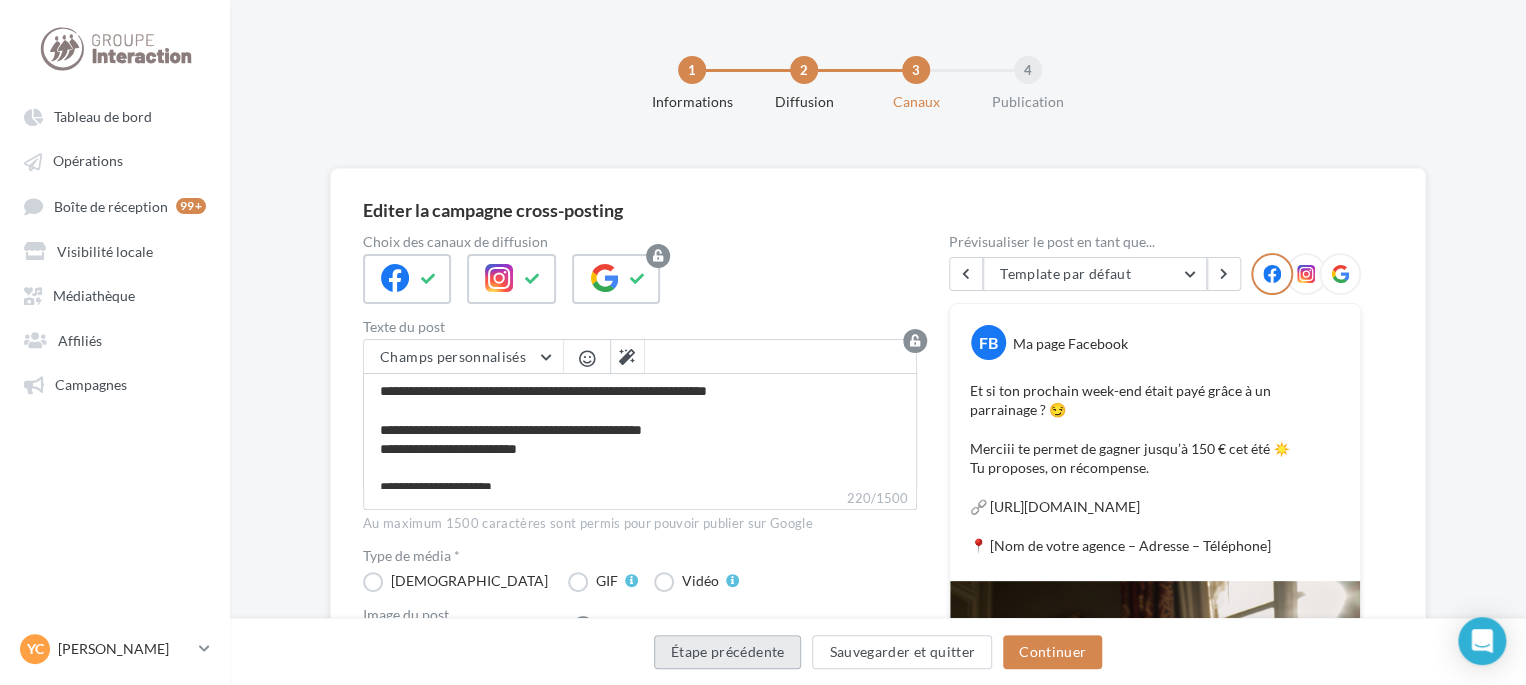 click on "Étape précédente" at bounding box center [728, 652] 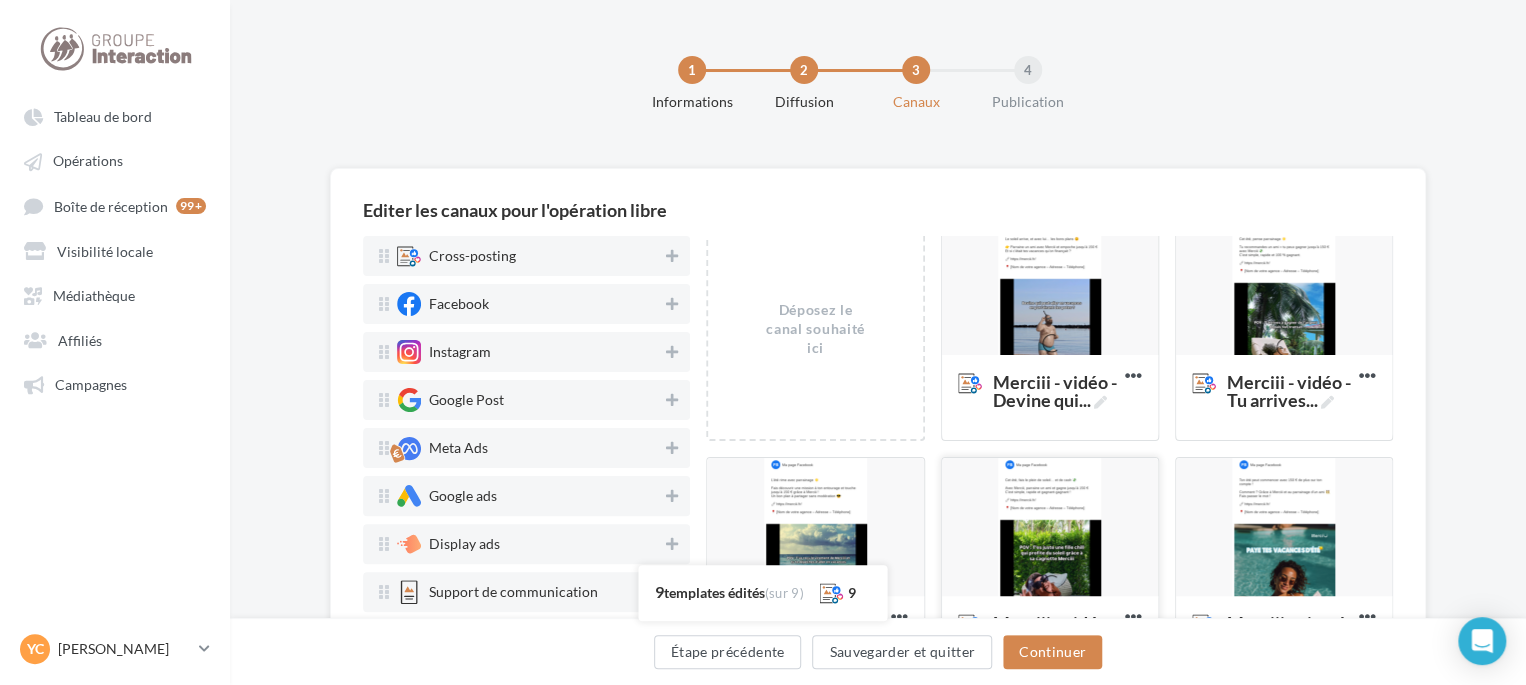 scroll, scrollTop: 0, scrollLeft: 0, axis: both 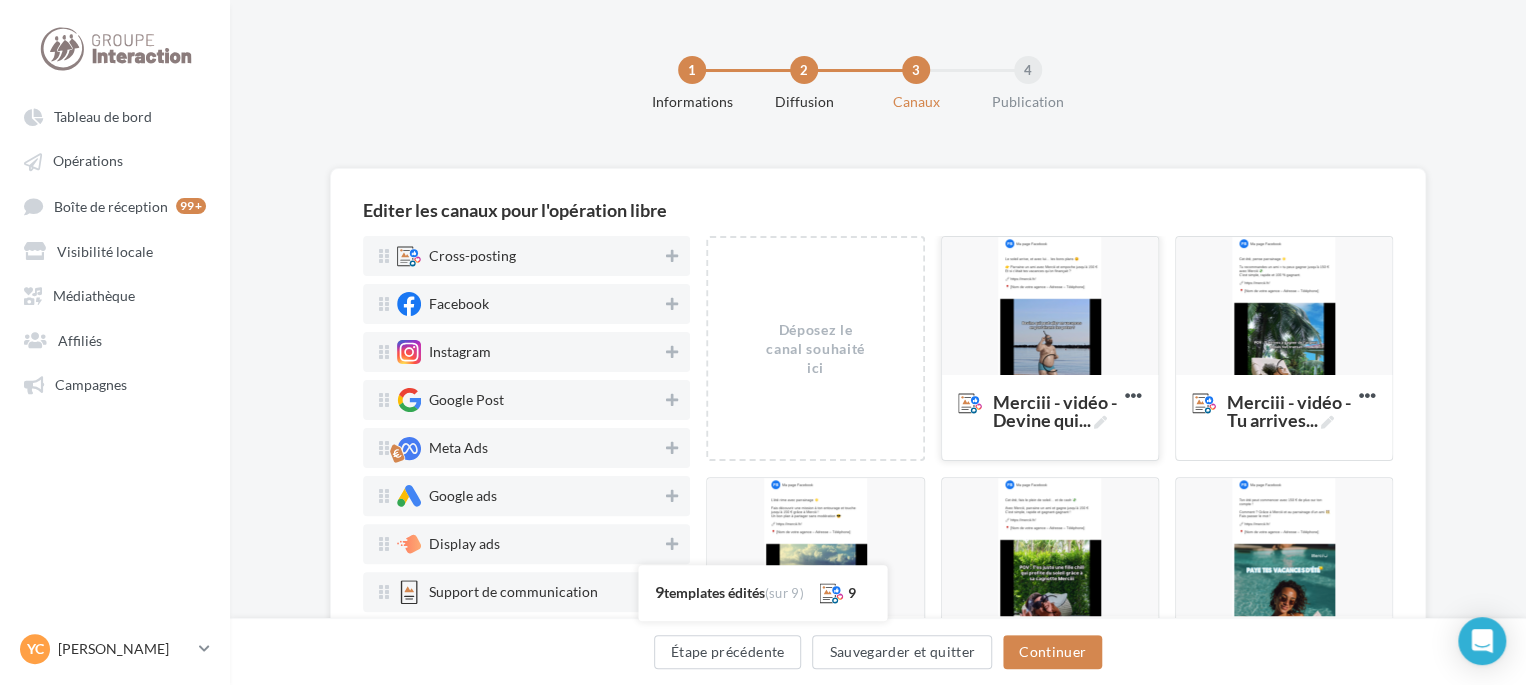 click at bounding box center [1050, 307] 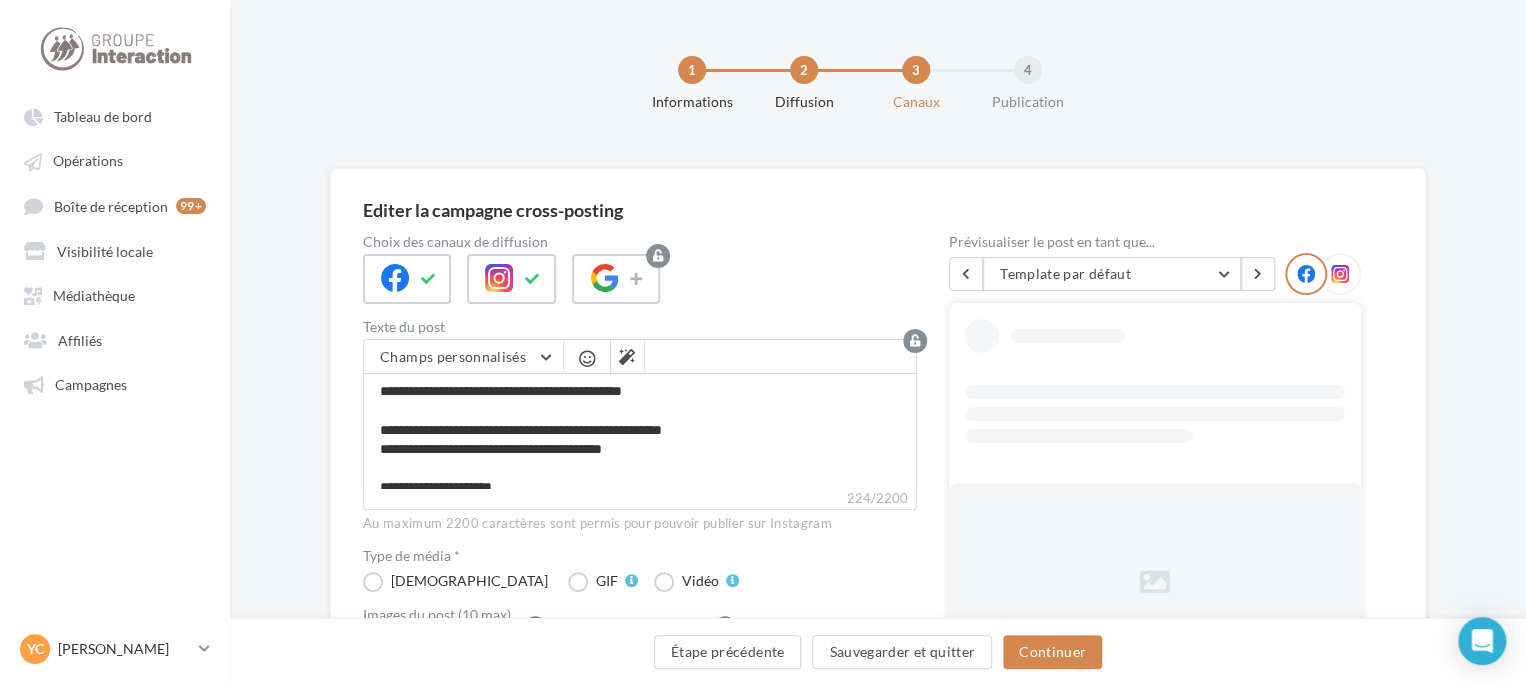 scroll, scrollTop: 200, scrollLeft: 0, axis: vertical 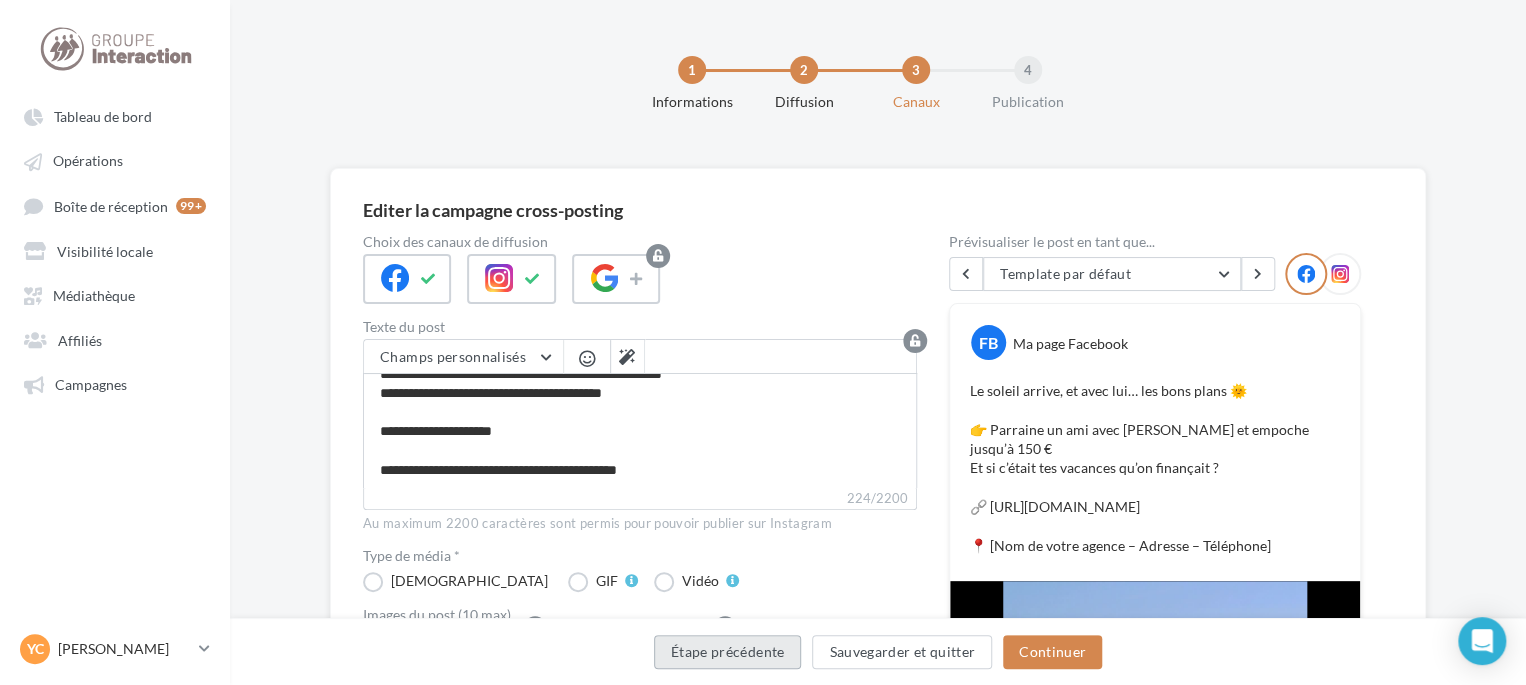 click on "Étape précédente" at bounding box center (728, 652) 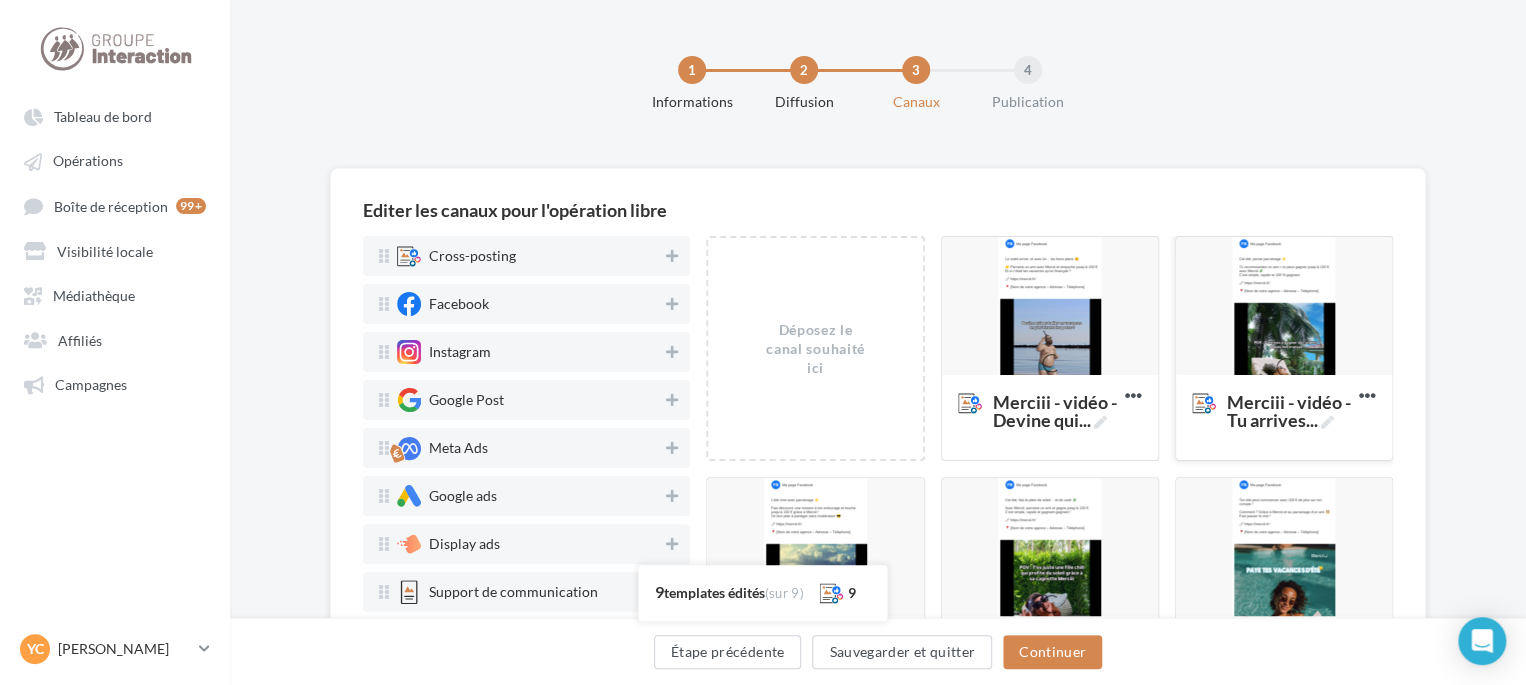 click at bounding box center (1284, 307) 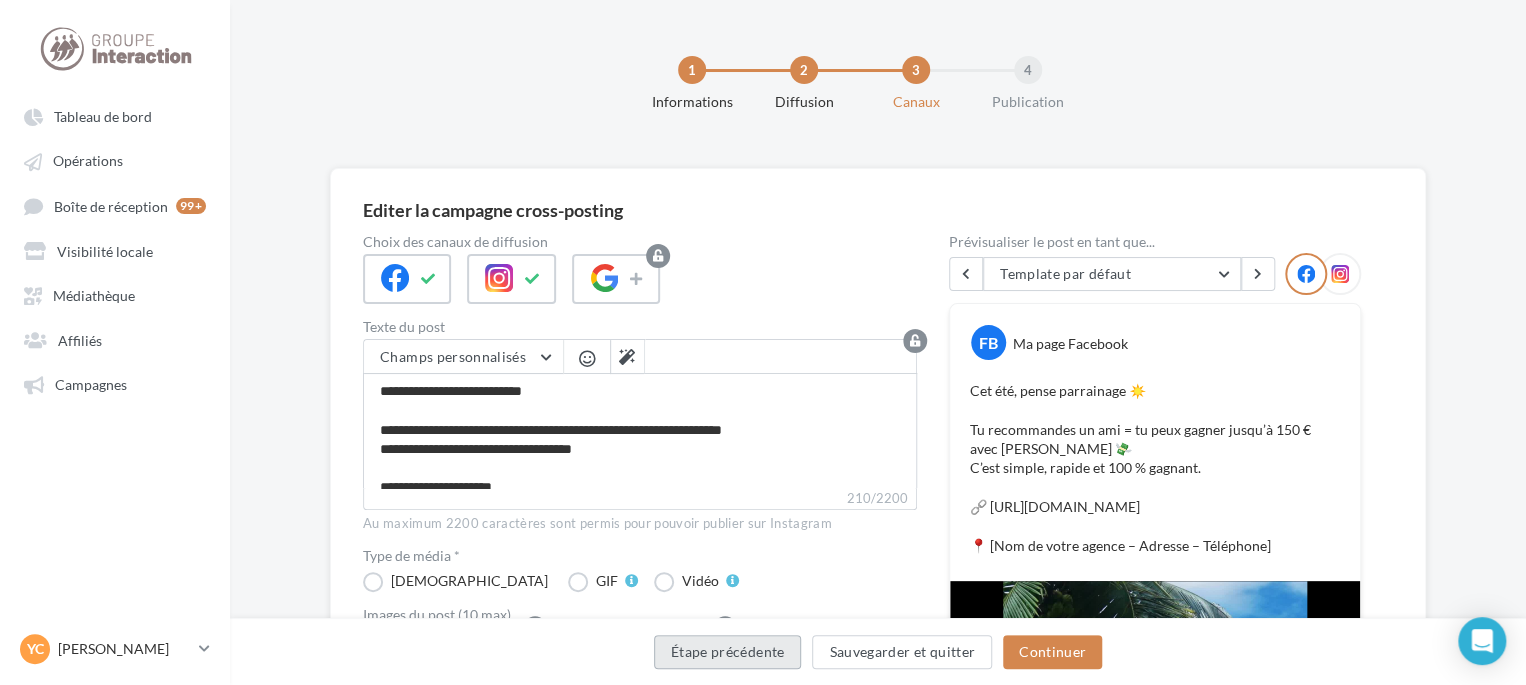 click on "Étape précédente" at bounding box center [728, 652] 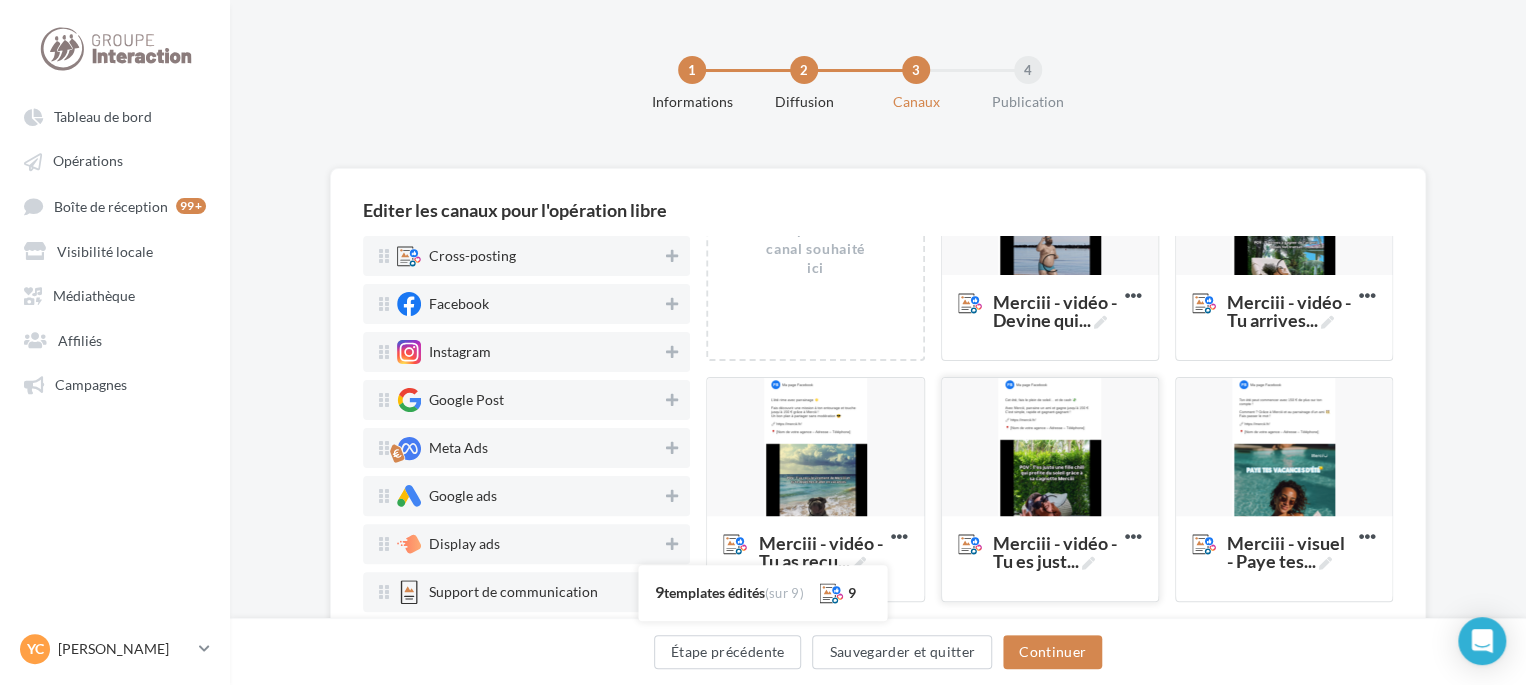 scroll, scrollTop: 200, scrollLeft: 0, axis: vertical 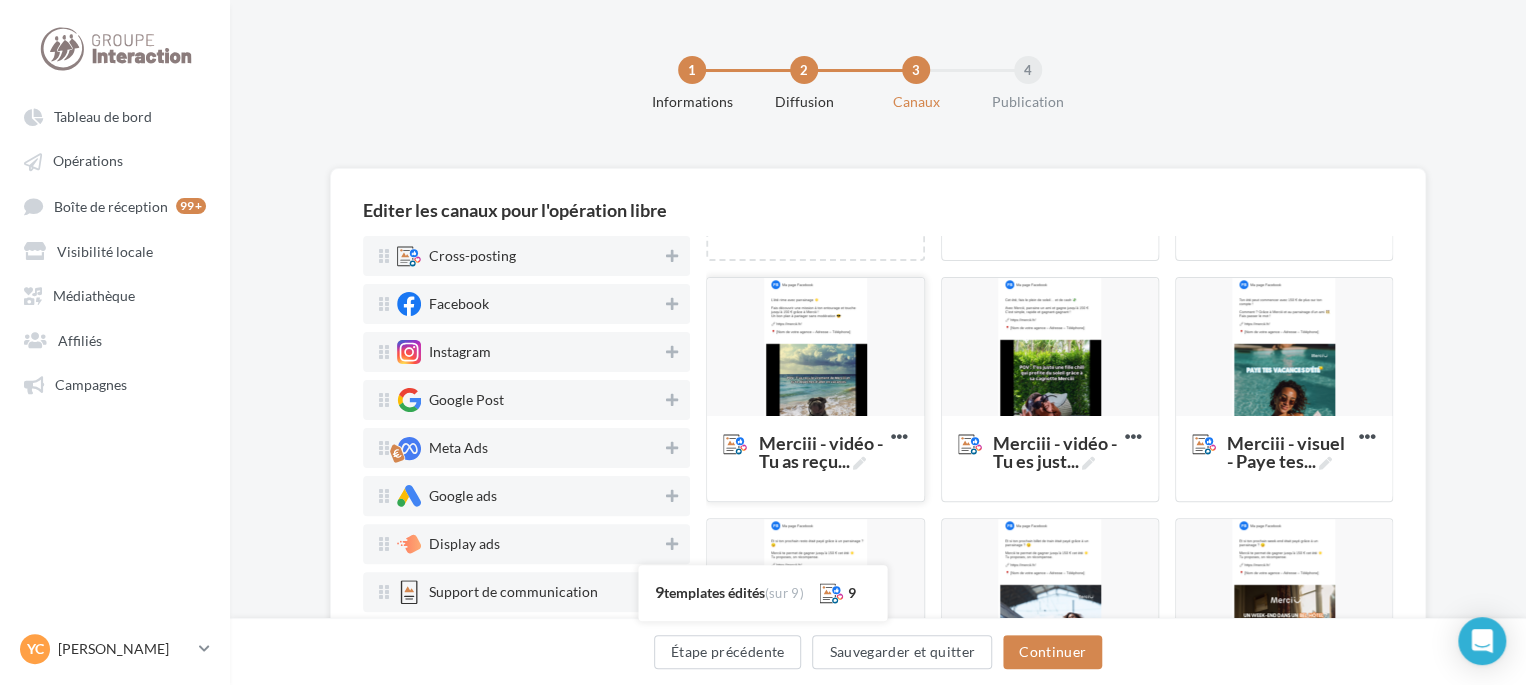 click at bounding box center (815, 348) 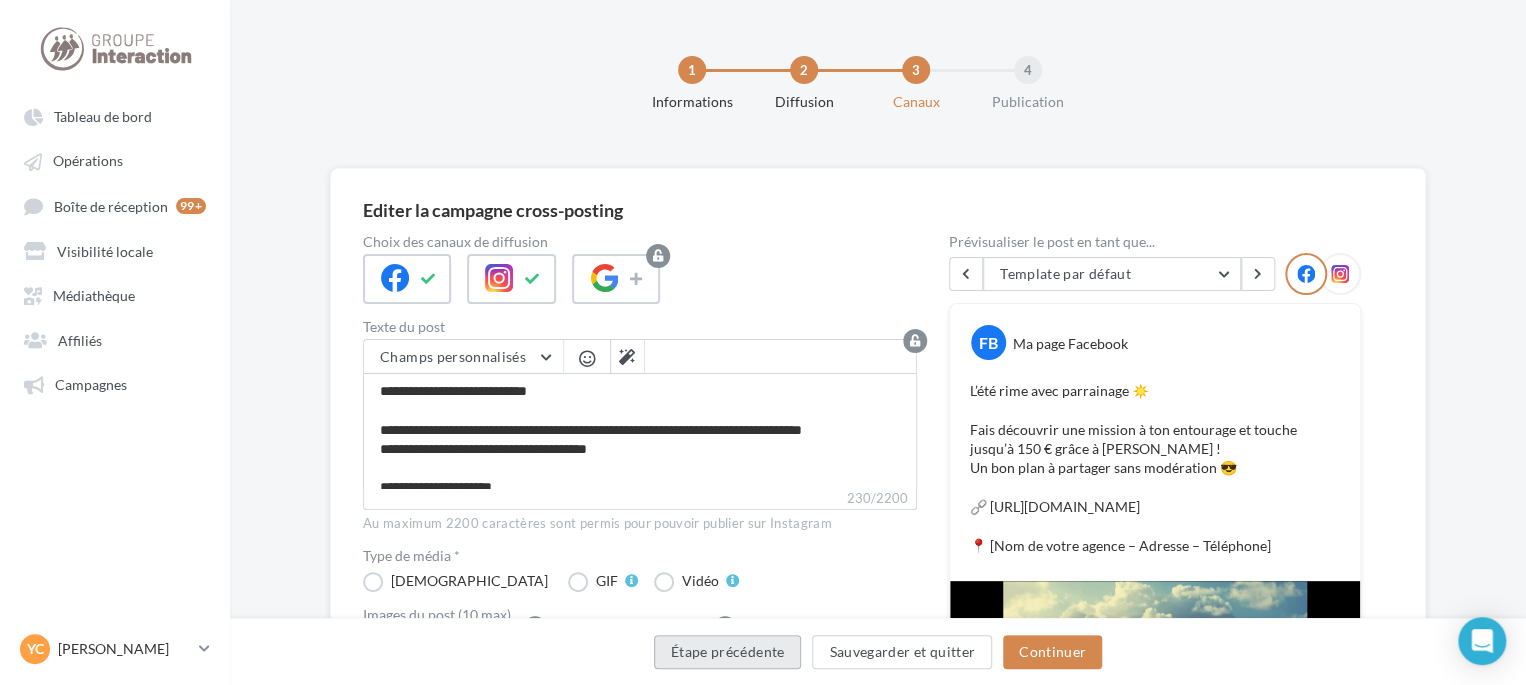 click on "Étape précédente" at bounding box center [728, 652] 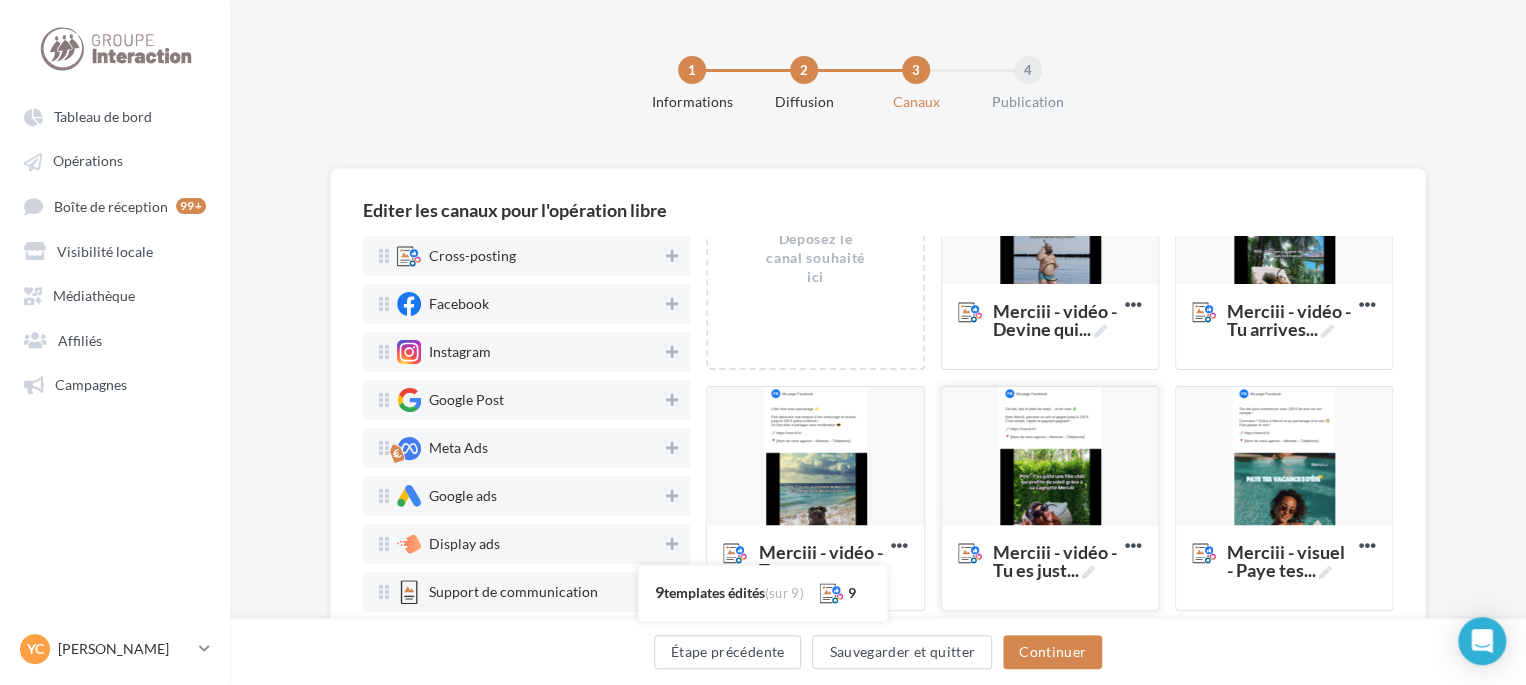 scroll, scrollTop: 200, scrollLeft: 0, axis: vertical 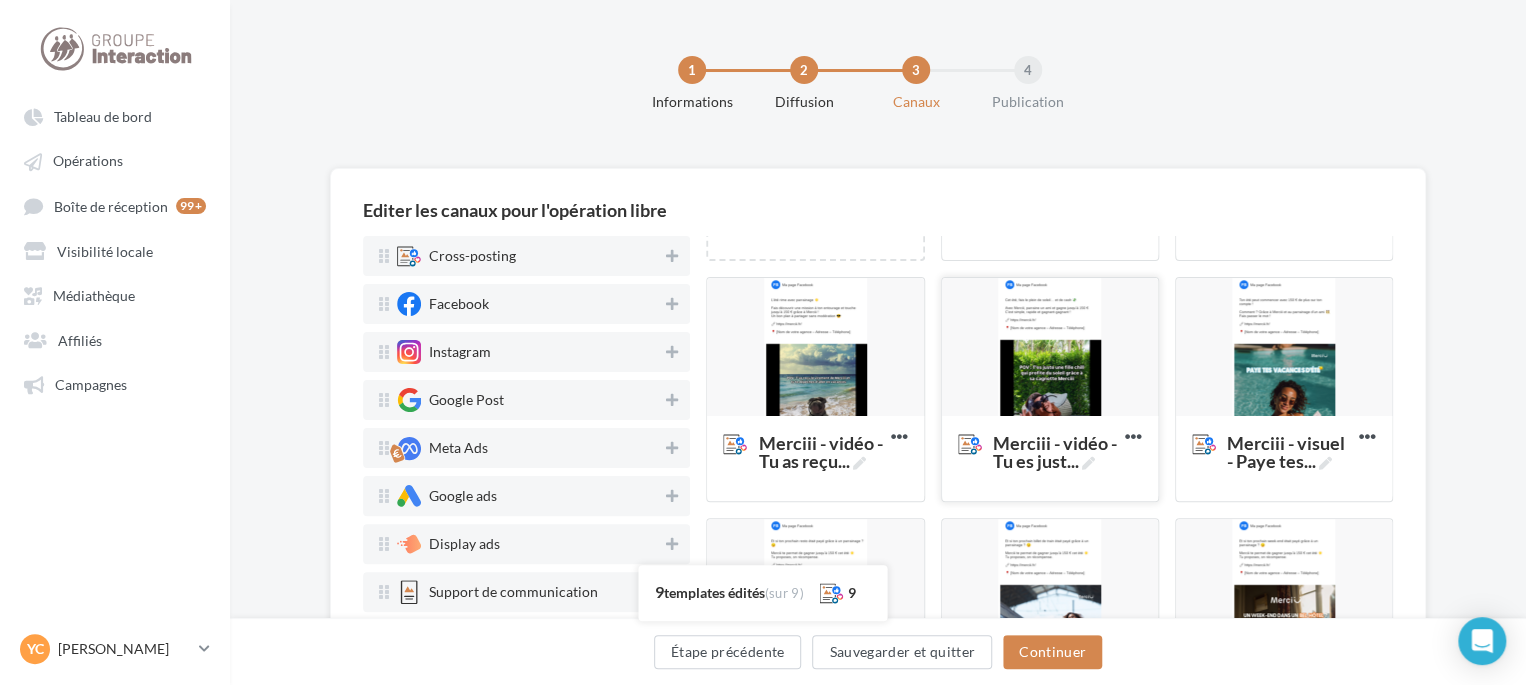 click at bounding box center (1050, 348) 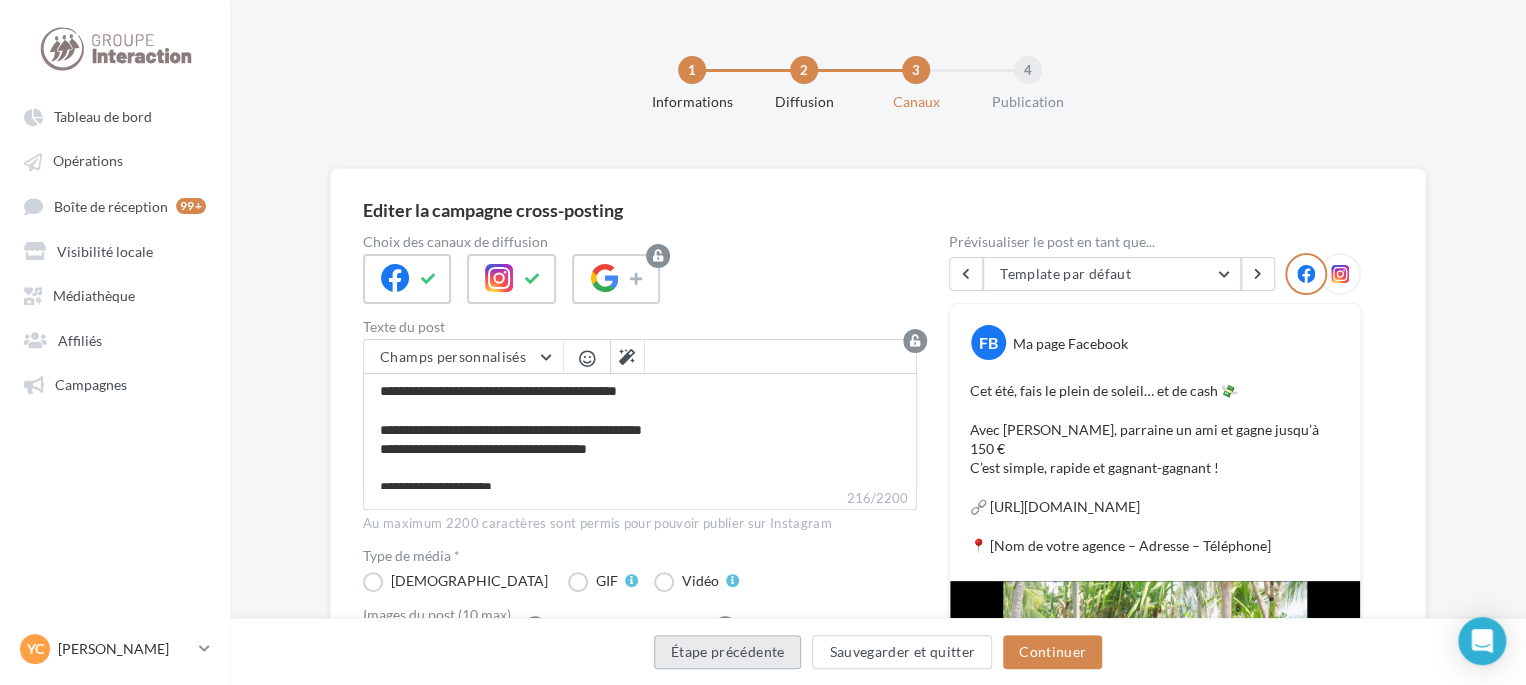 click on "Étape précédente" at bounding box center [728, 652] 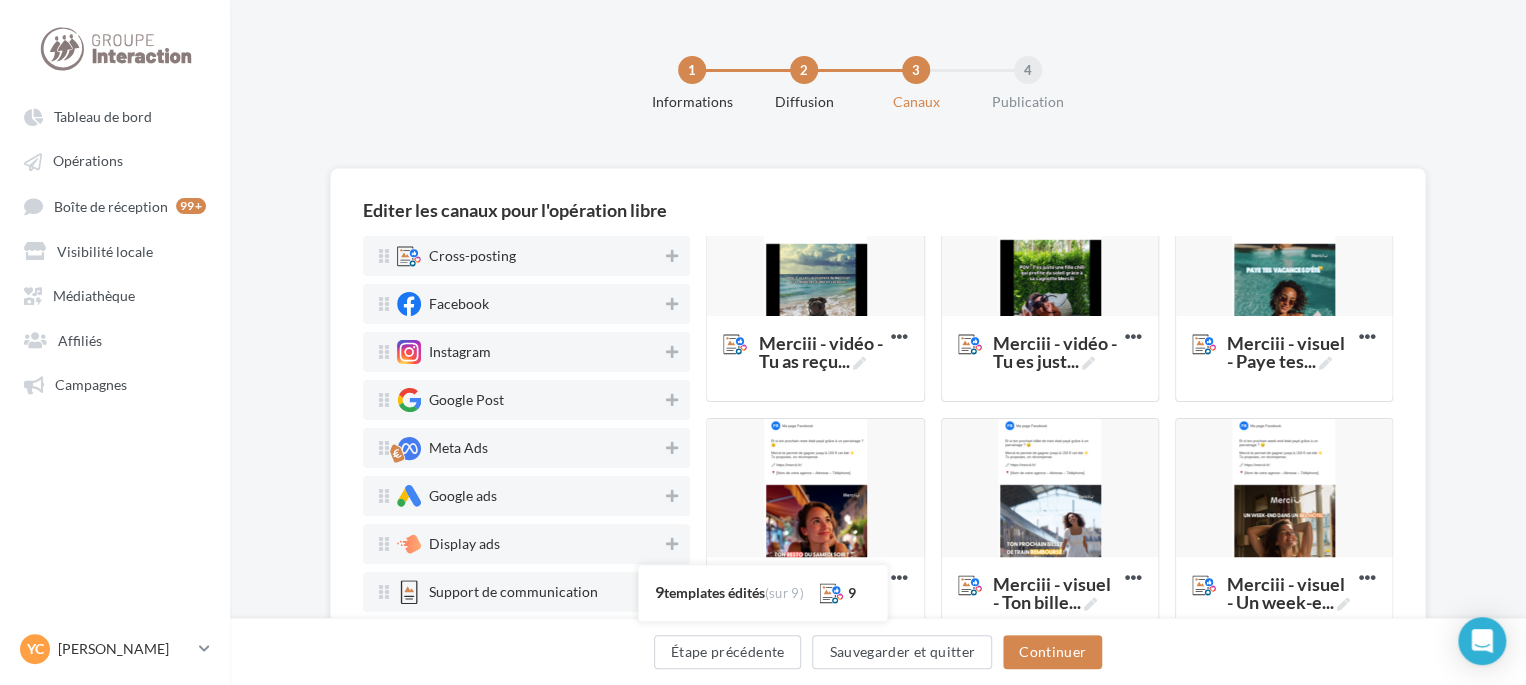 scroll, scrollTop: 520, scrollLeft: 0, axis: vertical 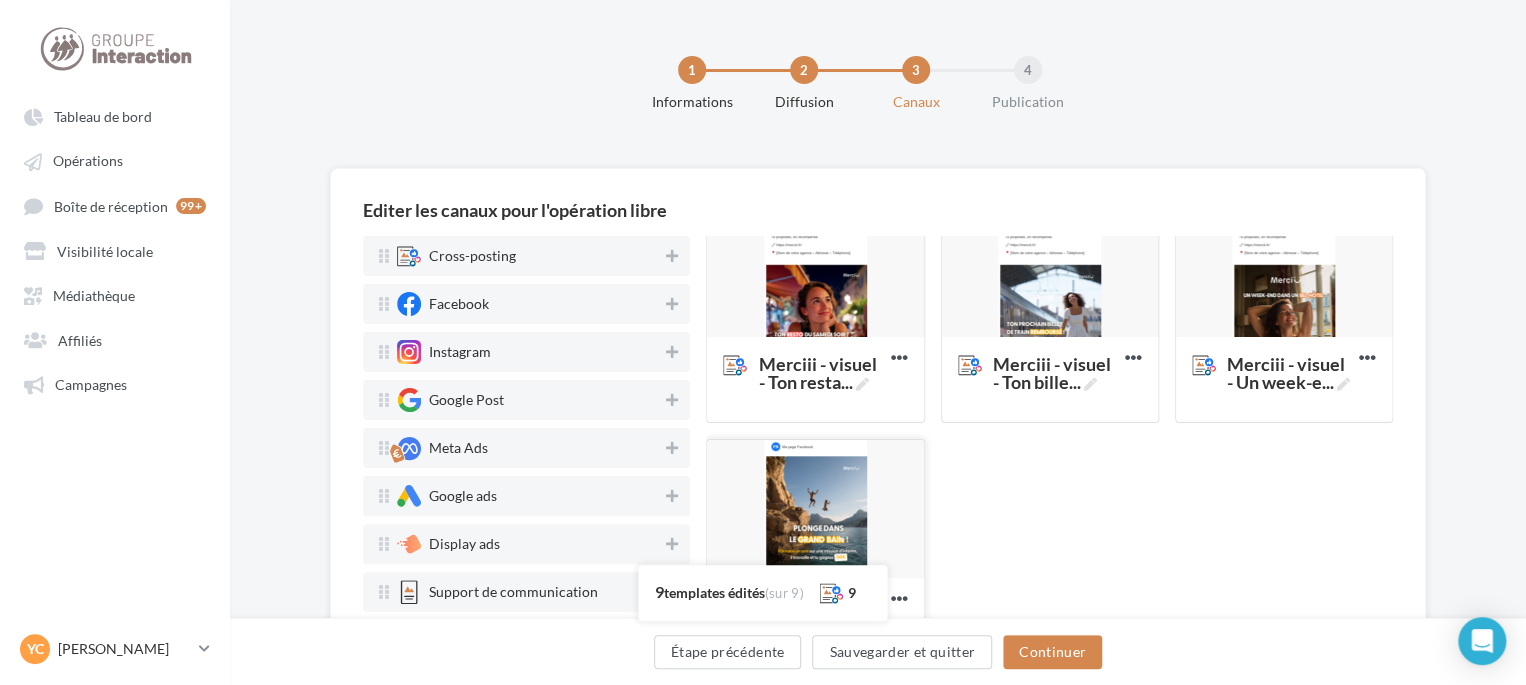 click at bounding box center [815, 510] 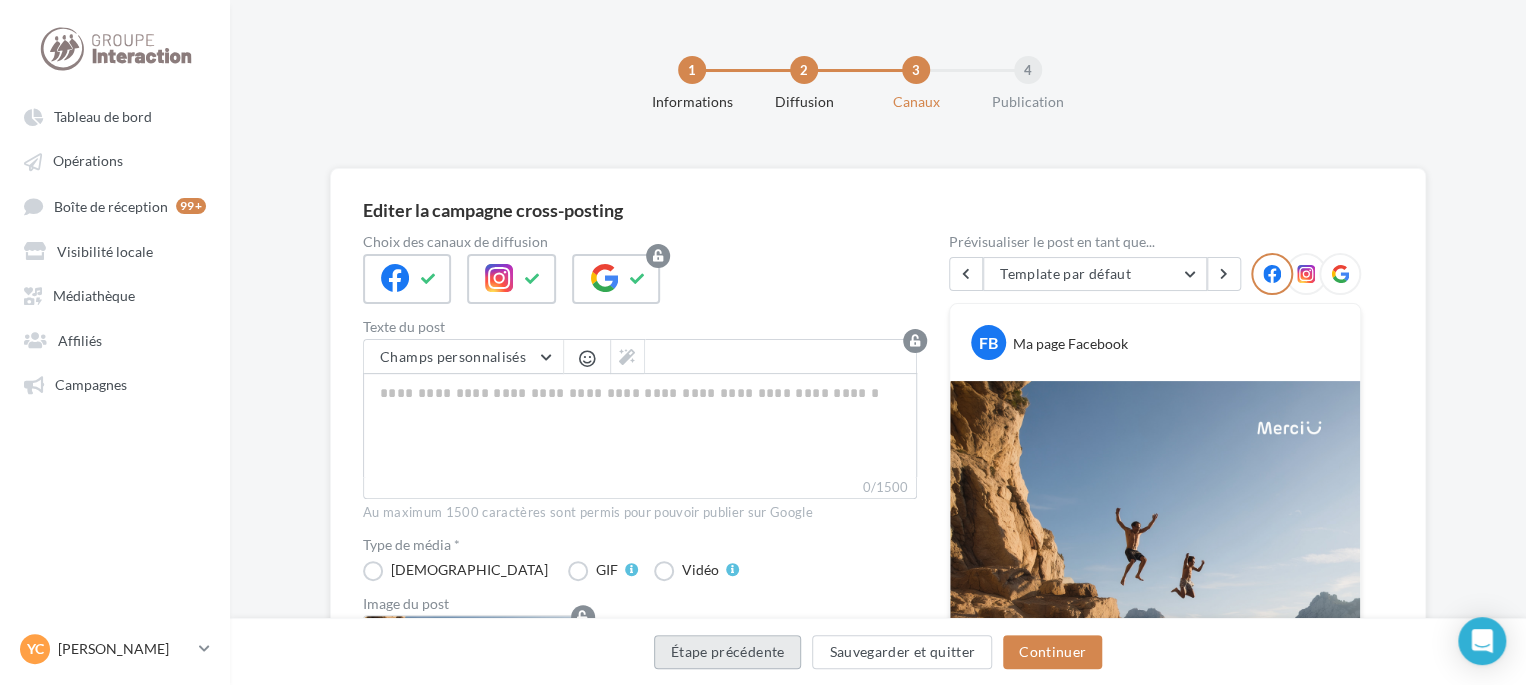 click on "Étape précédente" at bounding box center (728, 652) 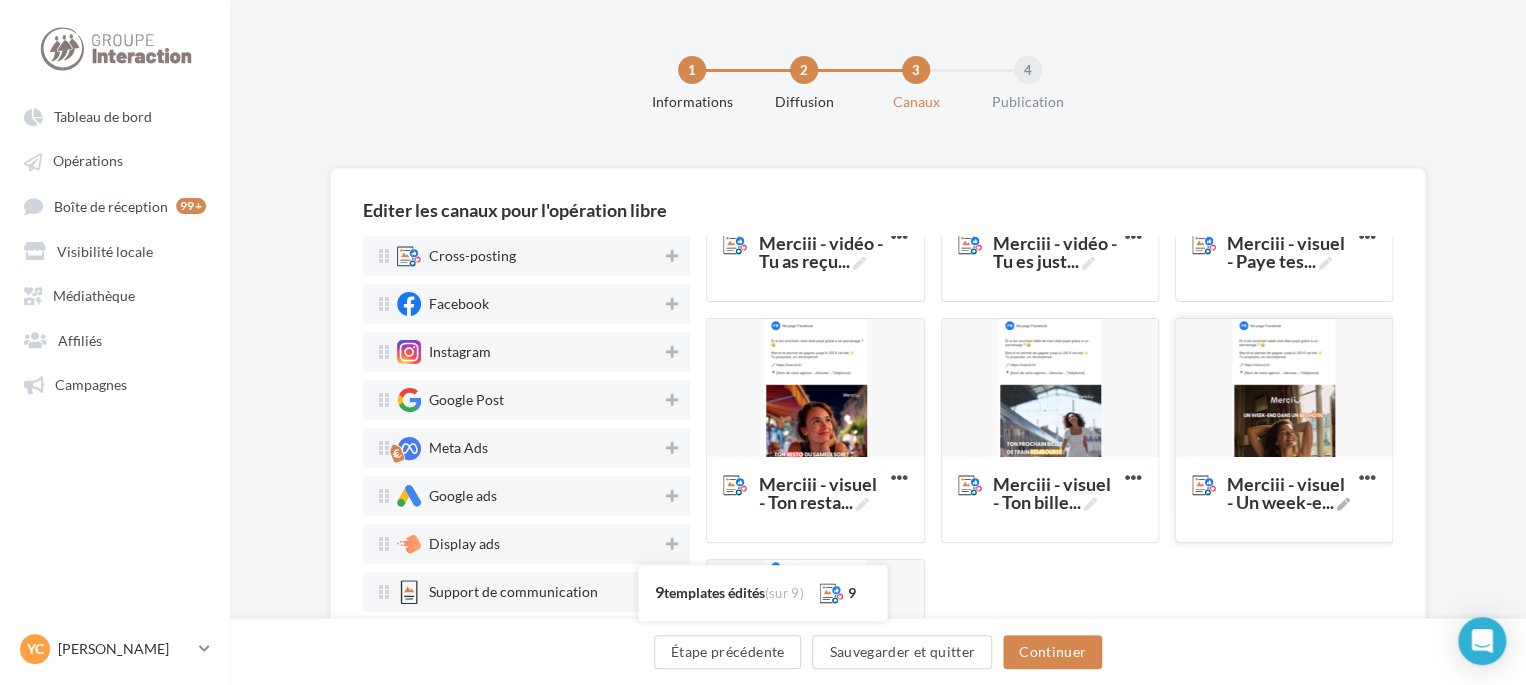 scroll, scrollTop: 520, scrollLeft: 0, axis: vertical 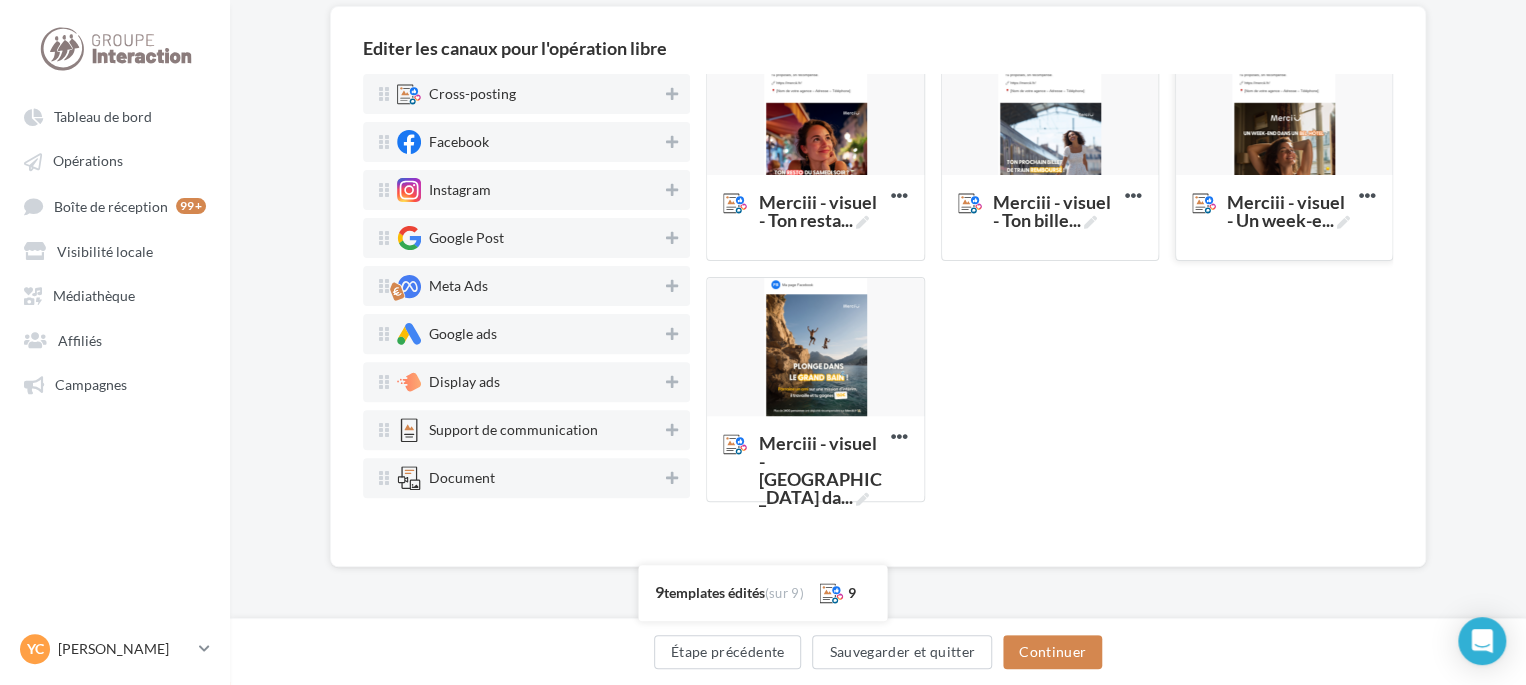 click at bounding box center (1284, 107) 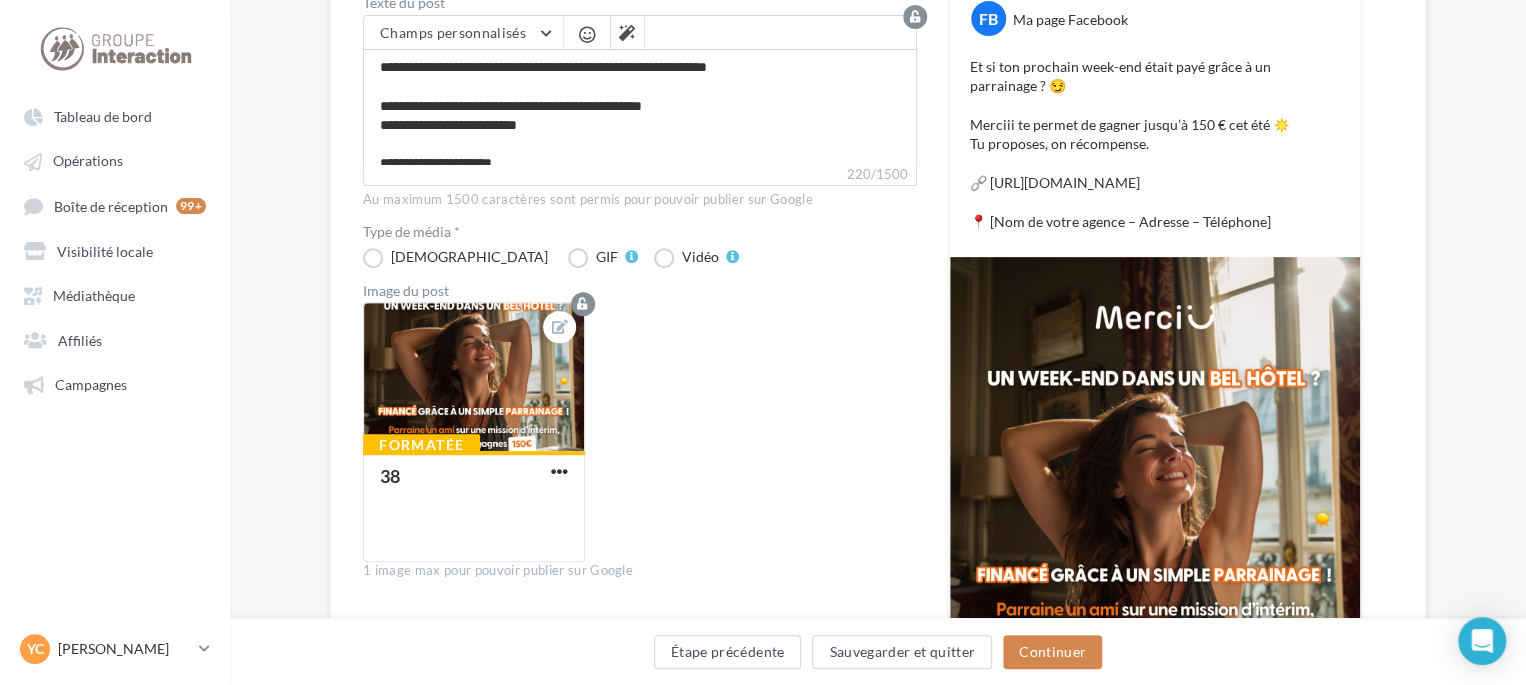 scroll, scrollTop: 84, scrollLeft: 0, axis: vertical 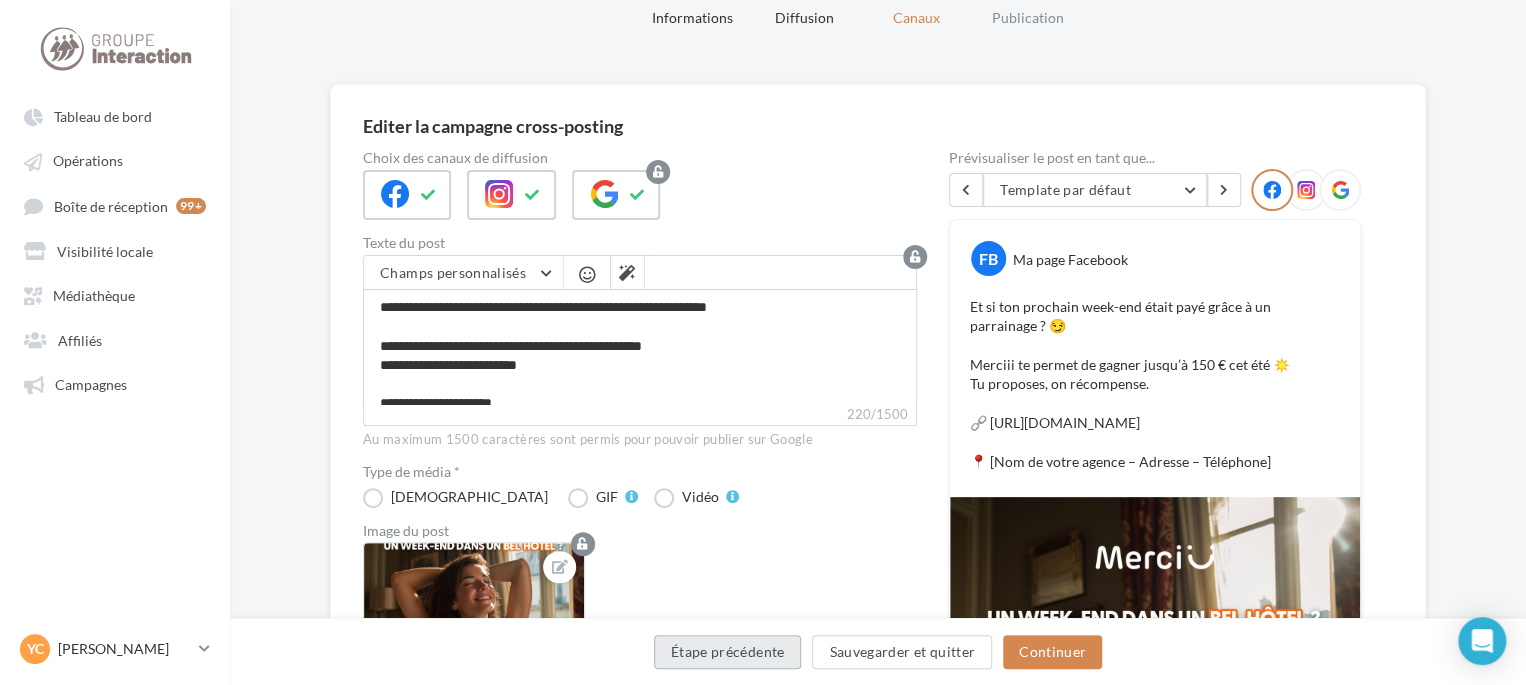 click on "Étape précédente" at bounding box center [728, 652] 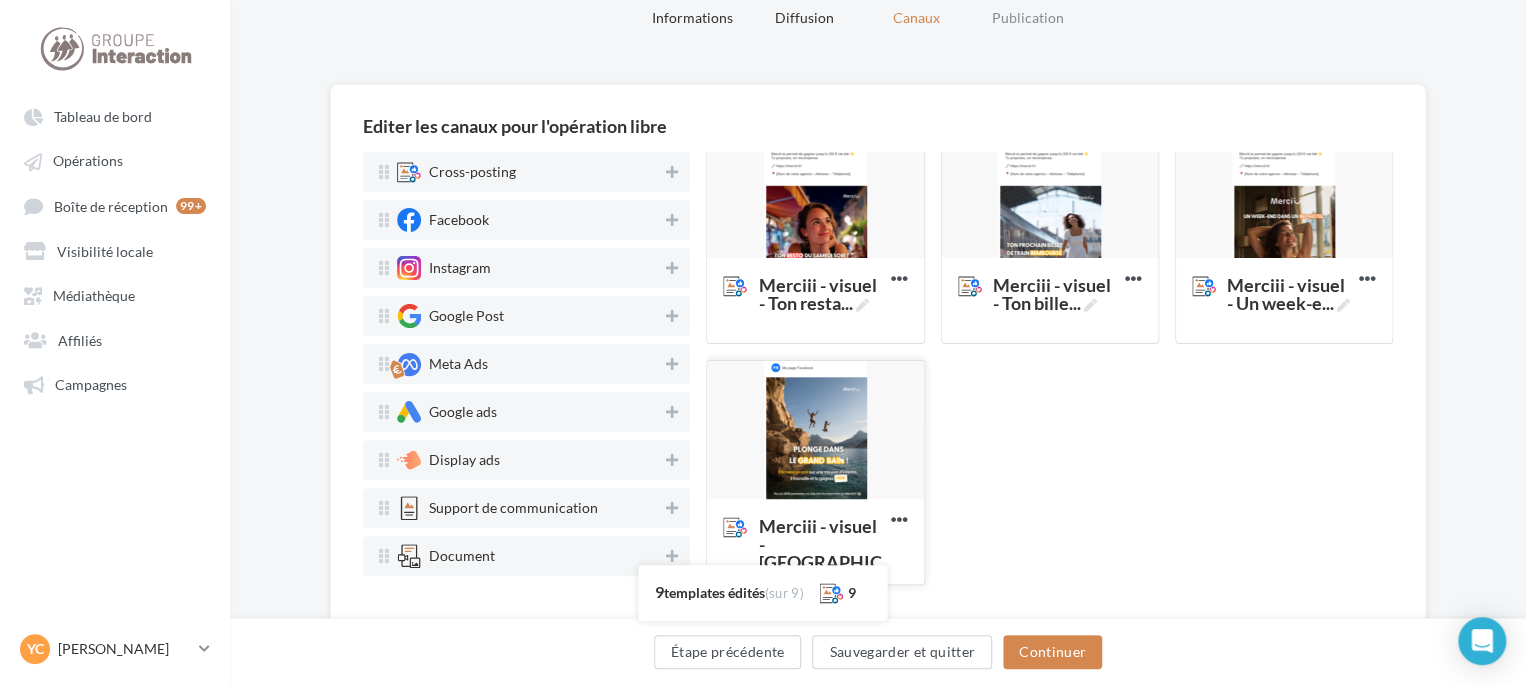 scroll, scrollTop: 520, scrollLeft: 0, axis: vertical 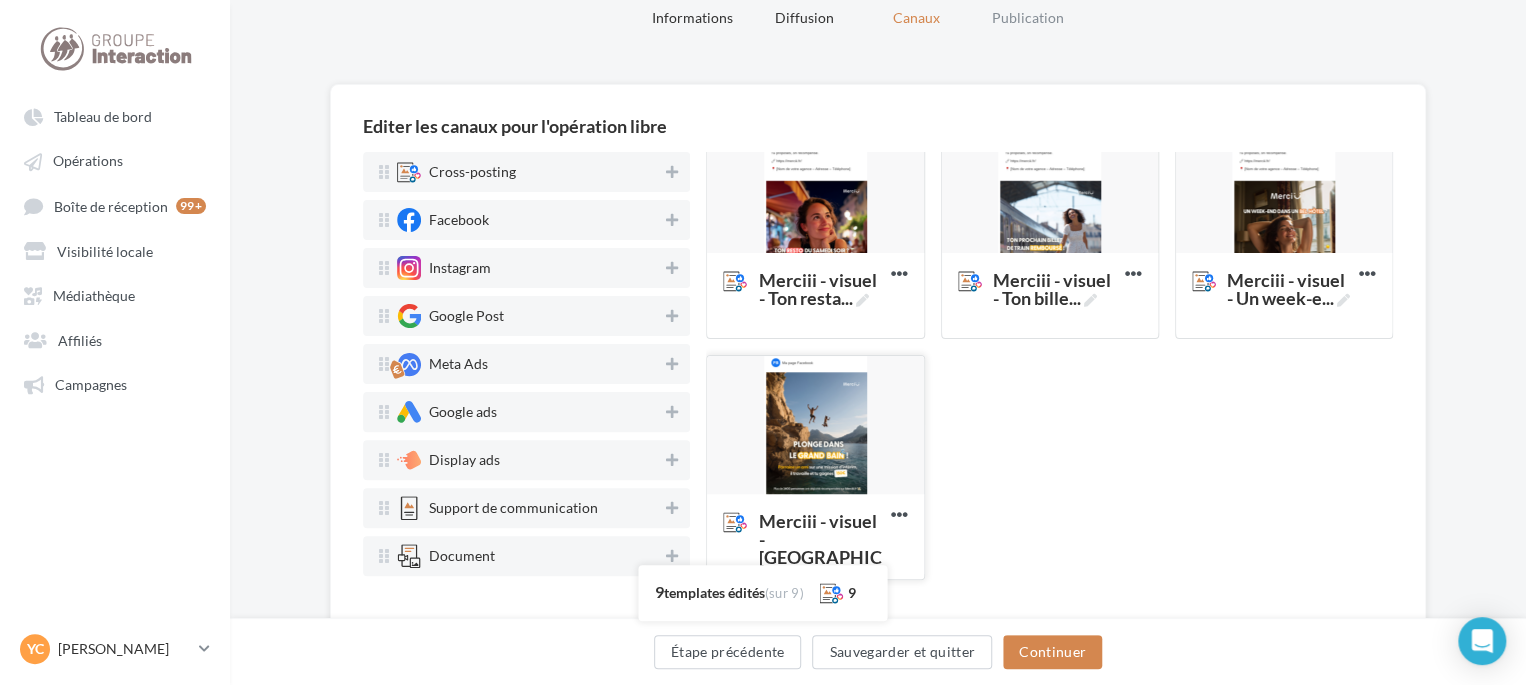 click at bounding box center (815, 426) 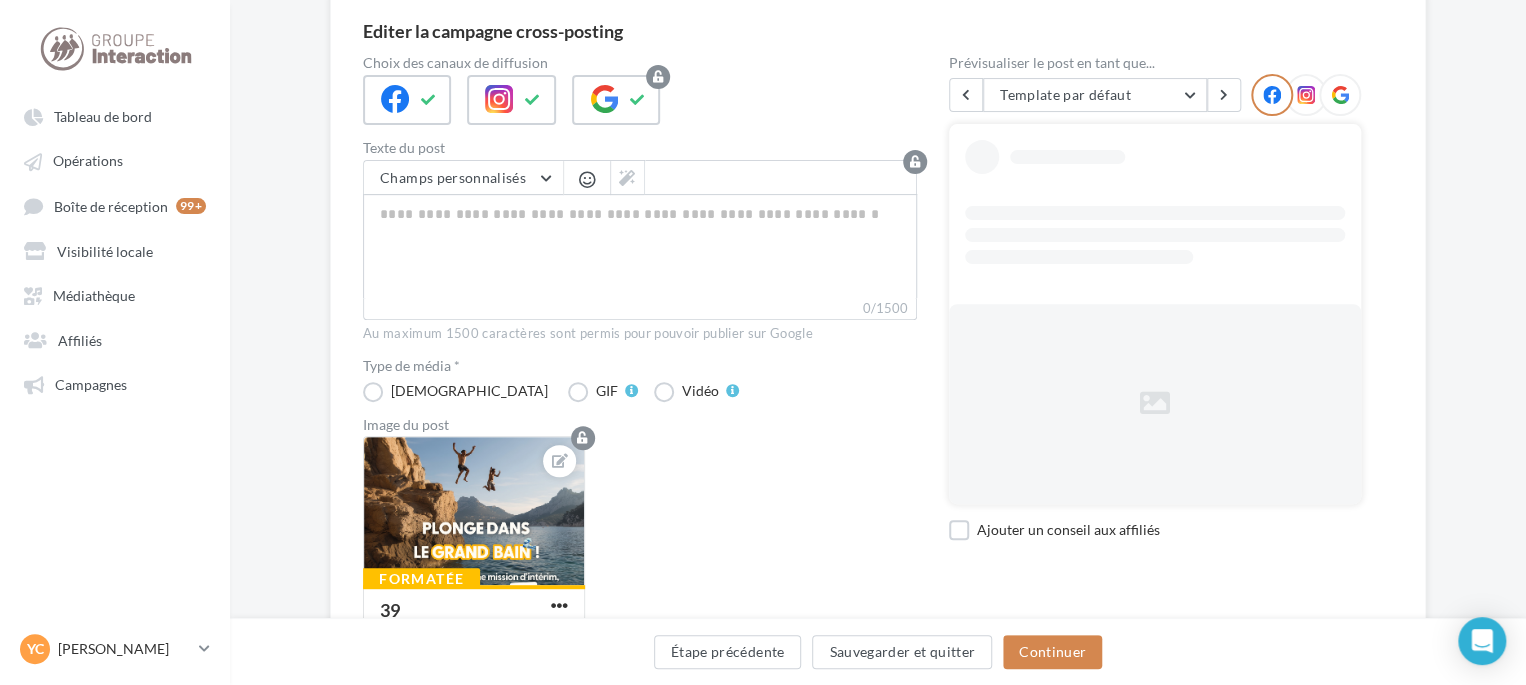 scroll, scrollTop: 184, scrollLeft: 0, axis: vertical 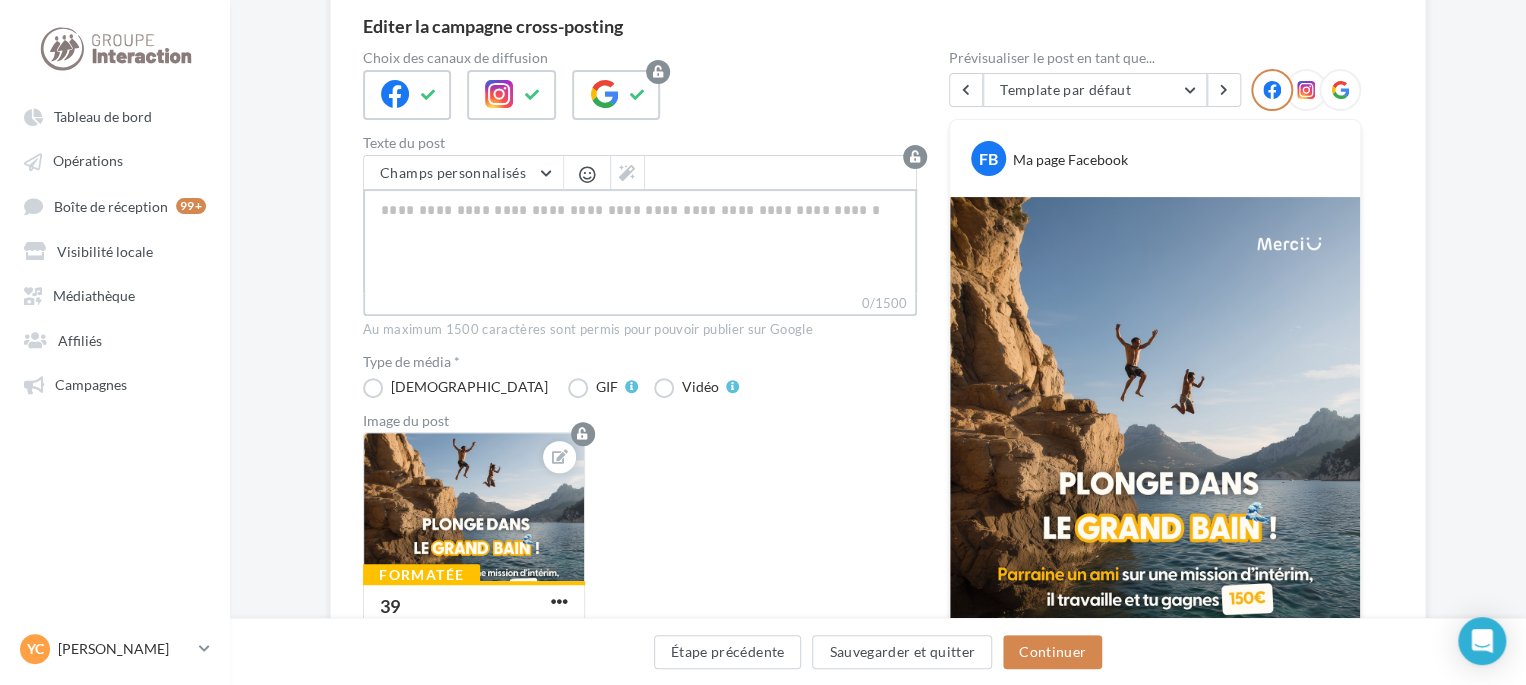 click on "0/1500" at bounding box center (640, 241) 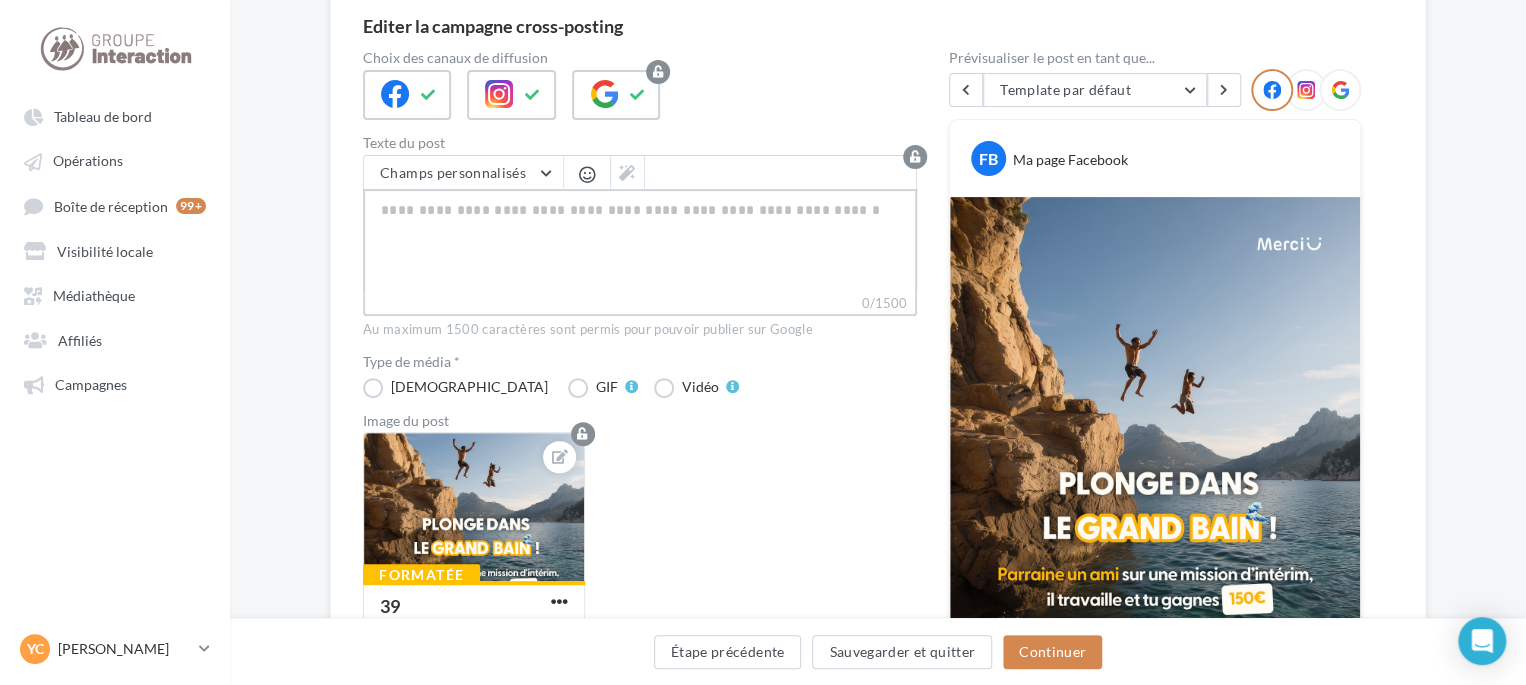 type on "**********" 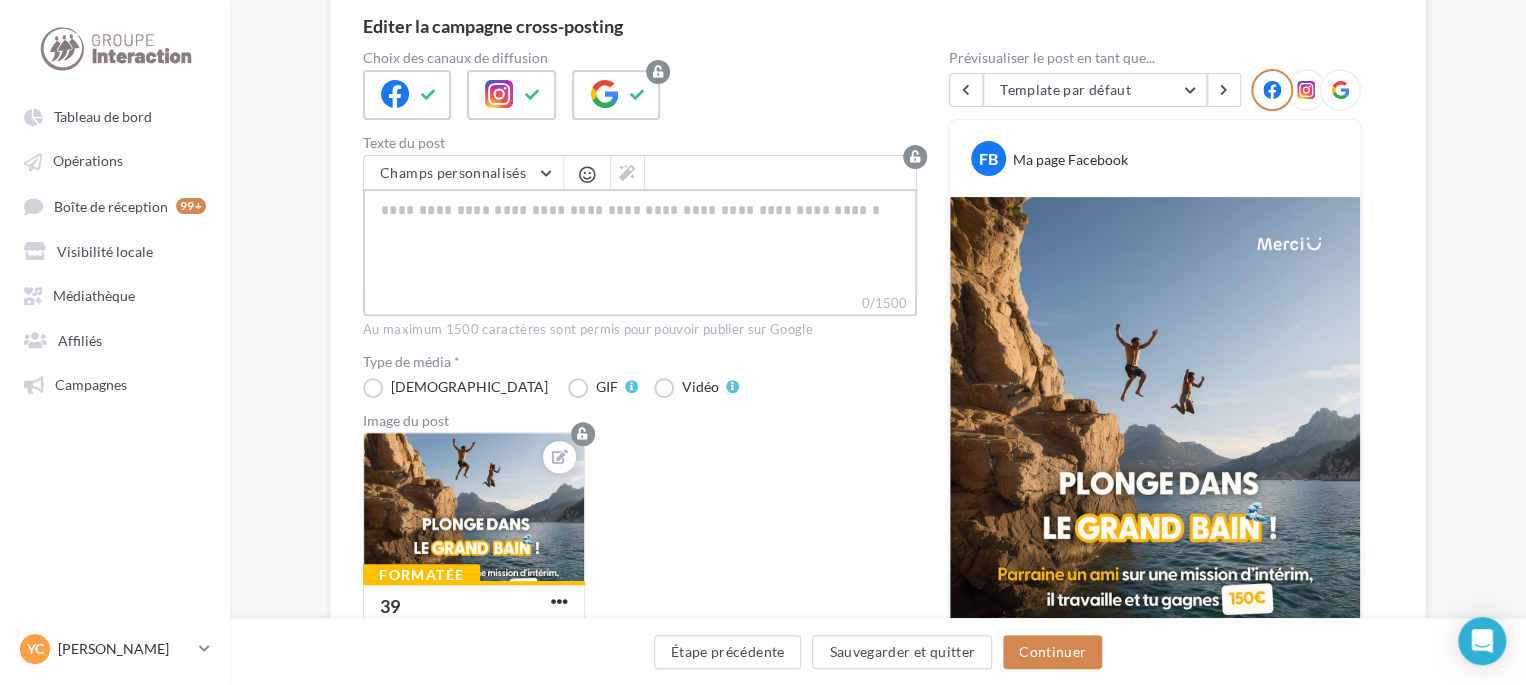 type on "**********" 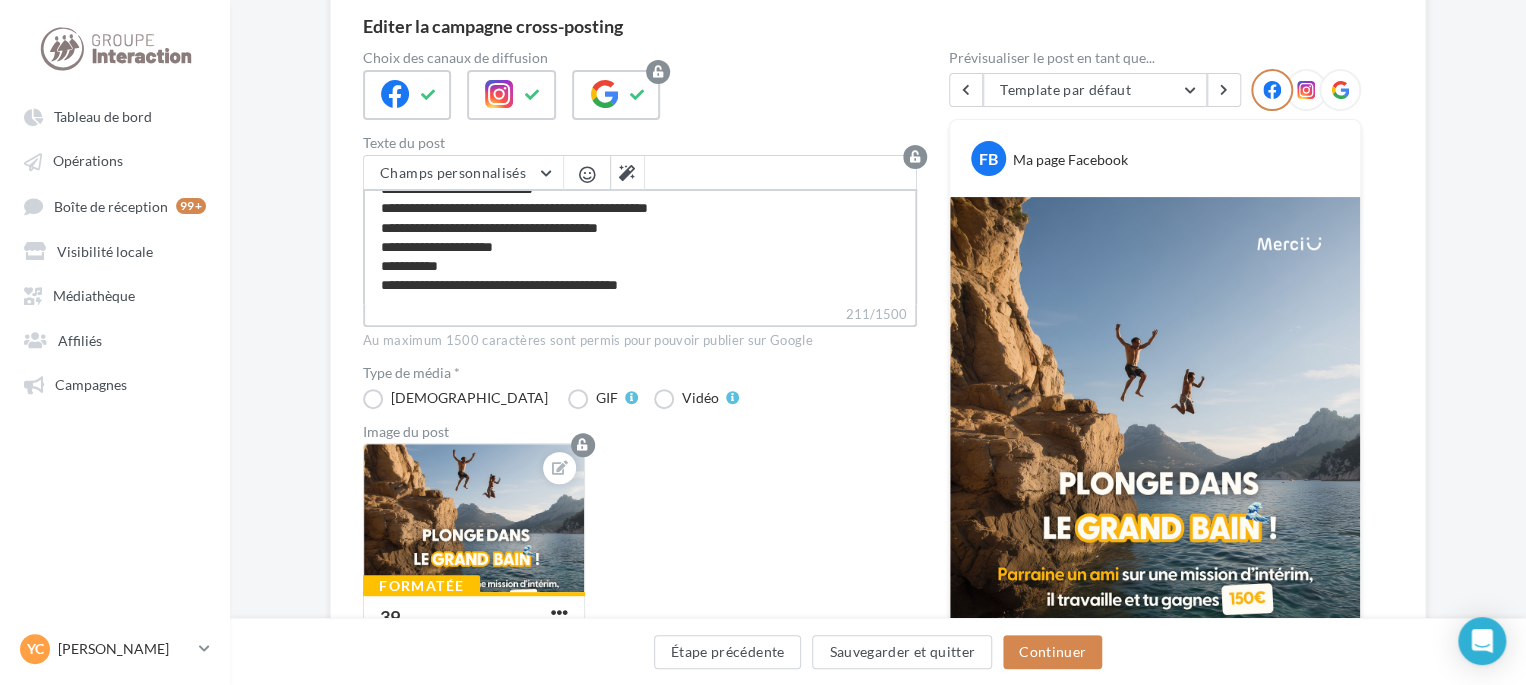scroll, scrollTop: 0, scrollLeft: 0, axis: both 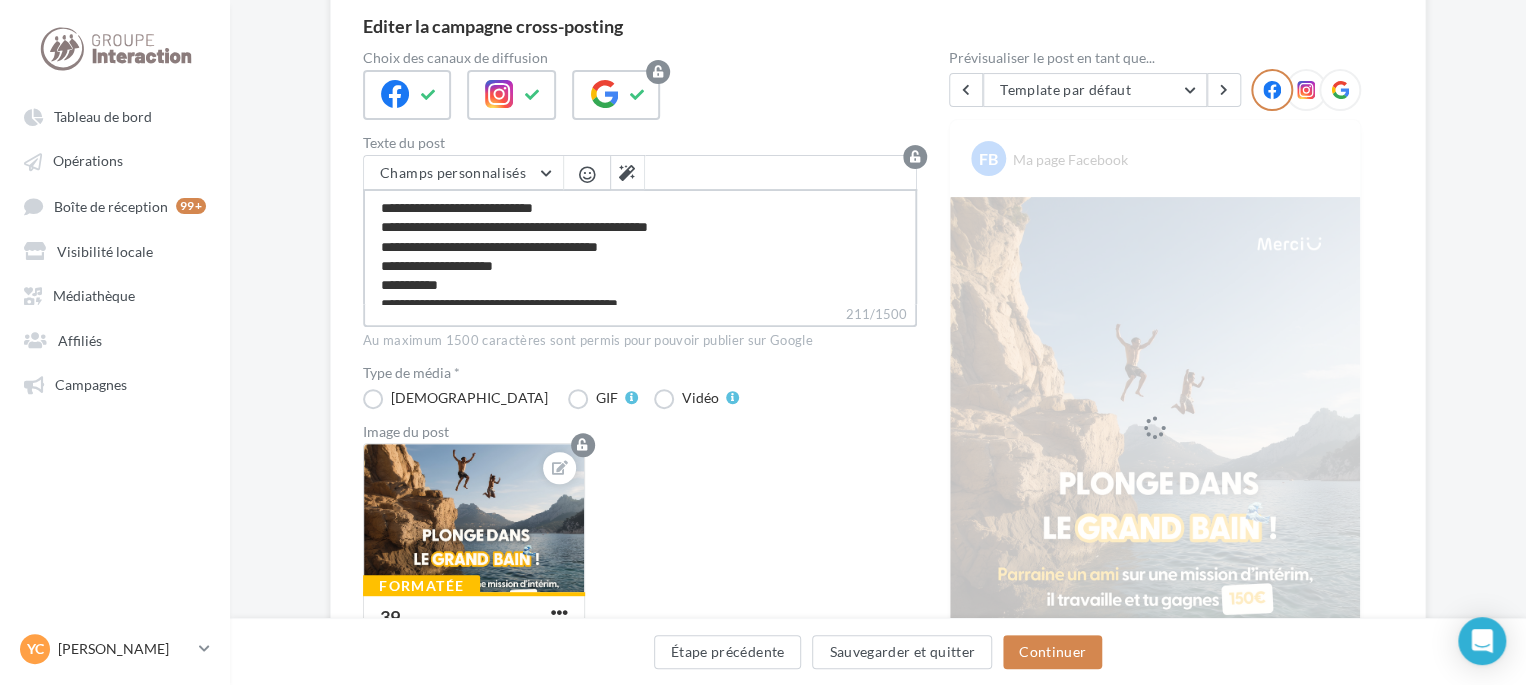 click on "**********" at bounding box center (640, 246) 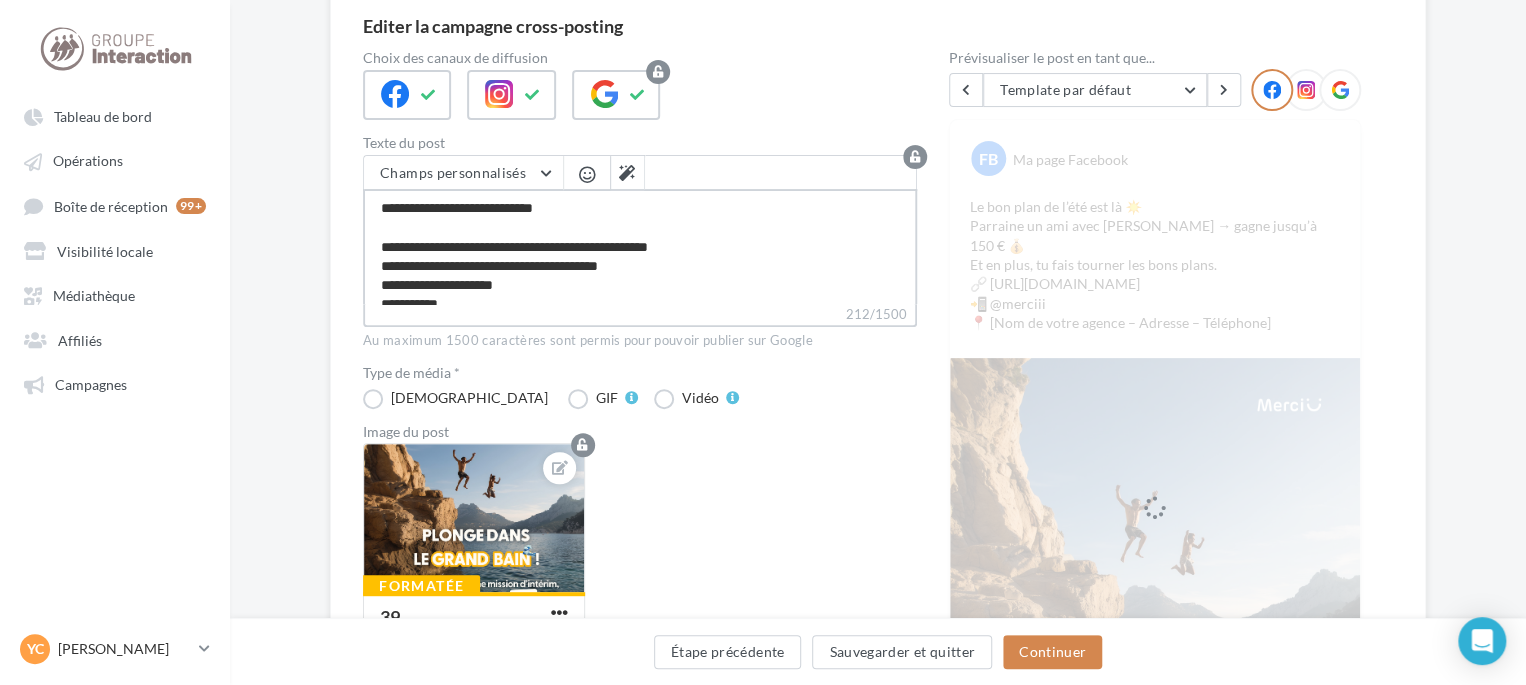 click on "**********" at bounding box center [640, 246] 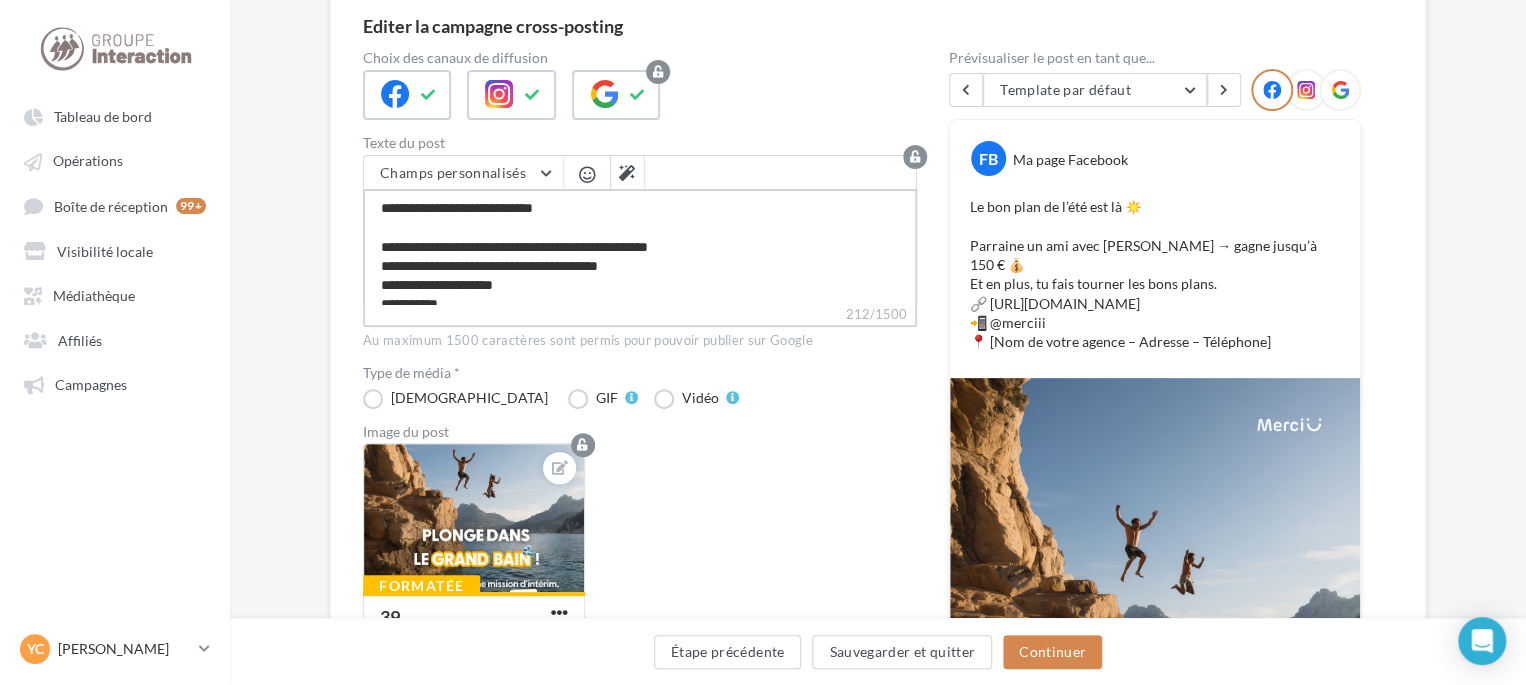 type on "**********" 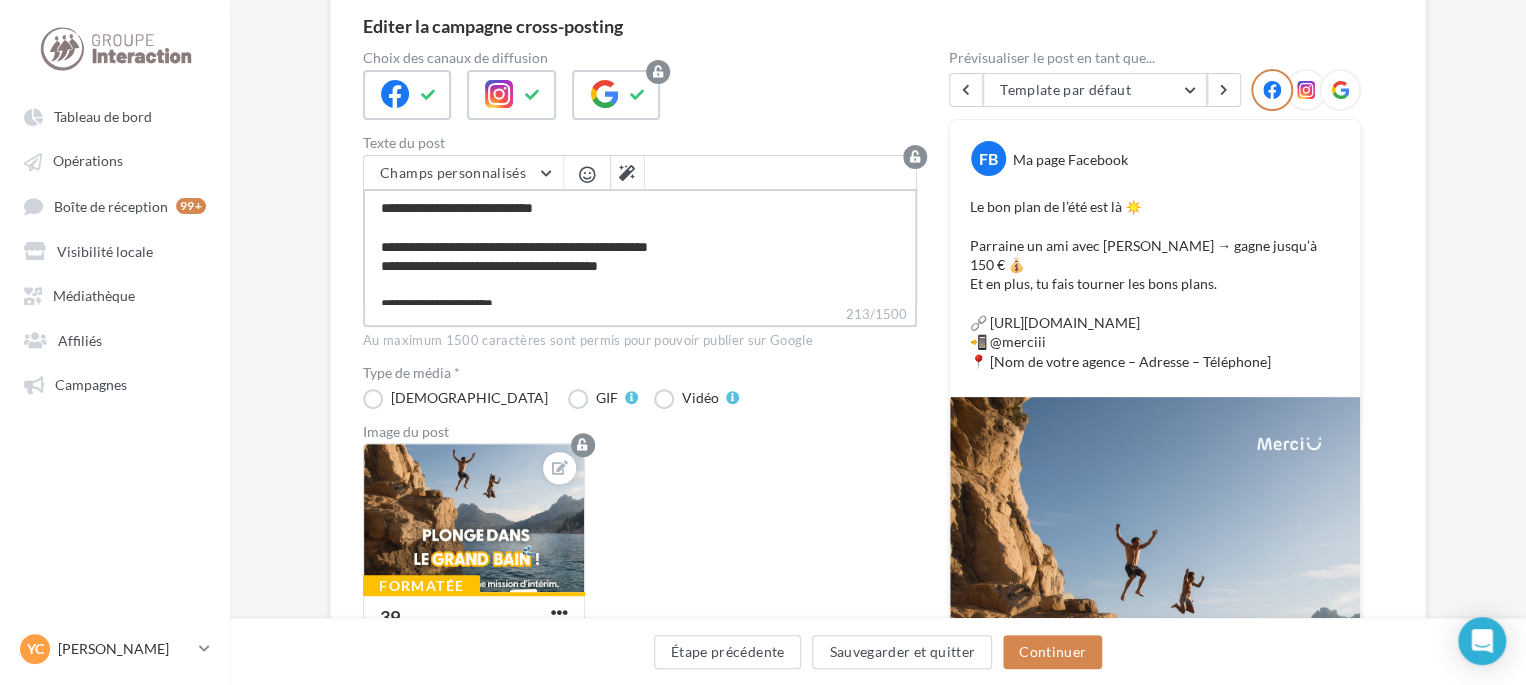 scroll, scrollTop: 76, scrollLeft: 0, axis: vertical 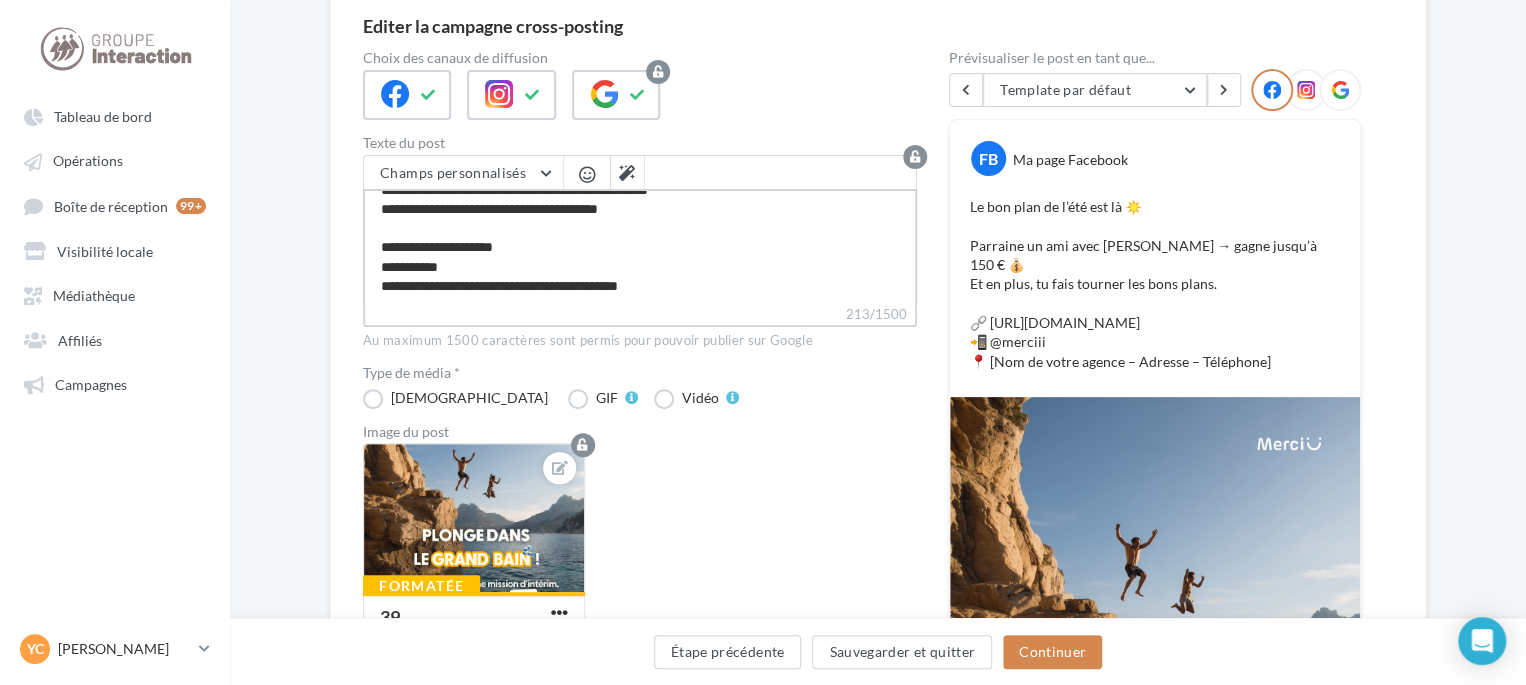 drag, startPoint x: 481, startPoint y: 243, endPoint x: 388, endPoint y: 243, distance: 93 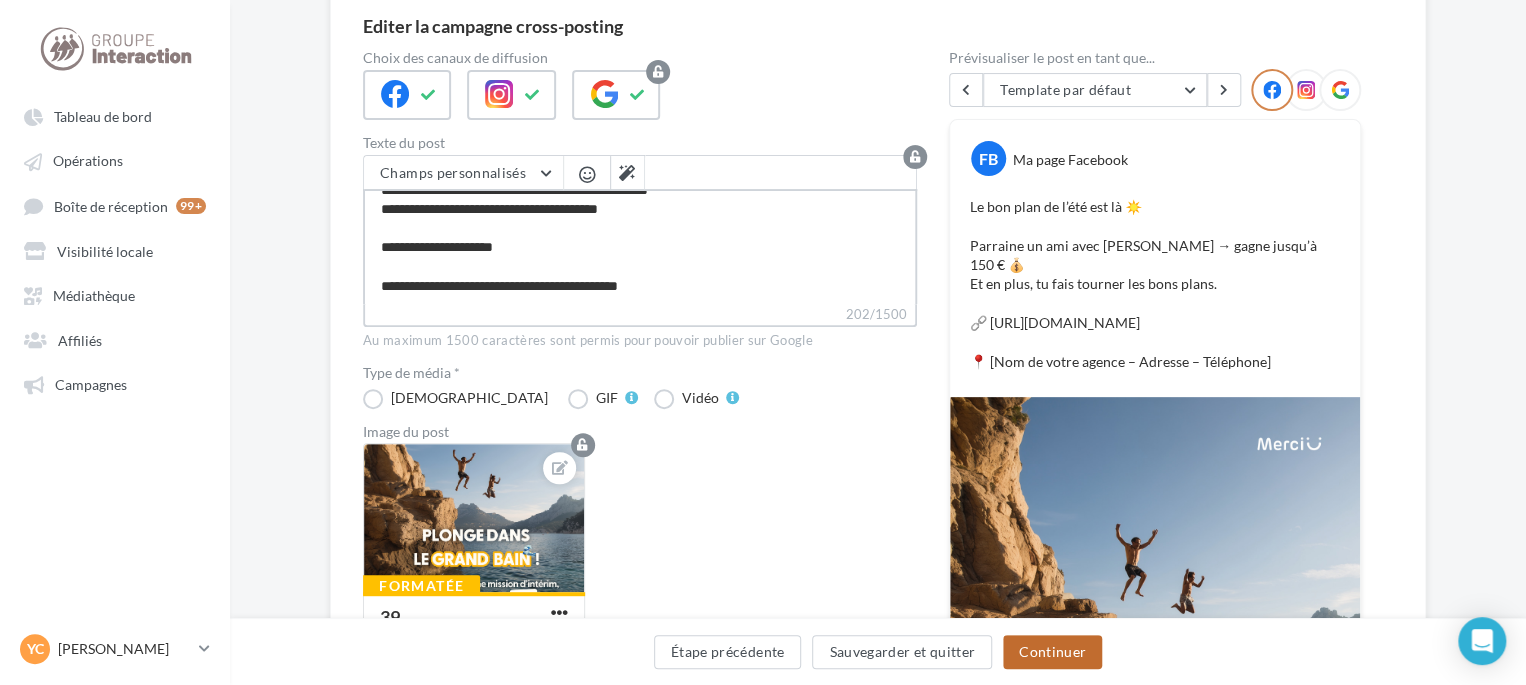 type on "**********" 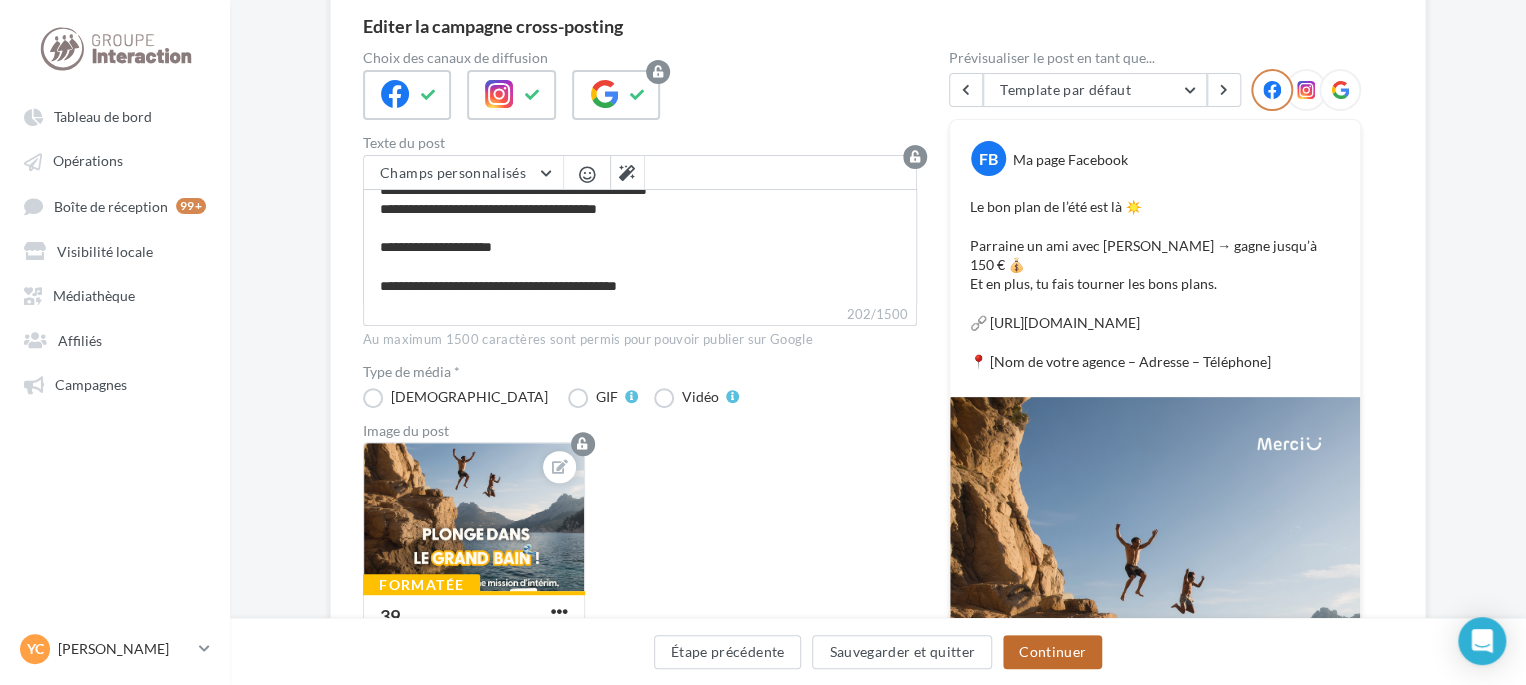 click on "Continuer" at bounding box center (1052, 652) 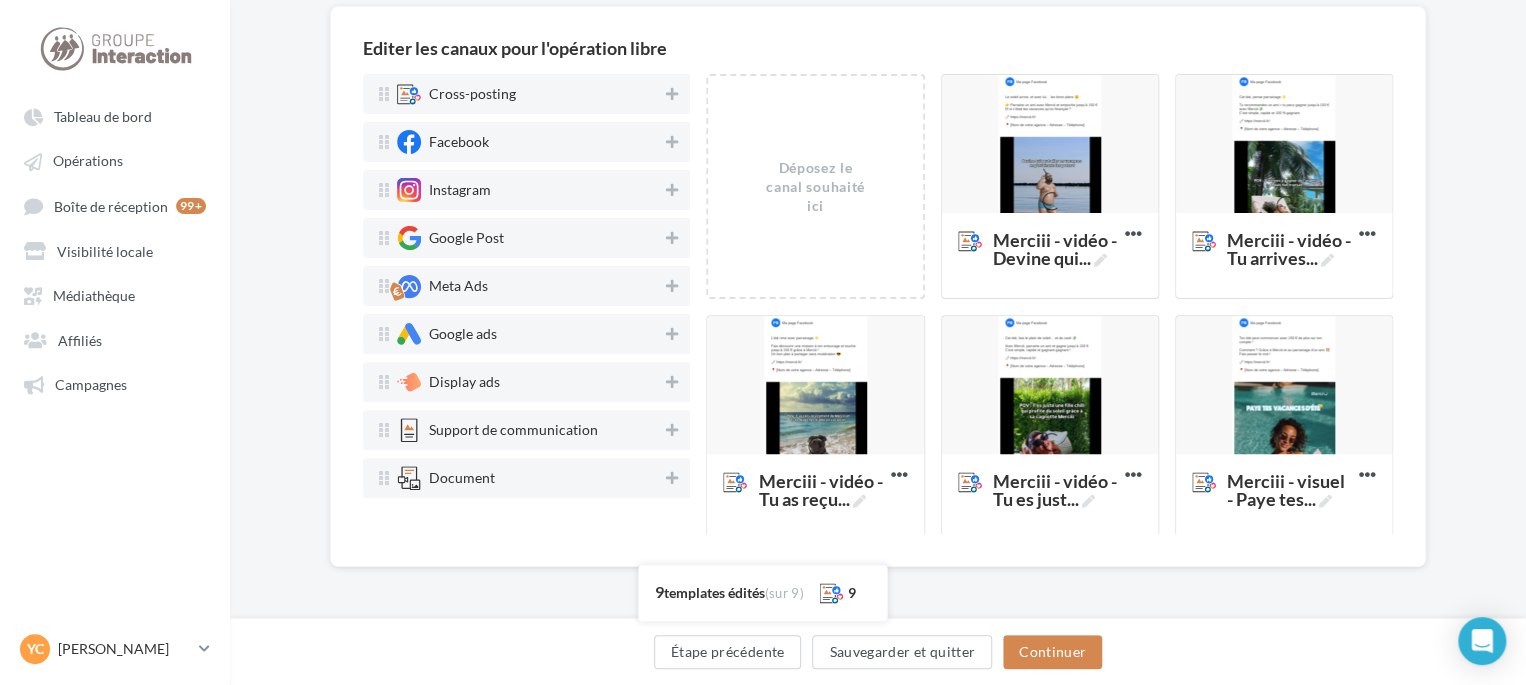 scroll, scrollTop: 162, scrollLeft: 0, axis: vertical 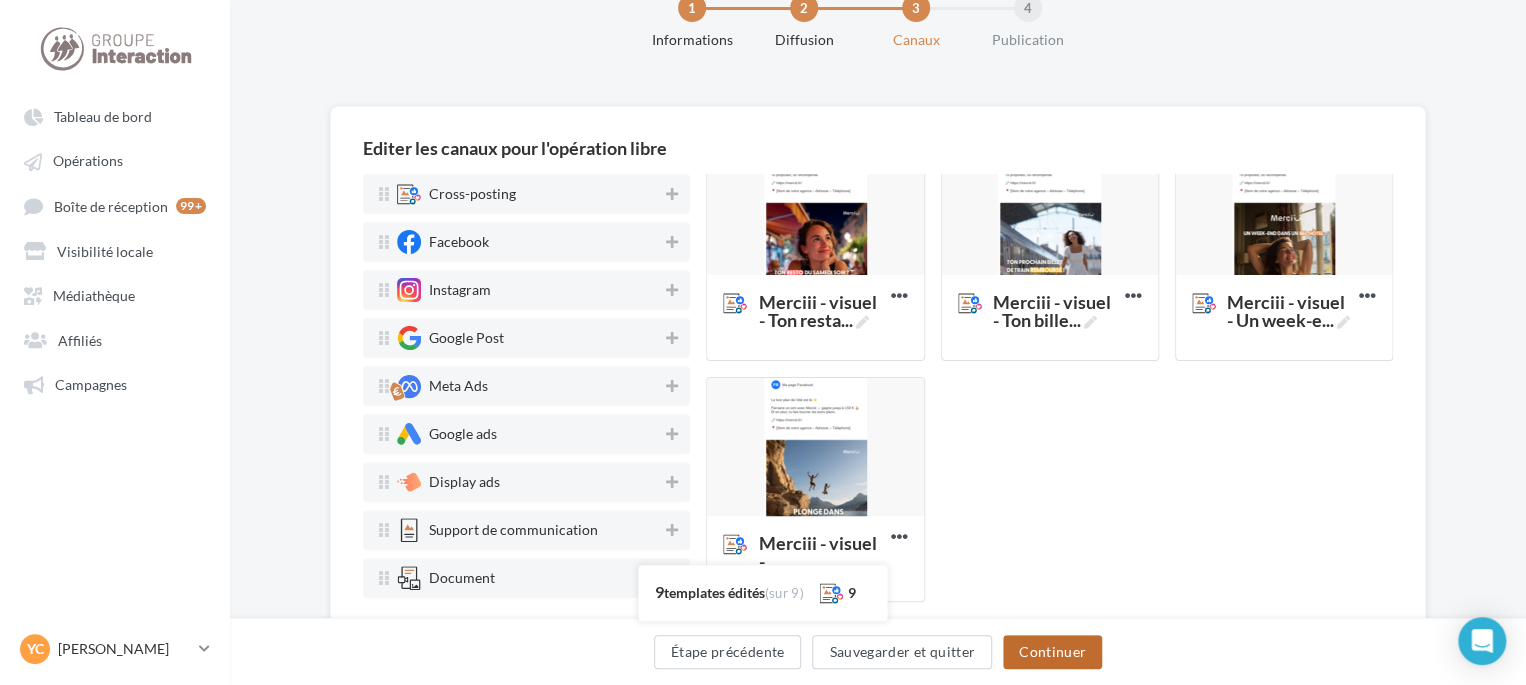 click on "Continuer" at bounding box center (1052, 652) 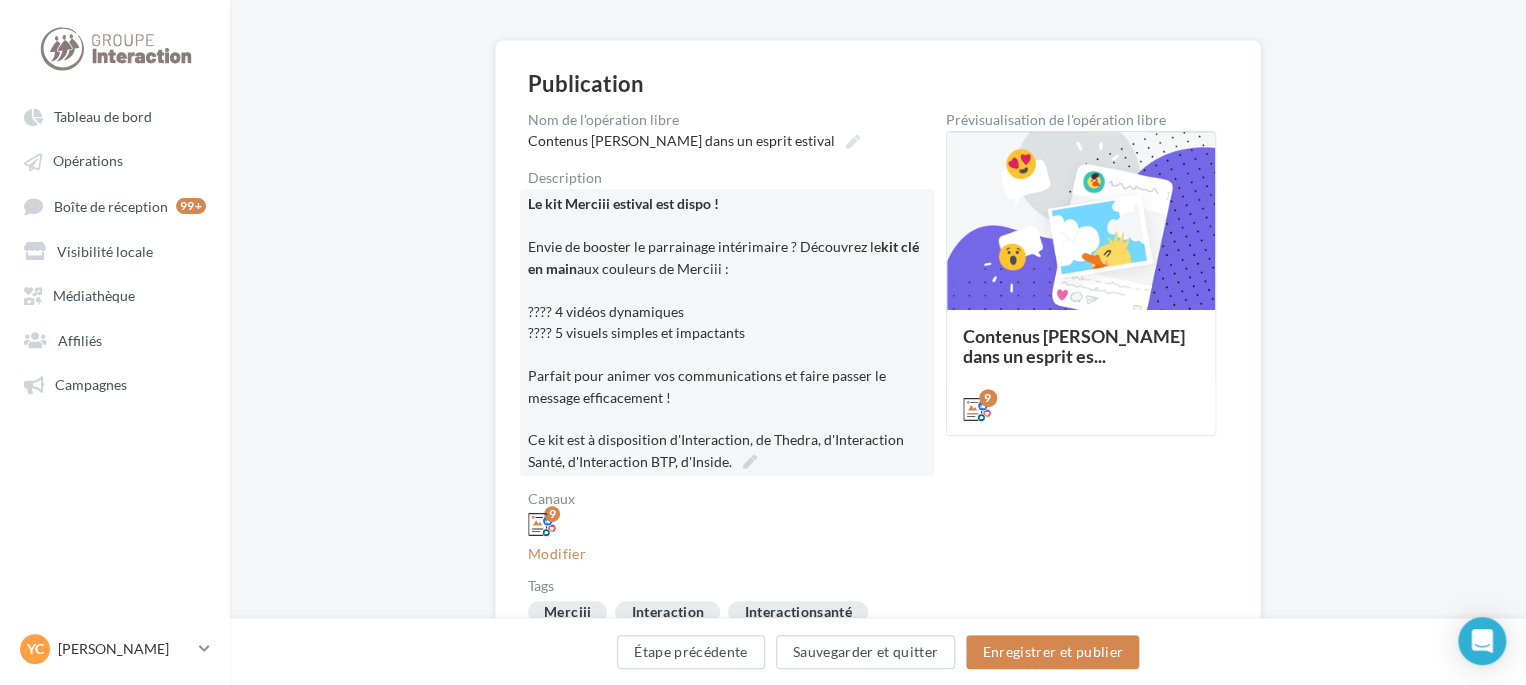 scroll, scrollTop: 162, scrollLeft: 0, axis: vertical 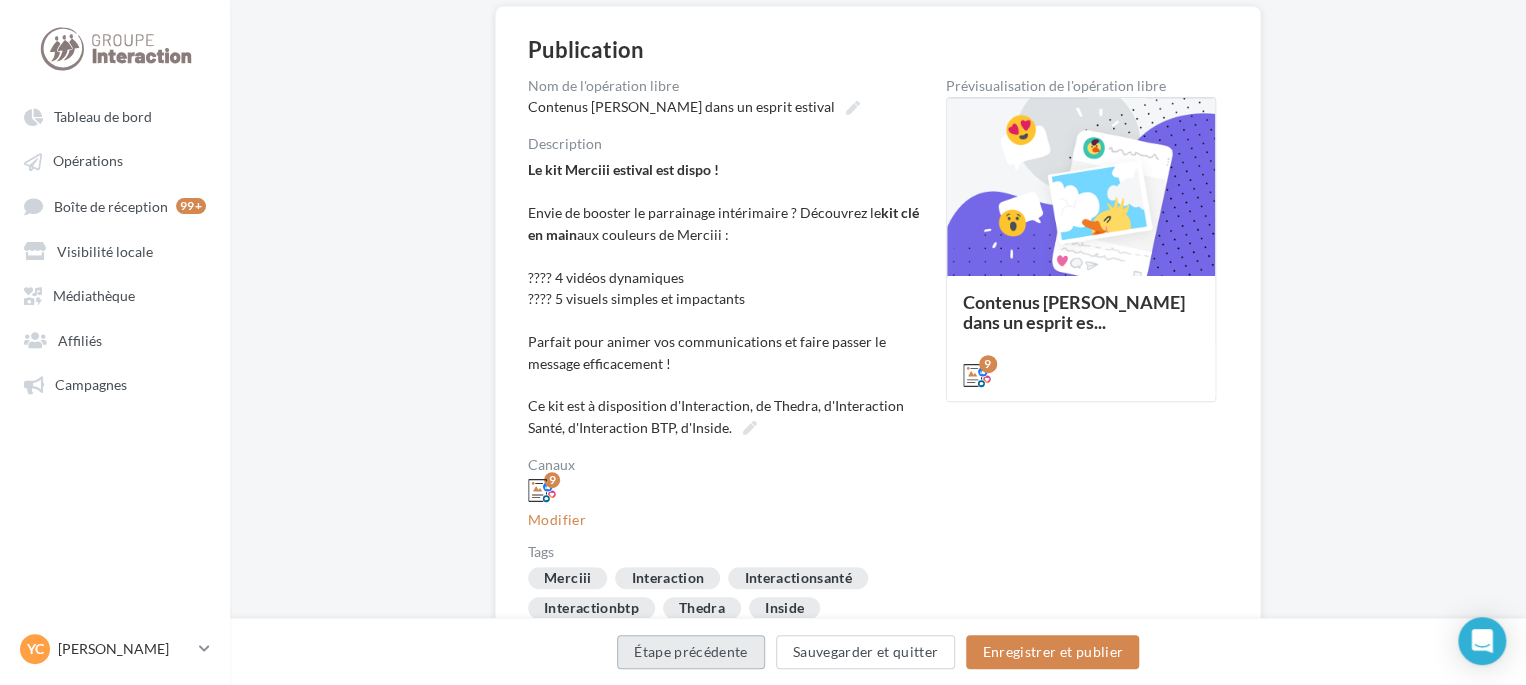click on "Étape précédente" at bounding box center (691, 652) 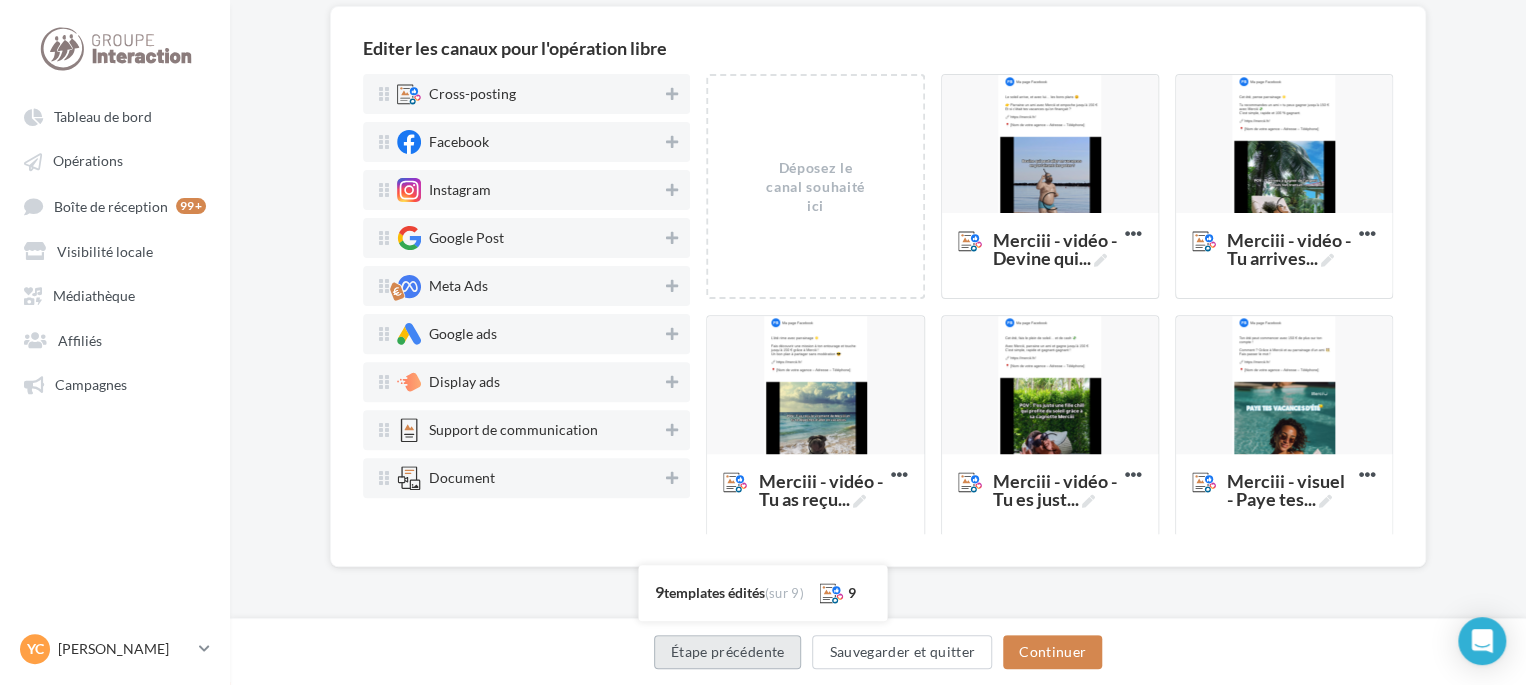 click on "Étape précédente" at bounding box center [728, 652] 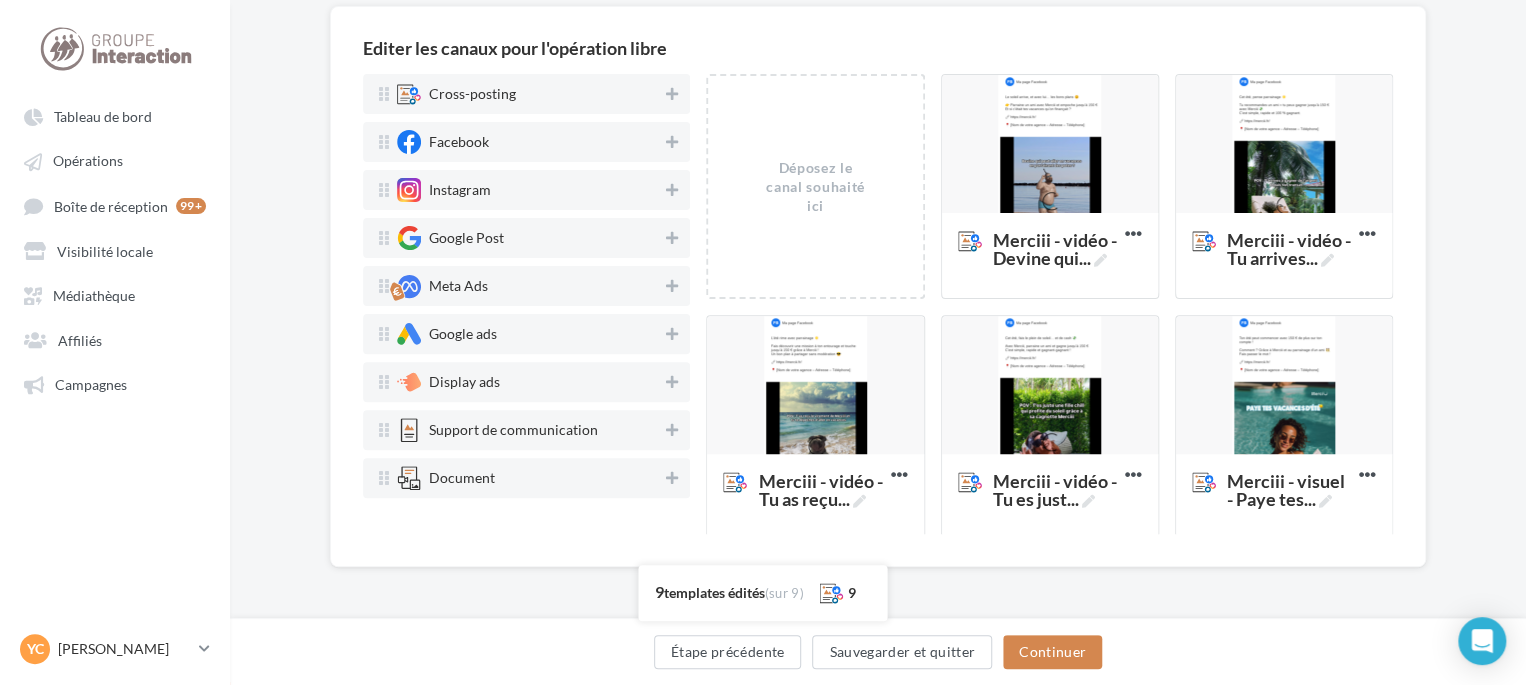 scroll, scrollTop: 0, scrollLeft: 0, axis: both 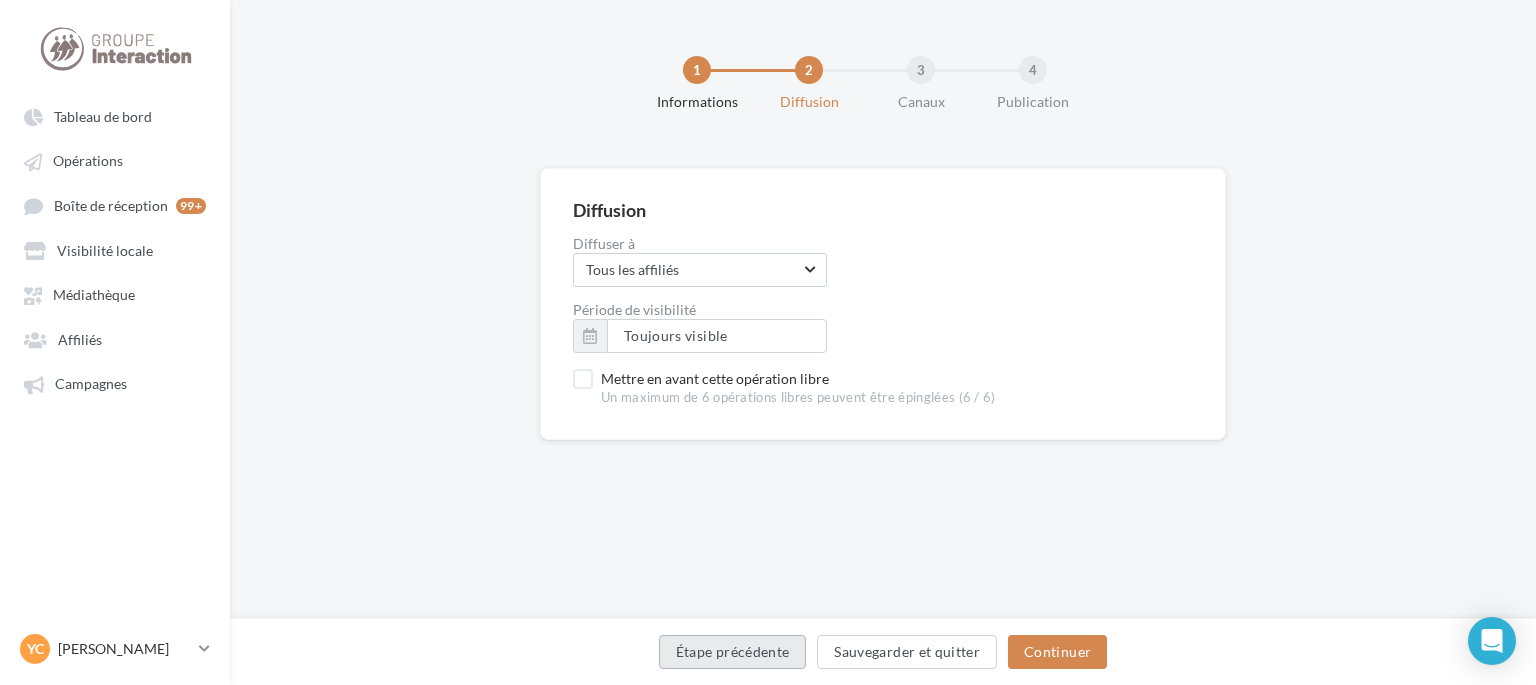 click on "Étape précédente" at bounding box center (733, 652) 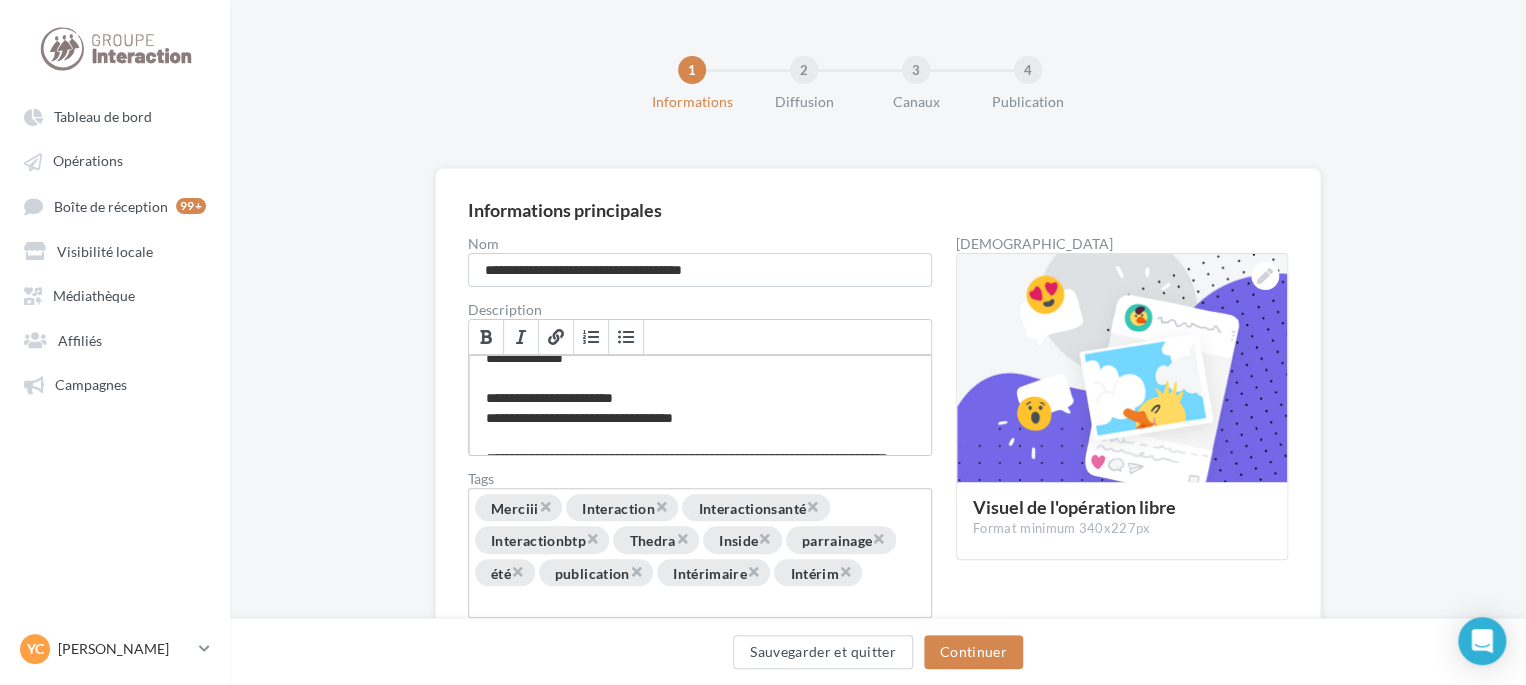 click on "**********" at bounding box center [700, 405] 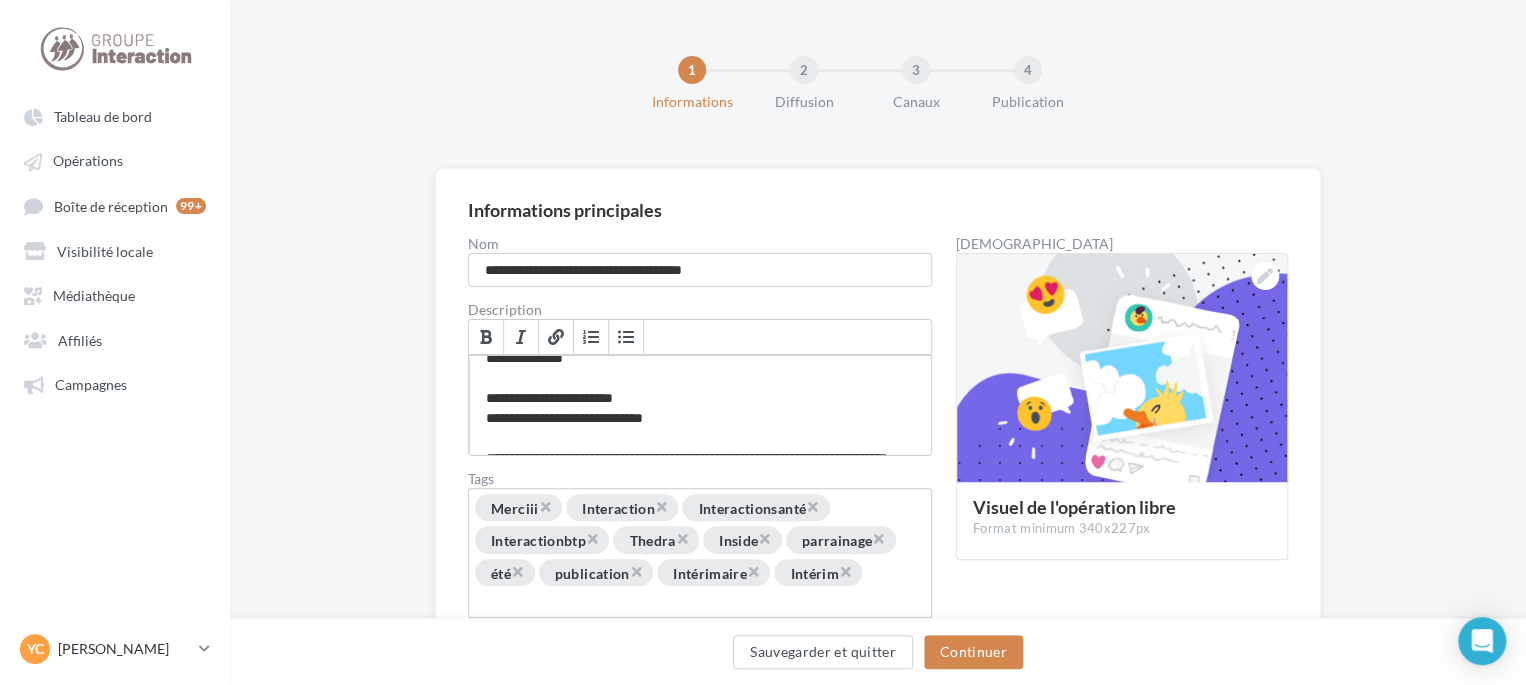 click on "**********" at bounding box center (700, 405) 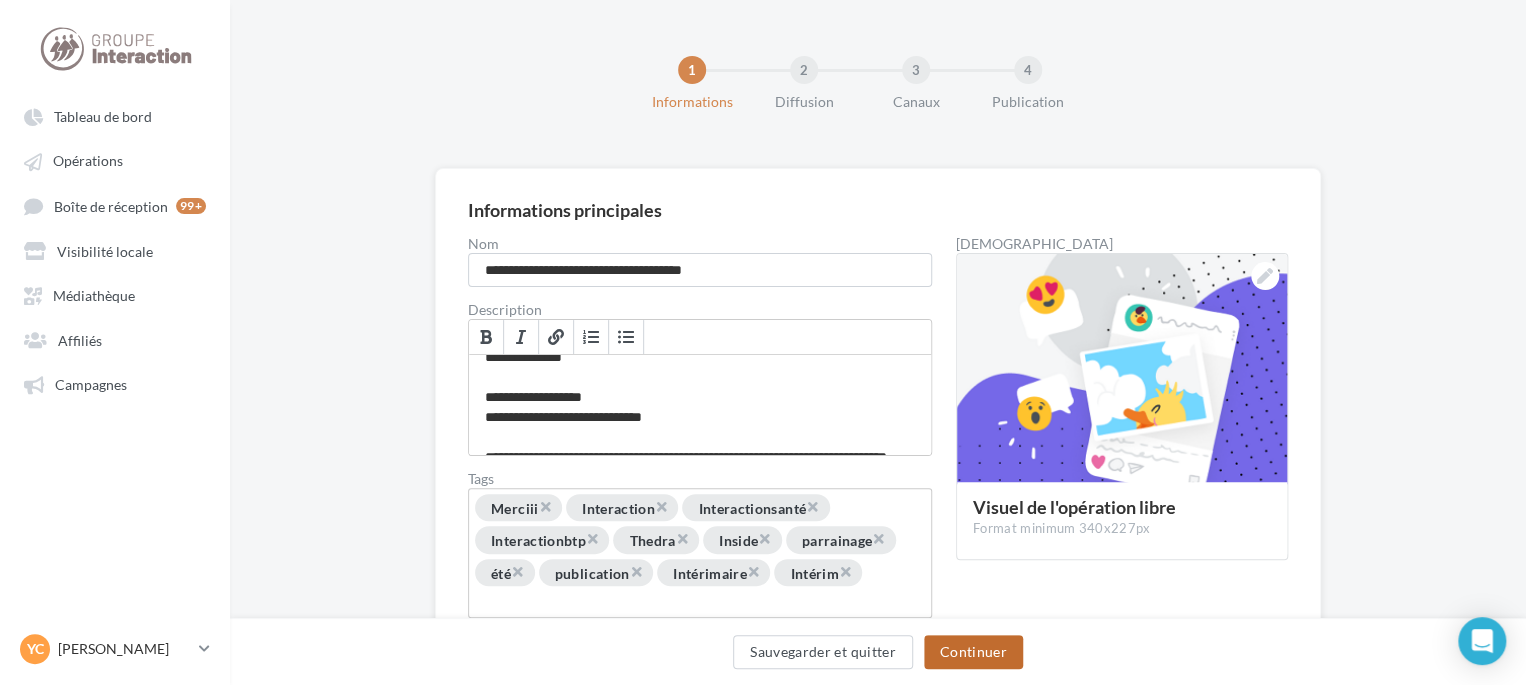 click on "Continuer" at bounding box center (973, 652) 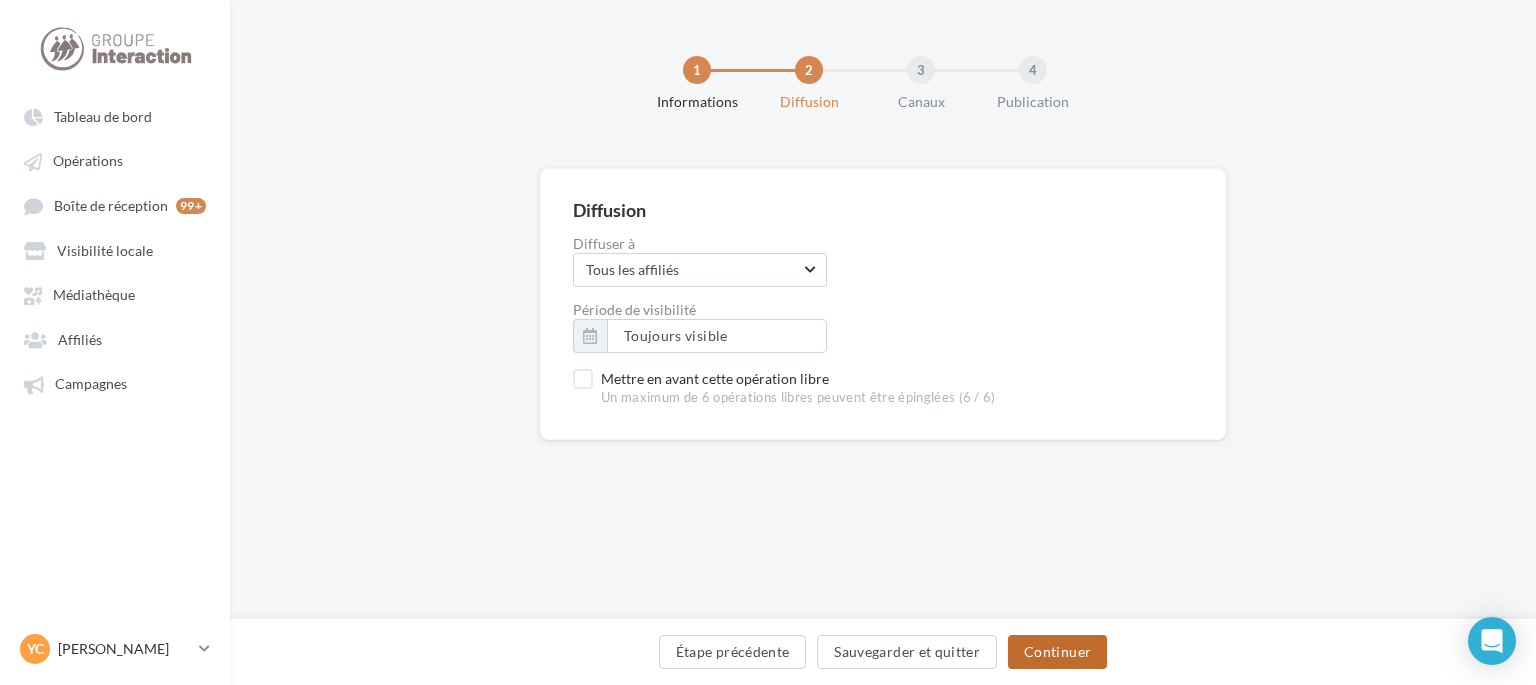 click on "Continuer" at bounding box center [1057, 652] 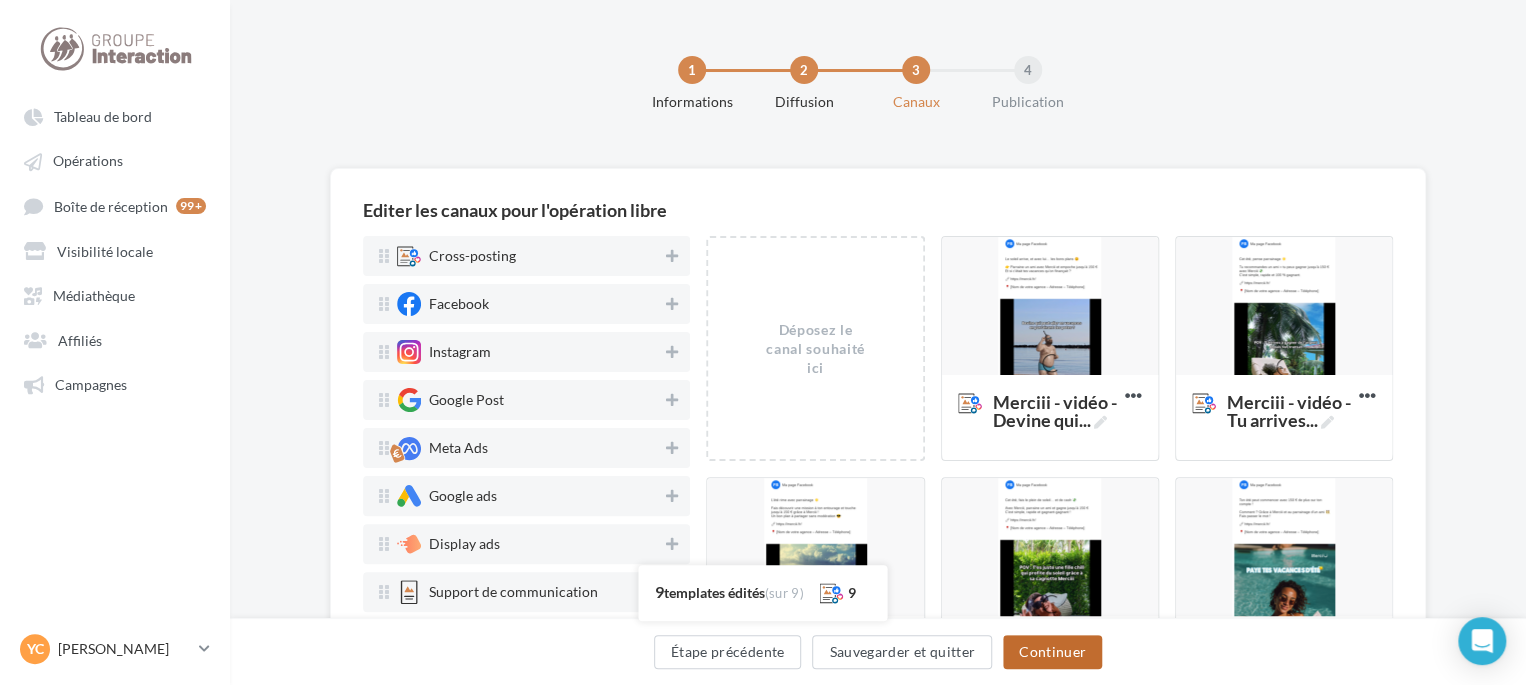 click on "Continuer" at bounding box center [1052, 652] 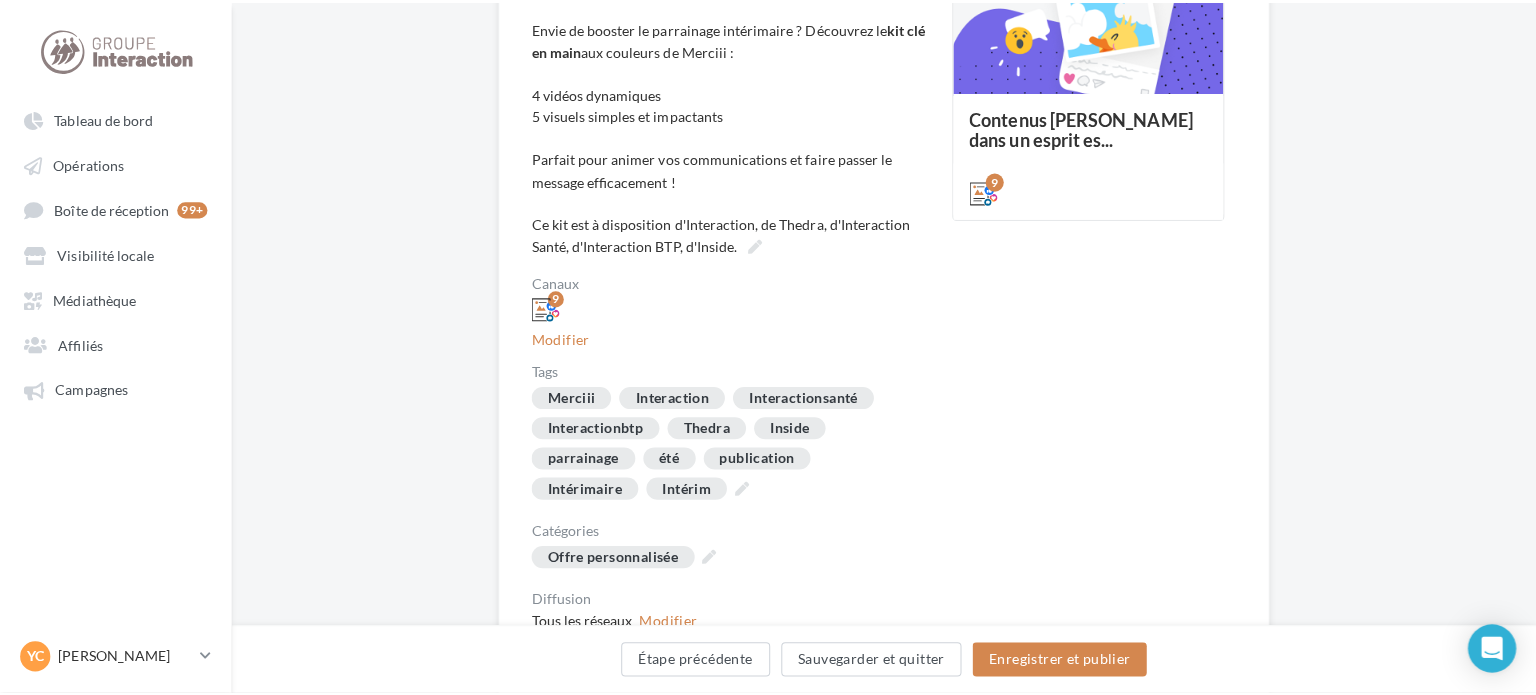 scroll, scrollTop: 192, scrollLeft: 0, axis: vertical 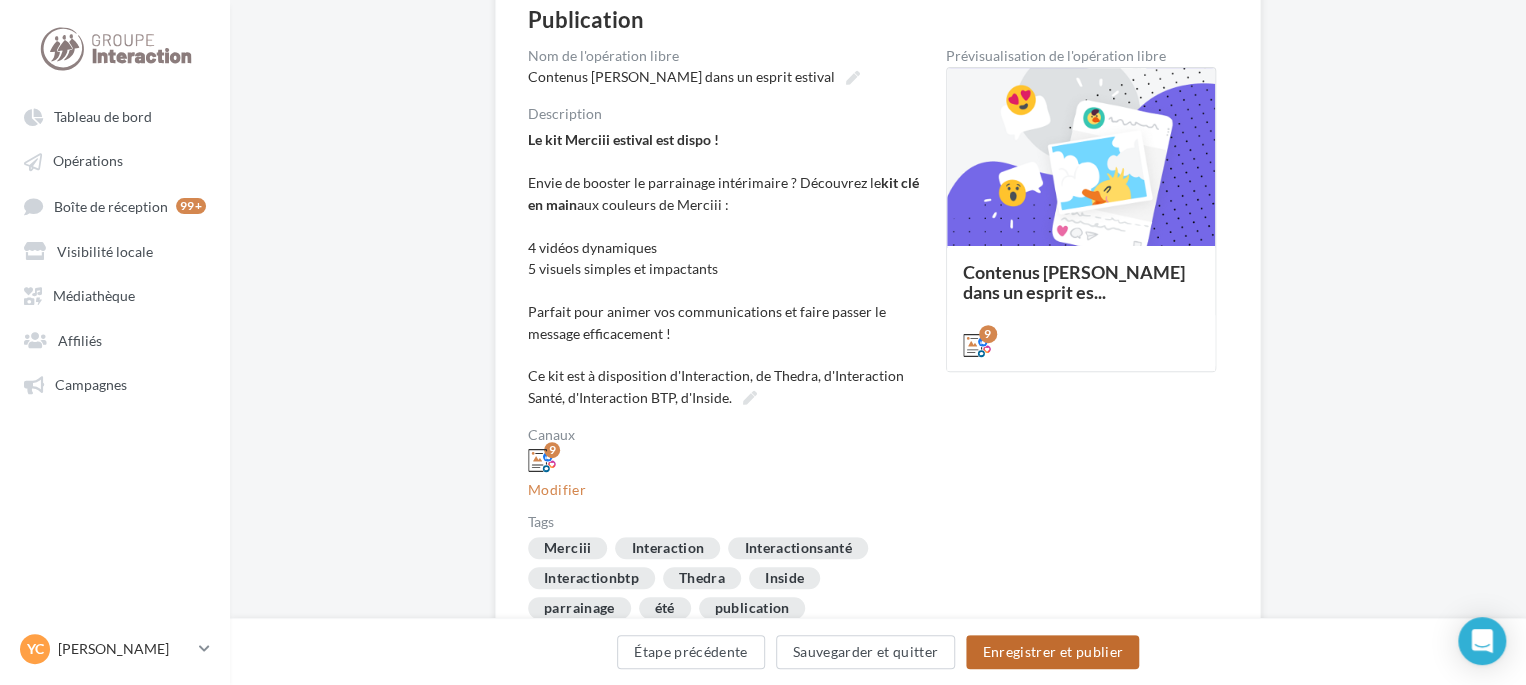 click on "Enregistrer et publier" at bounding box center (1052, 652) 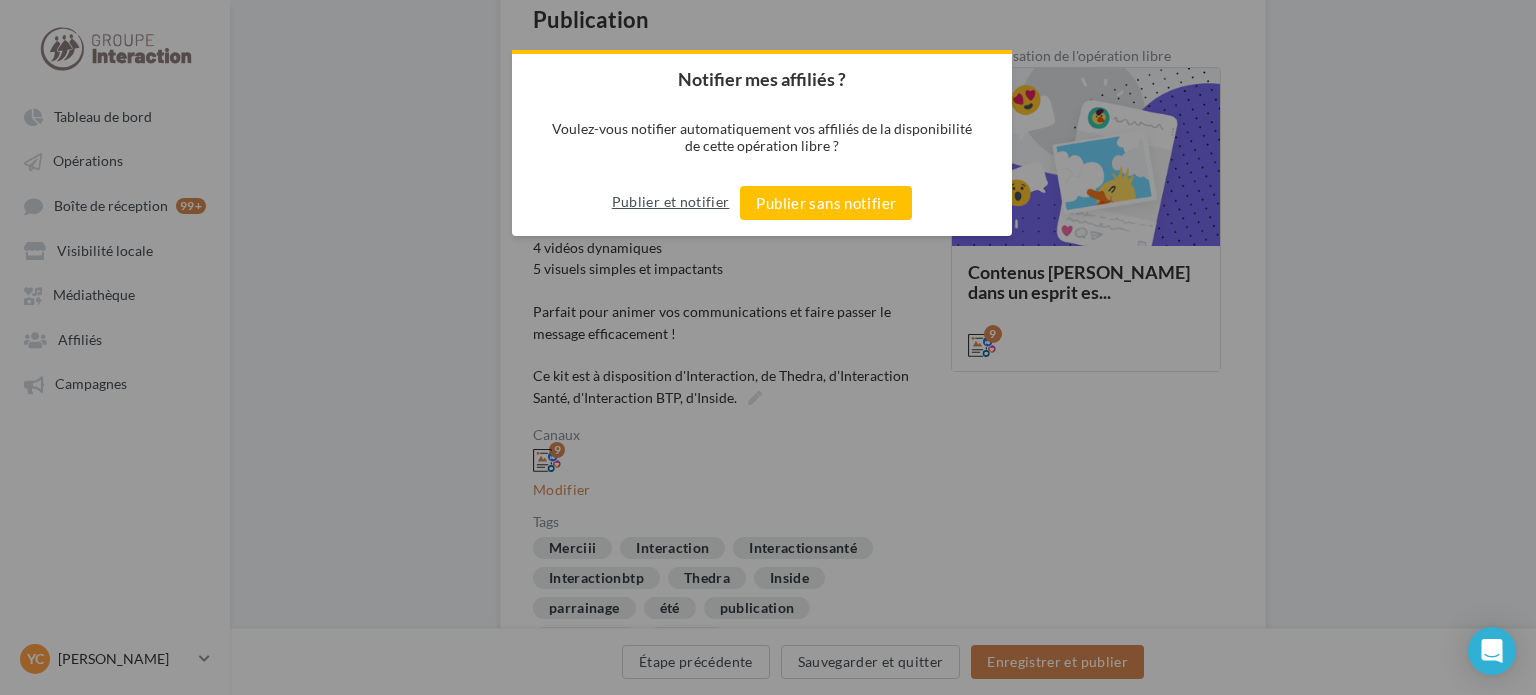 click on "Publier et notifier" at bounding box center (671, 202) 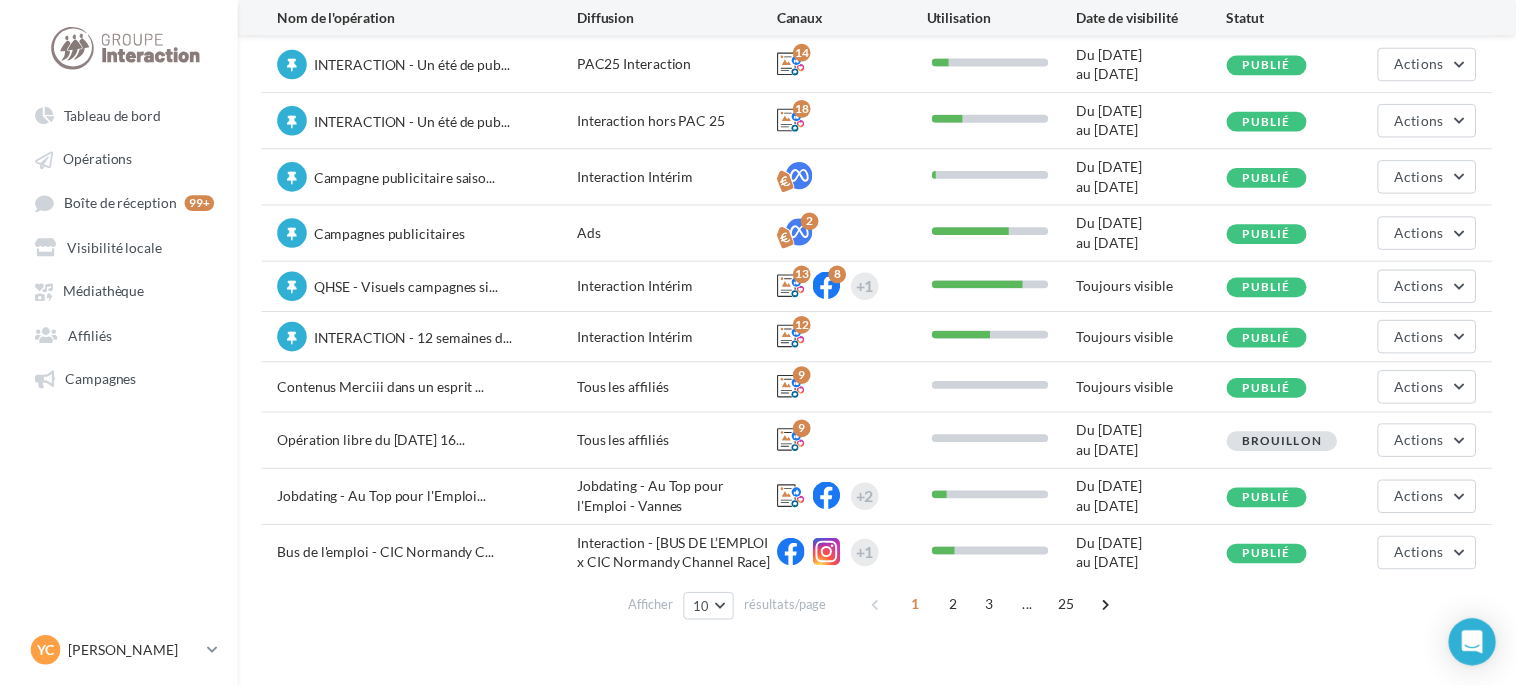 scroll, scrollTop: 0, scrollLeft: 0, axis: both 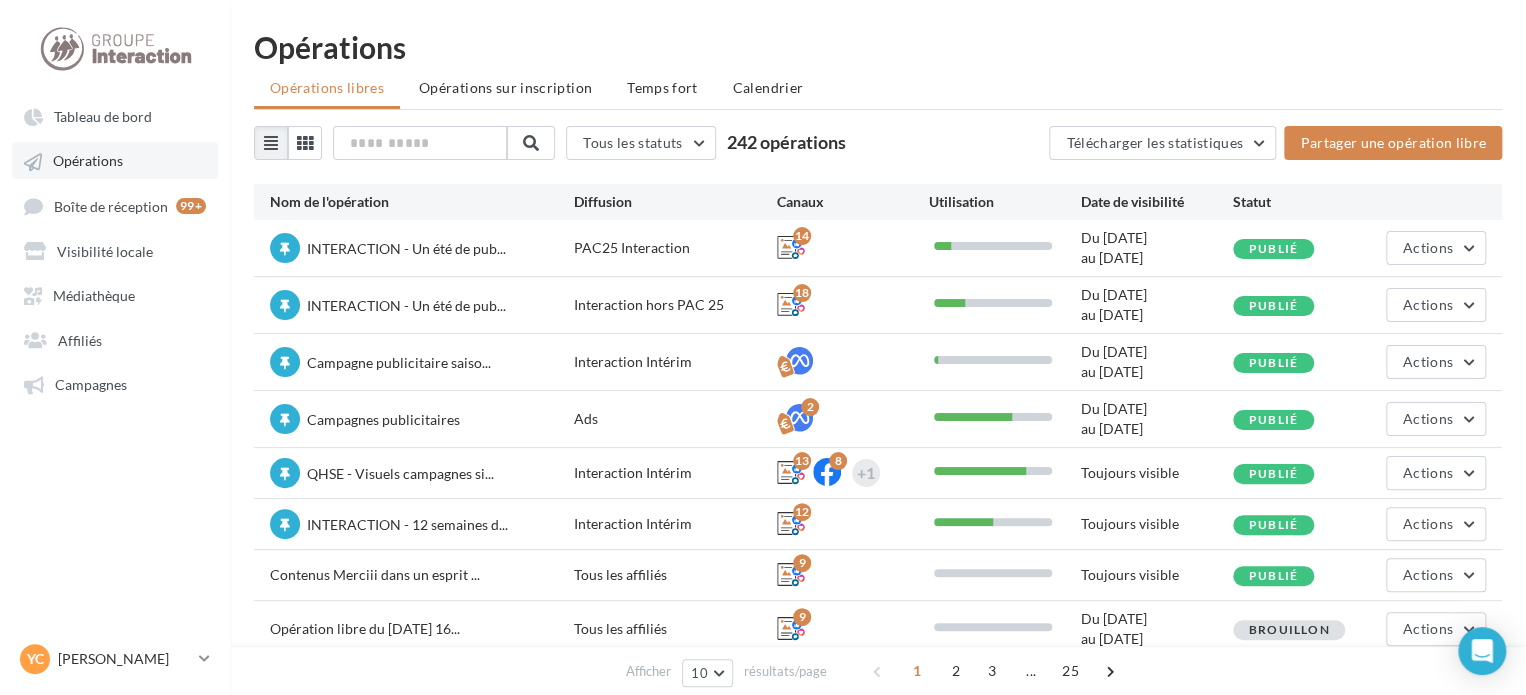 click at bounding box center (33, 162) 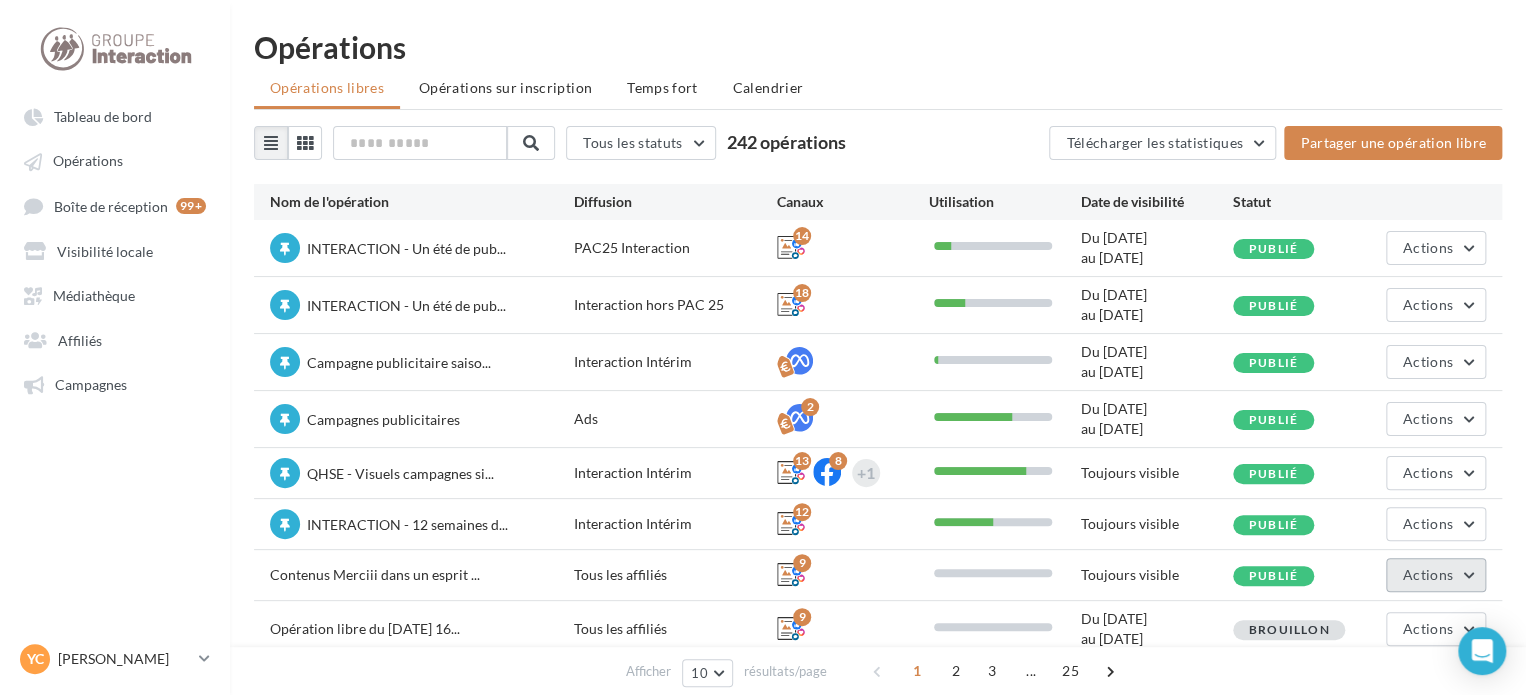 click on "Actions" at bounding box center (1428, 574) 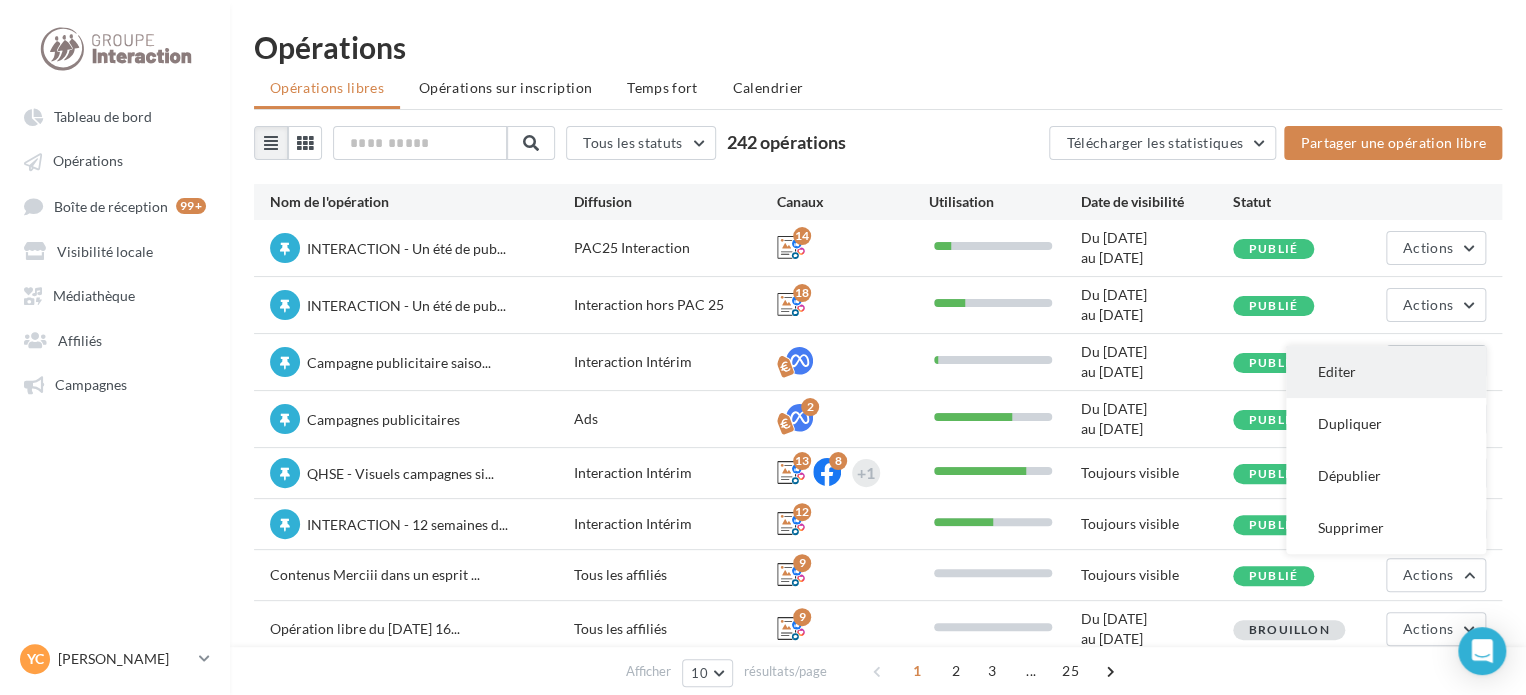 click on "Editer" at bounding box center [1386, 372] 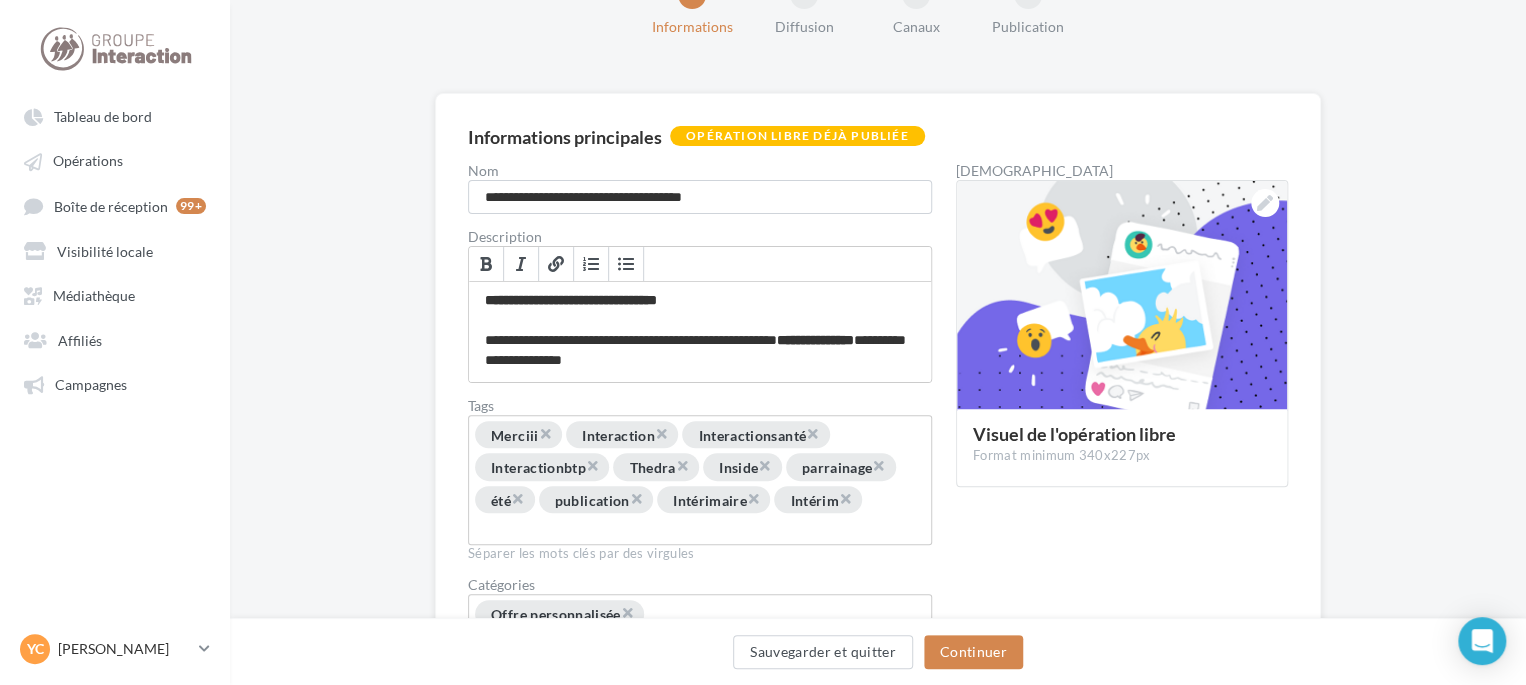 scroll, scrollTop: 194, scrollLeft: 0, axis: vertical 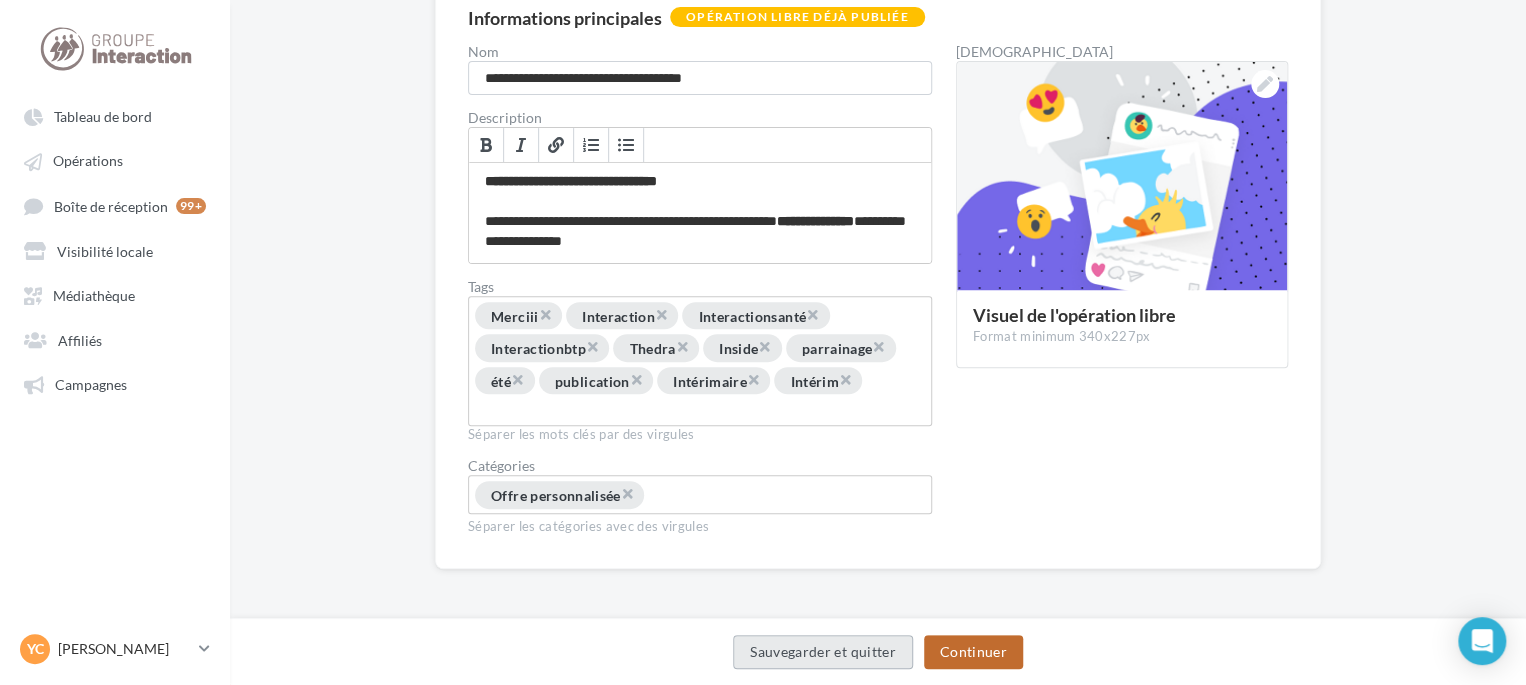 click on "Continuer" at bounding box center (973, 652) 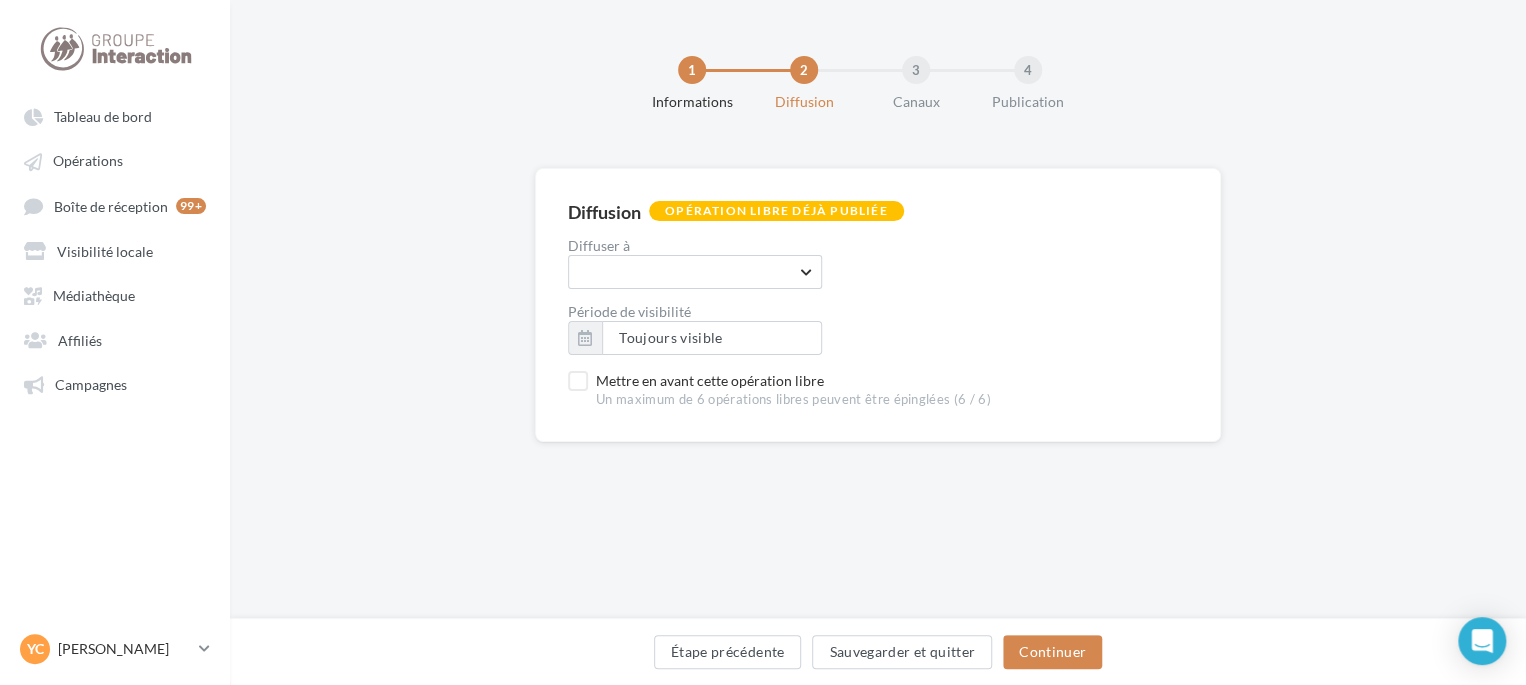 scroll, scrollTop: 0, scrollLeft: 0, axis: both 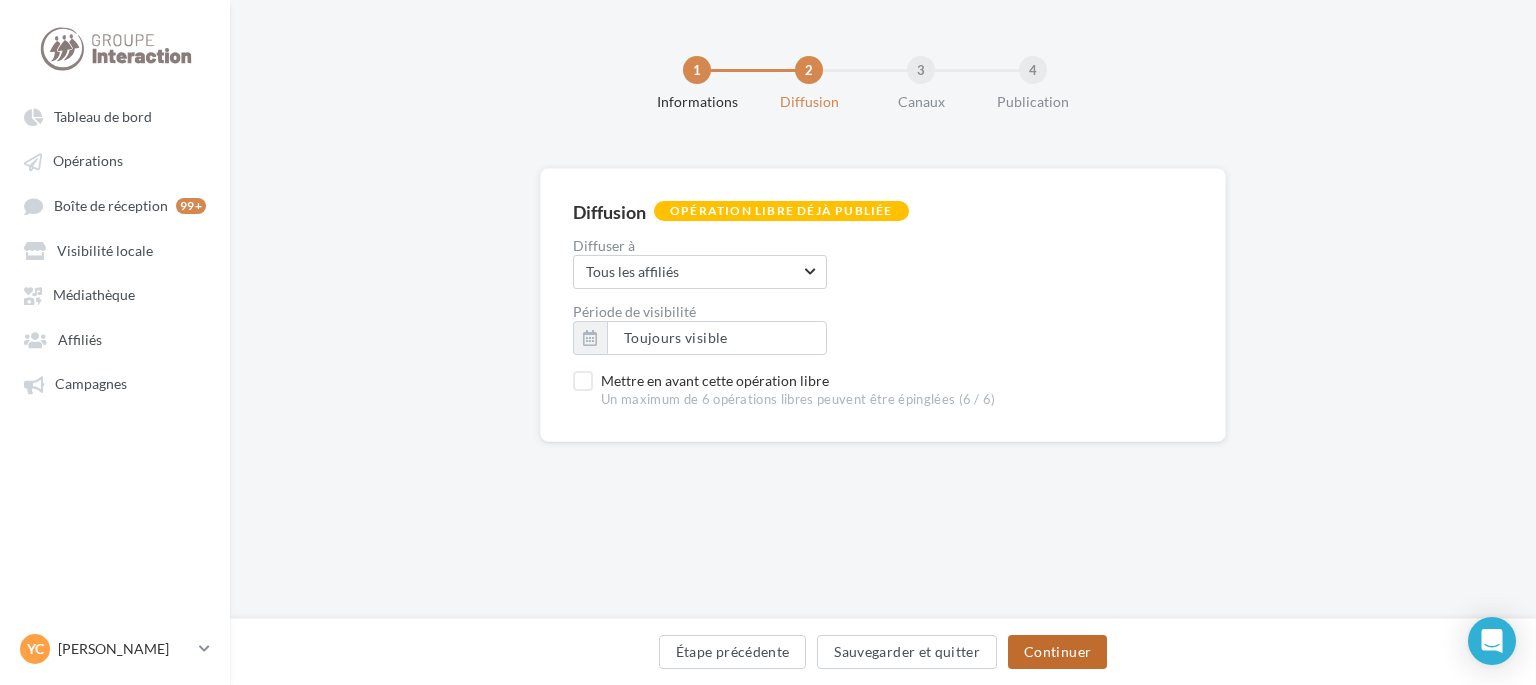 click on "Continuer" at bounding box center [1057, 652] 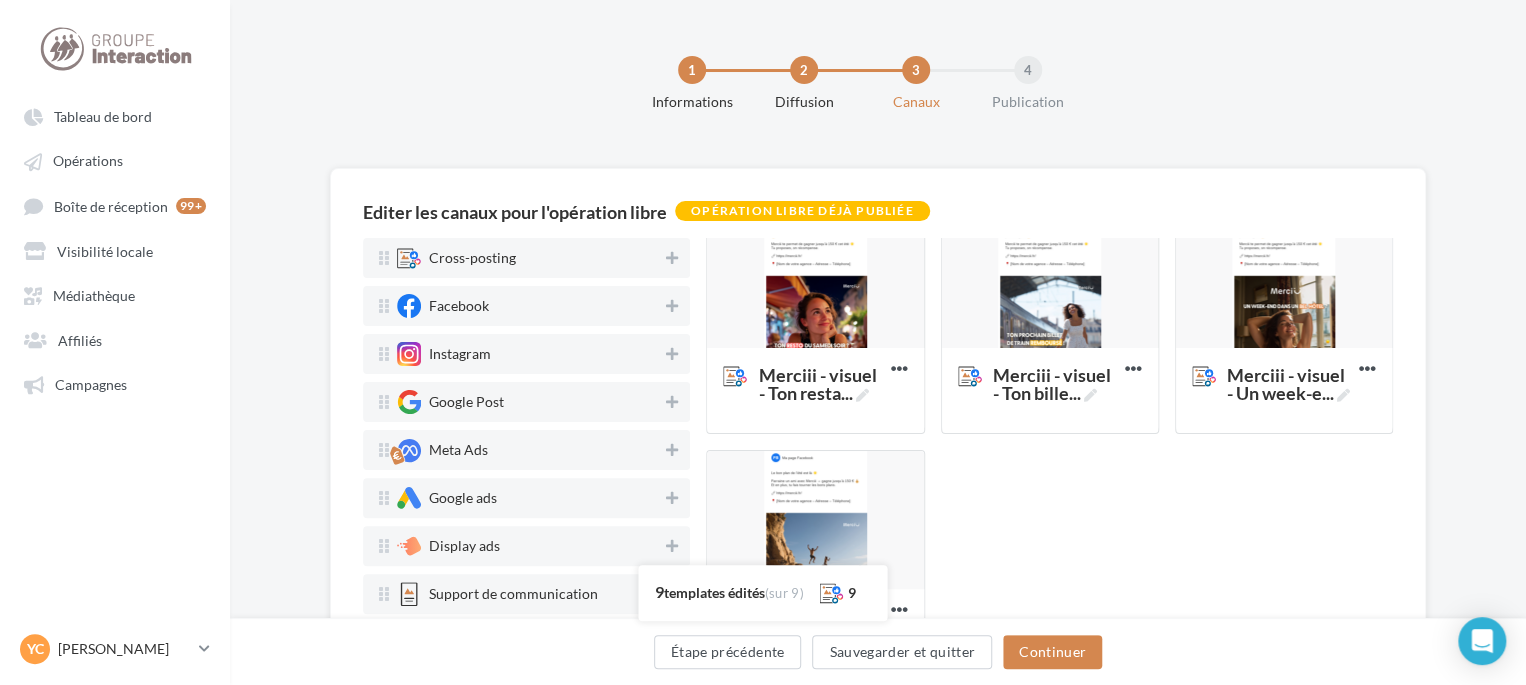 scroll, scrollTop: 520, scrollLeft: 0, axis: vertical 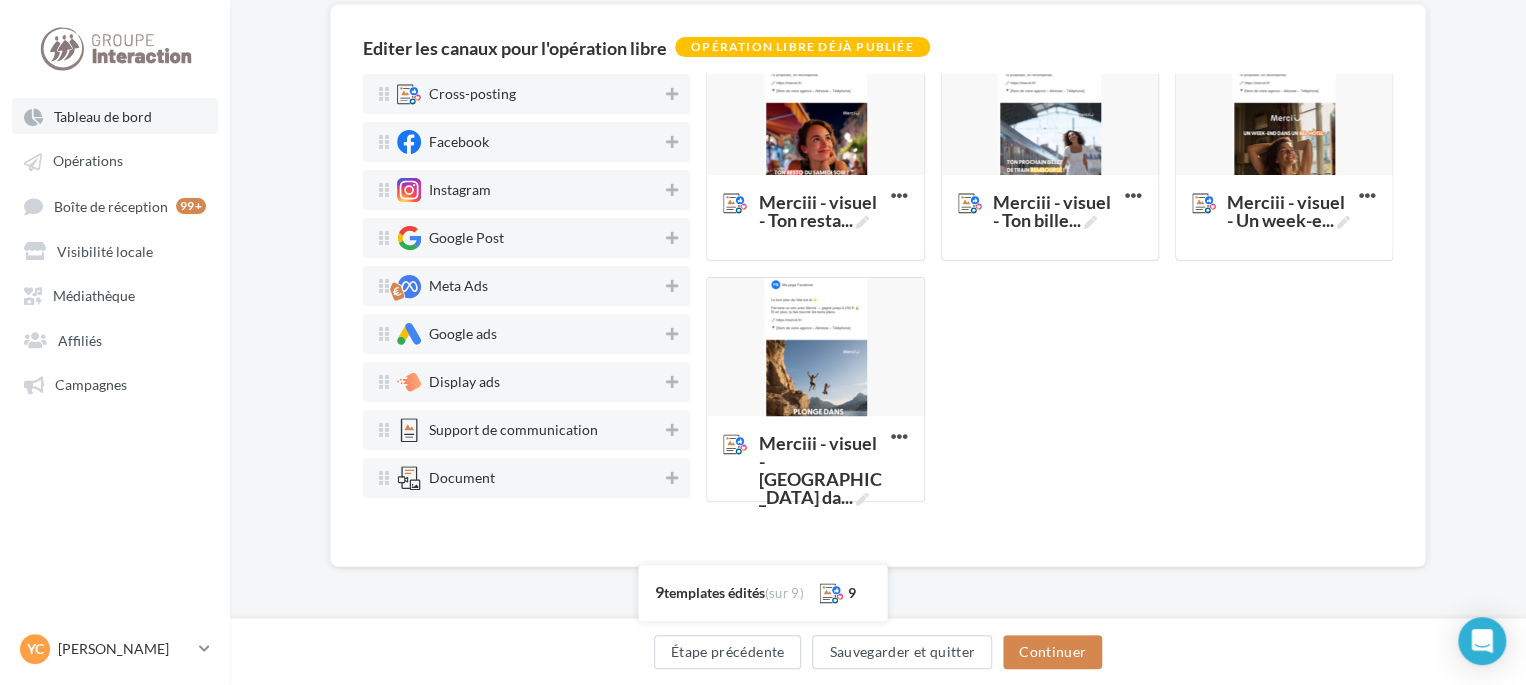 click on "Tableau de bord" at bounding box center (115, 116) 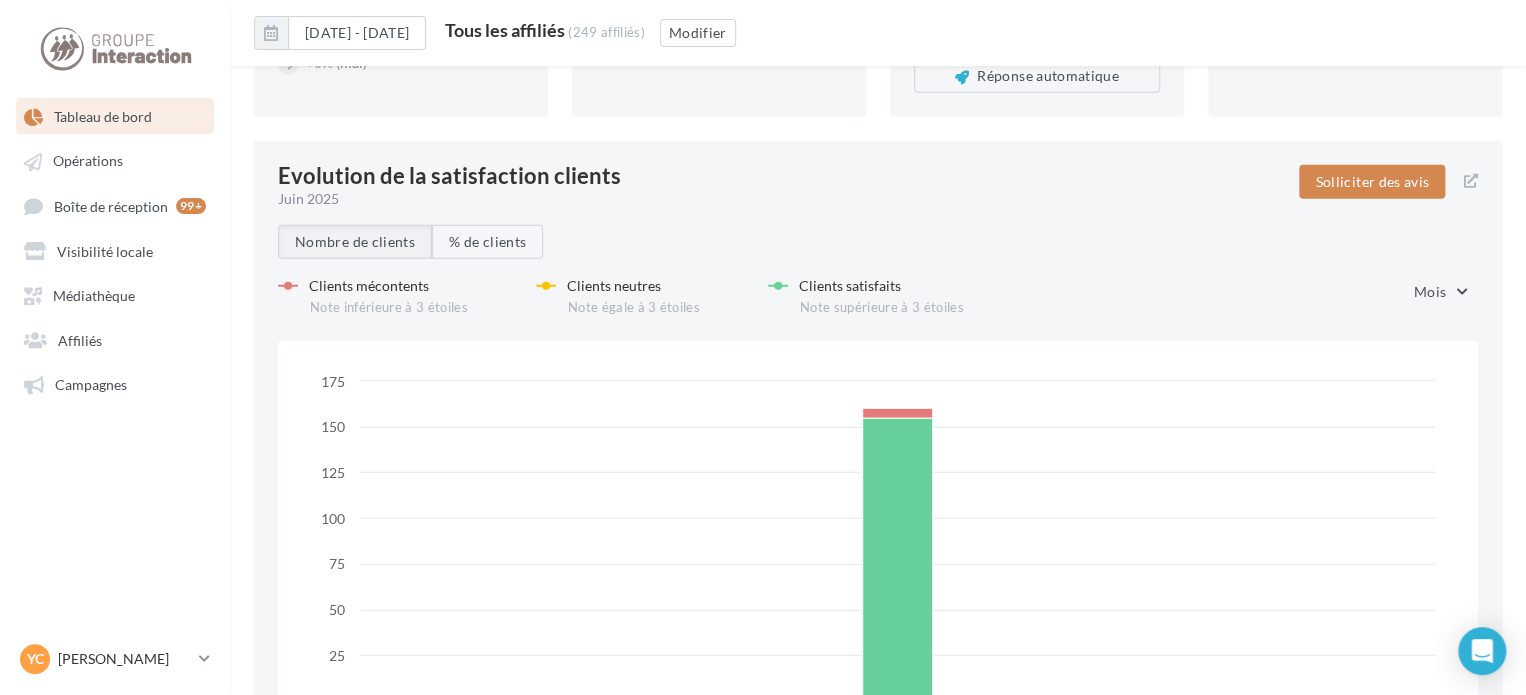 scroll, scrollTop: 2353, scrollLeft: 0, axis: vertical 